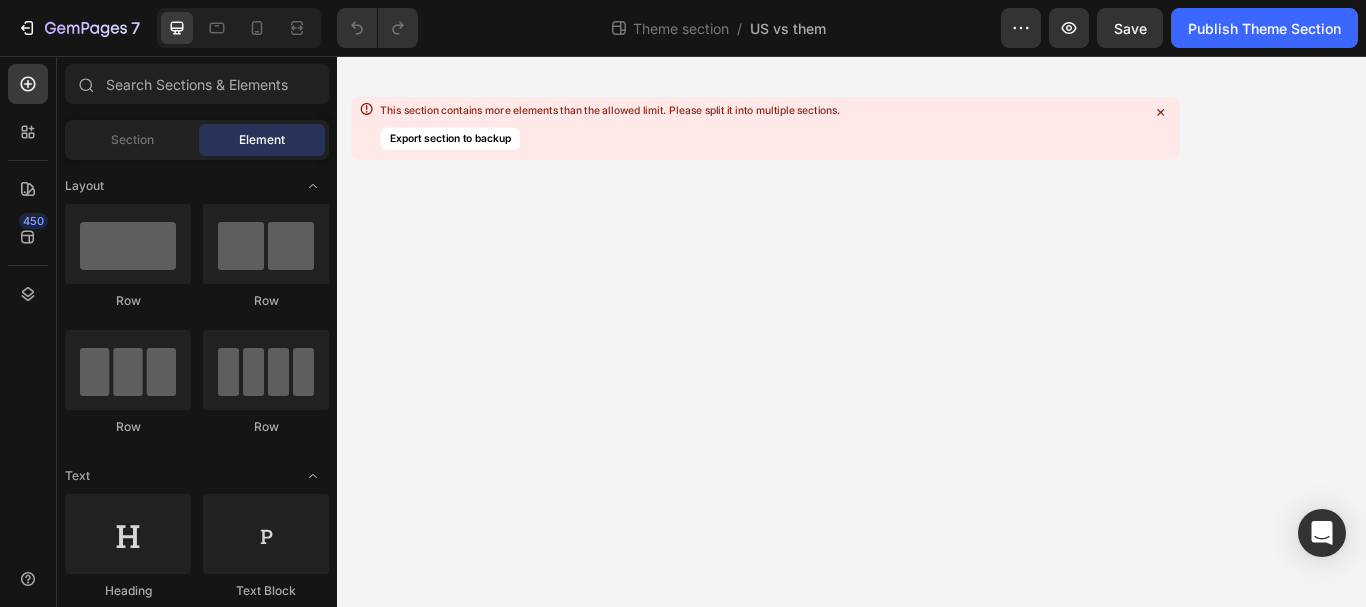 scroll, scrollTop: 0, scrollLeft: 0, axis: both 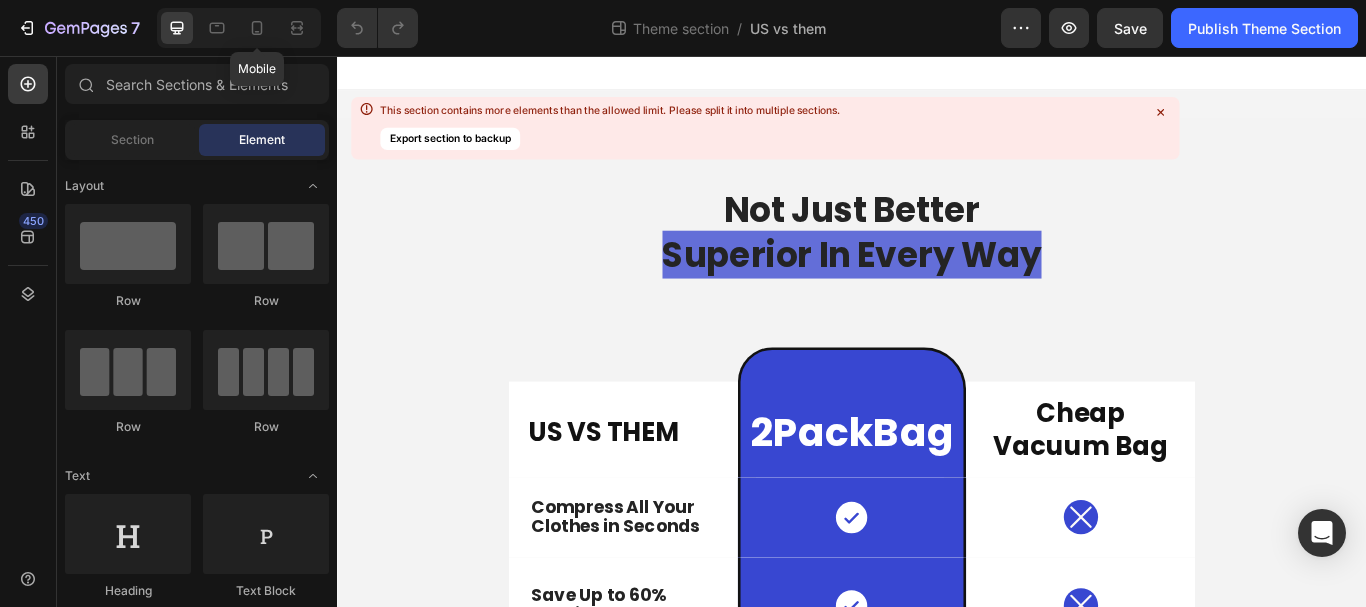 click 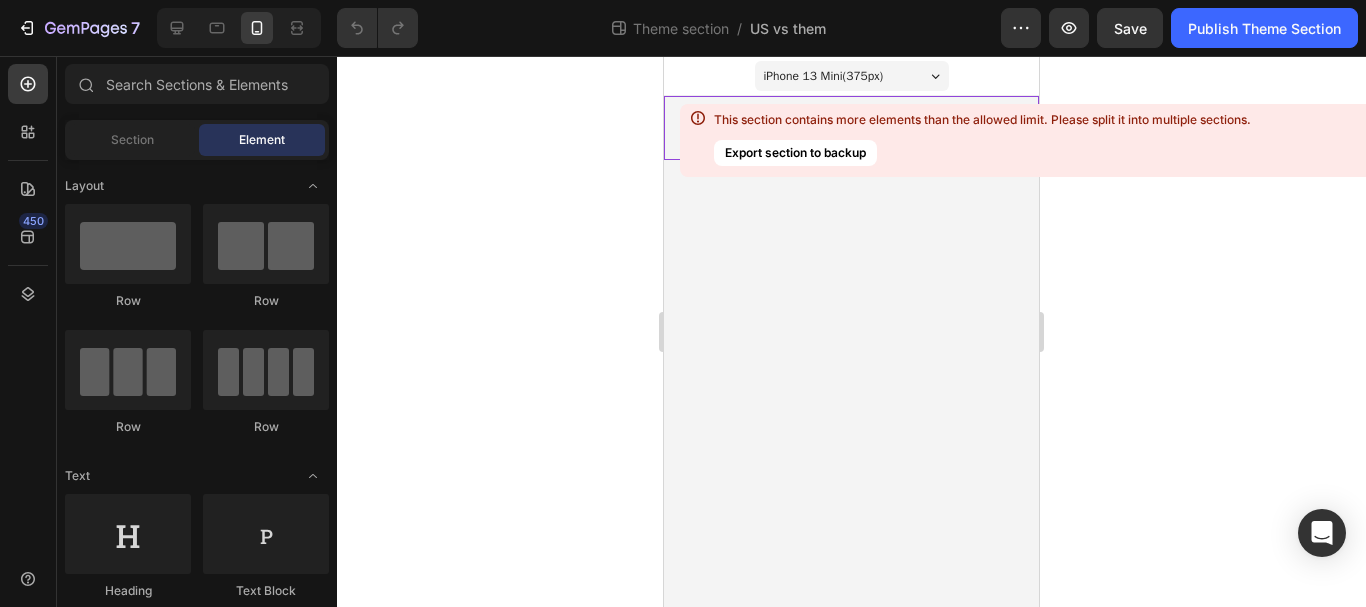 click on "This section contains more elements than the allowed limit. Please split it into multiple sections." at bounding box center [982, 120] 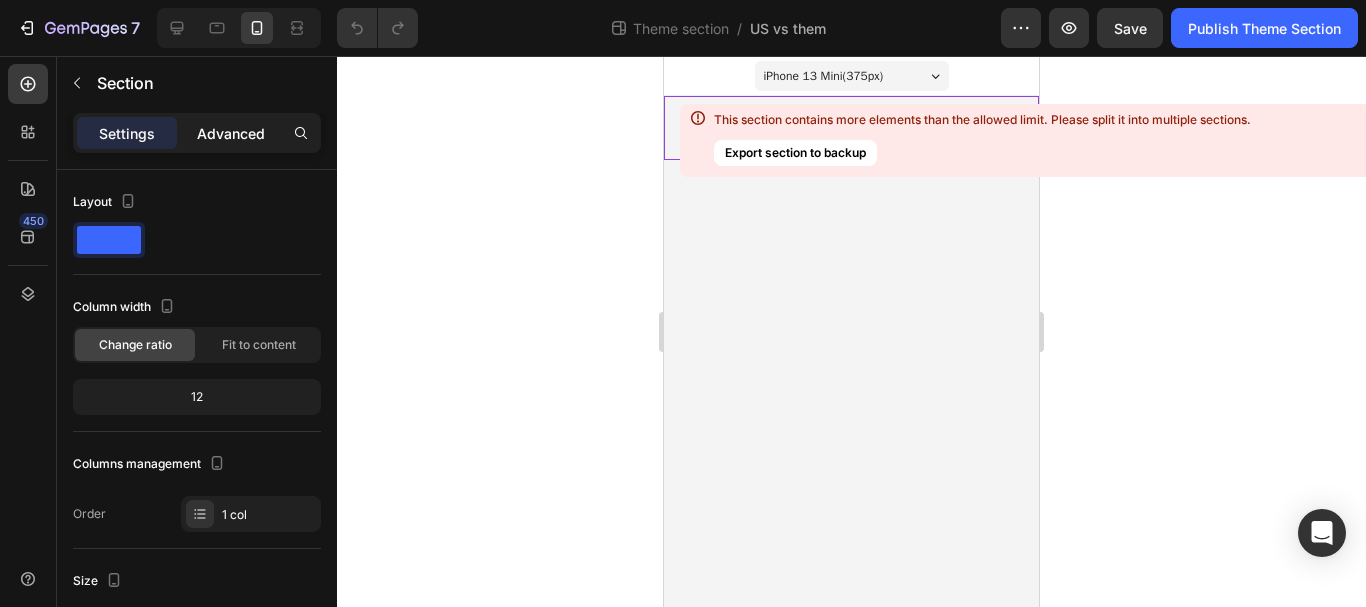 click on "Advanced" at bounding box center [231, 133] 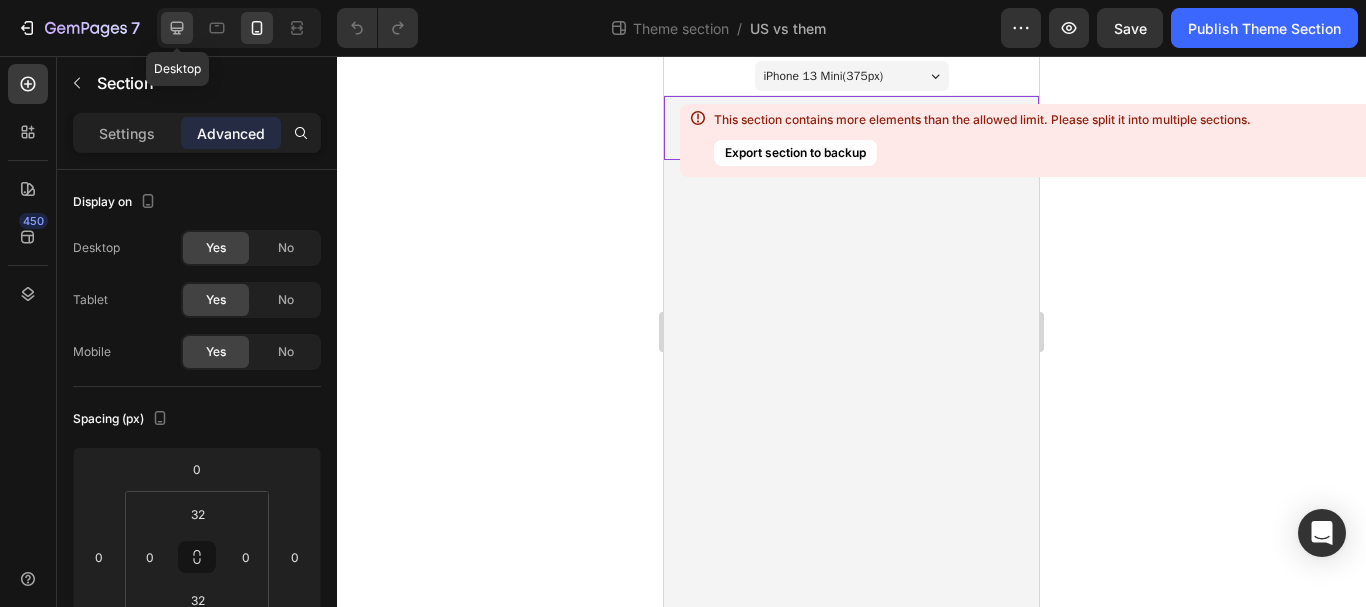 click 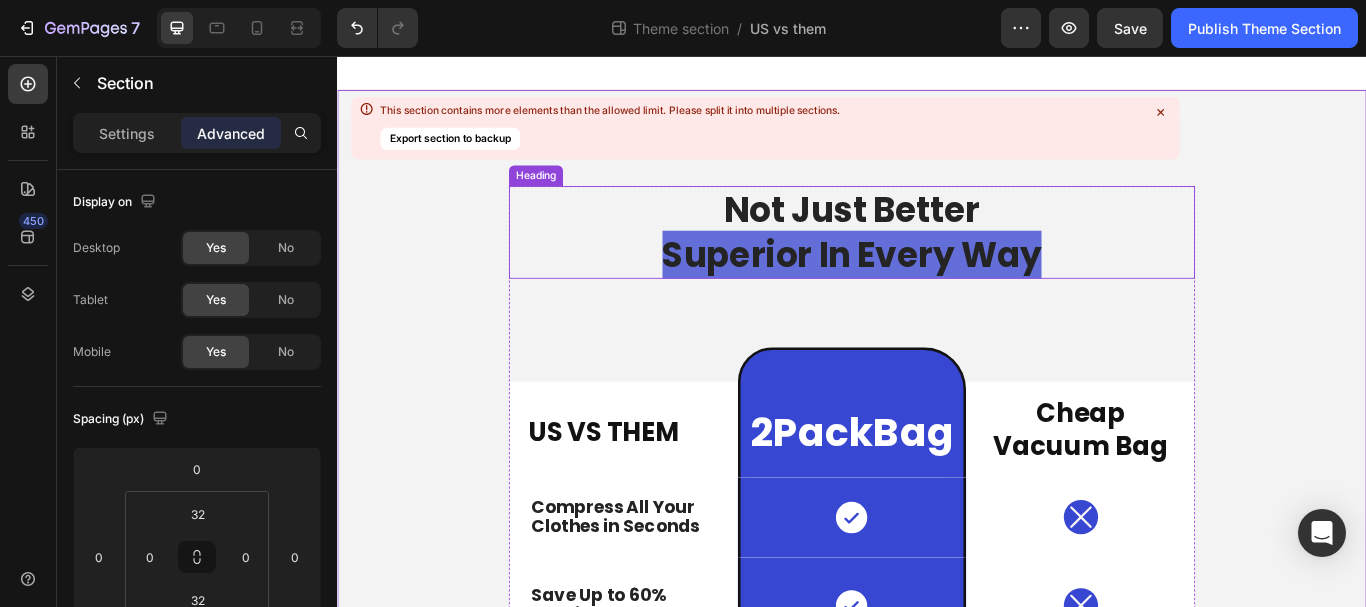 click on "Not Just Better  Superior In Every Way" at bounding box center (937, 262) 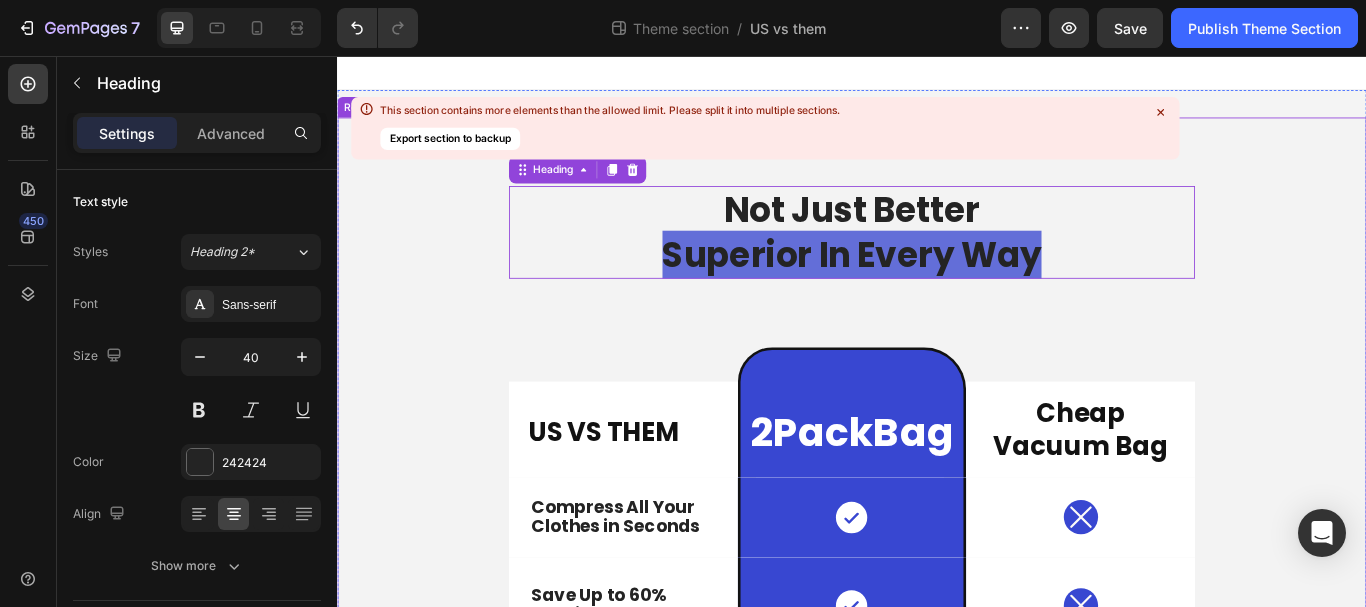 click on "Not Just Better  Superior In Every Way Heading   0 US VS THEM Heading 2PackBag Heading Row Cheap  Vacuum Bag Heading Row Compress All Your Clothes in Seconds Text Block
Icon Row
Icon Row Save Up to 60% Packing Space Text Block
Icon Row
Icon Row Tear-Resistant & 100% Waterproof Text Block
Icon Row
Icon Row Keep Your Clothes Fresh and Odor-free Text Block
Icon Row
Icon Row Allows you to pack in 5s seconds  Text Block
Icon Row
Icon Row Made you skip baggages fees baggage claim  Text Block
Icon Row
Icon Row Stop overpacking stress  Text Block
Icon Row
Icon Row Built to last  Text Block
Icon Row
Icon Row Row Not Just Better  Superior In Every Way Heading US VS THEM Heading 2PackBag Heading Row Cheap  Vacuum Bag Heading Row Text Block
Icon" at bounding box center [937, 1377] 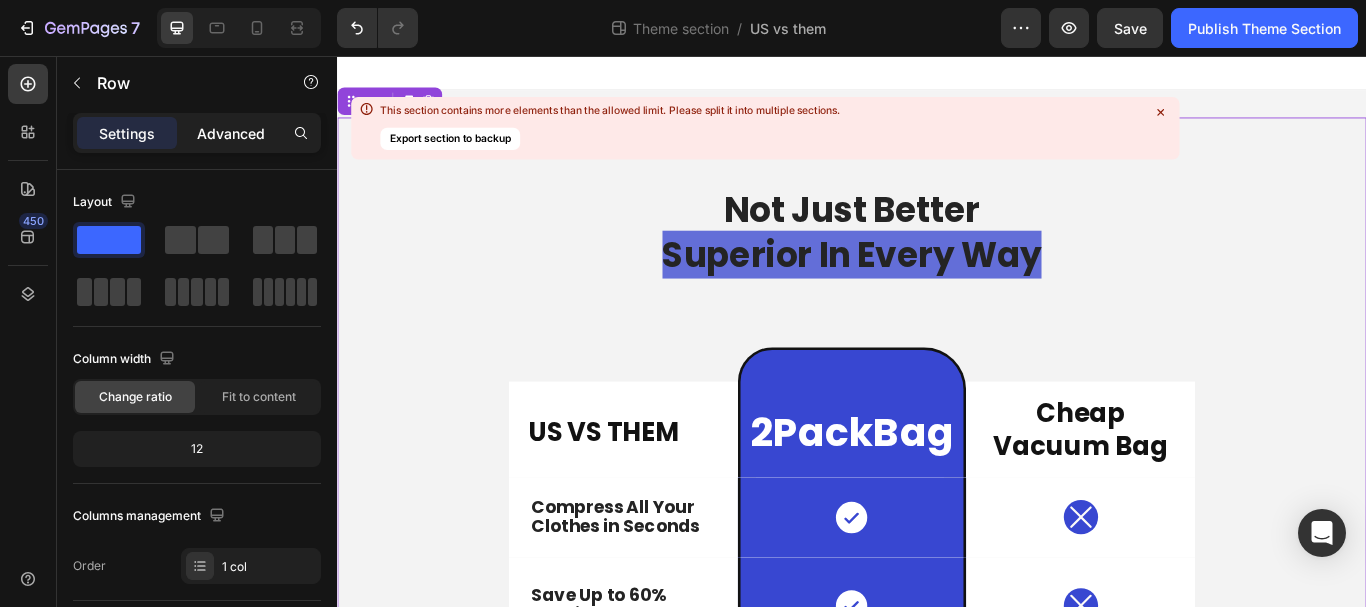 click on "Advanced" at bounding box center (231, 133) 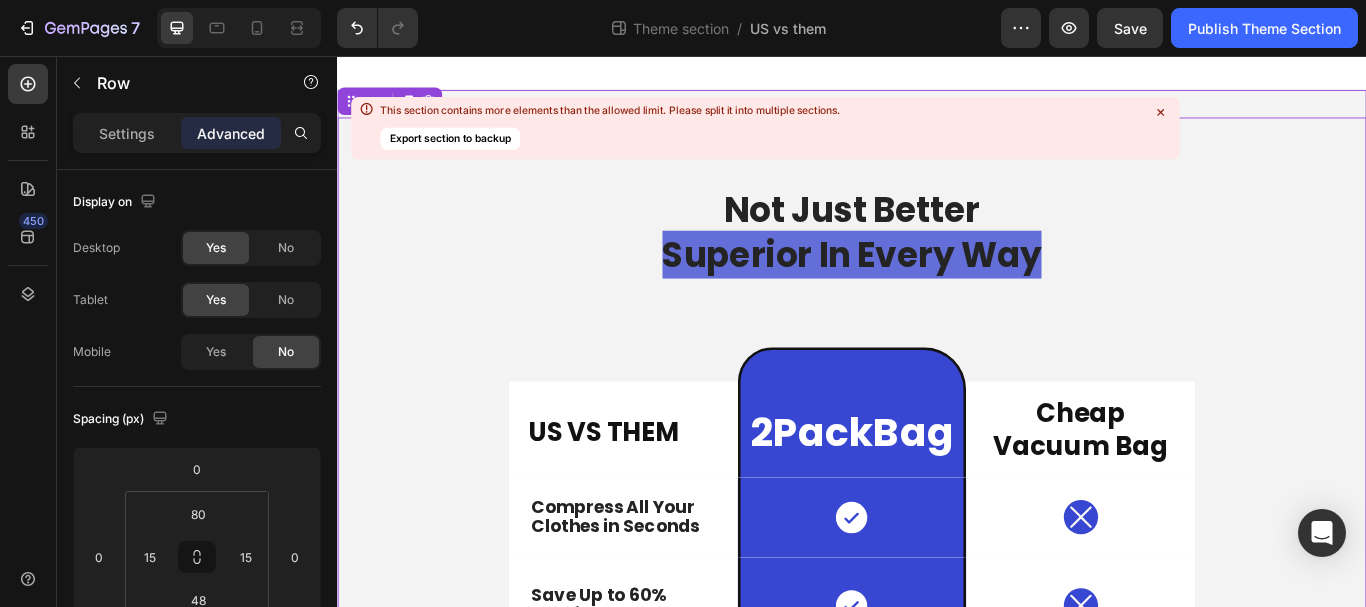 click 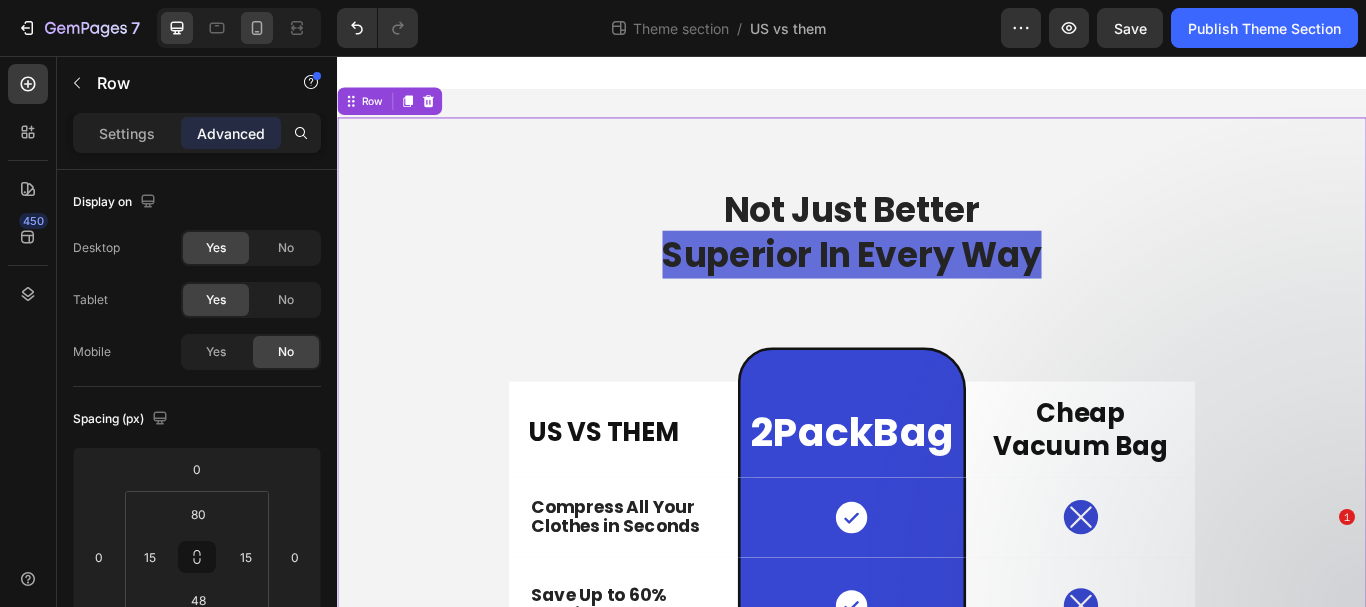 click 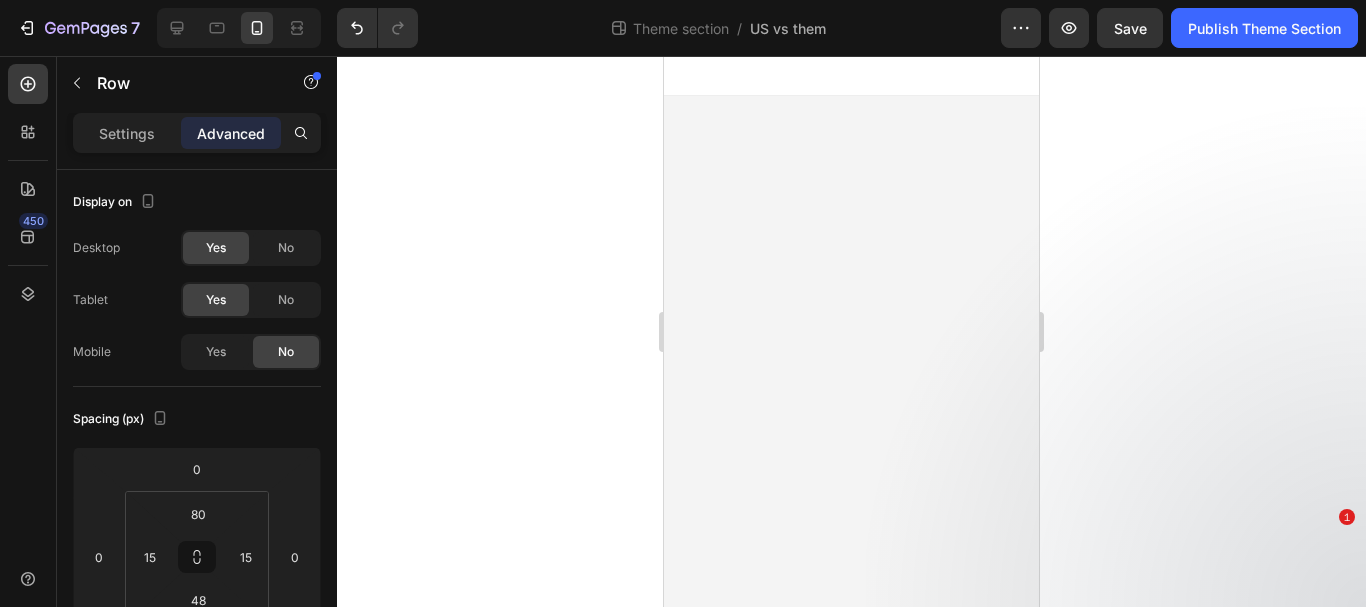 click 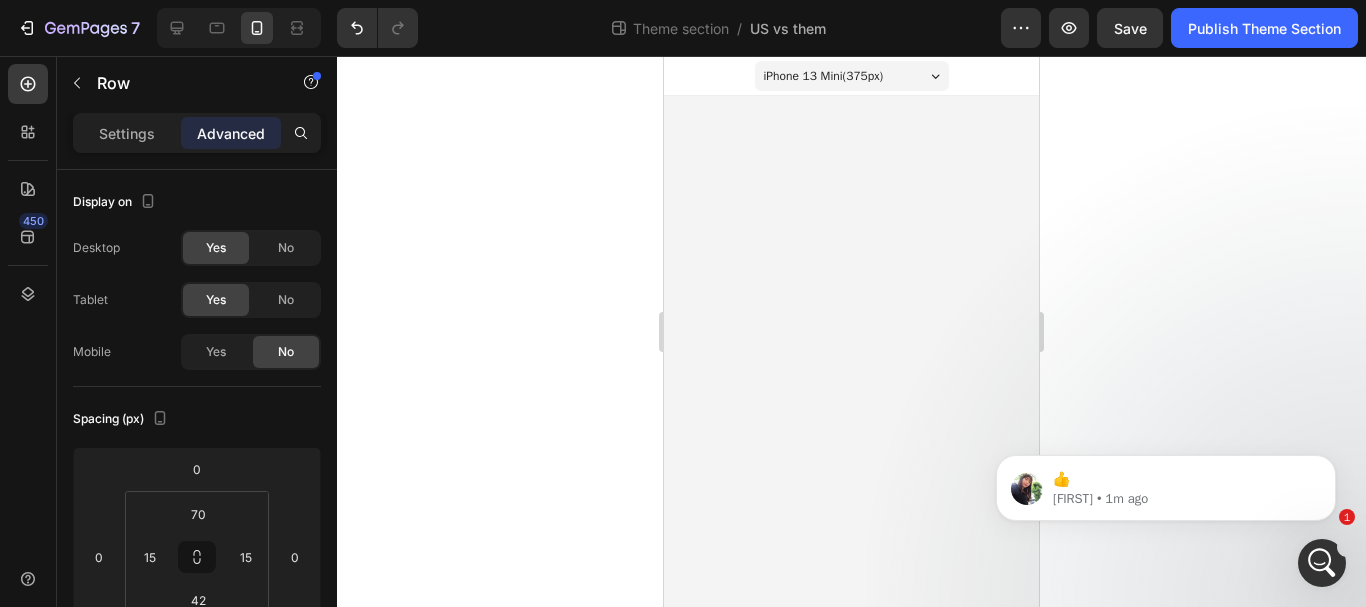scroll, scrollTop: 0, scrollLeft: 0, axis: both 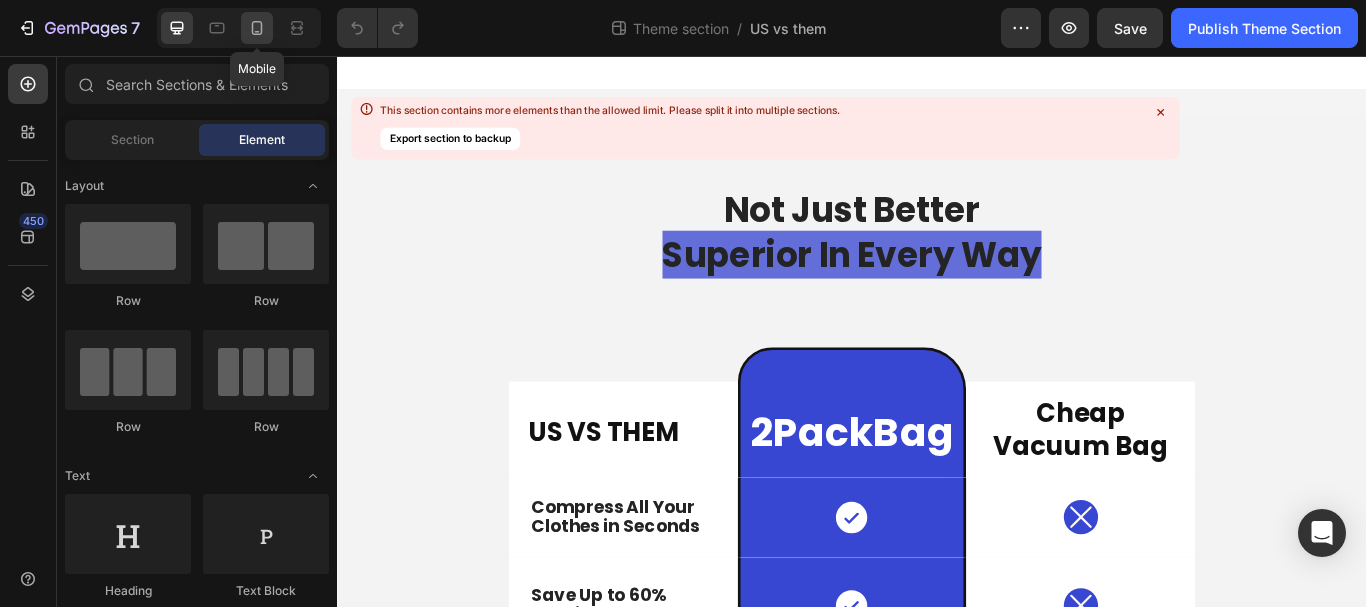 click 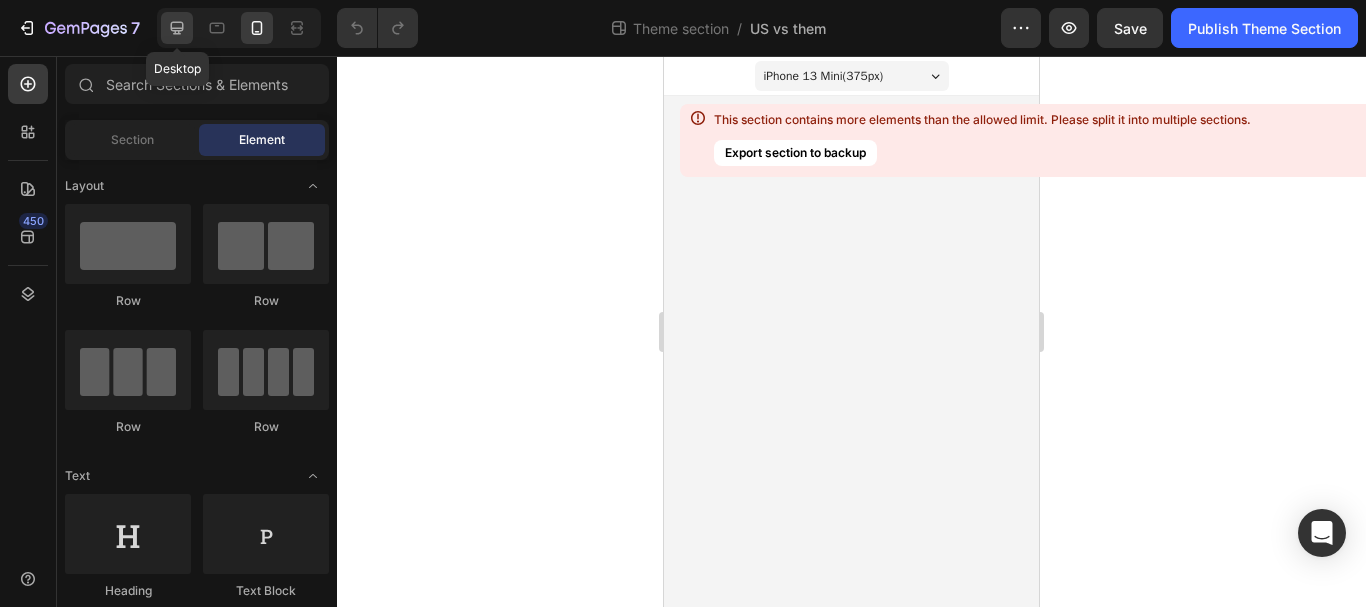 click 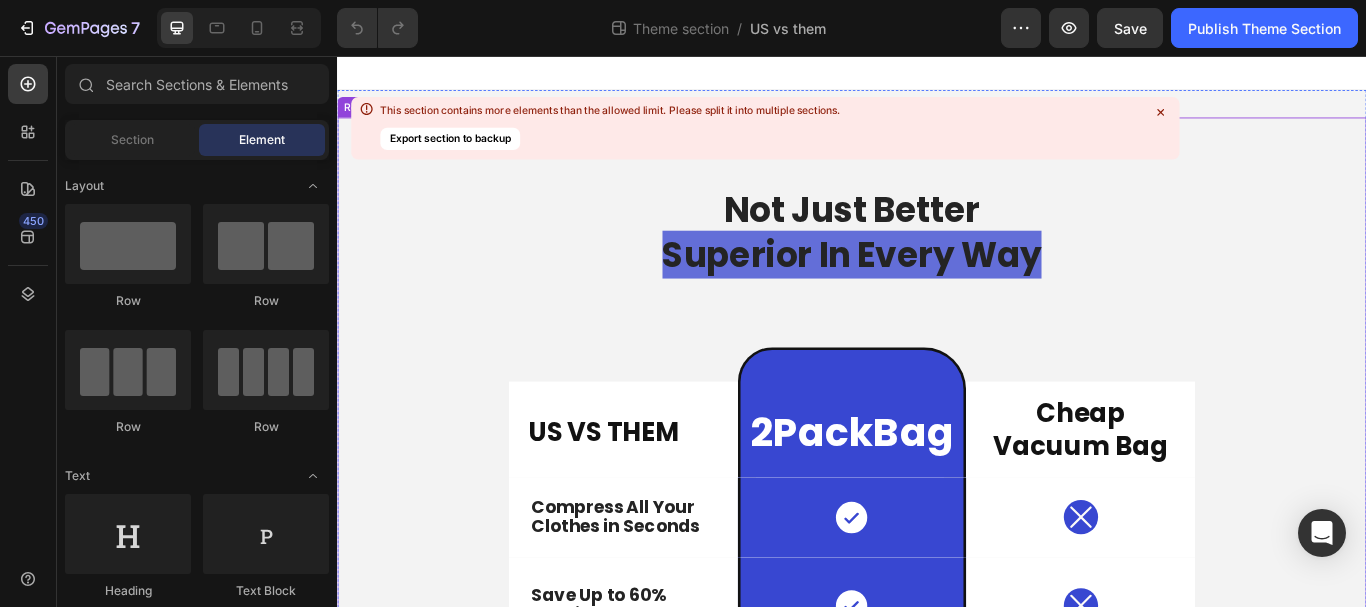 click on "Not Just Better  Superior In Every Way Heading US VS THEM Heading 2PackBag Heading Row Cheap  Vacuum Bag Heading Row Compress All Your Clothes in Seconds Text Block
Icon Row
Icon Row Save Up to 60% Packing Space Text Block
Icon Row
Icon Row Tear-Resistant & 100% Waterproof Text Block
Icon Row
Icon Row Keep Your Clothes Fresh and Odor-free Text Block
Icon Row
Icon Row Allows you to pack in 5s seconds  Text Block
Icon Row
Icon Row Made you skip baggages fees baggage claim  Text Block
Icon Row
Icon Row Stop overpacking stress  Text Block
Icon Row
Icon Row Built to last  Text Block
Icon Row
Icon Row Row Not Just Better  Superior In Every Way Heading US VS THEM Heading 2PackBag Heading Row Cheap  Vacuum Bag Heading Row Compress All Your Clothes in Seconds" at bounding box center (937, 1361) 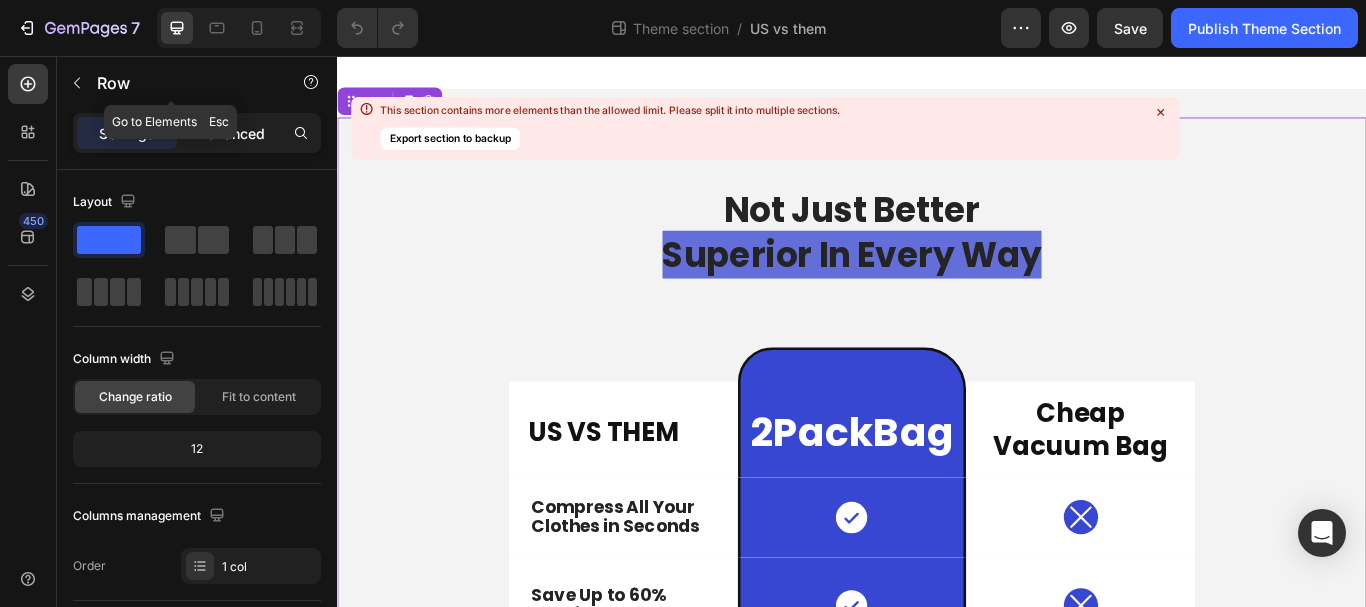 click on "Advanced" at bounding box center [231, 133] 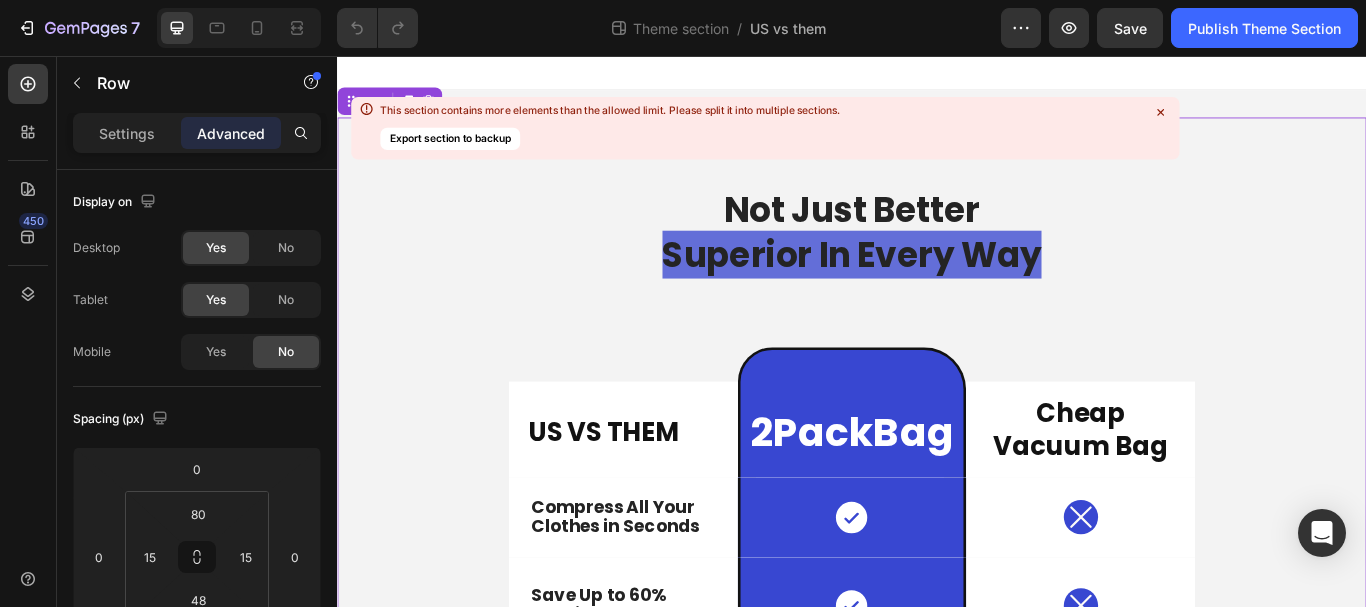 click on "Not Just Better  Superior In Every Way Heading US VS THEM Heading 2PackBag Heading Row Cheap  Vacuum Bag Heading Row Compress All Your Clothes in Seconds Text Block
Icon Row
Icon Row Save Up to 60% Packing Space Text Block
Icon Row
Icon Row Tear-Resistant & 100% Waterproof Text Block
Icon Row
Icon Row Keep Your Clothes Fresh and Odor-free Text Block
Icon Row
Icon Row Allows you to pack in 5s seconds  Text Block
Icon Row
Icon Row Made you skip baggages fees baggage claim  Text Block
Icon Row
Icon Row Stop overpacking stress  Text Block
Icon Row
Icon Row Built to last  Text Block
Icon Row
Icon Row Row Not Just Better  Superior In Every Way Heading US VS THEM Heading 2PackBag Heading Row Cheap  Vacuum Bag Heading Row Compress All Your Clothes in Seconds" at bounding box center (937, 1377) 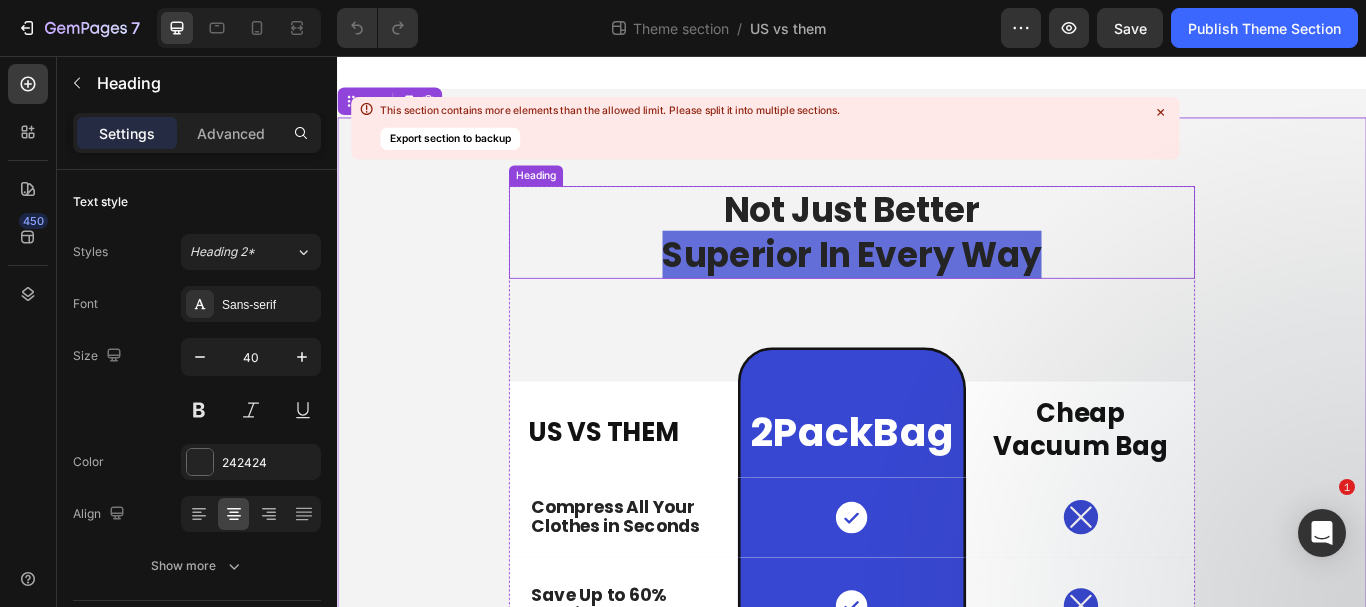 click on "Not Just Better  Superior In Every Way" at bounding box center [937, 262] 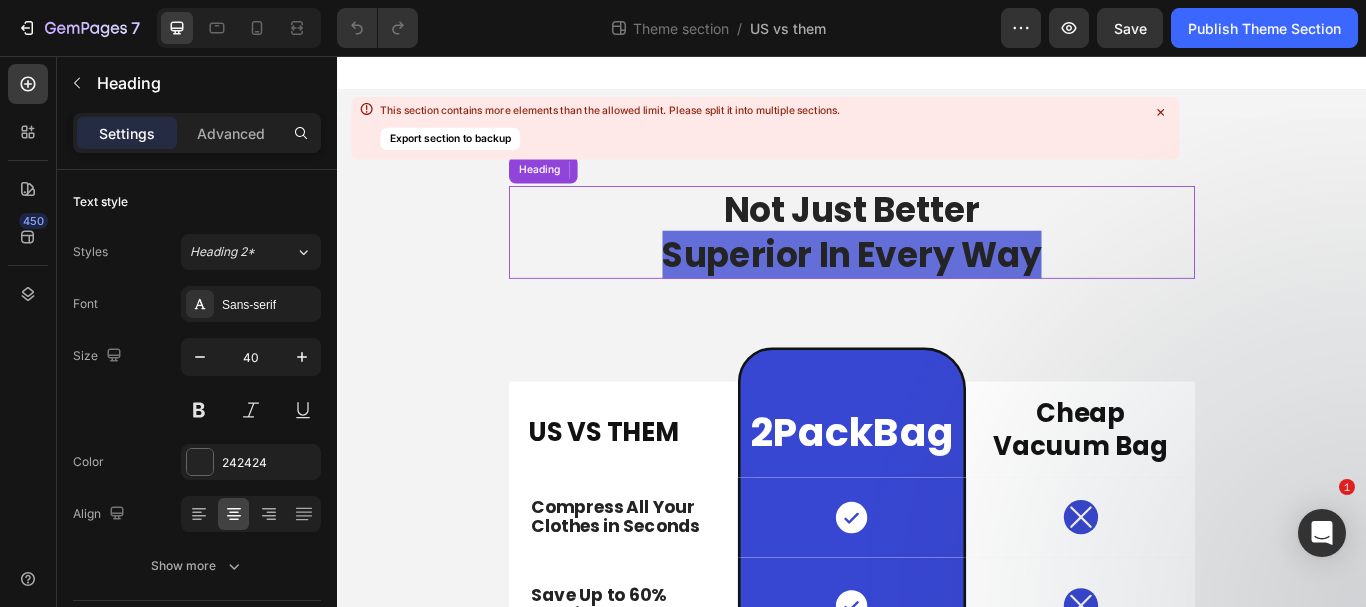 click 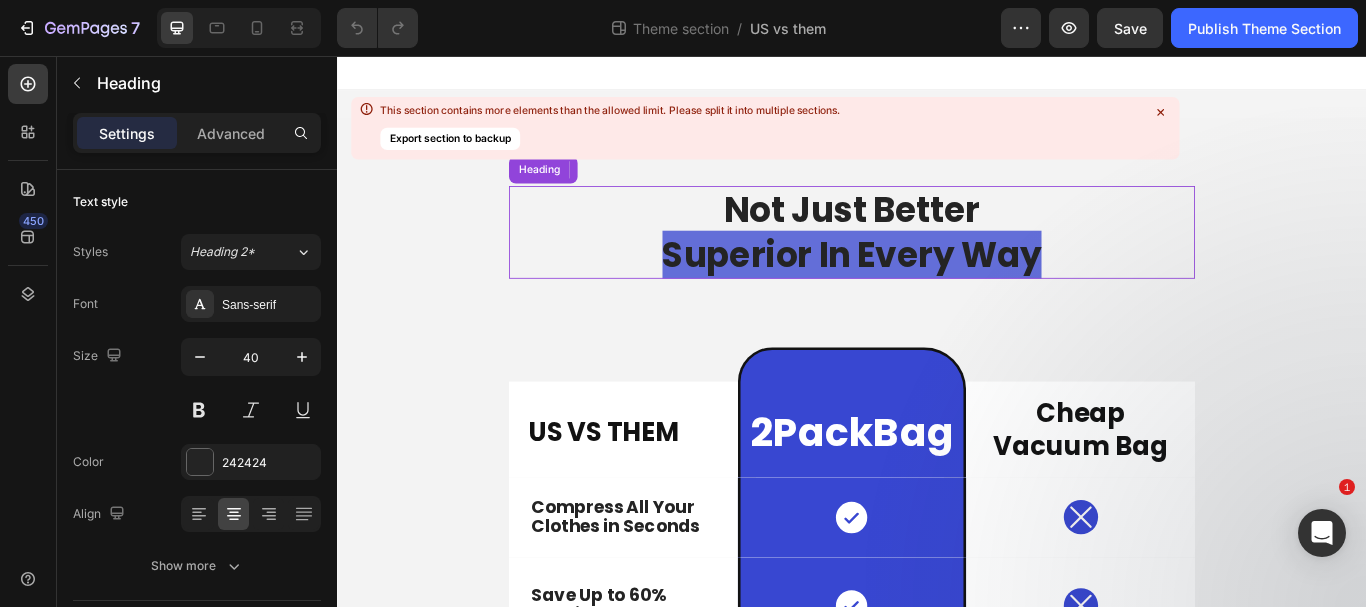 click 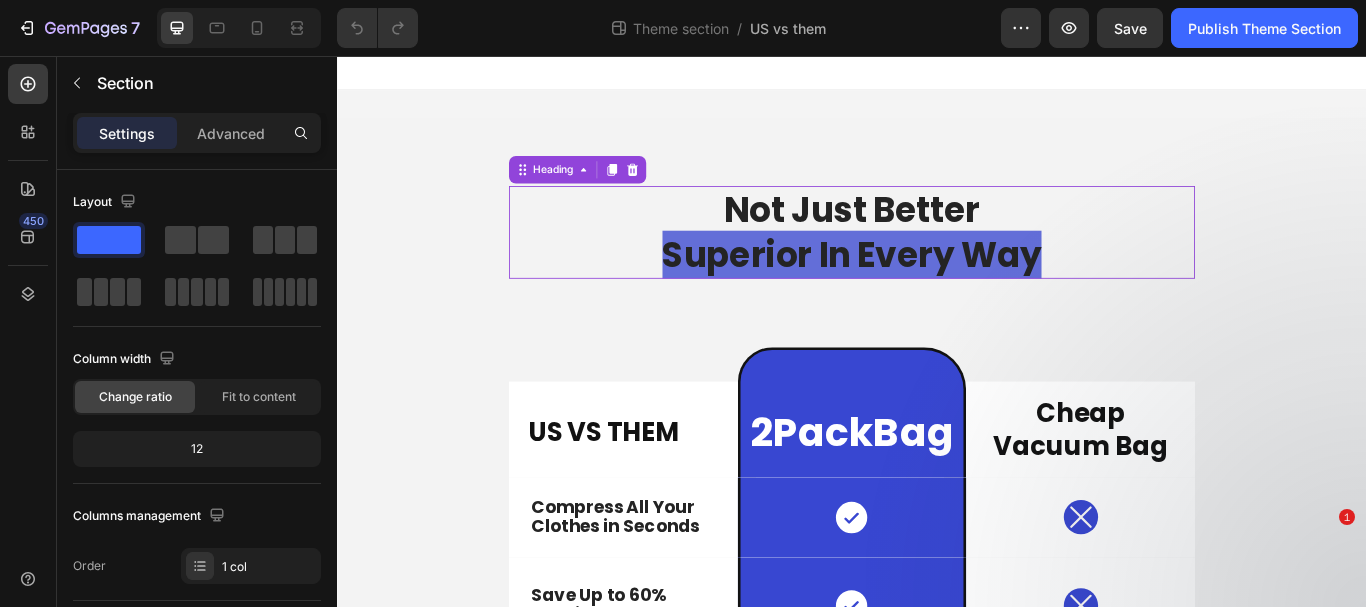 click on "Not Just Better  Superior In Every Way Heading   0 US VS THEM Heading 2PackBag Heading Row Cheap  Vacuum Bag Heading Row Compress All Your Clothes in Seconds Text Block
Icon Row
Icon Row Save Up to 60% Packing Space Text Block
Icon Row
Icon Row Tear-Resistant & 100% Waterproof Text Block
Icon Row
Icon Row Keep Your Clothes Fresh and Odor-free Text Block
Icon Row
Icon Row Allows you to pack in 5s seconds  Text Block
Icon Row
Icon Row Made you skip baggages fees baggage claim  Text Block
Icon Row
Icon Row Stop overpacking stress  Text Block
Icon Row
Icon Row Built to last  Text Block
Icon Row
Icon Row Row Not Just Better  Superior In Every Way Heading US VS THEM Heading 2PackBag Heading Row Cheap  Vacuum Bag Heading Row Text Block
Icon" at bounding box center [937, 1361] 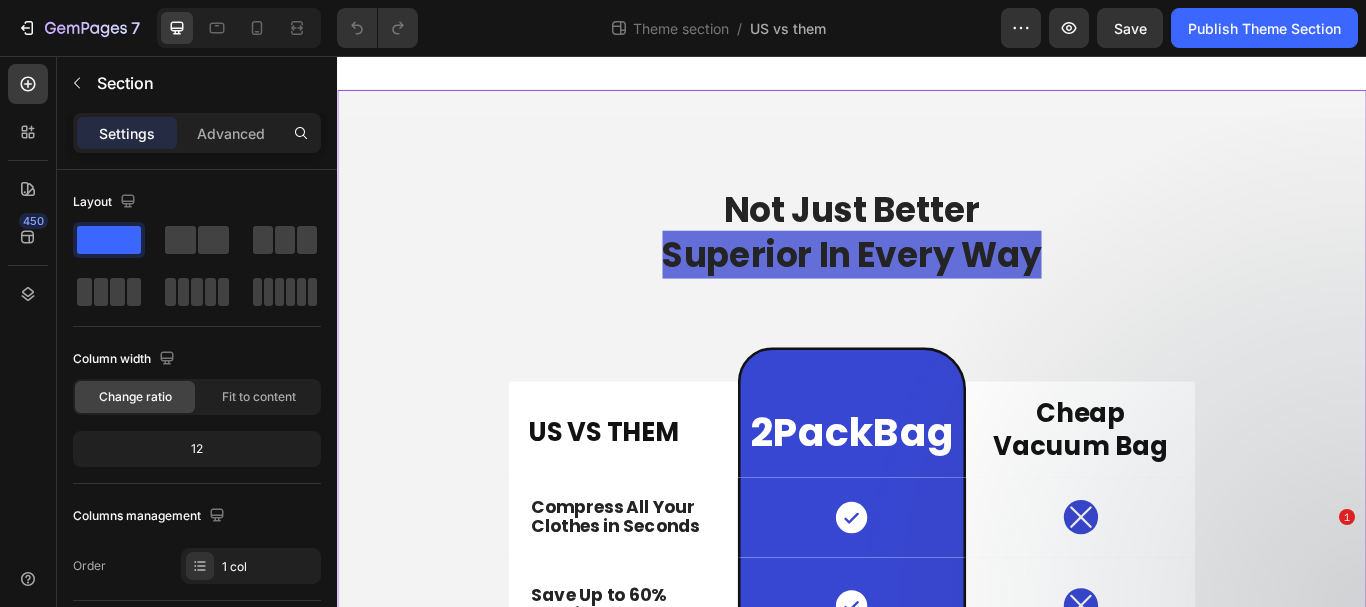 click on "Not Just Better  Superior In Every Way Heading   120 US VS THEM Heading 2PackBag Heading Row Cheap  Vacuum Bag Heading Row Compress All Your Clothes in Seconds Text Block
Icon Row
Icon Row Save Up to 60% Packing Space Text Block
Icon Row
Icon Row Tear-Resistant & 100% Waterproof Text Block
Icon Row
Icon Row Keep Your Clothes Fresh and Odor-free Text Block
Icon Row
Icon Row Allows you to pack in 5s seconds  Text Block
Icon Row
Icon Row Made you skip baggages fees baggage claim  Text Block
Icon Row
Icon Row Stop overpacking stress  Text Block
Icon Row
Icon Row Built to last  Text Block
Icon Row
Icon Row Row Not Just Better  Superior In Every Way Heading US VS THEM Heading 2PackBag Heading Row Cheap  Vacuum Bag Heading Row Text Block
Row" at bounding box center (937, 1361) 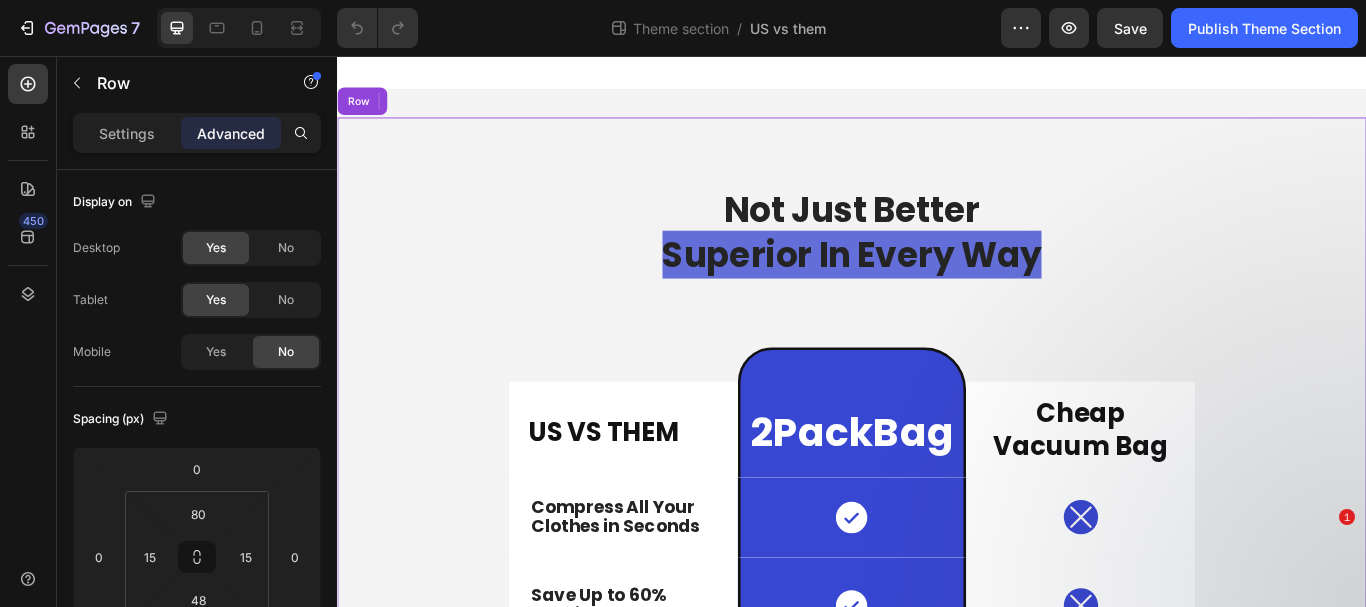click on "Not Just Better  Superior In Every Way Heading US VS THEM Heading 2PackBag Heading Row Cheap  Vacuum Bag Heading Row Compress All Your Clothes in Seconds Text Block
Icon Row
Icon Row Save Up to 60% Packing Space Text Block
Icon Row
Icon Row Tear-Resistant & 100% Waterproof Text Block
Icon Row
Icon Row Keep Your Clothes Fresh and Odor-free Text Block
Icon Row
Icon Row Allows you to pack in 5s seconds  Text Block
Icon Row
Icon Row Made you skip baggages fees baggage claim  Text Block
Icon Row
Icon Row Stop overpacking stress  Text Block
Icon Row
Icon Row Built to last  Text Block
Icon Row
Icon Row Row Not Just Better  Superior In Every Way Heading US VS THEM Heading 2PackBag Heading Row Cheap  Vacuum Bag Heading Row Compress All Your Clothes in Seconds" at bounding box center (937, 1361) 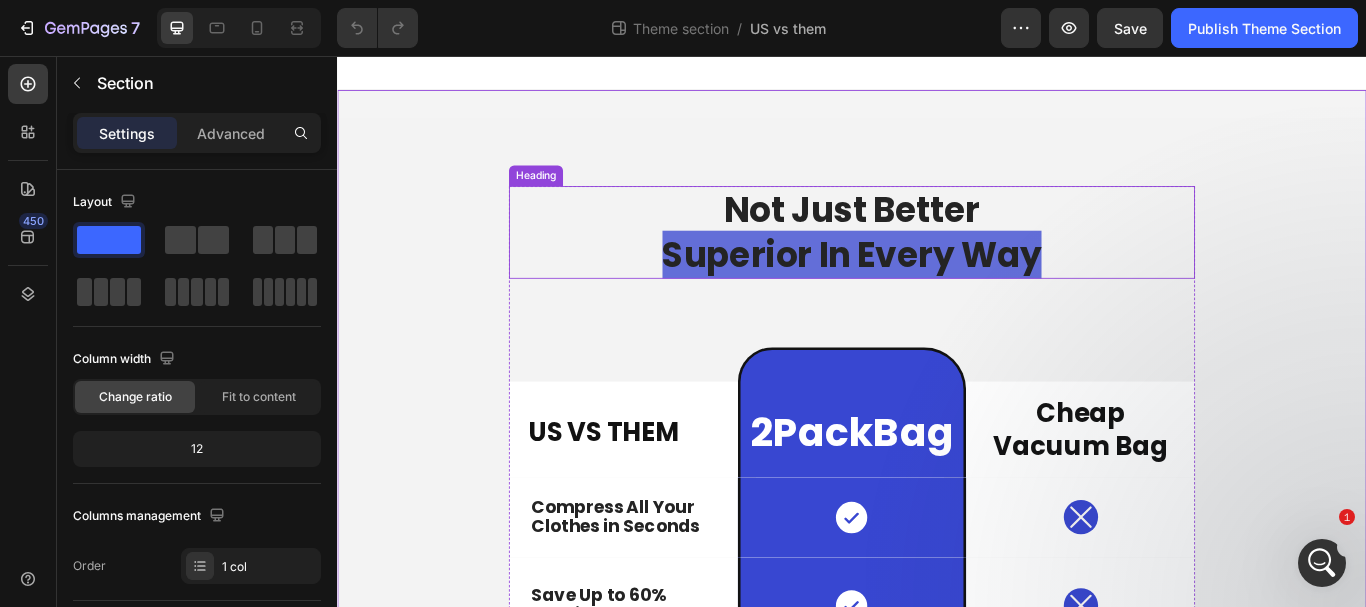 click on "Not Just Better  Superior In Every Way Heading US VS THEM Heading 2PackBag Heading Row Cheap  Vacuum Bag Heading Row Compress All Your Clothes in Seconds Text Block
Icon Row
Icon Row Save Up to 60% Packing Space Text Block
Icon Row
Icon Row Tear-Resistant & 100% Waterproof Text Block
Icon Row
Icon Row Keep Your Clothes Fresh and Odor-free Text Block
Icon Row
Icon Row Allows you to pack in 5s seconds  Text Block
Icon Row
Icon Row Made you skip baggages fees baggage claim  Text Block
Icon Row
Icon Row Stop overpacking stress  Text Block
Icon Row
Icon Row Built to last  Text Block
Icon Row
Icon Row Row Not Just Better  Superior In Every Way Heading US VS THEM Heading 2PackBag Heading Row Cheap  Vacuum Bag Heading Row Compress All Your Clothes in Seconds" at bounding box center [937, 1377] 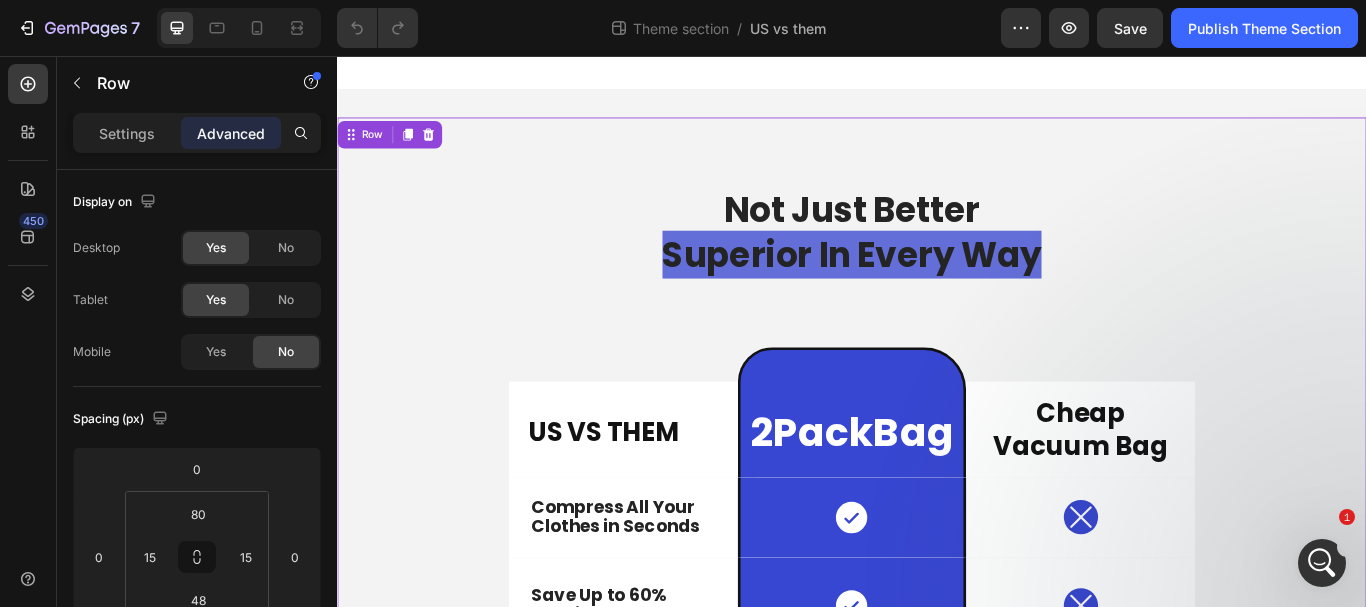 scroll, scrollTop: 1884, scrollLeft: 0, axis: vertical 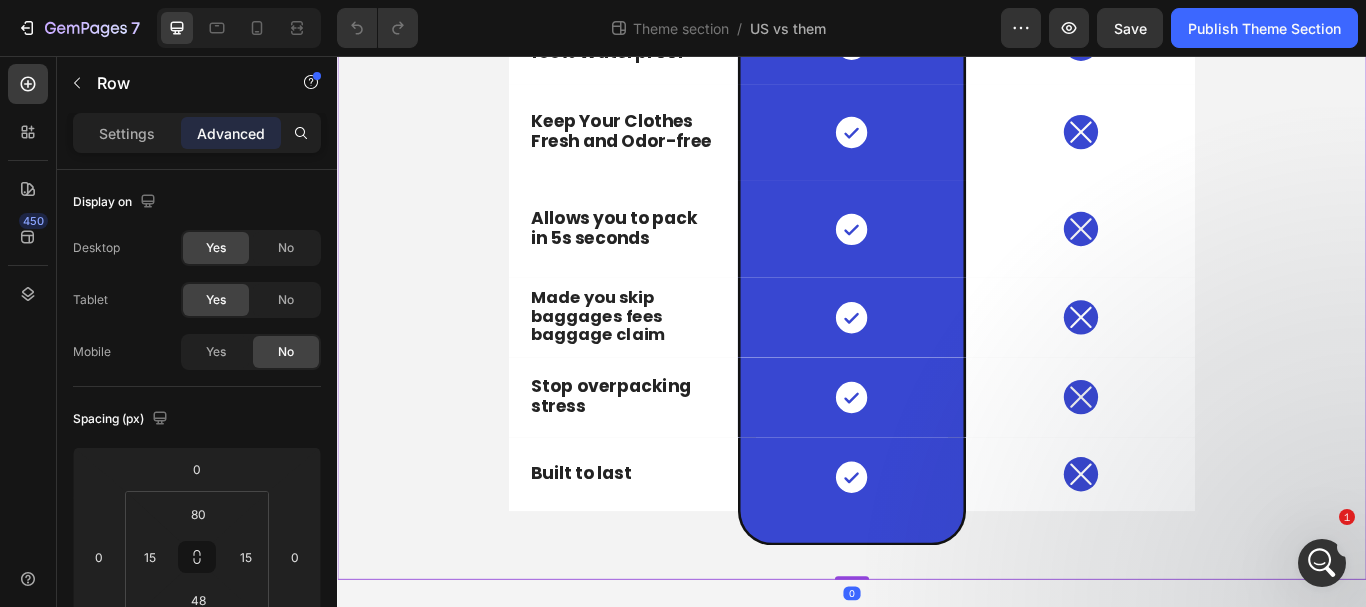 click 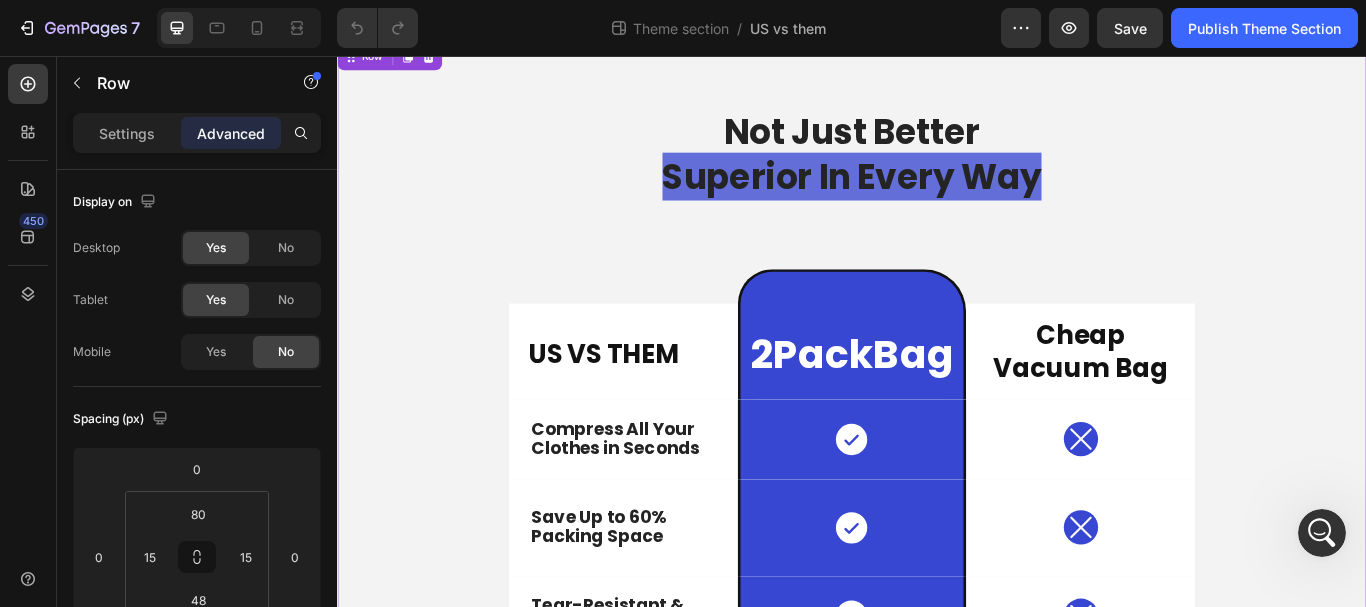 scroll, scrollTop: 0, scrollLeft: 0, axis: both 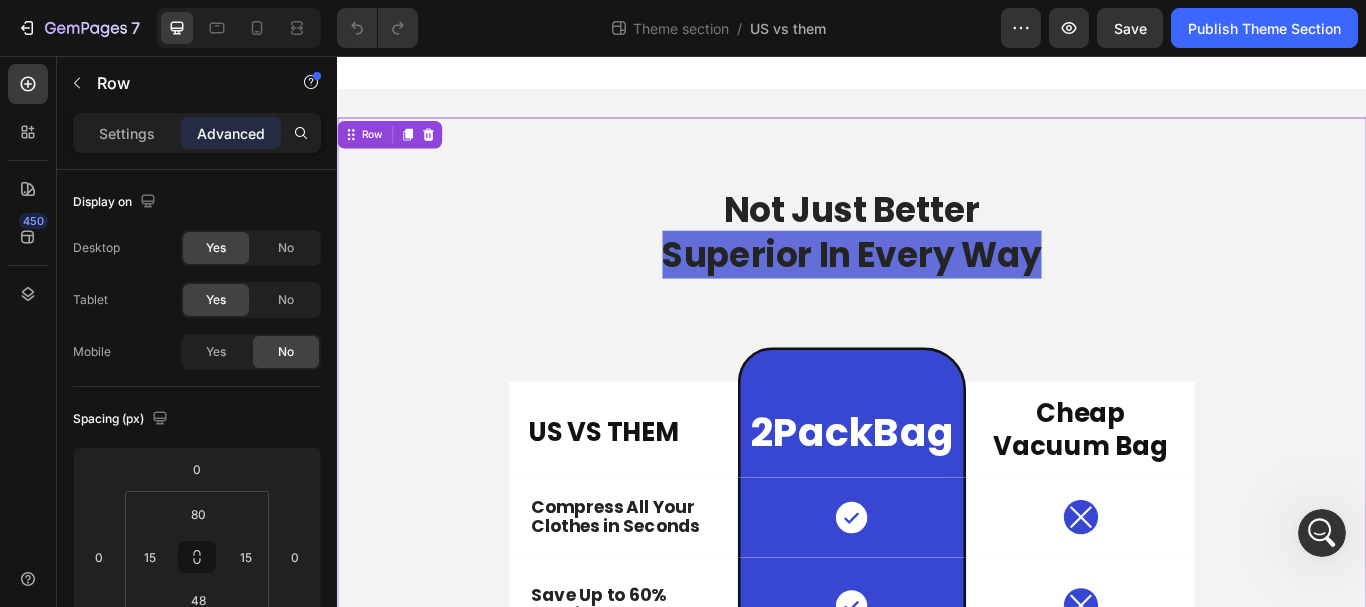 click on "Not Just Better  Superior In Every Way Heading US VS THEM Heading 2PackBag Heading Row Cheap  Vacuum Bag Heading Row Compress All Your Clothes in Seconds Text Block
Icon Row
Icon Row Save Up to 60% Packing Space Text Block
Icon Row
Icon Row Tear-Resistant & 100% Waterproof Text Block
Icon Row
Icon Row Keep Your Clothes Fresh and Odor-free Text Block
Icon Row
Icon Row Allows you to pack in 5s seconds  Text Block
Icon Row
Icon Row Made you skip baggages fees baggage claim  Text Block
Icon Row
Icon Row Stop overpacking stress  Text Block
Icon Row
Icon Row Built to last  Text Block
Icon Row
Icon Row Row Not Just Better  Superior In Every Way Heading US VS THEM Heading 2PackBag Heading Row Cheap  Vacuum Bag Heading Row Compress All Your Clothes in Seconds" at bounding box center (937, 1377) 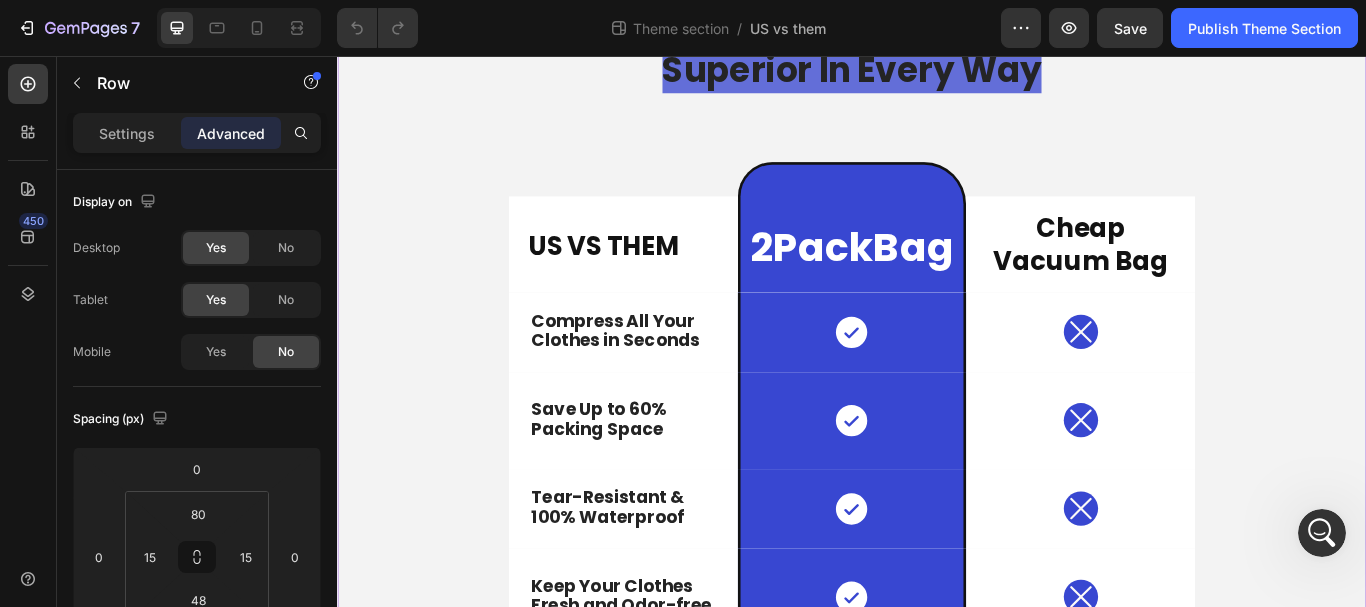 scroll, scrollTop: 1500, scrollLeft: 0, axis: vertical 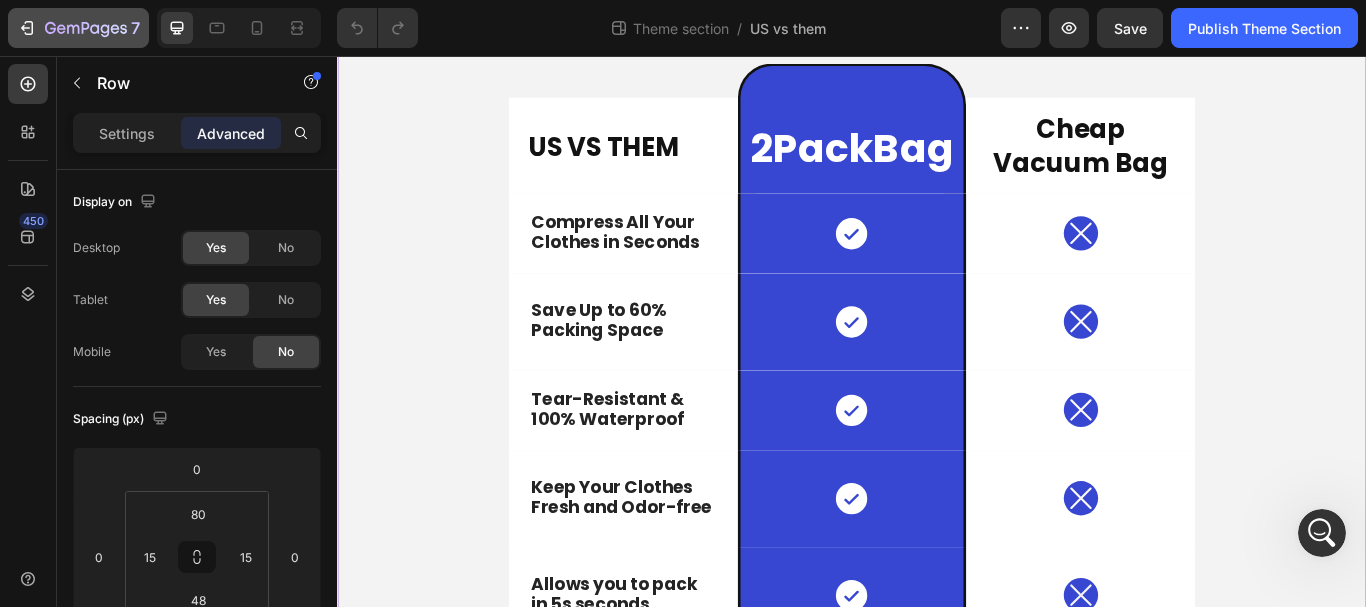 click 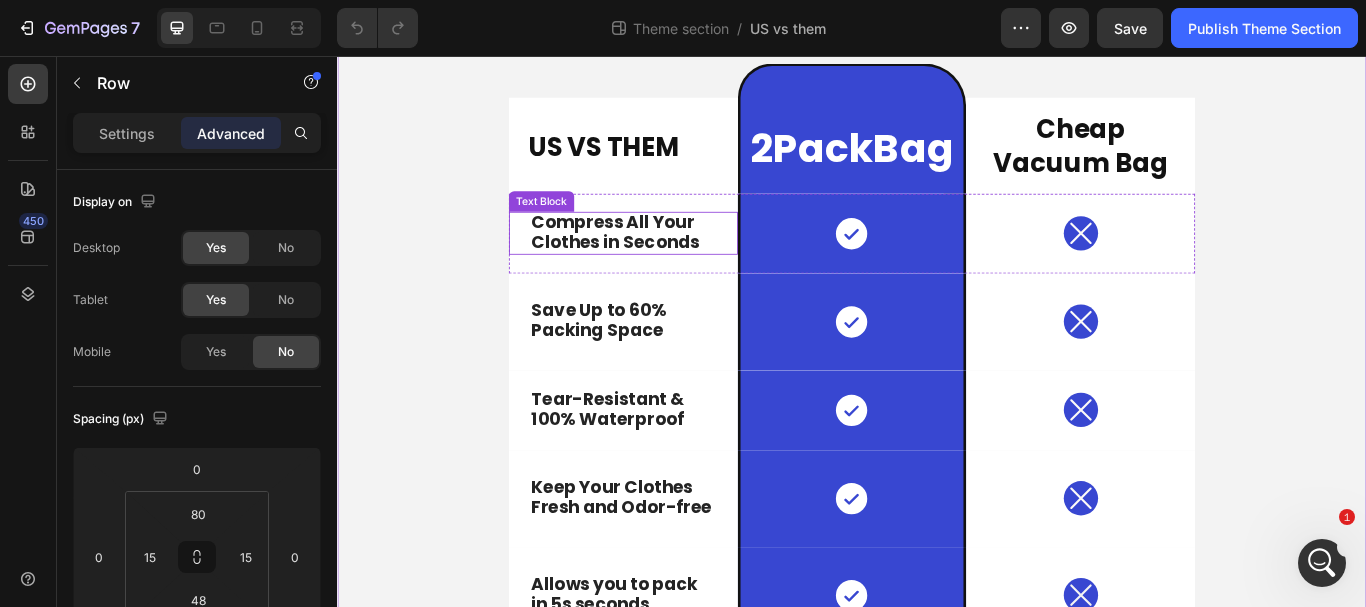 scroll, scrollTop: 0, scrollLeft: 0, axis: both 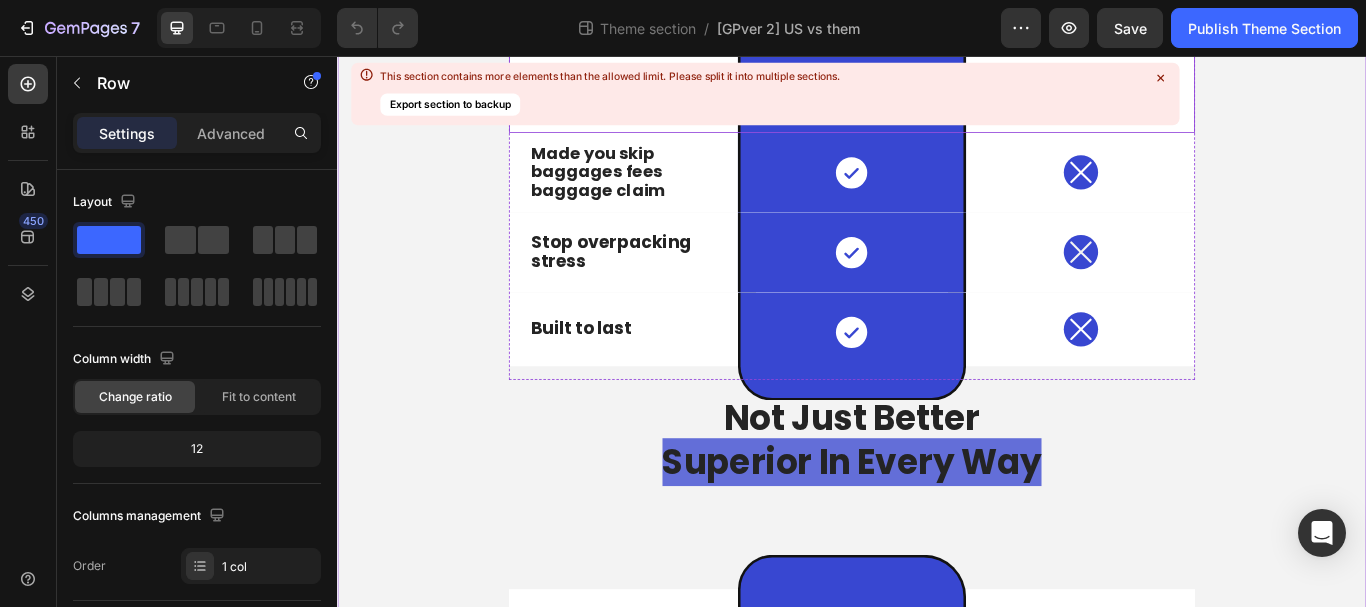 click 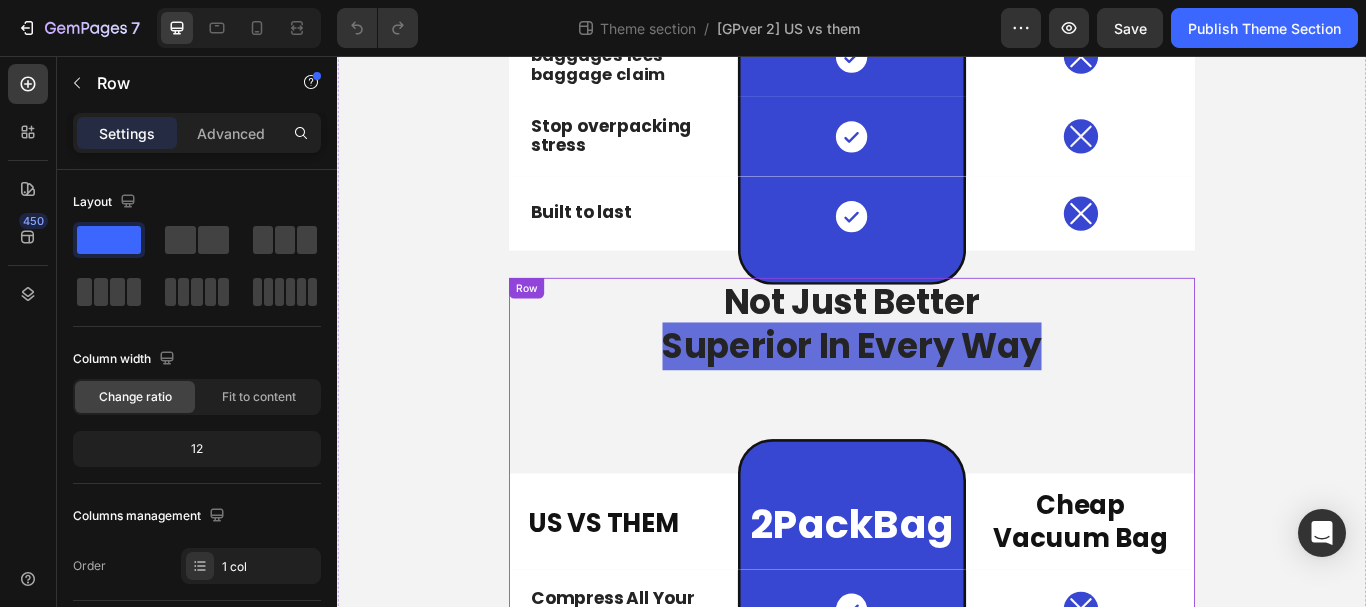 scroll, scrollTop: 927, scrollLeft: 0, axis: vertical 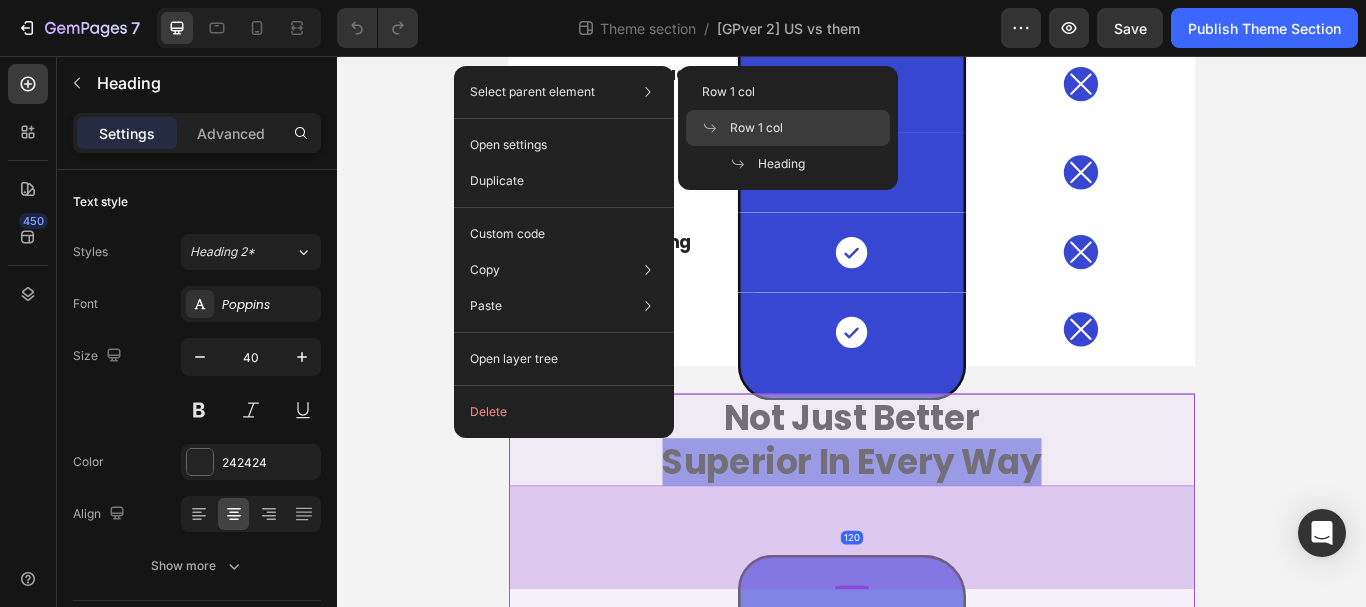 click on "Row 1 col" at bounding box center [756, 128] 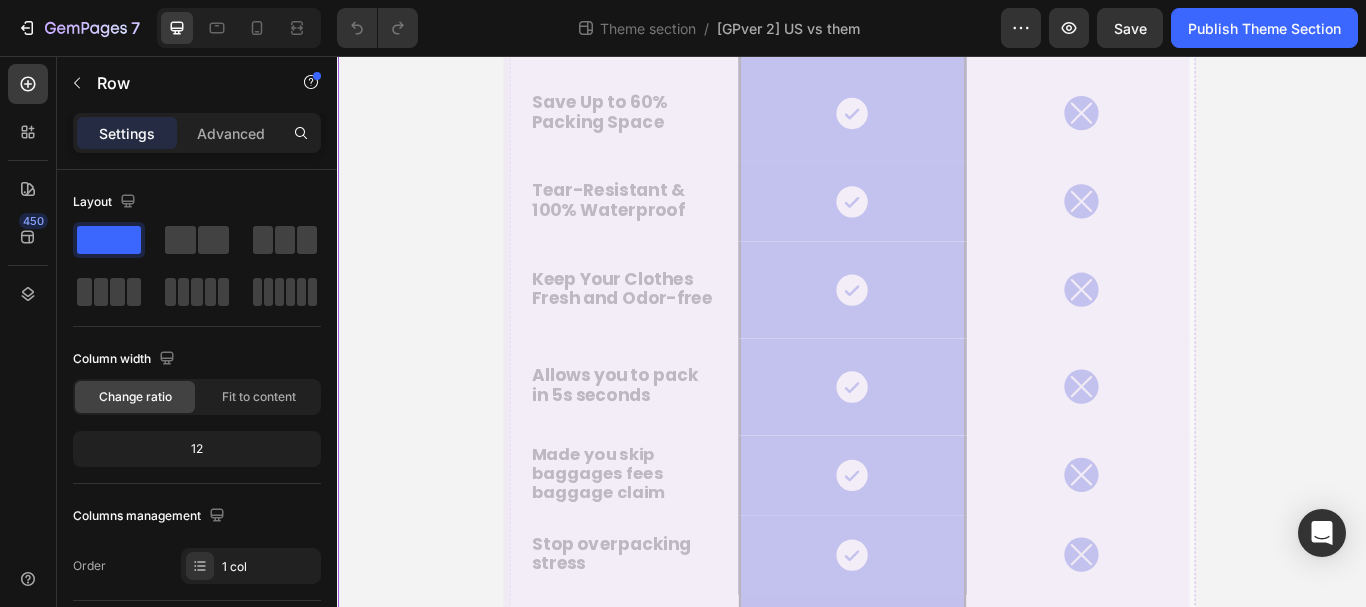 scroll, scrollTop: 1927, scrollLeft: 0, axis: vertical 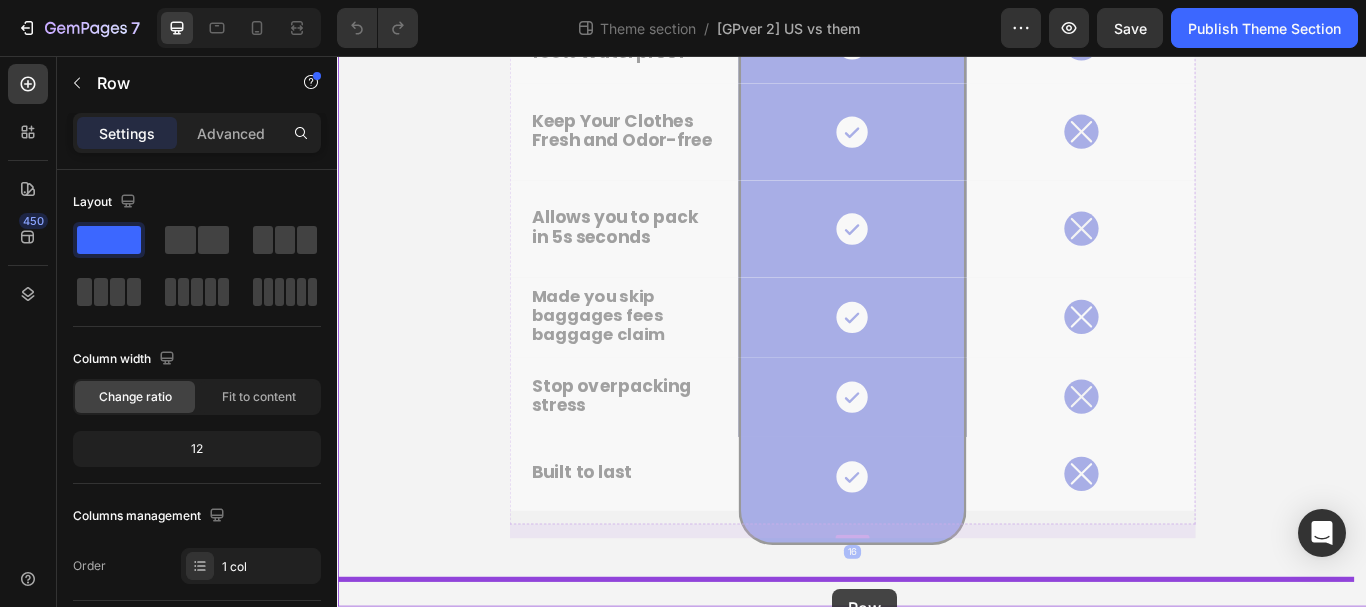 drag, startPoint x: 579, startPoint y: 433, endPoint x: 914, endPoint y: 674, distance: 412.6815 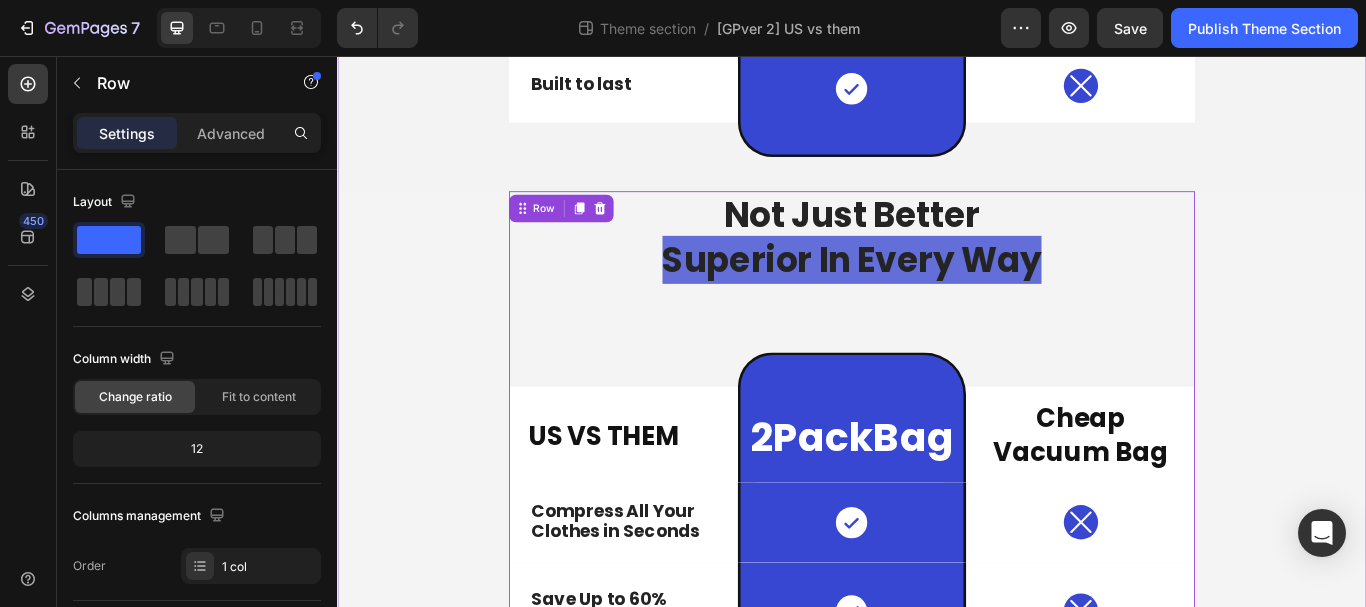 scroll, scrollTop: 1011, scrollLeft: 0, axis: vertical 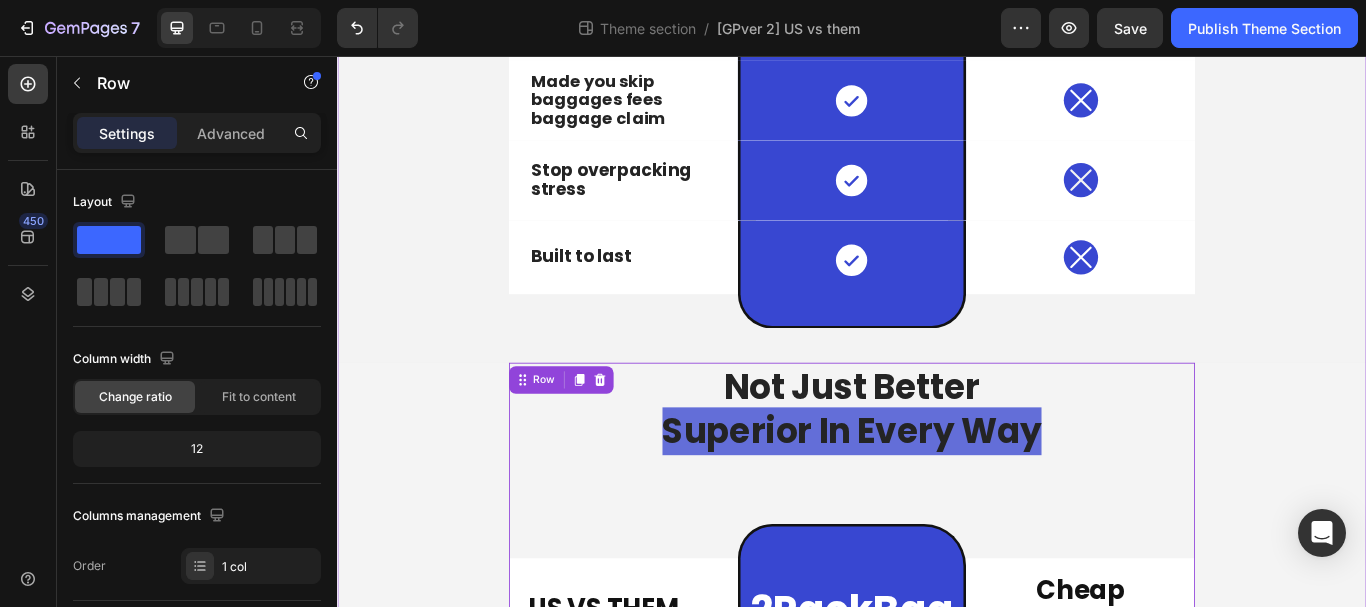 click on "Not Just Better  Superior In Every Way Heading US VS THEM Heading 2PackBag Heading Row Cheap  Vacuum Bag Heading Row Compress All Your Clothes in Seconds Text Block
Icon Row
Icon Row Save Up to 60% Packing Space Text Block
Icon Row
Icon Row Tear-Resistant & 100% Waterproof Text Block
Icon Row
Icon Row Keep Your Clothes Fresh and Odor-free Text Block
Icon Row
Icon Row Allows you to pack in 5s seconds  Text Block
Icon Row
Icon Row Made you skip baggages fees baggage claim  Text Block
Icon Row
Icon Row Stop overpacking stress  Text Block
Icon Row
Icon Row Built to last  Text Block
Icon Row
Icon Row Row Not Just Better  Superior In Every Way Heading US VS THEM Heading 2PackBag Heading Row Cheap  Vacuum Bag Heading Row Compress All Your Clothes in Seconds" at bounding box center [937, 342] 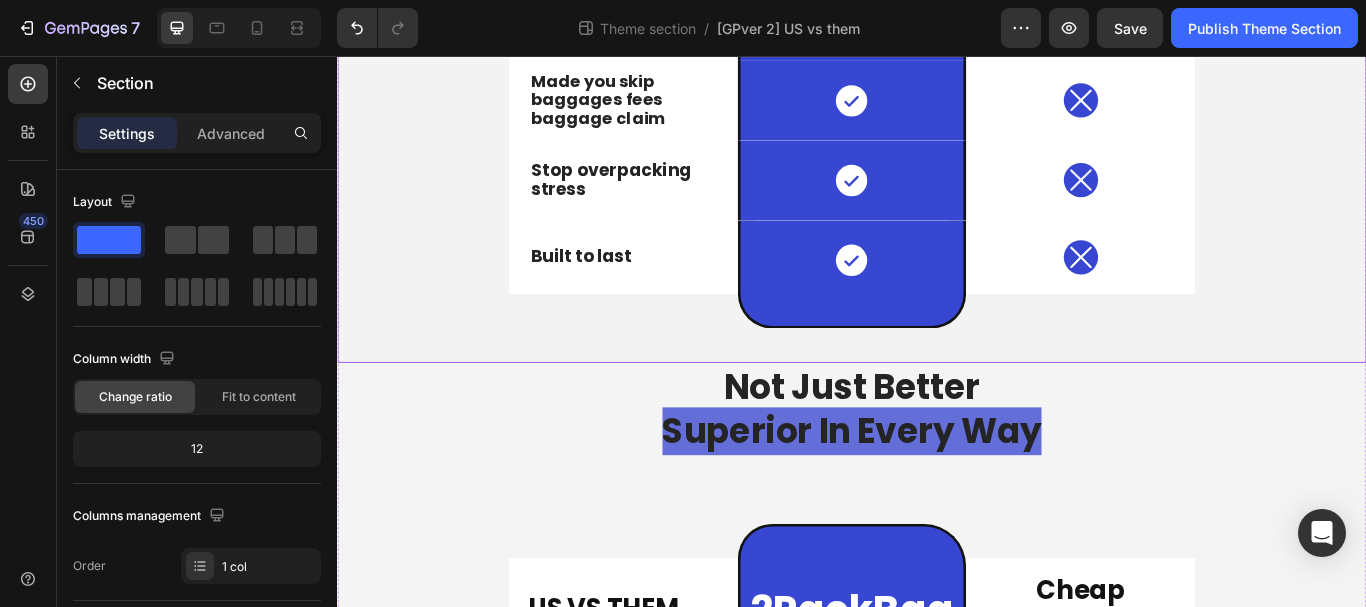 click on "Not Just Better  Superior In Every Way Heading US VS THEM Heading 2PackBag Heading Row Cheap  Vacuum Bag Heading Row Compress All Your Clothes in Seconds Text Block
Icon Row
Icon Row Save Up to 60% Packing Space Text Block
Icon Row
Icon Row Tear-Resistant & 100% Waterproof Text Block
Icon Row
Icon Row Keep Your Clothes Fresh and Odor-free Text Block
Icon Row
Icon Row Allows you to pack in 5s seconds  Text Block
Icon Row
Icon Row Made you skip baggages fees baggage claim  Text Block
Icon Row
Icon Row Stop overpacking stress  Text Block
Icon Row
Icon Row Built to last  Text Block
Icon Row
Icon Row Row Not Just Better  Superior In Every Way Heading US VS THEM Heading 2PackBag Heading Row Cheap  Vacuum Bag Heading Row Compress All Your Clothes in Seconds" at bounding box center (937, -235) 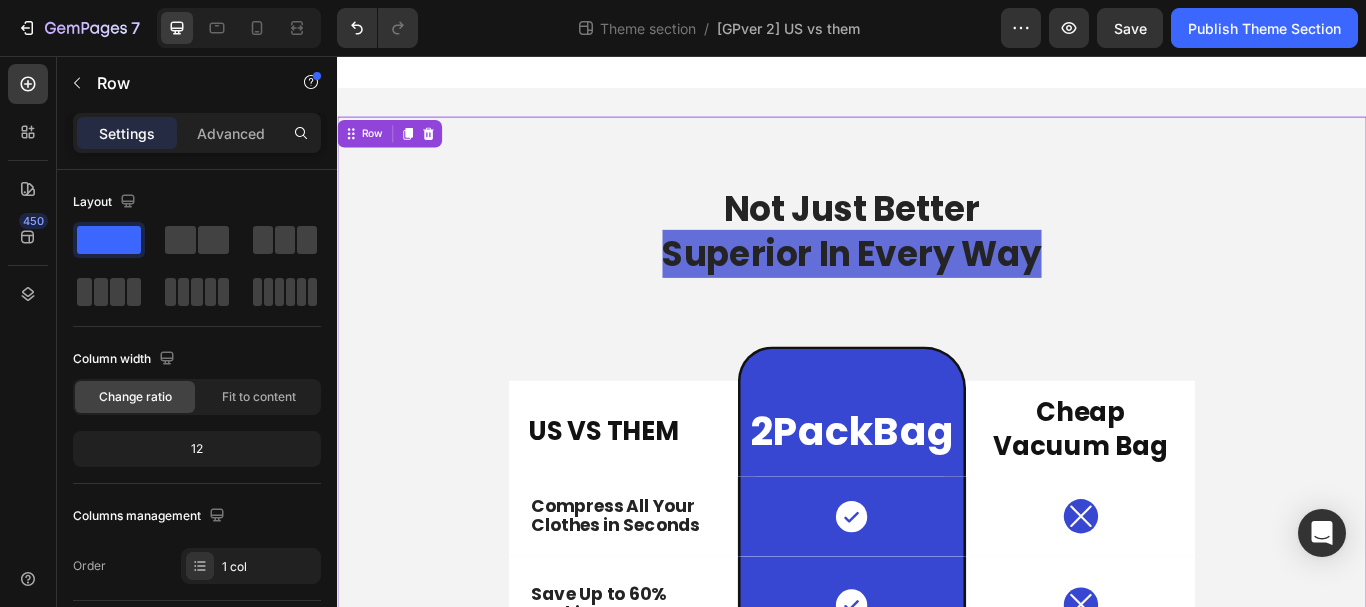 scroll, scrollTop: 0, scrollLeft: 0, axis: both 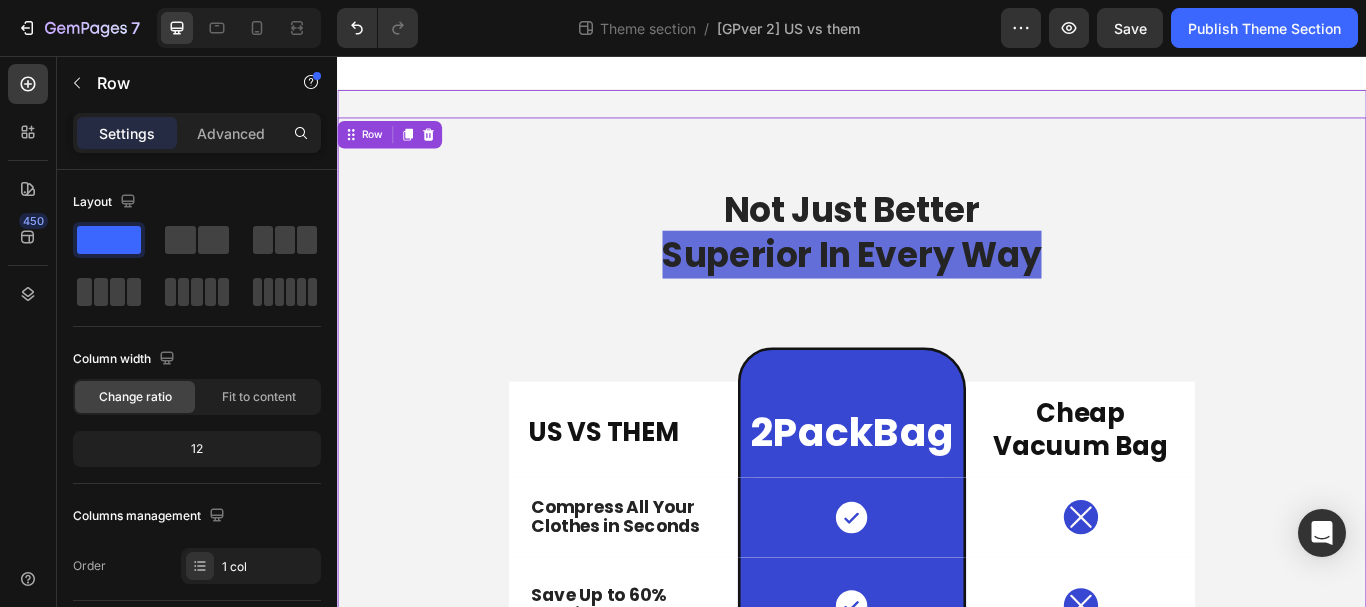 click on "Not Just Better  Superior In Every Way Heading US VS THEM Heading 2PackBag Heading Row Cheap  Vacuum Bag Heading Row Compress All Your Clothes in Seconds Text Block
Icon Row
Icon Row Save Up to 60% Packing Space Text Block
Icon Row
Icon Row Tear-Resistant & 100% Waterproof Text Block
Icon Row
Icon Row Keep Your Clothes Fresh and Odor-free Text Block
Icon Row
Icon Row Allows you to pack in 5s seconds  Text Block
Icon Row
Icon Row Made you skip baggages fees baggage claim  Text Block
Icon Row
Icon Row Stop overpacking stress  Text Block
Icon Row
Icon Row Built to last  Text Block
Icon Row
Icon Row Row Not Just Better  Superior In Every Way Heading US VS THEM Heading 2PackBag Heading Row Cheap  Vacuum Bag Heading Row Compress All Your Clothes in Seconds" at bounding box center (937, 1353) 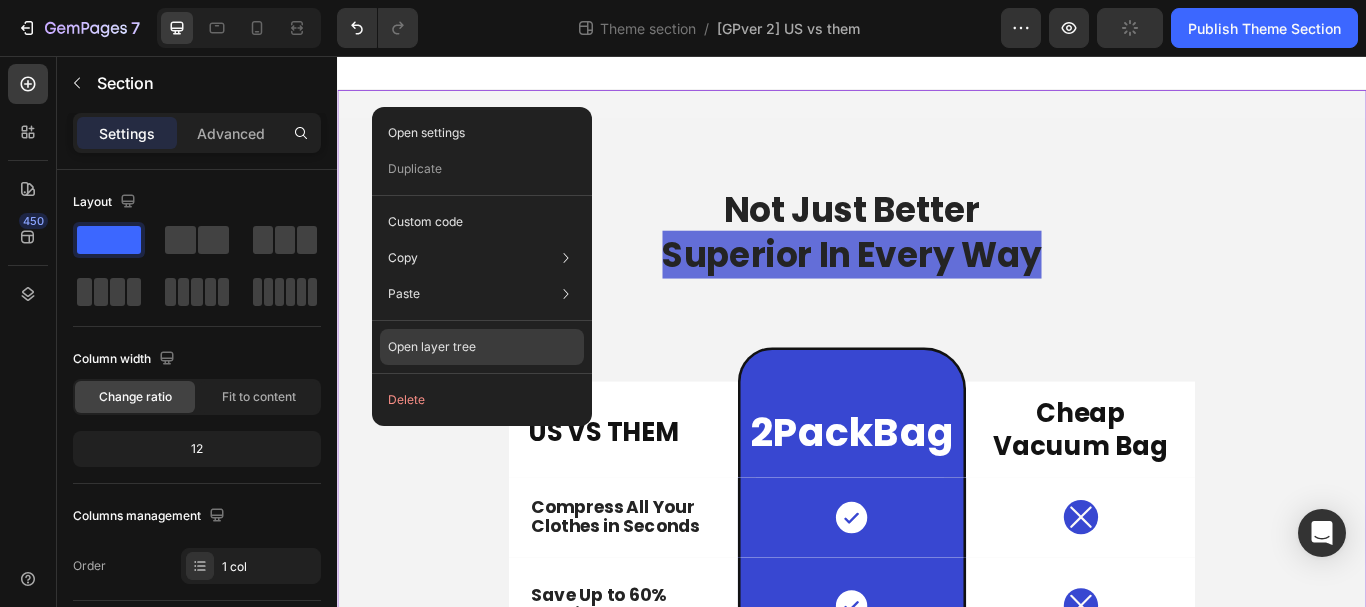 drag, startPoint x: 483, startPoint y: 343, endPoint x: 278, endPoint y: 304, distance: 208.67679 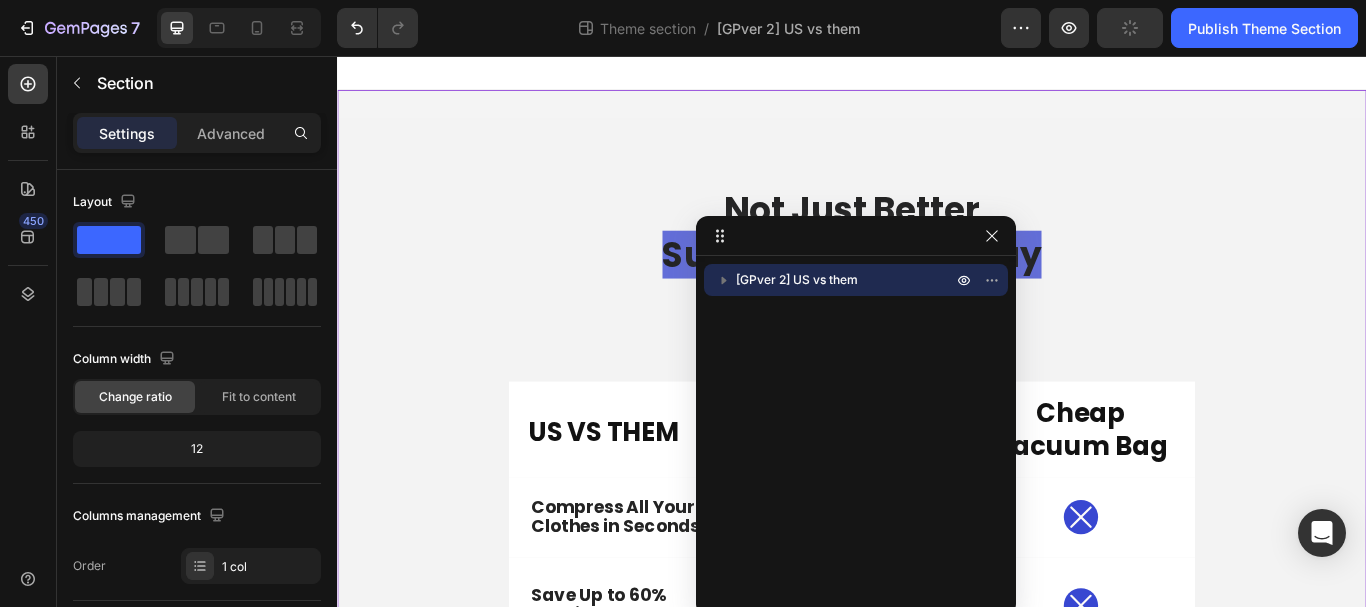click on "[GPver 2] US vs them" at bounding box center [797, 280] 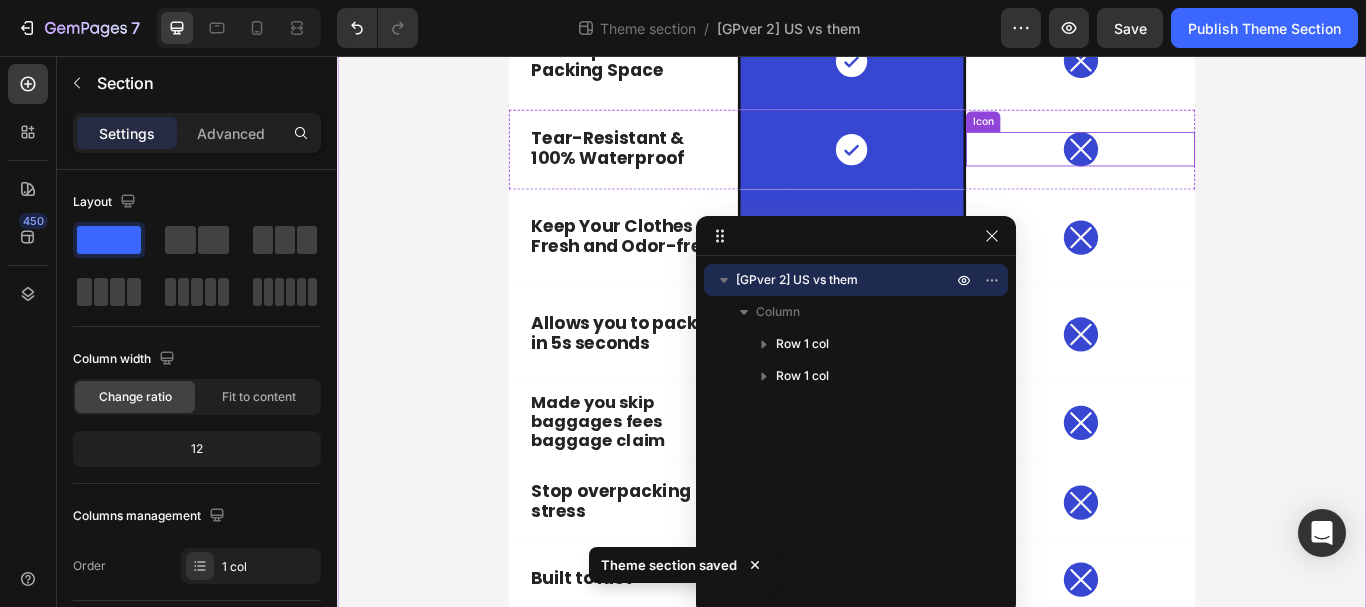 scroll, scrollTop: 1911, scrollLeft: 0, axis: vertical 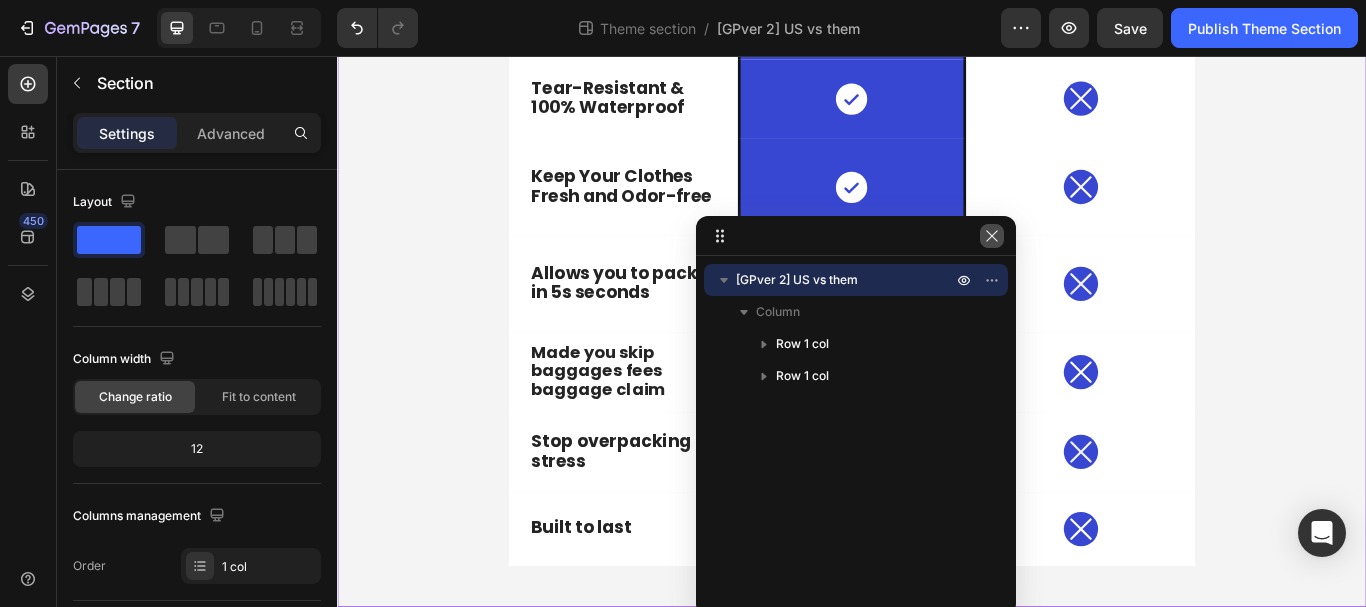 click 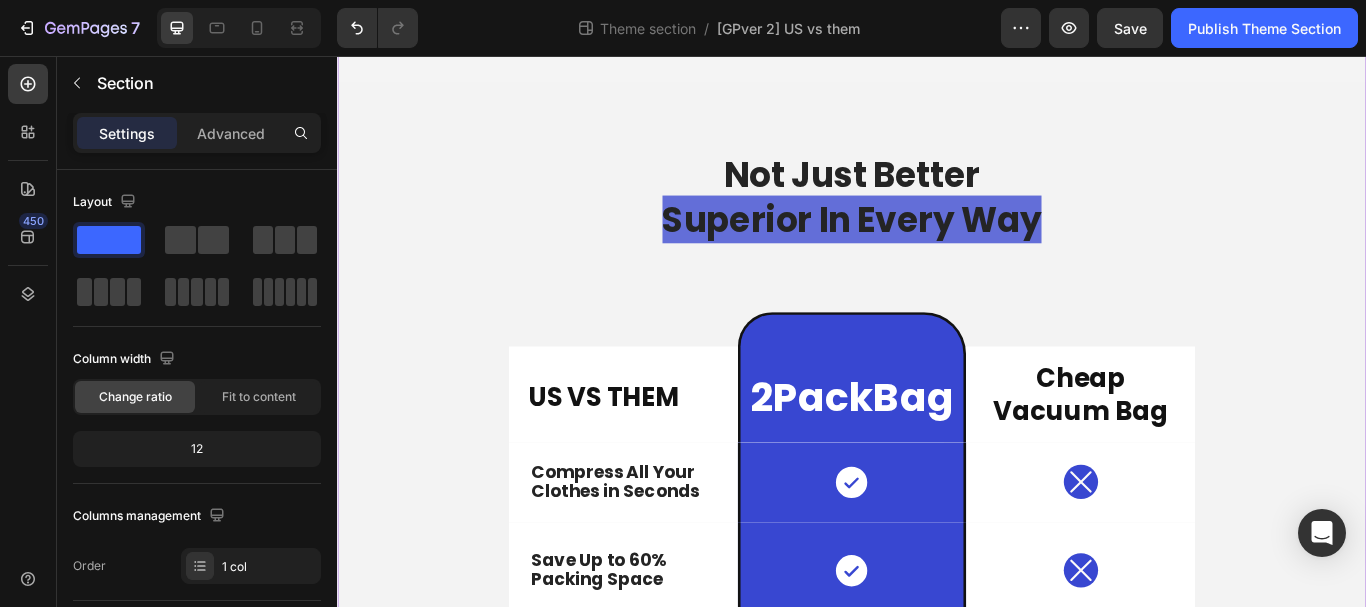 scroll, scrollTop: 0, scrollLeft: 0, axis: both 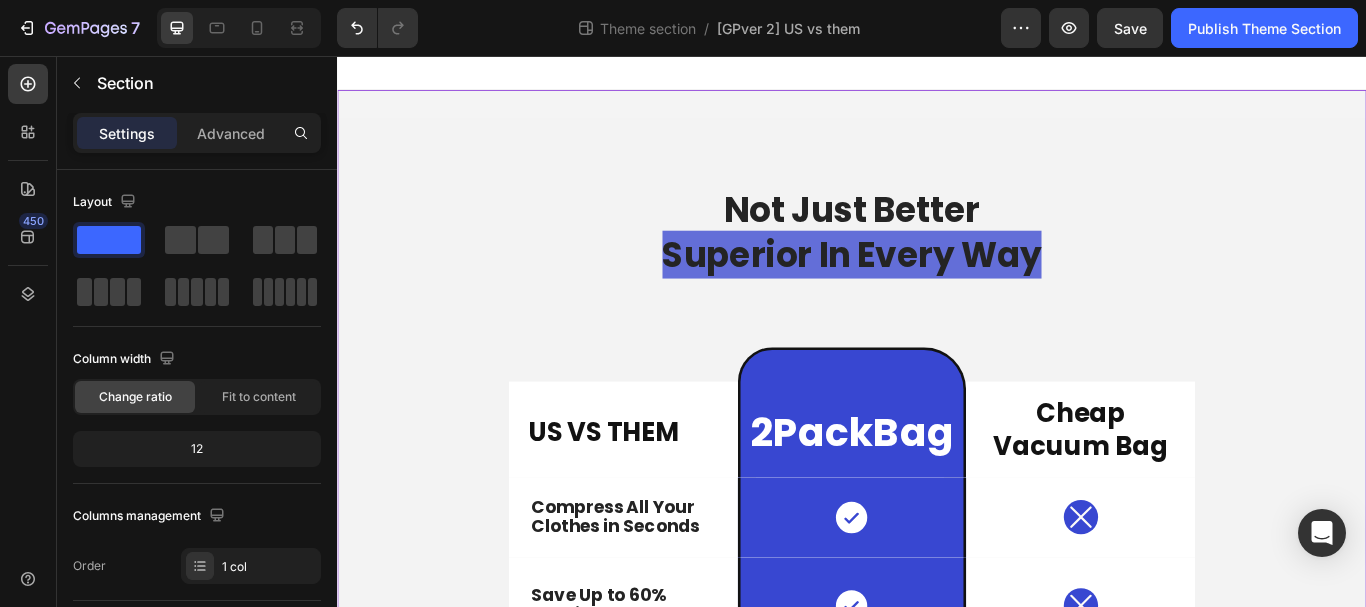 click on "Not Just Better  Superior In Every Way Heading US VS THEM Heading 2PackBag Heading Row Cheap  Vacuum Bag Heading Row Compress All Your Clothes in Seconds Text Block
Icon Row
Icon Row Save Up to 60% Packing Space Text Block
Icon Row
Icon Row Tear-Resistant & 100% Waterproof Text Block
Icon Row
Icon Row Keep Your Clothes Fresh and Odor-free Text Block
Icon Row
Icon Row Allows you to pack in 5s seconds  Text Block
Icon Row
Icon Row Made you skip baggages fees baggage claim  Text Block
Icon Row
Icon Row Stop overpacking stress  Text Block
Icon Row
Icon Row Built to last  Text Block
Icon Row
Icon Row Row Not Just Better  Superior In Every Way Heading US VS THEM Heading 2PackBag Heading Row Cheap  Vacuum Bag Heading Row Compress All Your Clothes in Seconds" at bounding box center (937, 1353) 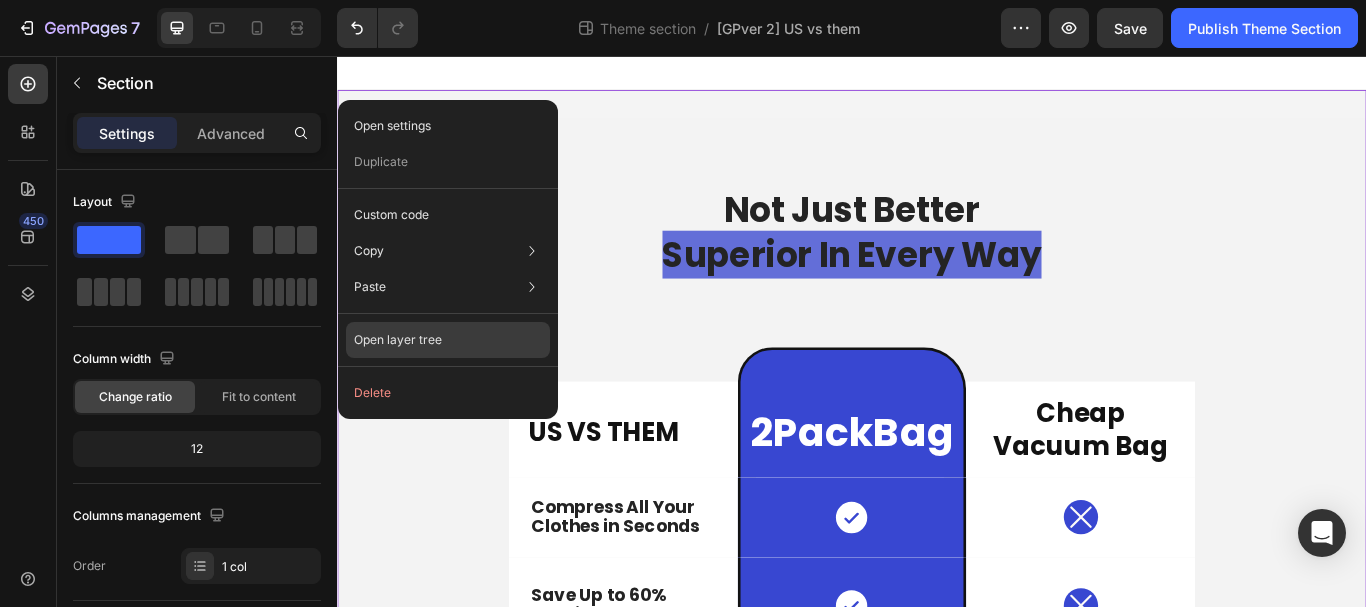drag, startPoint x: 424, startPoint y: 340, endPoint x: 284, endPoint y: 258, distance: 162.24672 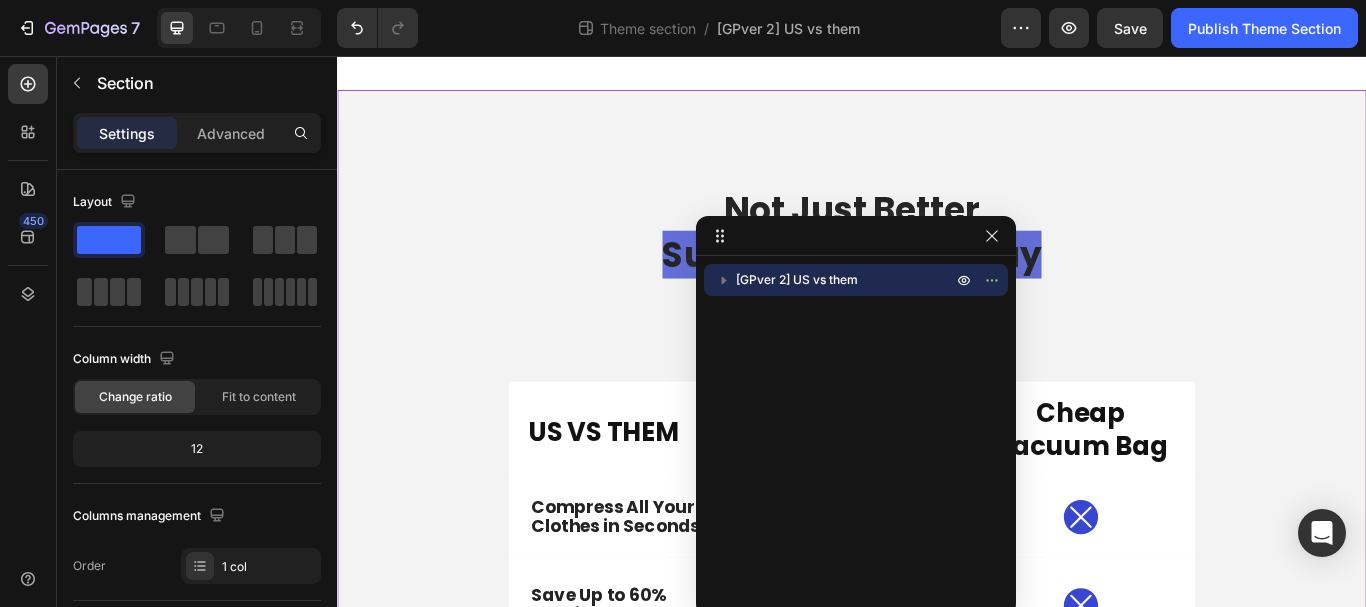 click on "[GPver 2] US vs them" at bounding box center (797, 280) 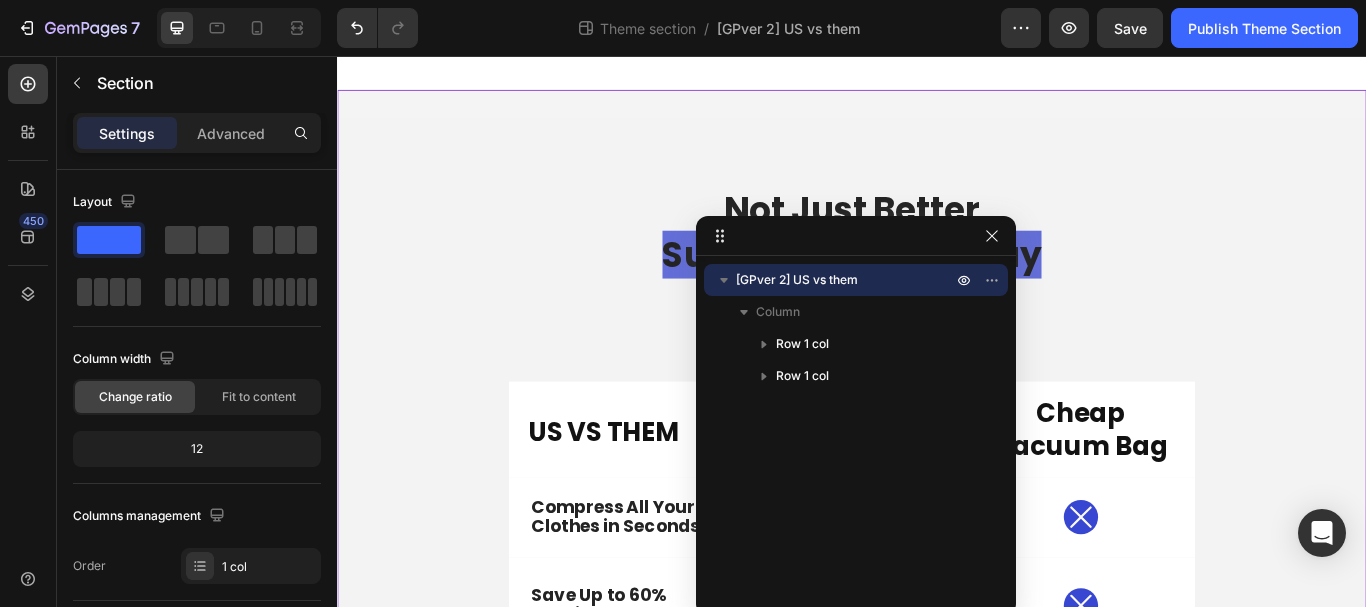 click on "Not Just Better  Superior In Every Way Heading US VS THEM Heading 2PackBag Heading Row Cheap  Vacuum Bag Heading Row Compress All Your Clothes in Seconds Text Block
Icon Row
Icon Row Save Up to 60% Packing Space Text Block
Icon Row
Icon Row Tear-Resistant & 100% Waterproof Text Block
Icon Row
Icon Row Keep Your Clothes Fresh and Odor-free Text Block
Icon Row
Icon Row Allows you to pack in 5s seconds  Text Block
Icon Row
Icon Row Made you skip baggages fees baggage claim  Text Block
Icon Row
Icon Row Stop overpacking stress  Text Block
Icon Row
Icon Row Built to last  Text Block
Icon Row
Icon Row Row Not Just Better  Superior In Every Way Heading US VS THEM Heading 2PackBag Heading Row Cheap  Vacuum Bag Heading Row Compress All Your Clothes in Seconds" at bounding box center [937, 1353] 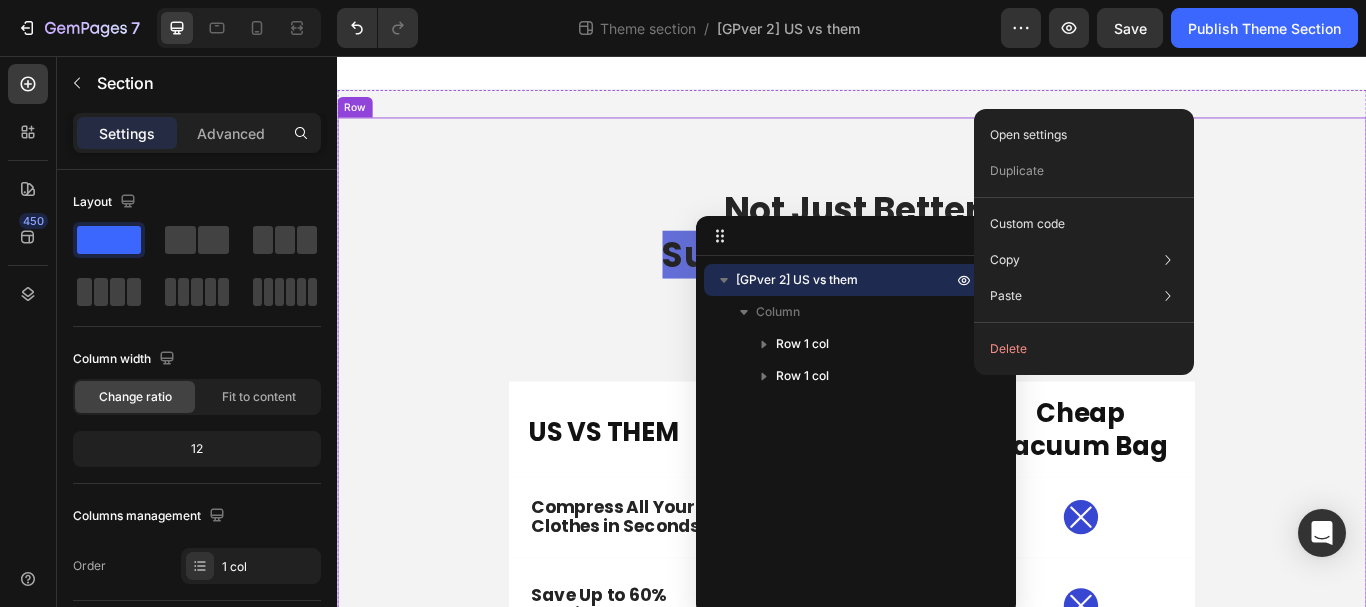 click on "Not Just Better  Superior In Every Way Heading US VS THEM Heading 2PackBag Heading Row Cheap  Vacuum Bag Heading Row Compress All Your Clothes in Seconds Text Block
Icon Row
Icon Row Save Up to 60% Packing Space Text Block
Icon Row
Icon Row Tear-Resistant & 100% Waterproof Text Block
Icon Row
Icon Row Keep Your Clothes Fresh and Odor-free Text Block
Icon Row
Icon Row Allows you to pack in 5s seconds  Text Block
Icon Row
Icon Row Made you skip baggages fees baggage claim  Text Block
Icon Row
Icon Row Stop overpacking stress  Text Block
Icon Row
Icon Row Built to last  Text Block
Icon Row
Icon Row Row Not Just Better  Superior In Every Way Heading US VS THEM Heading 2PackBag Heading Row Cheap  Vacuum Bag Heading Row Compress All Your Clothes in Seconds" at bounding box center [937, 776] 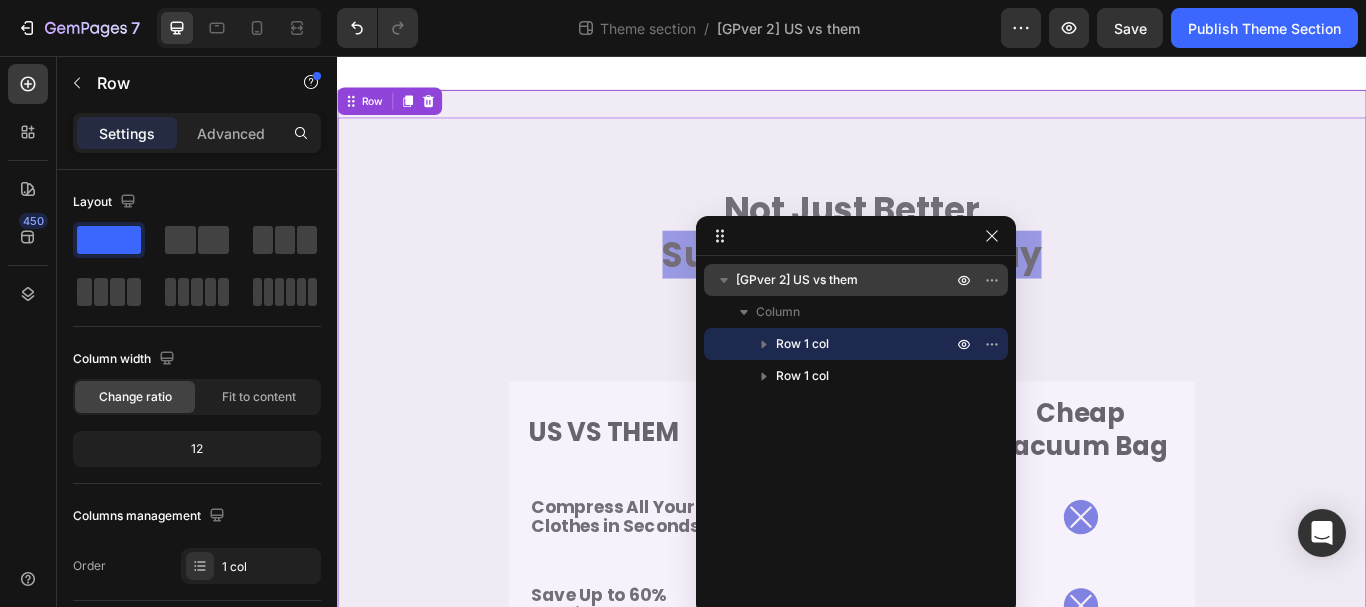 click on "[GPver 2] US vs them" at bounding box center [846, 280] 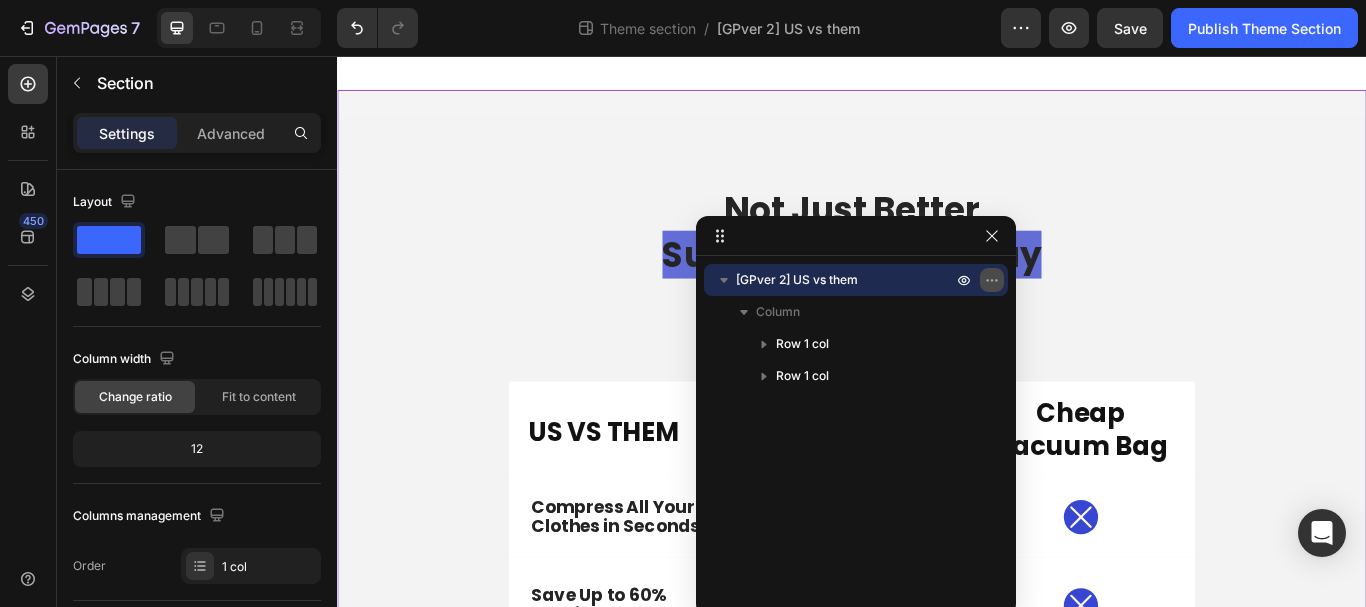 click 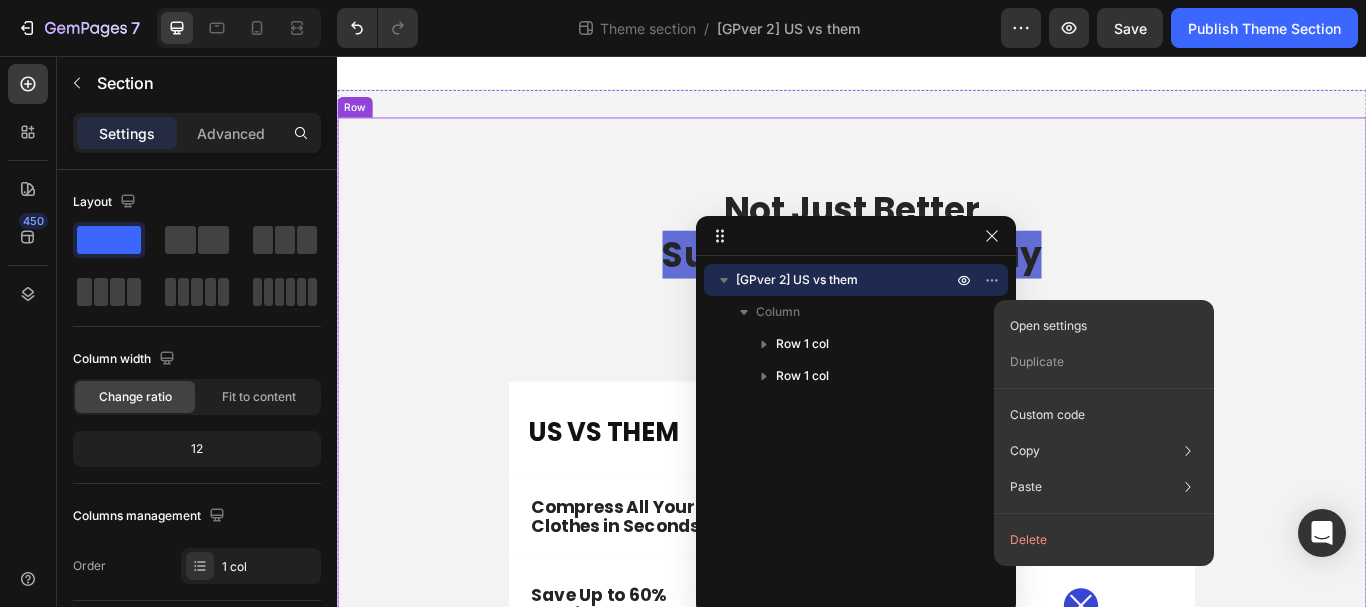 click on "Not Just Better  Superior In Every Way Heading US VS THEM Heading 2PackBag Heading Row Cheap  Vacuum Bag Heading Row Compress All Your Clothes in Seconds Text Block
Icon Row
Icon Row Save Up to 60% Packing Space Text Block
Icon Row
Icon Row Tear-Resistant & 100% Waterproof Text Block
Icon Row
Icon Row Keep Your Clothes Fresh and Odor-free Text Block
Icon Row
Icon Row Allows you to pack in 5s seconds  Text Block
Icon Row
Icon Row Made you skip baggages fees baggage claim  Text Block
Icon Row
Icon Row Stop overpacking stress  Text Block
Icon Row
Icon Row Built to last  Text Block
Icon Row
Icon Row Row Not Just Better  Superior In Every Way Heading US VS THEM Heading 2PackBag Heading Row Cheap  Vacuum Bag Heading Row Compress All Your Clothes in Seconds" at bounding box center (937, 792) 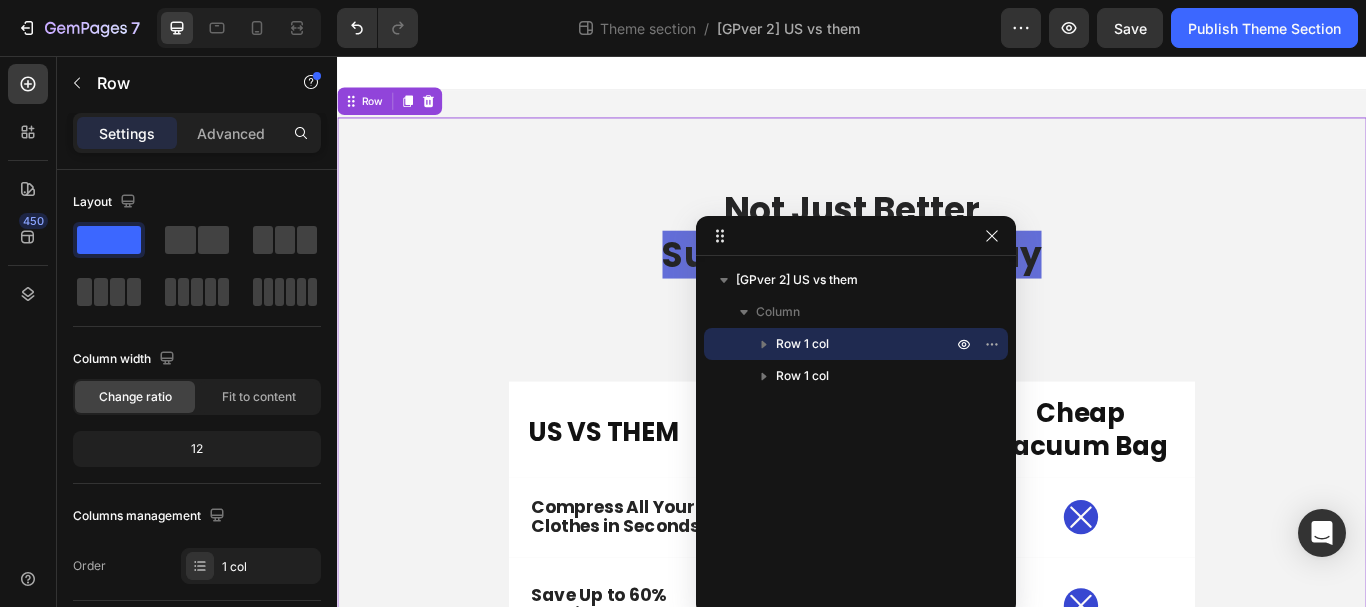 click on "Not Just Better  Superior In Every Way" at bounding box center [937, 262] 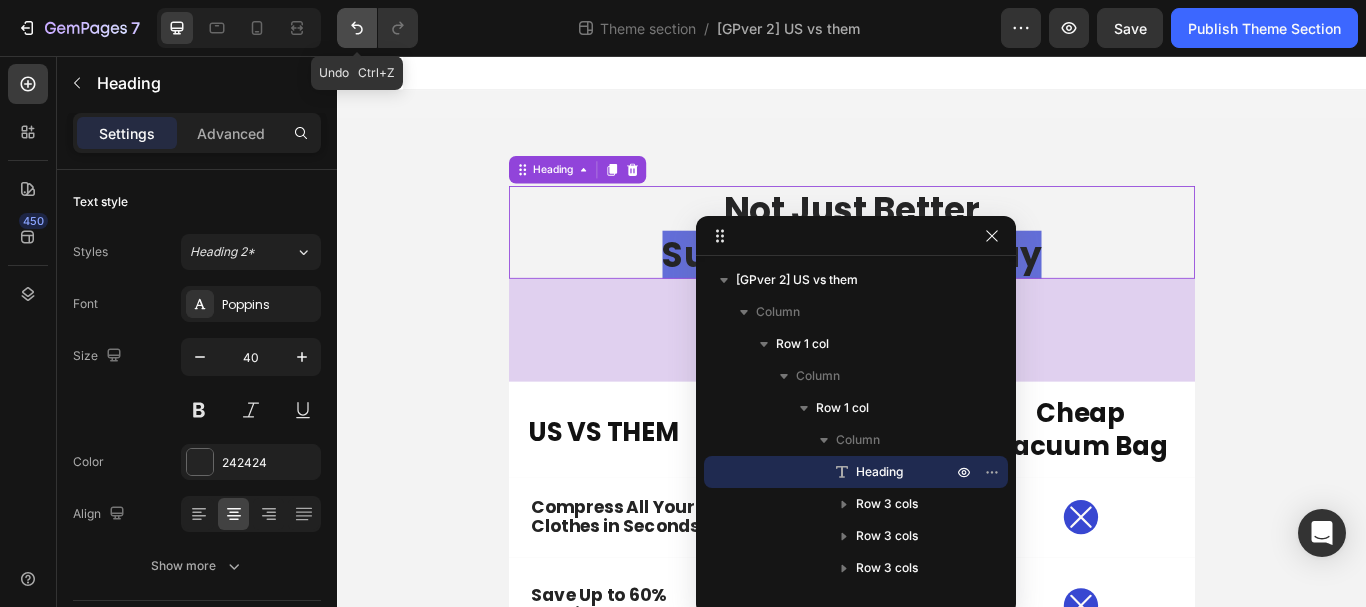 click 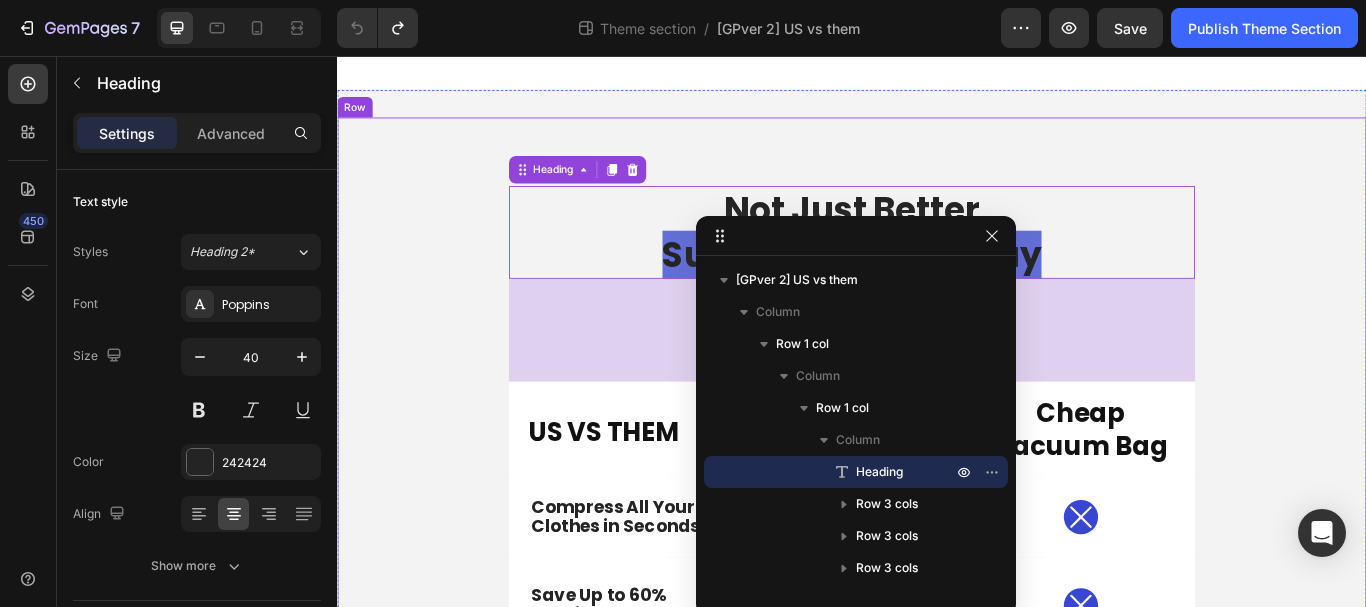 click on "Not Just Better  Superior In Every Way Heading   120 US VS THEM Heading 2PackBag Heading Row Cheap  Vacuum Bag Heading Row Compress All Your Clothes in Seconds Text Block
Icon Row
Icon Row Save Up to 60% Packing Space Text Block
Icon Row
Icon Row Tear-Resistant & 100% Waterproof Text Block
Icon Row
Icon Row Keep Your Clothes Fresh and Odor-free Text Block
Icon Row
Icon Row Allows you to pack in 5s seconds  Text Block
Icon Row
Icon Row Made you skip baggages fees baggage claim  Text Block
Icon Row
Icon Row Stop overpacking stress  Text Block
Icon Row
Icon Row Built to last  Text Block
Icon Row
Icon Row Row Not Just Better  Superior In Every Way Heading US VS THEM Heading 2PackBag Heading Row Cheap  Vacuum Bag Heading Row Text Block
Row" at bounding box center (937, 1361) 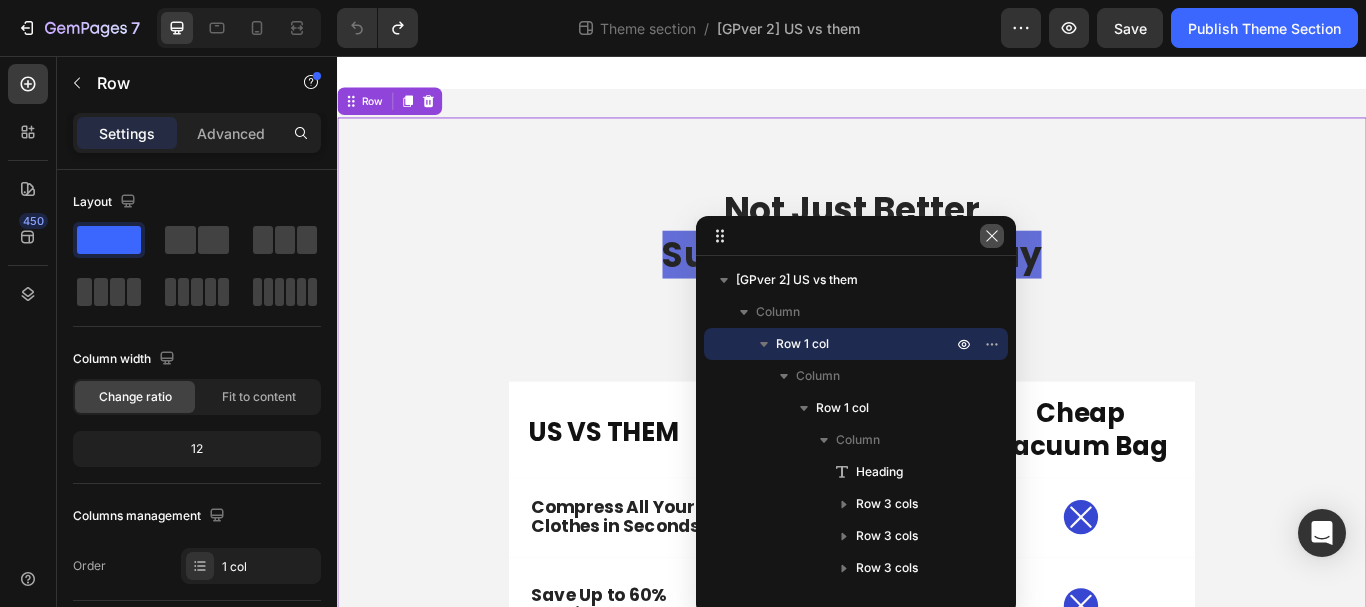 click 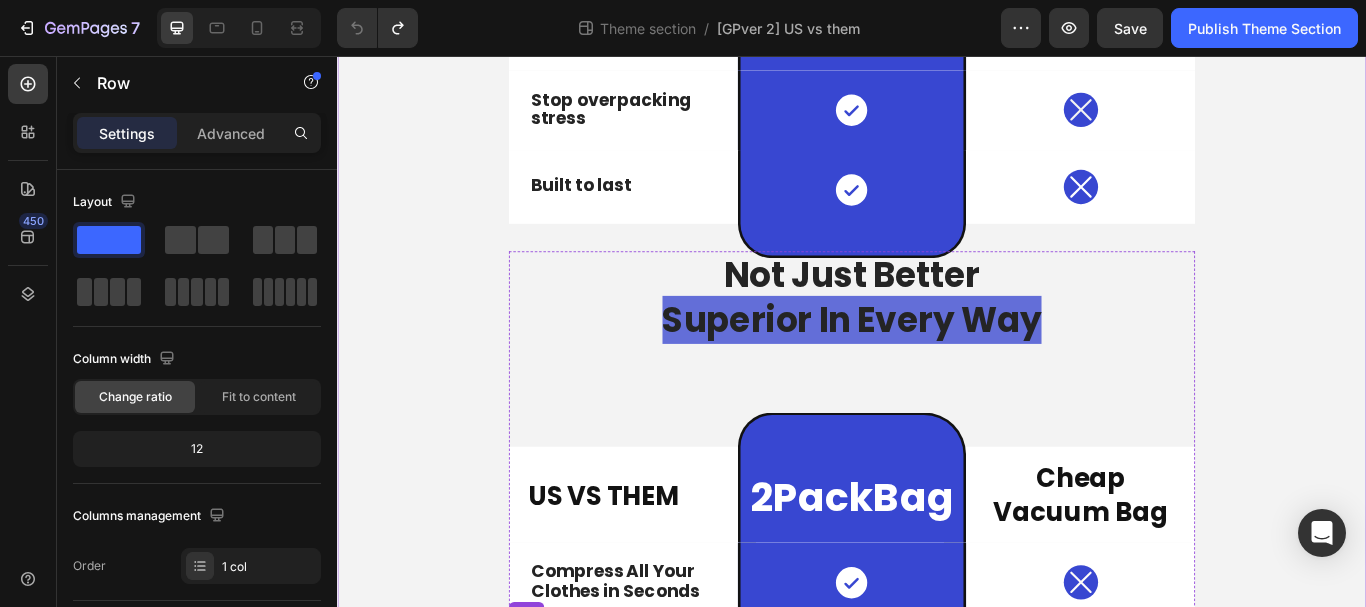 scroll, scrollTop: 927, scrollLeft: 0, axis: vertical 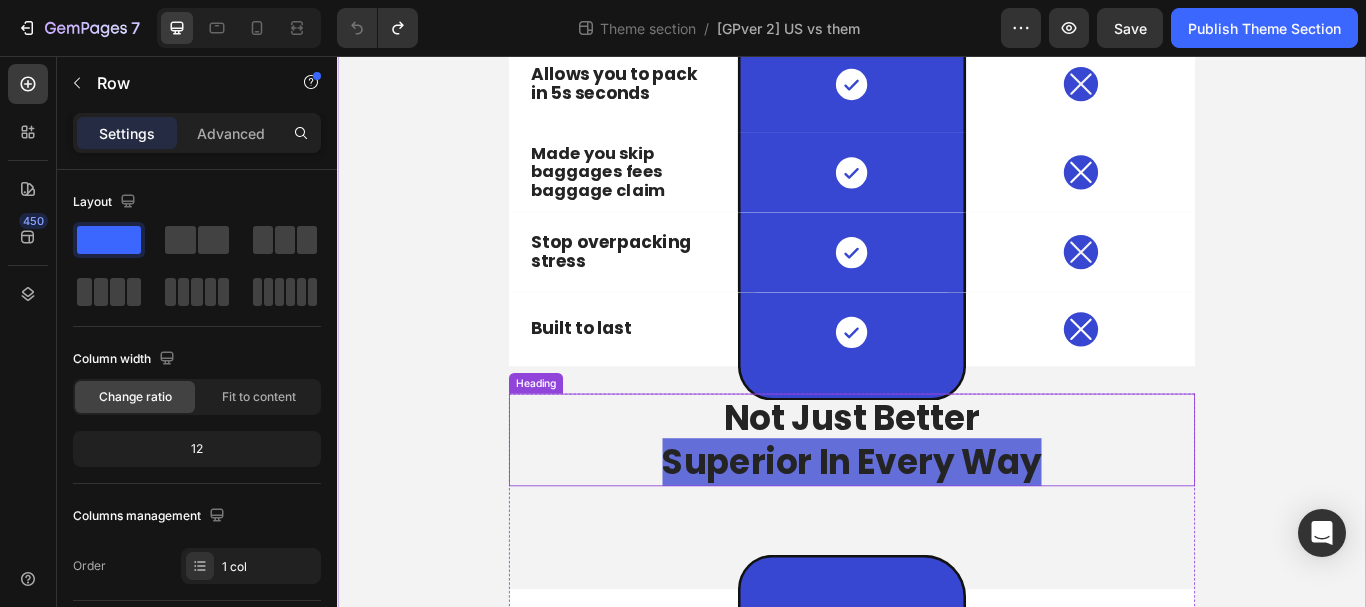 click on "Heading" at bounding box center [568, 438] 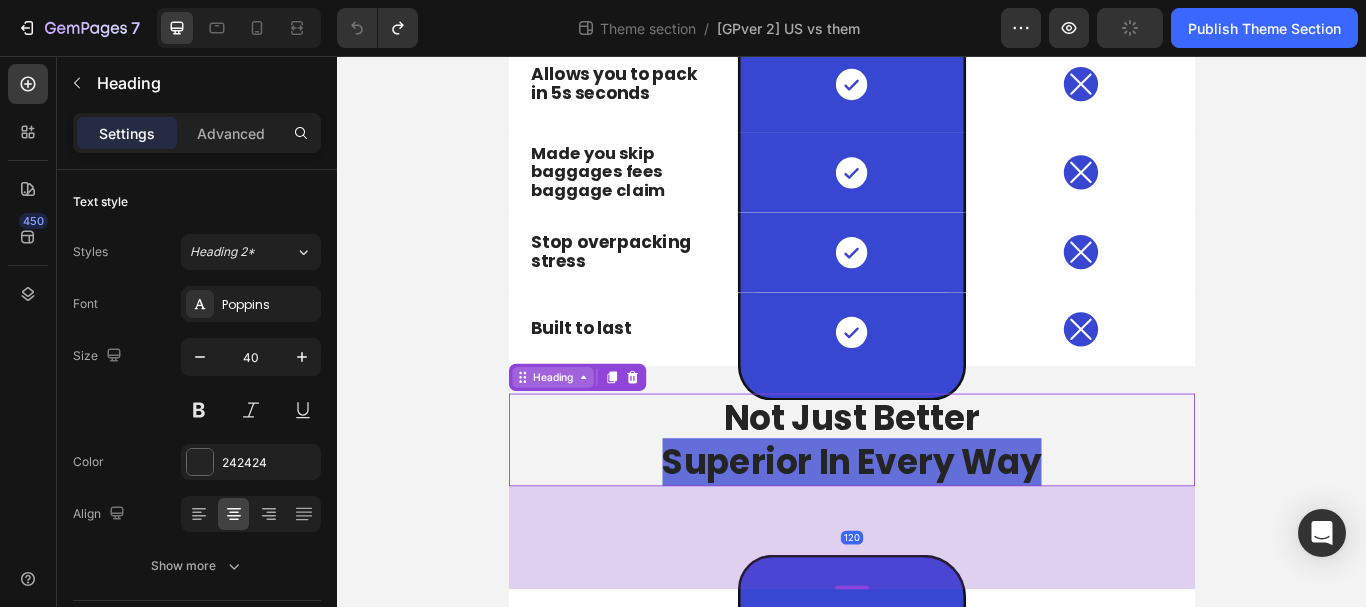 click on "Heading" at bounding box center [588, 431] 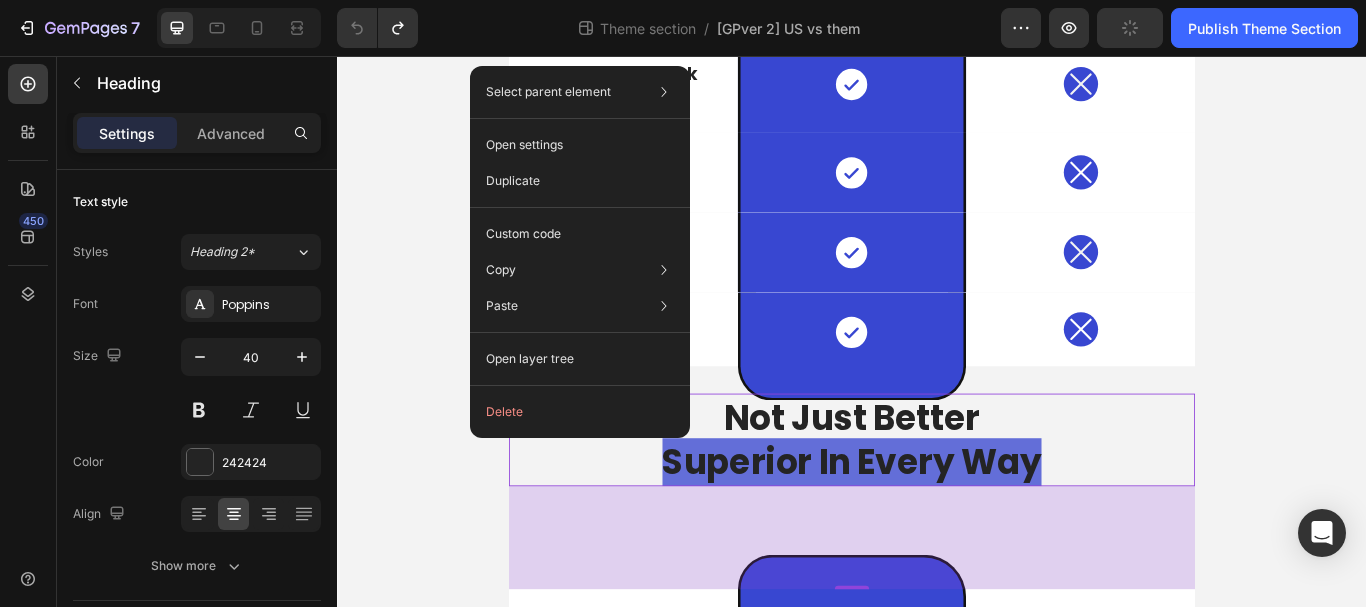 click on "Not Just Better  Superior In Every Way Heading US VS THEM Heading 2PackBag Heading Row Cheap  Vacuum Bag Heading Row Compress All Your Clothes in Seconds Text Block
Icon Row
Icon Row Save Up to 60% Packing Space Text Block
Icon Row
Icon Row Tear-Resistant & 100% Waterproof Text Block
Icon Row
Icon Row Keep Your Clothes Fresh and Odor-free Text Block
Icon Row
Icon Row Allows you to pack in 5s seconds  Text Block
Icon Row
Icon Row Made you skip baggages fees baggage claim  Text Block
Icon Row
Icon Row Stop overpacking stress  Text Block
Icon Row
Icon Row Built to last  Text Block
Icon Row
Icon Row Row Not Just Better  Superior In Every Way Heading Row 1 col Row 1 col   120 US VS THEM Heading 2PackBag Heading Row Cheap  Vacuum Bag Heading Row Text Block" at bounding box center (937, 450) 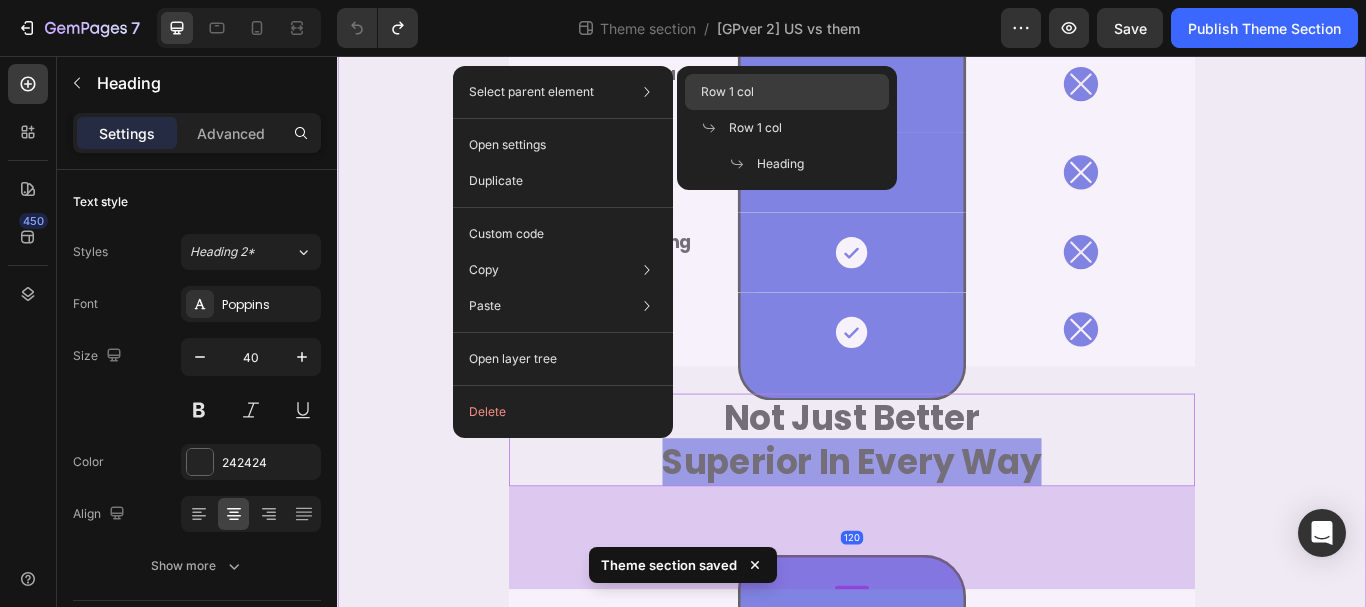 click on "Row 1 col" 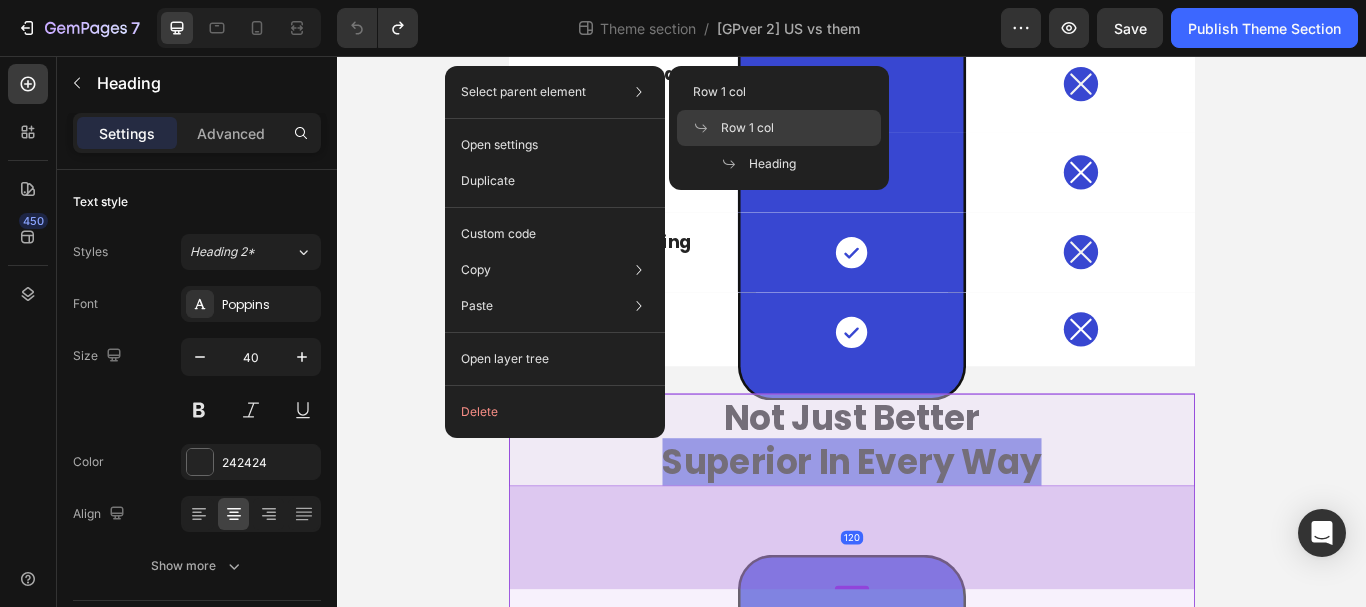 click on "Row 1 col" at bounding box center (747, 128) 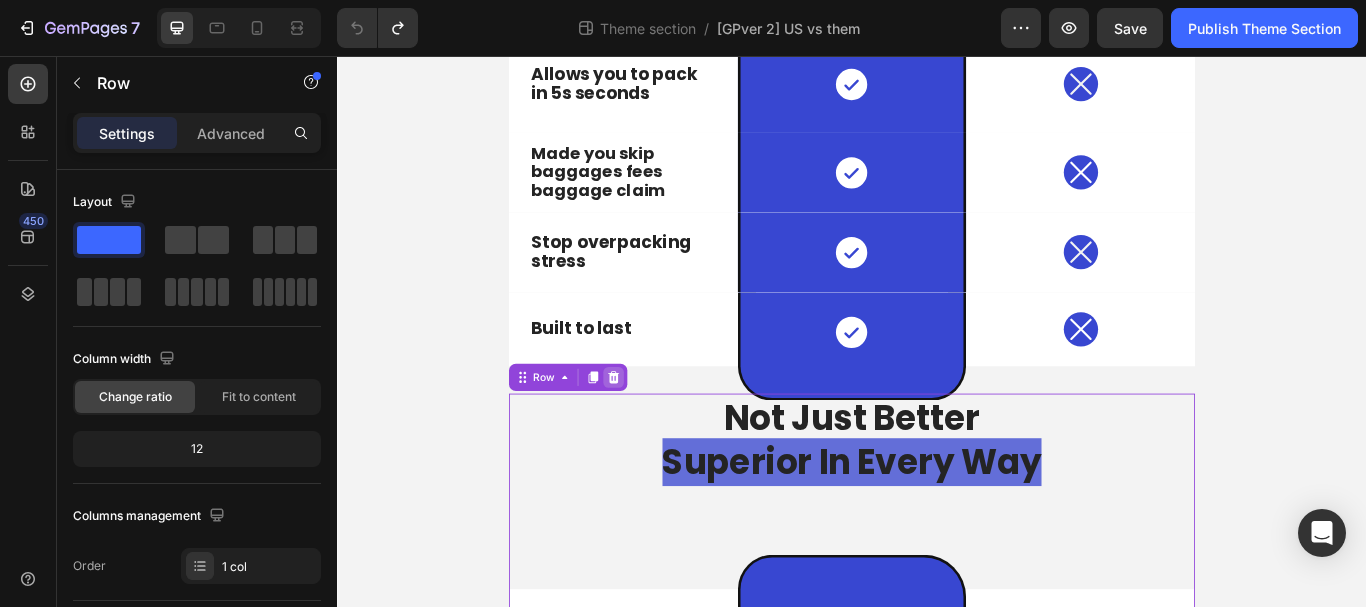click 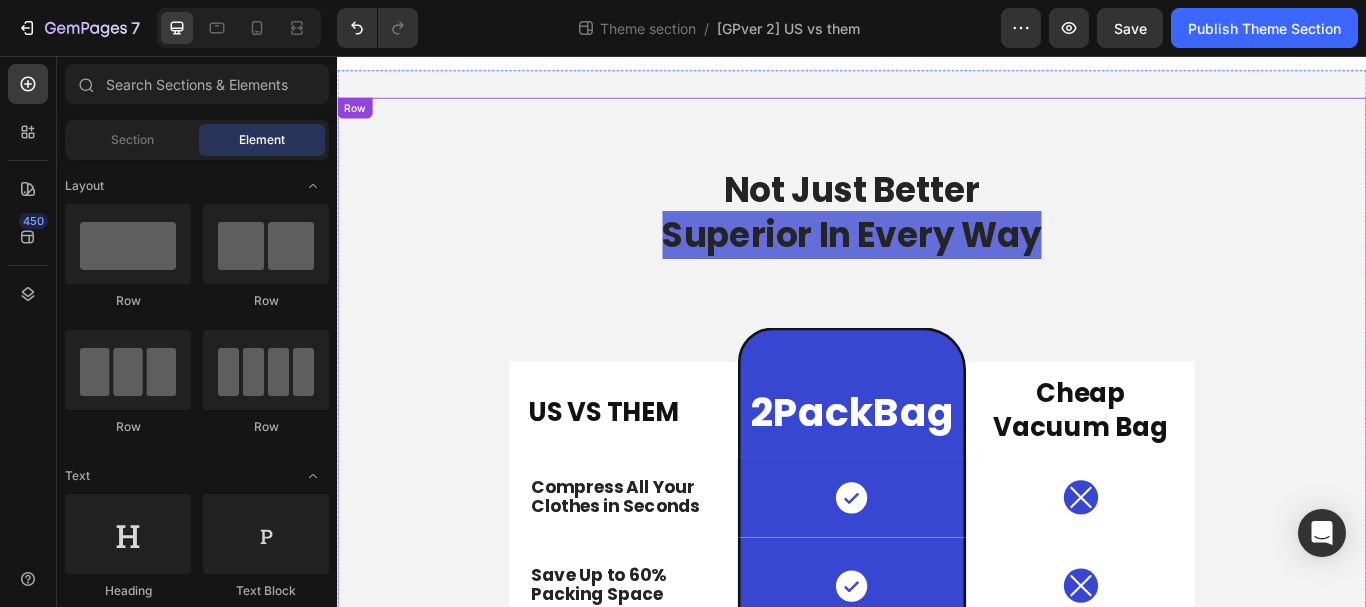 scroll, scrollTop: 0, scrollLeft: 0, axis: both 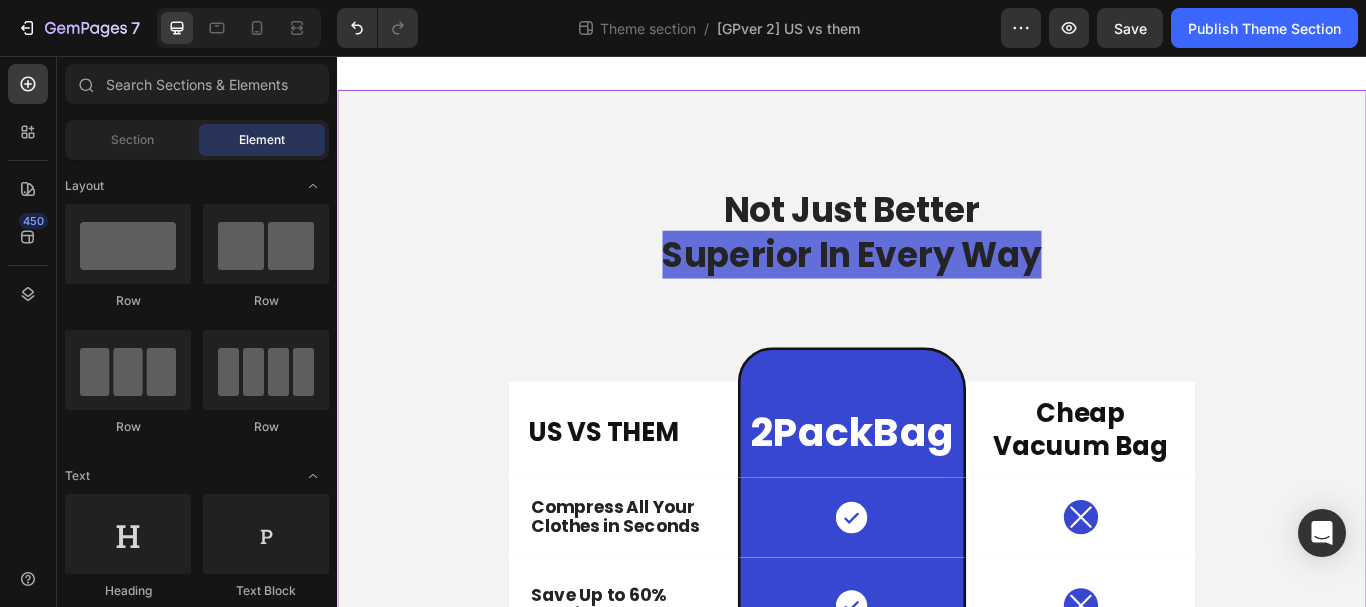 click on "Not Just Better  Superior In Every Way Heading US VS THEM Heading 2PackBag Heading Row Cheap  Vacuum Bag Heading Row Compress All Your Clothes in Seconds Text Block
Icon Row
Icon Row Save Up to 60% Packing Space Text Block
Icon Row
Icon Row Tear-Resistant & 100% Waterproof Text Block
Icon Row
Icon Row Keep Your Clothes Fresh and Odor-free Text Block
Icon Row
Icon Row Allows you to pack in 5s seconds  Text Block
Icon Row
Icon Row Made you skip baggages fees baggage claim  Text Block
Icon Row
Icon Row Stop overpacking stress  Text Block
Icon Row
Icon Row Built to last  Text Block
Icon Row
Icon Row Row Not Just Better  Superior In Every Way Heading US VS THEM Heading 2PackBag Heading Row Cheap  Vacuum Bag Heading Row Compress All Your Clothes in Seconds" at bounding box center [937, 776] 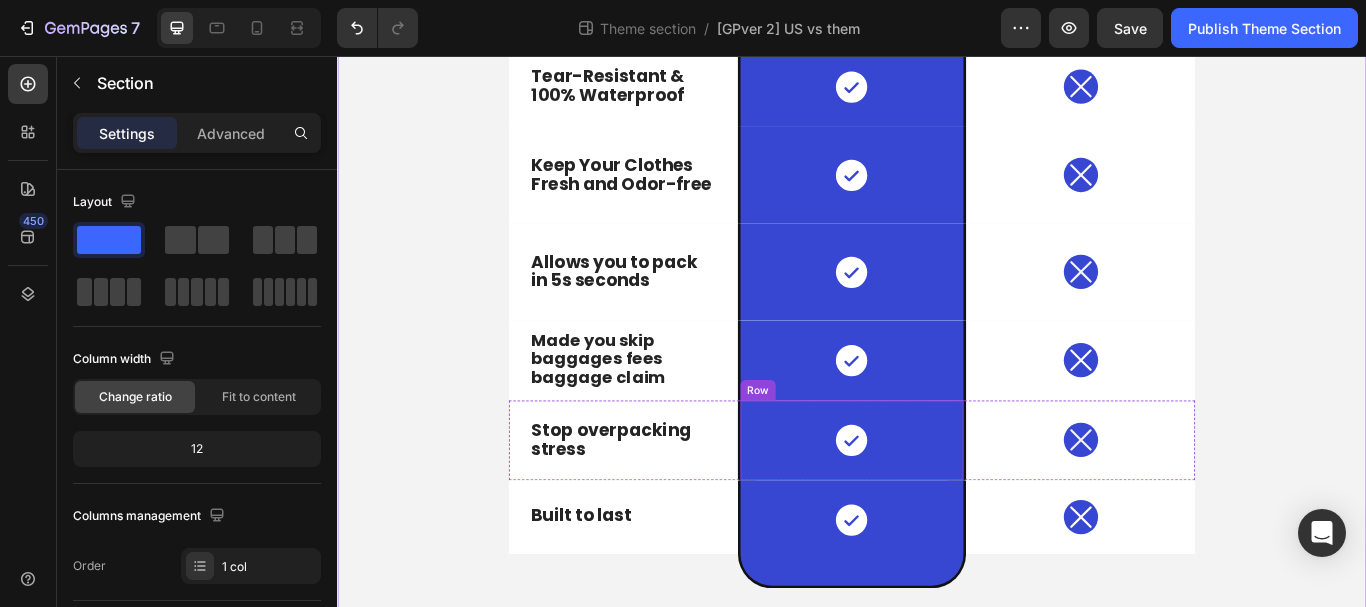 scroll, scrollTop: 758, scrollLeft: 0, axis: vertical 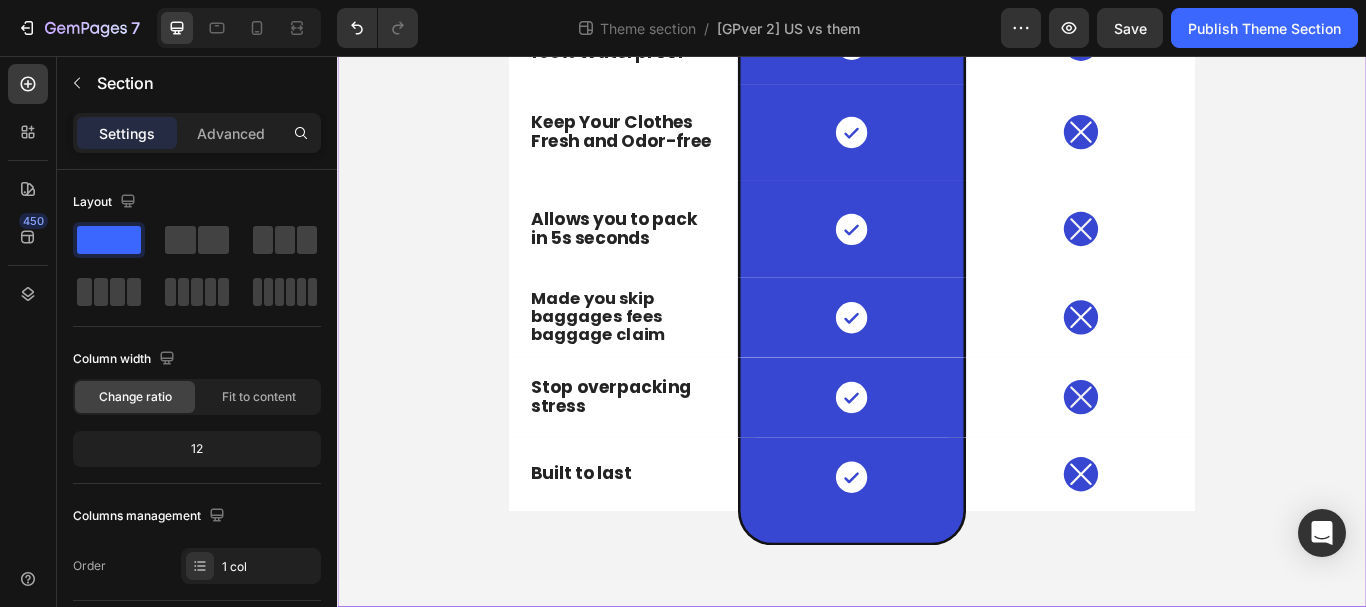 click on "Not Just Better  Superior In Every Way Heading US VS THEM Heading 2PackBag Heading Row Cheap  Vacuum Bag Heading Row Compress All Your Clothes in Seconds Text Block
Icon Row
Icon Row Save Up to 60% Packing Space Text Block
Icon Row
Icon Row Tear-Resistant & 100% Waterproof Text Block
Icon Row
Icon Row Keep Your Clothes Fresh and Odor-free Text Block
Icon Row
Icon Row Allows you to pack in 5s seconds  Text Block
Icon Row
Icon Row Made you skip baggages fees baggage claim  Text Block
Icon Row
Icon Row Stop overpacking stress  Text Block
Icon Row
Icon Row Built to last  Text Block
Icon Row
Icon Row Row Not Just Better  Superior In Every Way Heading US VS THEM Heading 2PackBag Heading Row Cheap  Vacuum Bag Heading Row Compress All Your Clothes in Seconds" at bounding box center (937, 18) 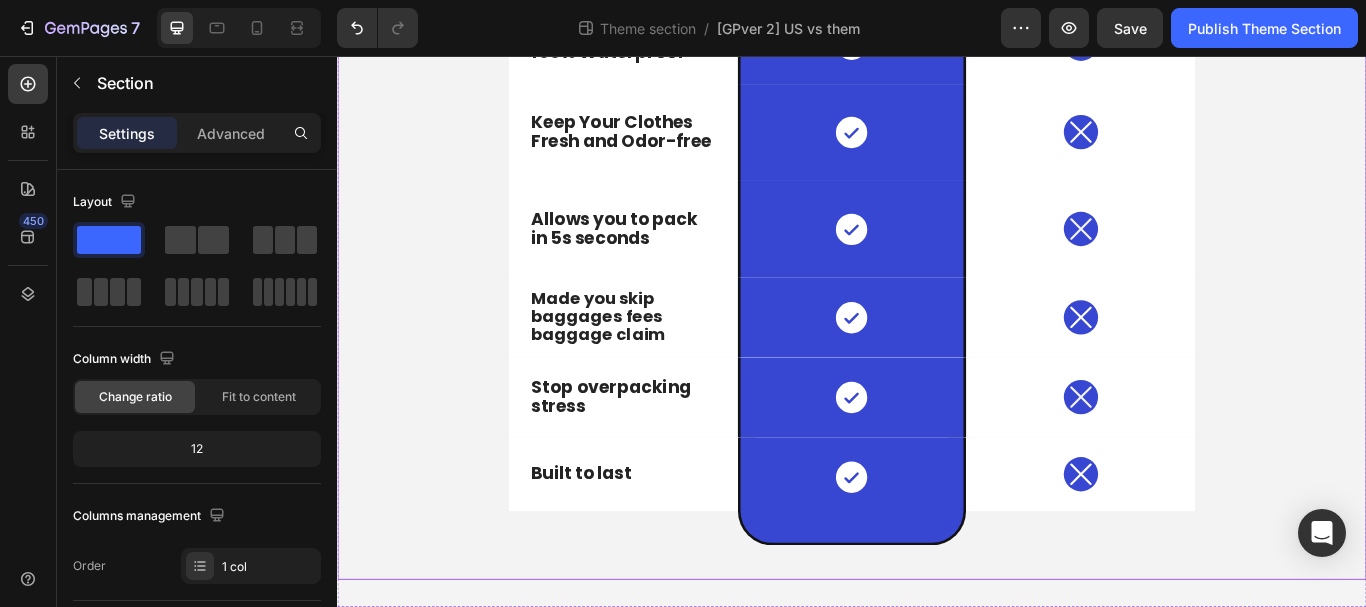 click on "Not Just Better  Superior In Every Way Heading US VS THEM Heading 2PackBag Heading Row Cheap  Vacuum Bag Heading Row Compress All Your Clothes in Seconds Text Block
Icon Row
Icon Row Save Up to 60% Packing Space Text Block
Icon Row
Icon Row Tear-Resistant & 100% Waterproof Text Block
Icon Row
Icon Row Keep Your Clothes Fresh and Odor-free Text Block
Icon Row
Icon Row Allows you to pack in 5s seconds  Text Block
Icon Row
Icon Row Made you skip baggages fees baggage claim  Text Block
Icon Row
Icon Row Stop overpacking stress  Text Block
Icon Row
Icon Row Built to last  Text Block
Icon Row
Icon Row Row Not Just Better  Superior In Every Way Heading US VS THEM Heading 2PackBag Heading Row Cheap  Vacuum Bag Heading Row Compress All Your Clothes in Seconds" at bounding box center (937, 18) 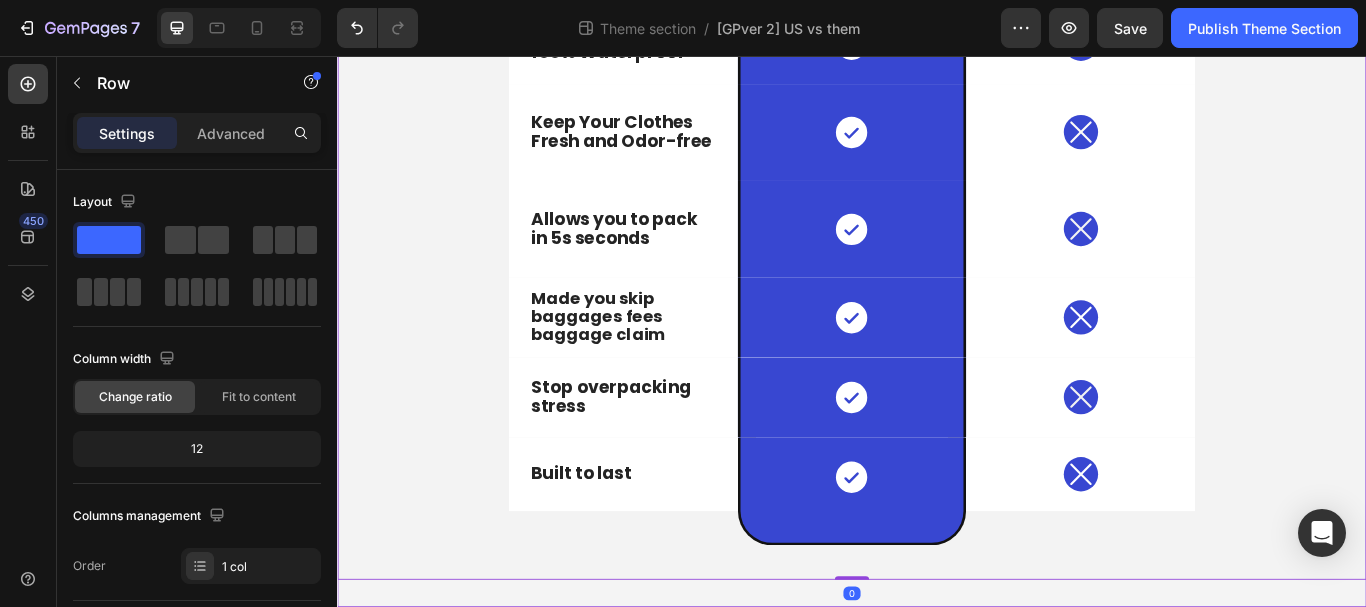 click on "Not Just Better  Superior In Every Way Heading US VS THEM Heading 2PackBag Heading Row Cheap  Vacuum Bag Heading Row Compress All Your Clothes in Seconds Text Block
Icon Row
Icon Row Save Up to 60% Packing Space Text Block
Icon Row
Icon Row Tear-Resistant & 100% Waterproof Text Block
Icon Row
Icon Row Keep Your Clothes Fresh and Odor-free Text Block
Icon Row
Icon Row Allows you to pack in 5s seconds  Text Block
Icon Row
Icon Row Made you skip baggages fees baggage claim  Text Block
Icon Row
Icon Row Stop overpacking stress  Text Block
Icon Row
Icon Row Built to last  Text Block
Icon Row
Icon Row Row Not Just Better  Superior In Every Way Heading US VS THEM Heading 2PackBag Heading Row Cheap  Vacuum Bag Heading Row Compress All Your Clothes in Seconds" at bounding box center [937, 18] 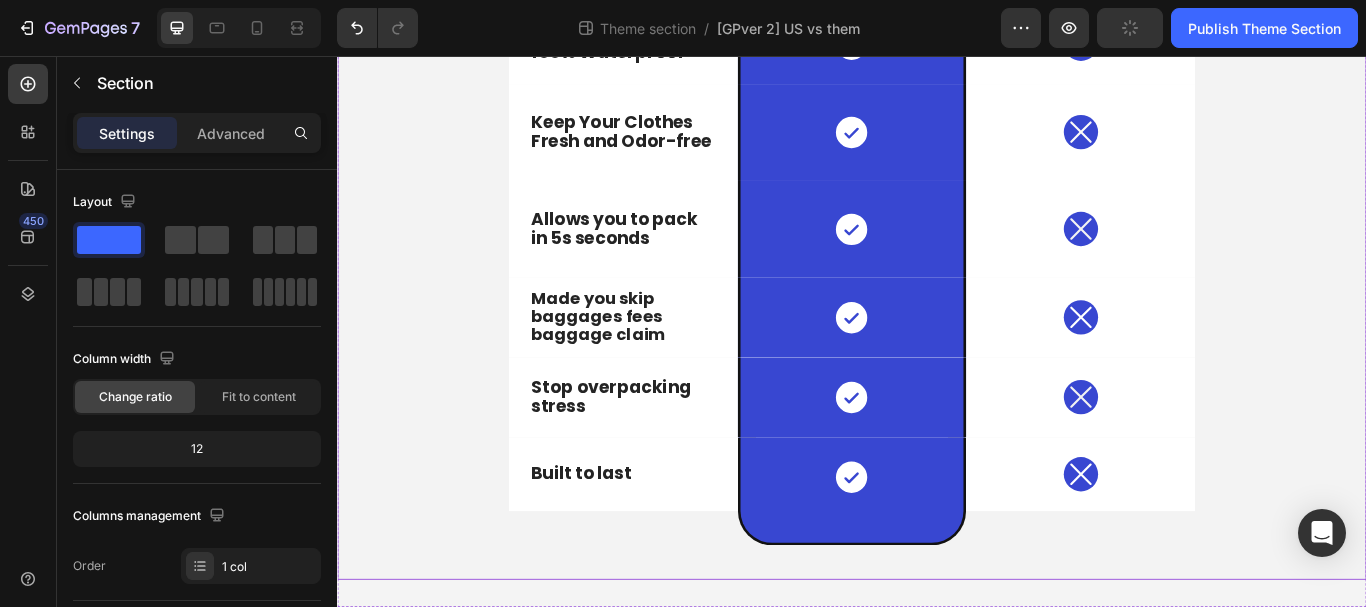 click on "Not Just Better  Superior In Every Way Heading US VS THEM Heading 2PackBag Heading Row Cheap  Vacuum Bag Heading Row Compress All Your Clothes in Seconds Text Block
Icon Row
Icon Row Save Up to 60% Packing Space Text Block
Icon Row
Icon Row Tear-Resistant & 100% Waterproof Text Block
Icon Row
Icon Row Keep Your Clothes Fresh and Odor-free Text Block
Icon Row
Icon Row Allows you to pack in 5s seconds  Text Block
Icon Row
Icon Row Made you skip baggages fees baggage claim  Text Block
Icon Row
Icon Row Stop overpacking stress  Text Block
Icon Row
Icon Row Built to last  Text Block
Icon Row
Icon Row Row Not Just Better  Superior In Every Way Heading US VS THEM Heading 2PackBag Heading Row Cheap  Vacuum Bag Heading Row Compress All Your Clothes in Seconds" at bounding box center (937, 18) 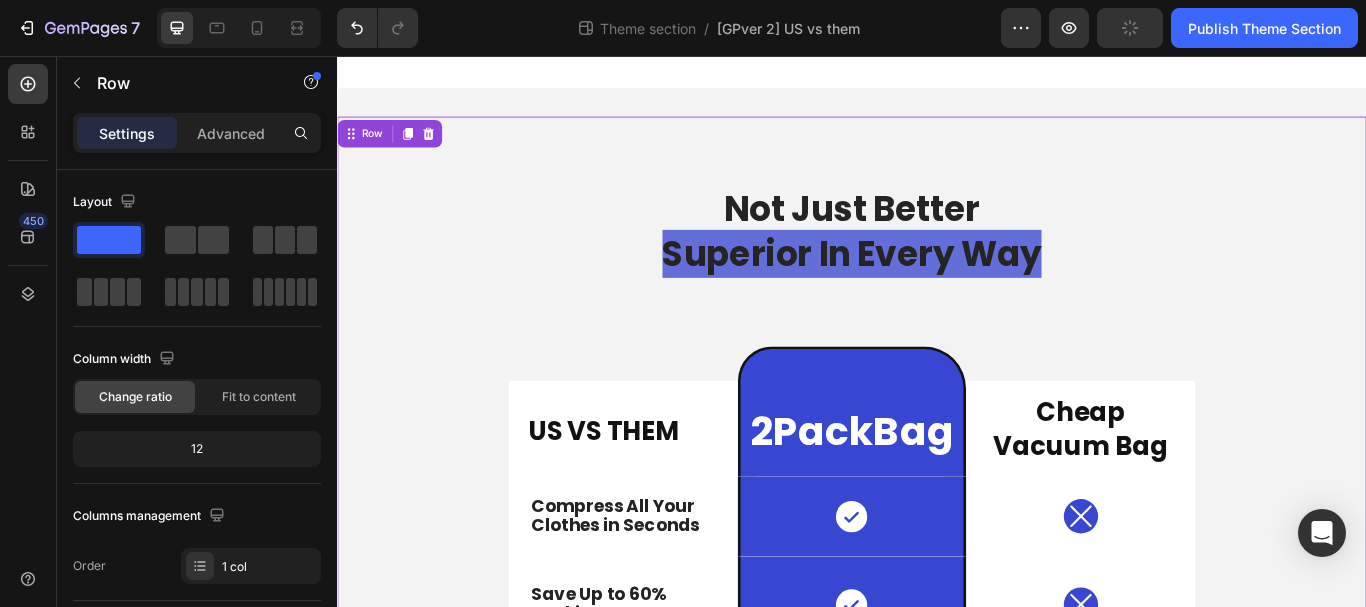 scroll, scrollTop: 0, scrollLeft: 0, axis: both 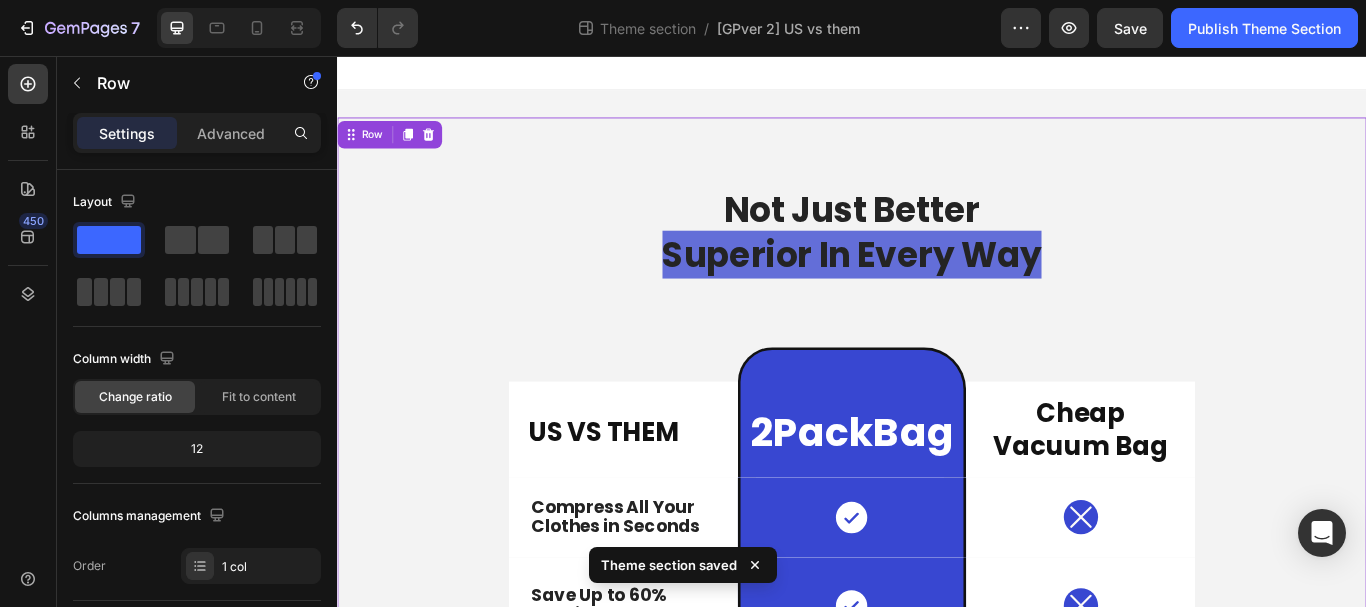 click on "Not Just Better  Superior In Every Way Heading US VS THEM Heading 2PackBag Heading Row Cheap  Vacuum Bag Heading Row Compress All Your Clothes in Seconds Text Block
Icon Row
Icon Row Save Up to 60% Packing Space Text Block
Icon Row
Icon Row Tear-Resistant & 100% Waterproof Text Block
Icon Row
Icon Row Keep Your Clothes Fresh and Odor-free Text Block
Icon Row
Icon Row Allows you to pack in 5s seconds  Text Block
Icon Row
Icon Row Made you skip baggages fees baggage claim  Text Block
Icon Row
Icon Row Stop overpacking stress  Text Block
Icon Row
Icon Row Built to last  Text Block
Icon Row
Icon Row Row Not Just Better  Superior In Every Way Heading US VS THEM Heading 2PackBag Heading Row Cheap  Vacuum Bag Heading Row Compress All Your Clothes in Seconds" at bounding box center [937, 776] 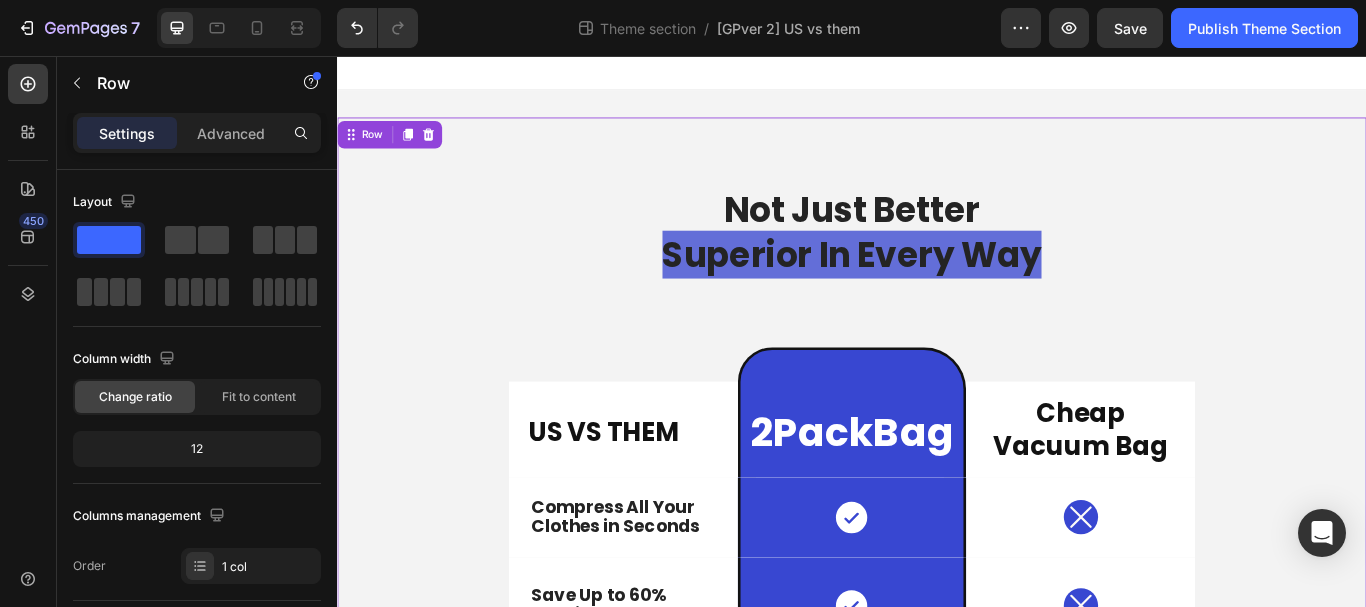 click at bounding box center (937, 76) 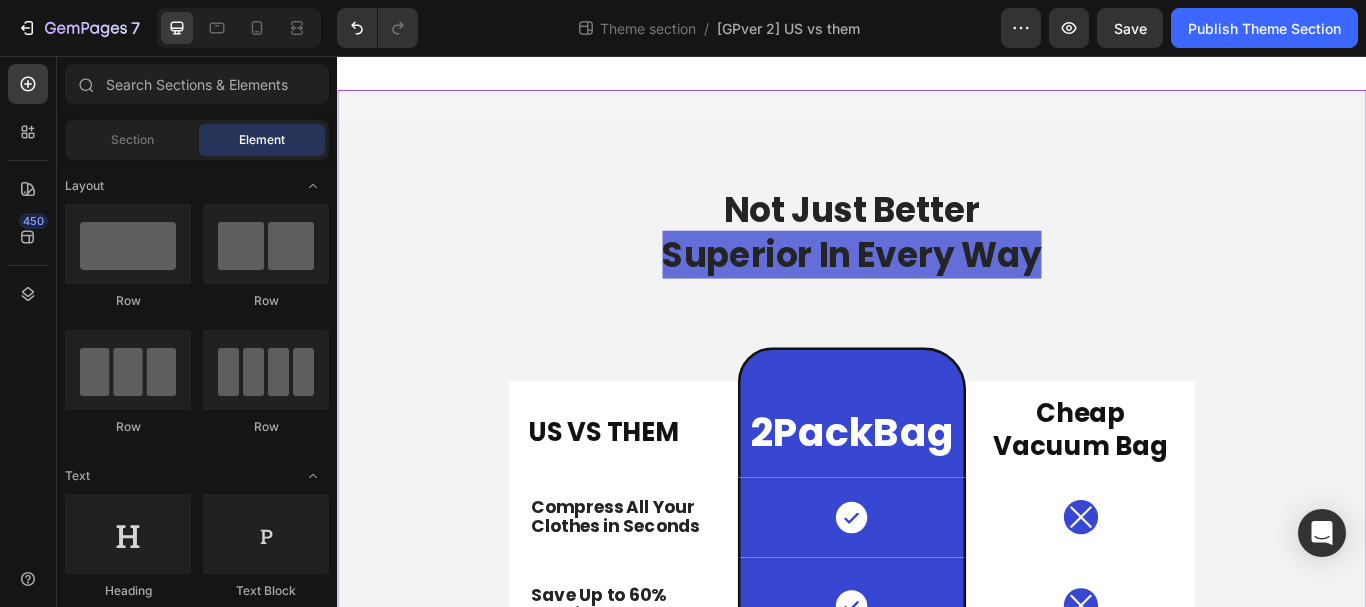 click on "Not Just Better  Superior In Every Way Heading US VS THEM Heading 2PackBag Heading Row Cheap  Vacuum Bag Heading Row Compress All Your Clothes in Seconds Text Block
Icon Row
Icon Row Save Up to 60% Packing Space Text Block
Icon Row
Icon Row Tear-Resistant & 100% Waterproof Text Block
Icon Row
Icon Row Keep Your Clothes Fresh and Odor-free Text Block
Icon Row
Icon Row Allows you to pack in 5s seconds  Text Block
Icon Row
Icon Row Made you skip baggages fees baggage claim  Text Block
Icon Row
Icon Row Stop overpacking stress  Text Block
Icon Row
Icon Row Built to last  Text Block
Icon Row
Icon Row Row Not Just Better  Superior In Every Way Heading US VS THEM Heading 2PackBag Heading Row Cheap  Vacuum Bag Heading Row Compress All Your Clothes in Seconds" at bounding box center [937, 776] 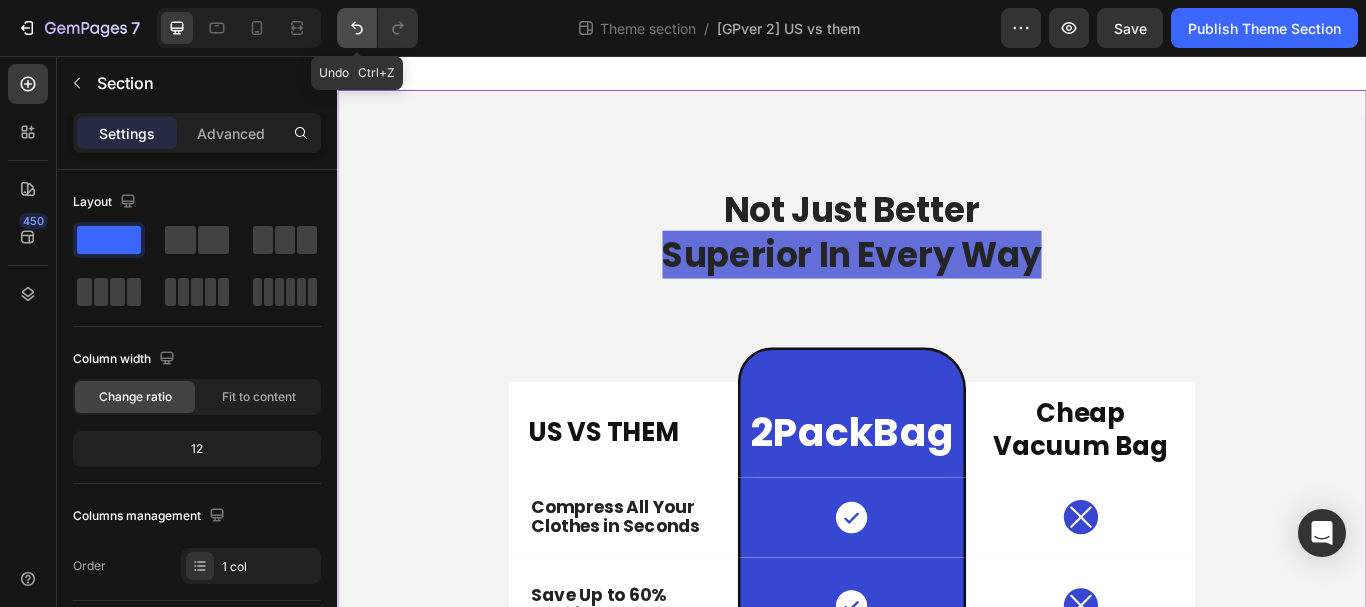 drag, startPoint x: 352, startPoint y: 27, endPoint x: 562, endPoint y: 132, distance: 234.78714 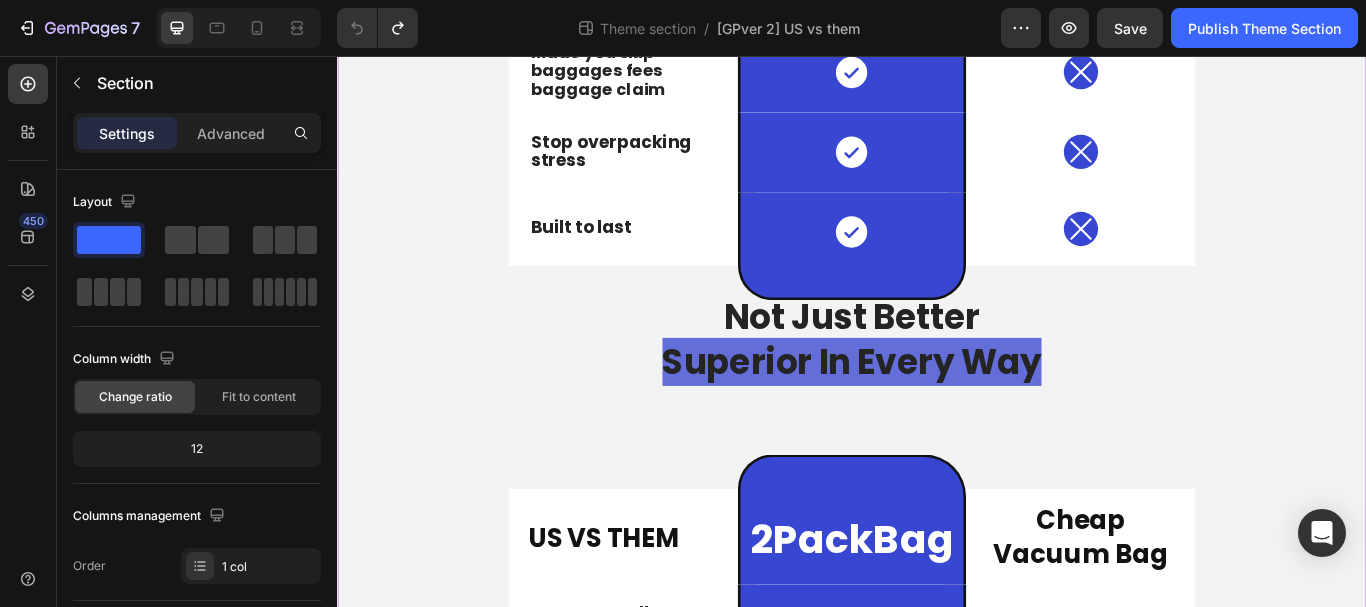 scroll, scrollTop: 1027, scrollLeft: 0, axis: vertical 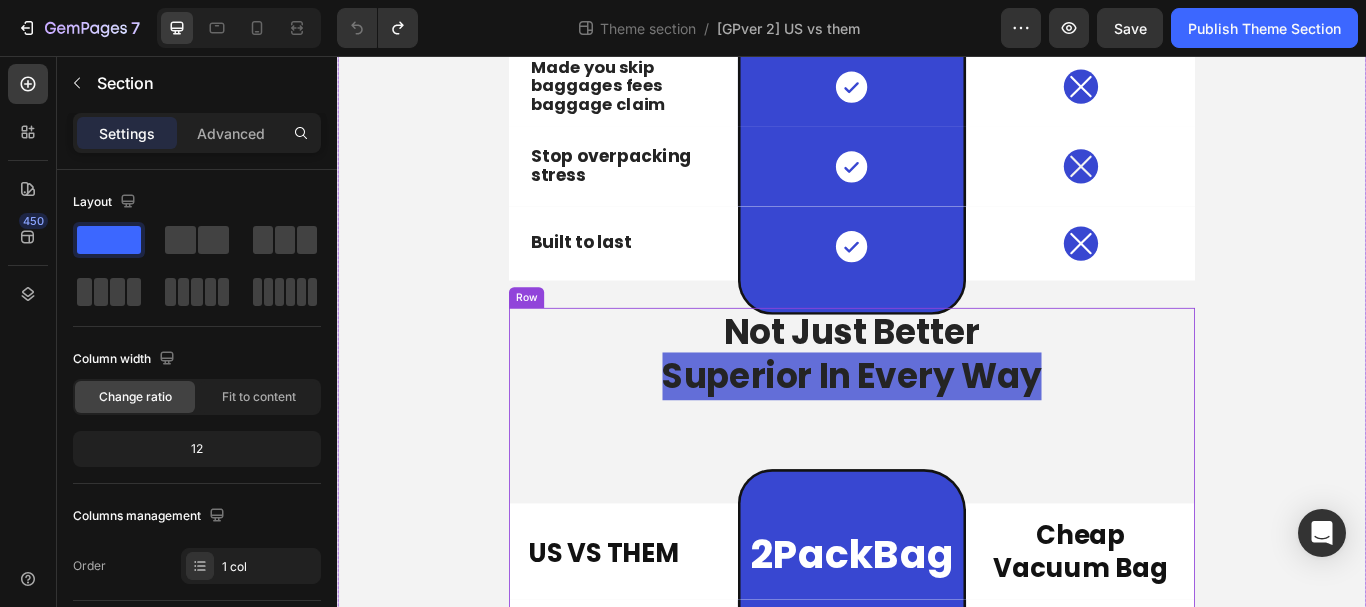 click on "Not Just Better  Superior In Every Way Heading US VS THEM Heading 2PackBag Heading Row Cheap  Vacuum Bag Heading Row Compress All Your Clothes in Seconds Text Block
Icon Row
Icon Row Save Up to 60% Packing Space Text Block
Icon Row
Icon Row Tear-Resistant & 100% Waterproof Text Block
Icon Row
Icon Row Keep Your Clothes Fresh and Odor-free Text Block
Icon Row
Icon Row Allows you to pack in 5s seconds  Text Block
Icon Row
Icon Row Made you skip baggages fees baggage claim  Text Block
Icon Row
Icon Row Stop overpacking stress  Text Block
Icon Row
Icon Row Built to last  Text Block
Icon Row
Icon Row" at bounding box center [937, 926] 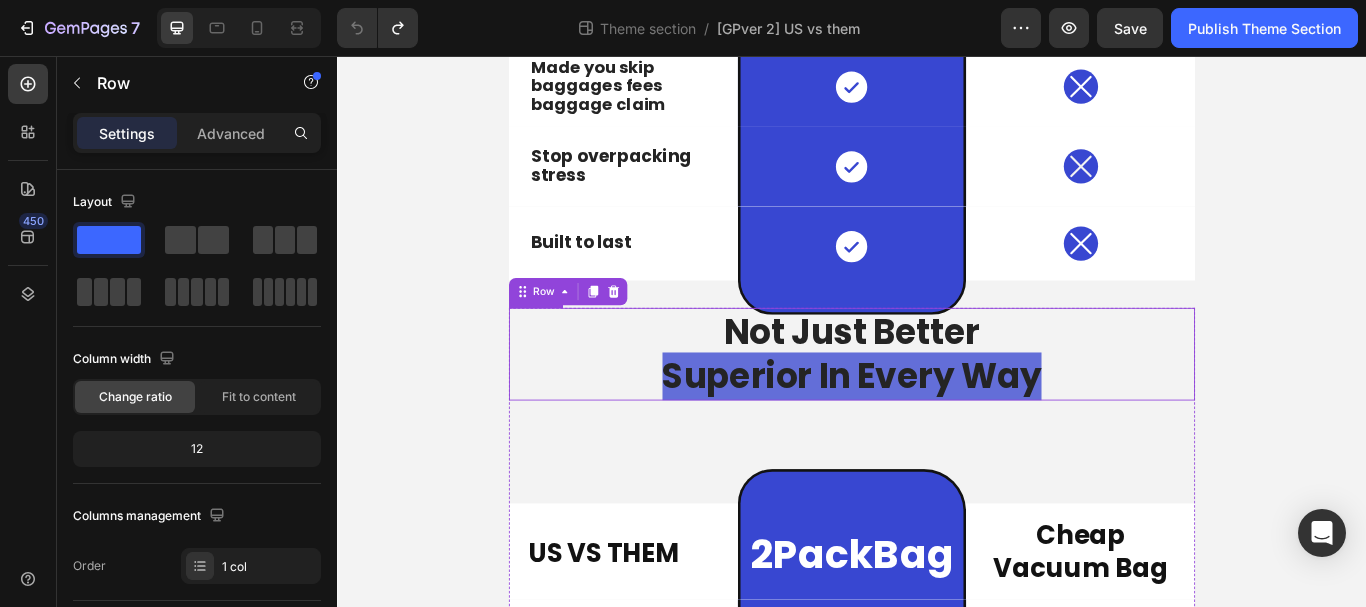 click on "Not Just Better  Superior In Every Way" at bounding box center (937, 404) 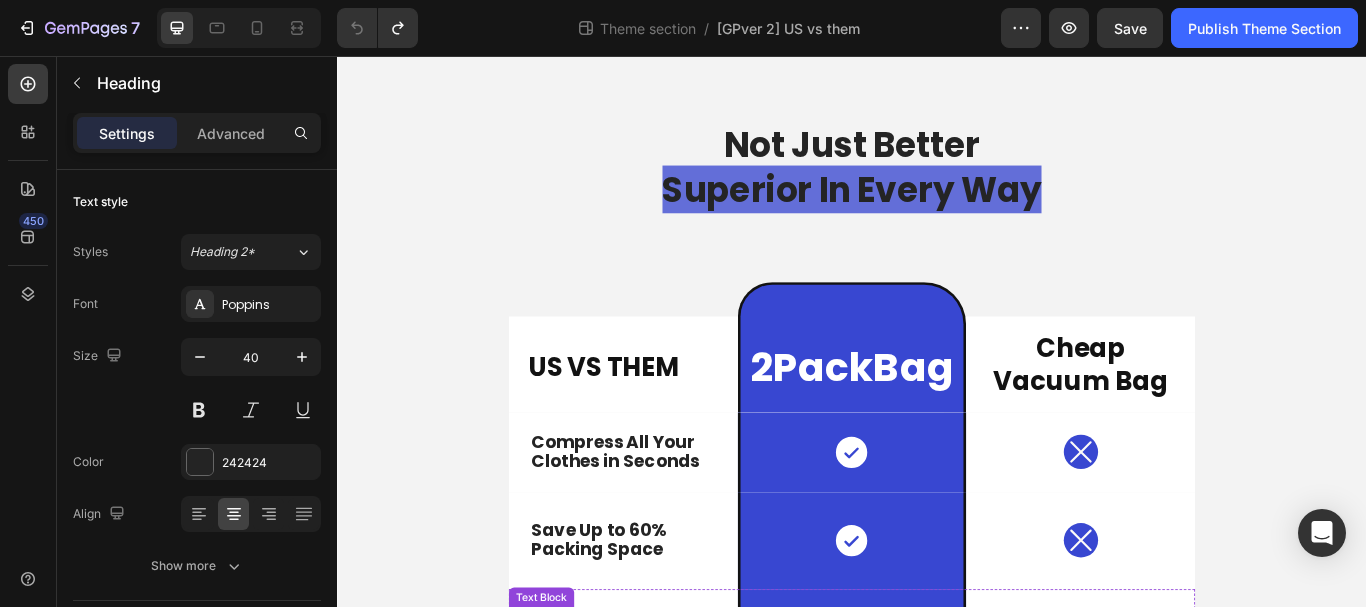 scroll, scrollTop: 0, scrollLeft: 0, axis: both 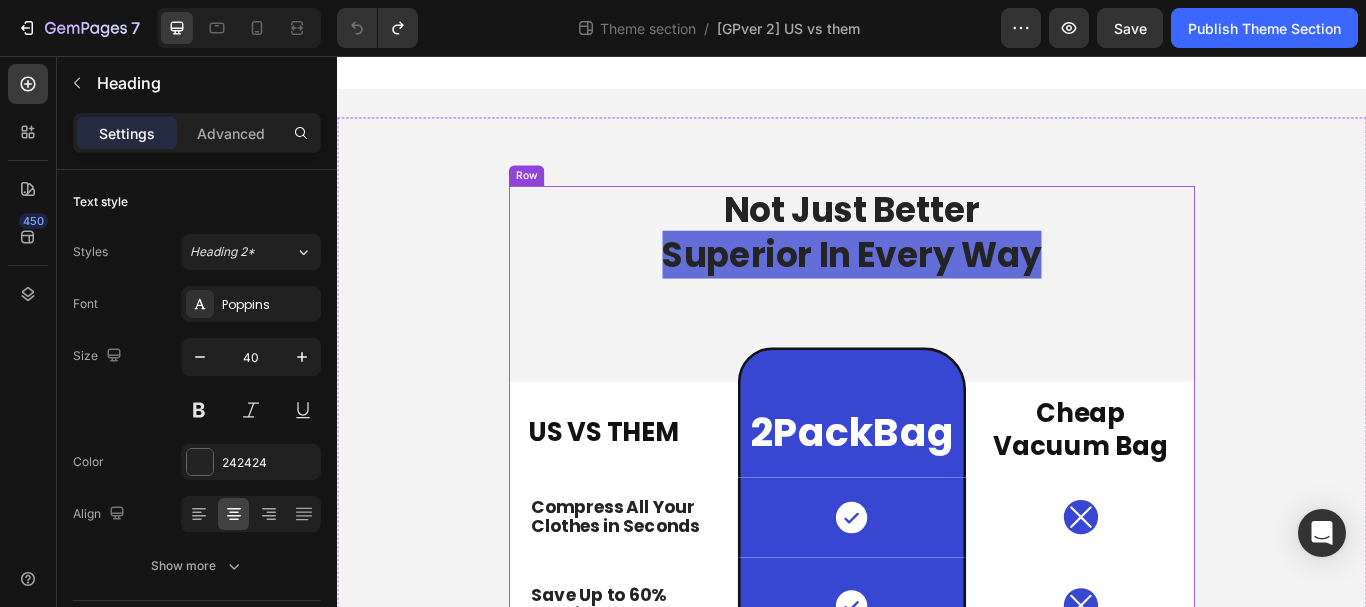 click on "Not Just Better  Superior In Every Way Heading US VS THEM Heading 2PackBag Heading Row Cheap  Vacuum Bag Heading Row Compress All Your Clothes in Seconds Text Block
Icon Row
Icon Row Save Up to 60% Packing Space Text Block
Icon Row
Icon Row Tear-Resistant & 100% Waterproof Text Block
Icon Row
Icon Row Keep Your Clothes Fresh and Odor-free Text Block
Icon Row
Icon Row Allows you to pack in 5s seconds  Text Block
Icon Row
Icon Row Made you skip baggages fees baggage claim  Text Block
Icon Row
Icon Row Stop overpacking stress  Text Block
Icon Row
Icon Row Built to last  Text Block
Icon Row
Icon Row" at bounding box center (937, 784) 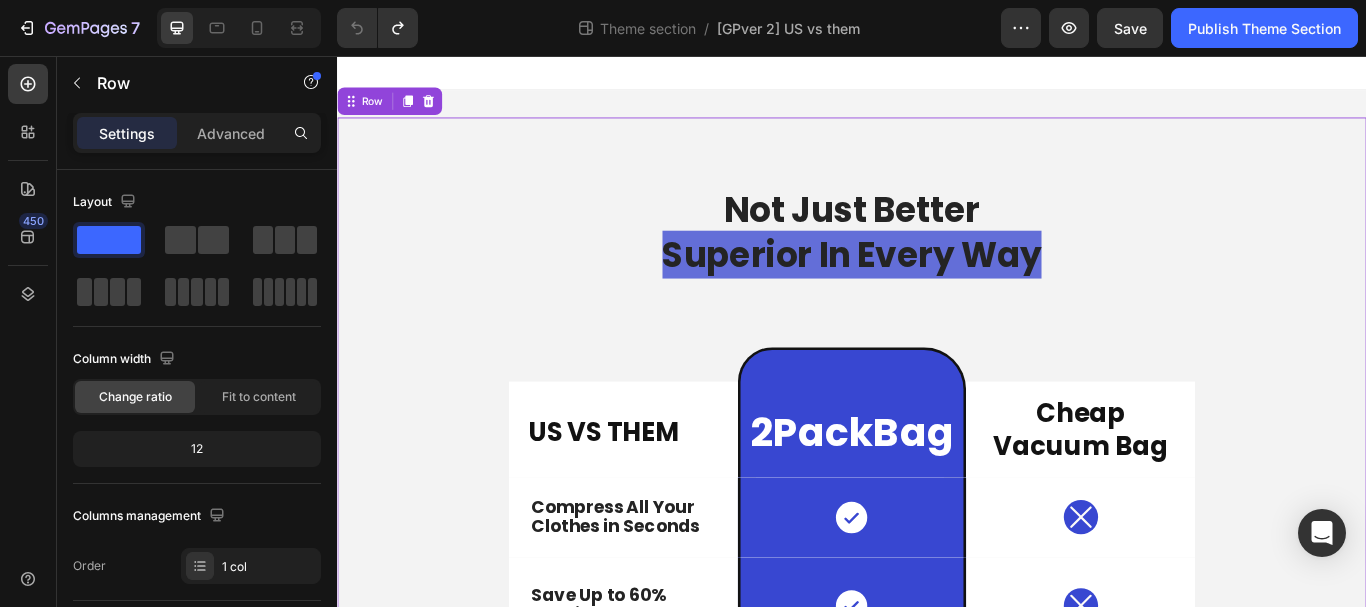click on "Not Just Better  Superior In Every Way Heading US VS THEM Heading 2PackBag Heading Row Cheap  Vacuum Bag Heading Row Compress All Your Clothes in Seconds Text Block
Icon Row
Icon Row Save Up to 60% Packing Space Text Block
Icon Row
Icon Row Tear-Resistant & 100% Waterproof Text Block
Icon Row
Icon Row Keep Your Clothes Fresh and Odor-free Text Block
Icon Row
Icon Row Allows you to pack in 5s seconds  Text Block
Icon Row
Icon Row Made you skip baggages fees baggage claim  Text Block
Icon Row
Icon Row Stop overpacking stress  Text Block
Icon Row
Icon Row Built to last  Text Block
Icon Row
Icon Row Row Not Just Better  Superior In Every Way Heading US VS THEM Heading 2PackBag Heading Row Cheap  Vacuum Bag Heading Row Compress All Your Clothes in Seconds" at bounding box center (937, 1361) 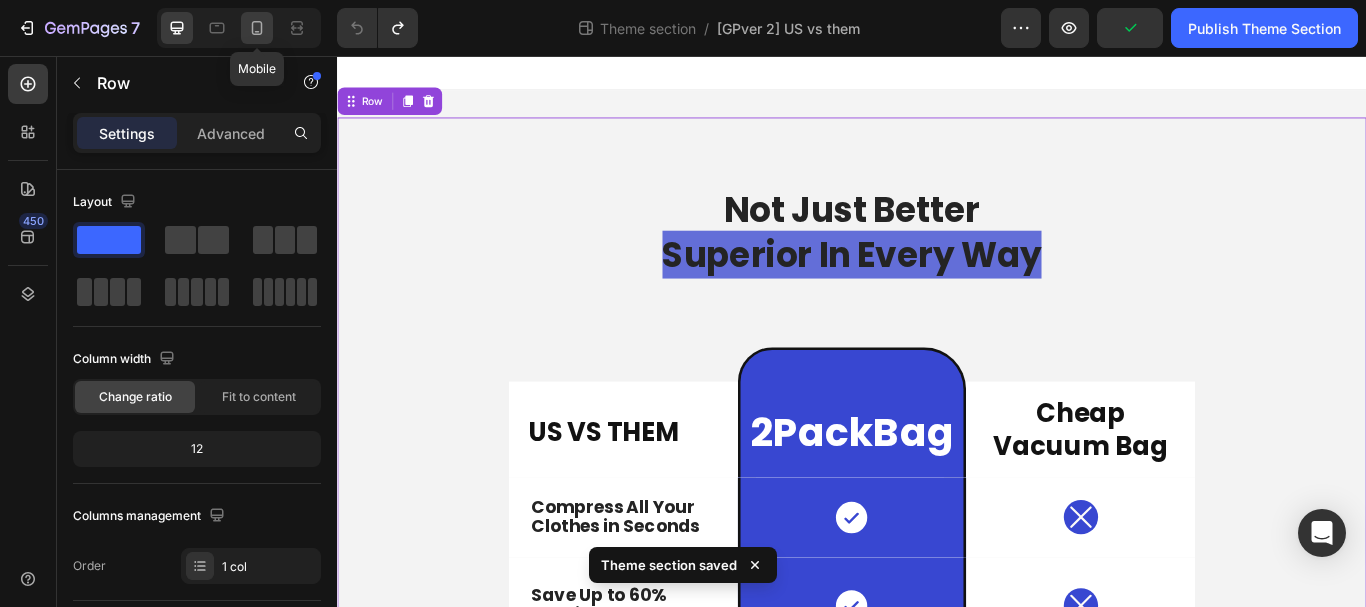 click 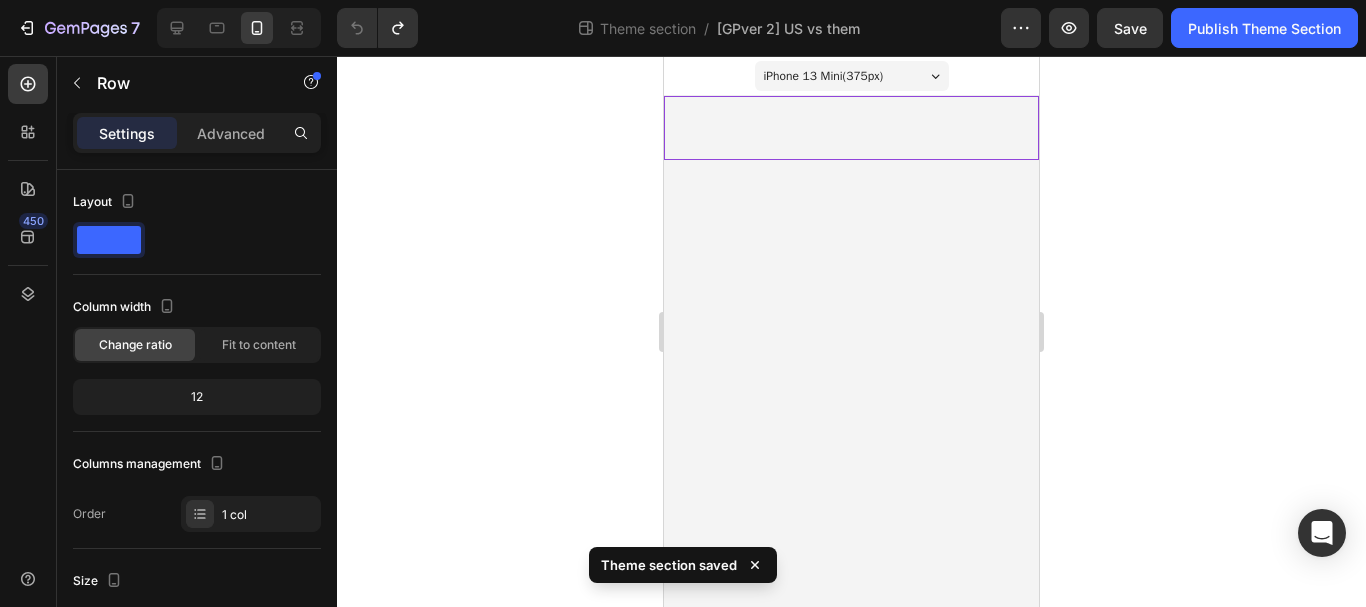 click on "Not Just Better  Superior In Every Way Heading US VS THEM Heading 2PackBag Heading Row Cheap  Vacuum Bag Heading Row Compress All Your Clothes in Seconds Text Block
Icon Row
Icon Row Save Up to 60% Packing Space Text Block
Icon Row
Icon Row Tear-Resistant & 100% Waterproof Text Block
Icon Row
Icon Row Keep Your Clothes Fresh and Odor-free Text Block
Icon Row
Icon Row Allows you to pack in 5s seconds  Text Block
Icon Row
Icon Row Made you skip baggages fees baggage claim  Text Block
Icon Row
Icon Row Stop overpacking stress  Text Block
Icon Row
Icon Row Built to last  Text Block
Icon Row
Icon Row Row Not Just Better  Superior In Every Way Heading US VS THEM Heading 2PackBag Heading Row Cheap  Vacuum Bag Heading Row Compress All Your Clothes in Seconds" at bounding box center [851, 128] 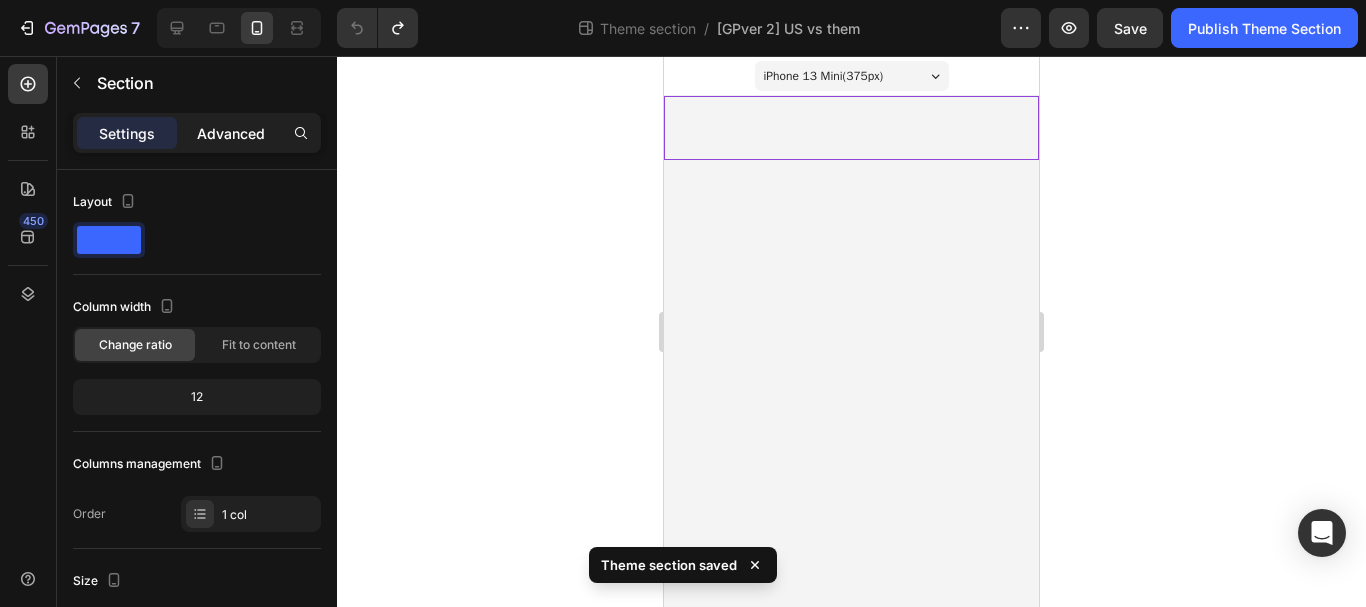 click on "Advanced" at bounding box center [231, 133] 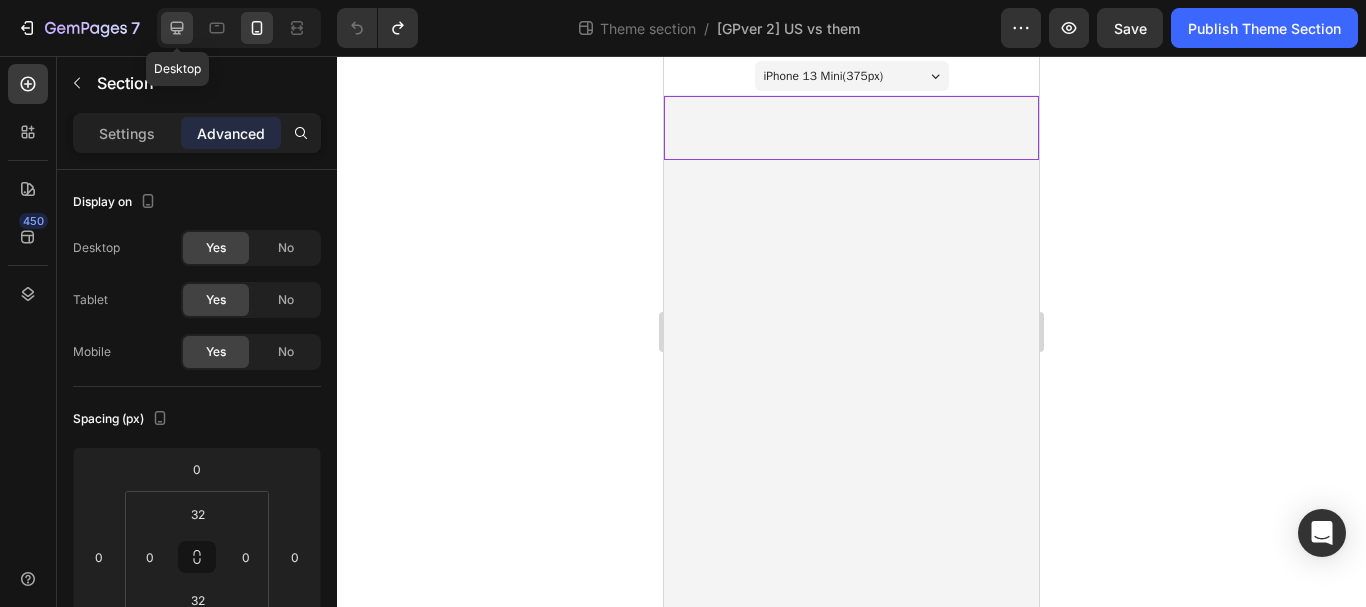 click 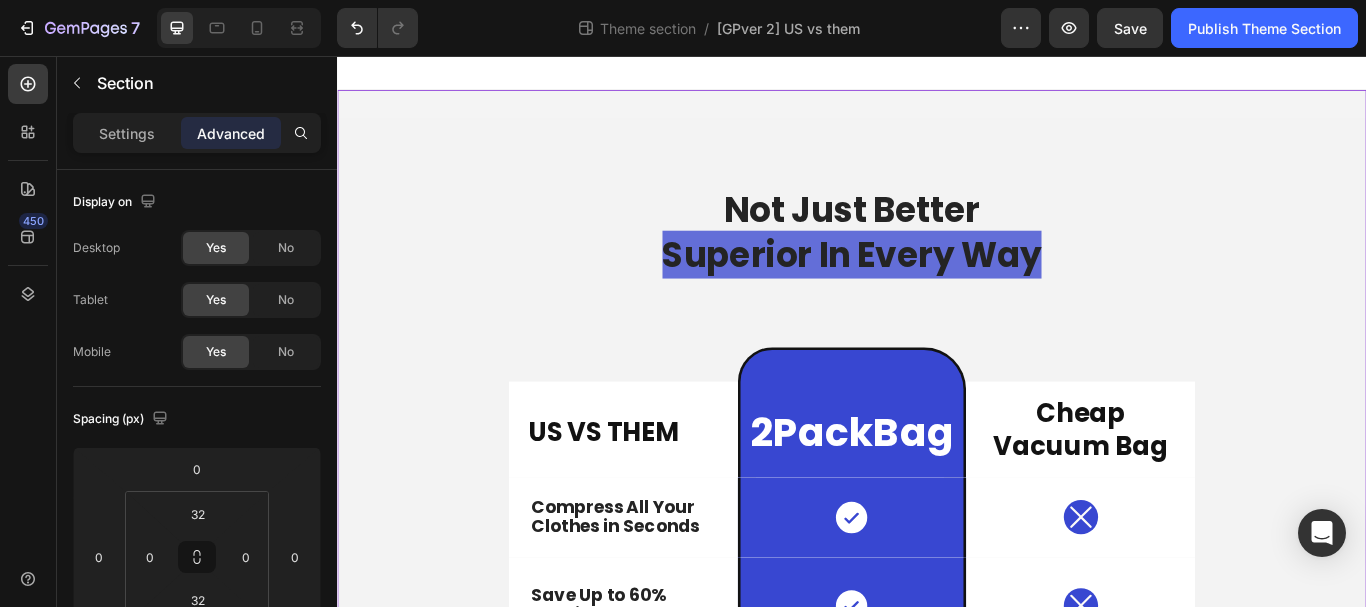 click on "Not Just Better  Superior In Every Way Heading US VS THEM Heading 2PackBag Heading Row Cheap  Vacuum Bag Heading Row Compress All Your Clothes in Seconds Text Block
Icon Row
Icon Row Save Up to 60% Packing Space Text Block
Icon Row
Icon Row Tear-Resistant & 100% Waterproof Text Block
Icon Row
Icon Row Keep Your Clothes Fresh and Odor-free Text Block
Icon Row
Icon Row Allows you to pack in 5s seconds  Text Block
Icon Row
Icon Row Made you skip baggages fees baggage claim  Text Block
Icon Row
Icon Row Stop overpacking stress  Text Block
Icon Row
Icon Row Built to last  Text Block
Icon Row
Icon Row Row Not Just Better  Superior In Every Way Heading US VS THEM Heading 2PackBag Heading Row Cheap  Vacuum Bag Heading Row Compress All Your Clothes in Seconds" at bounding box center (937, 1361) 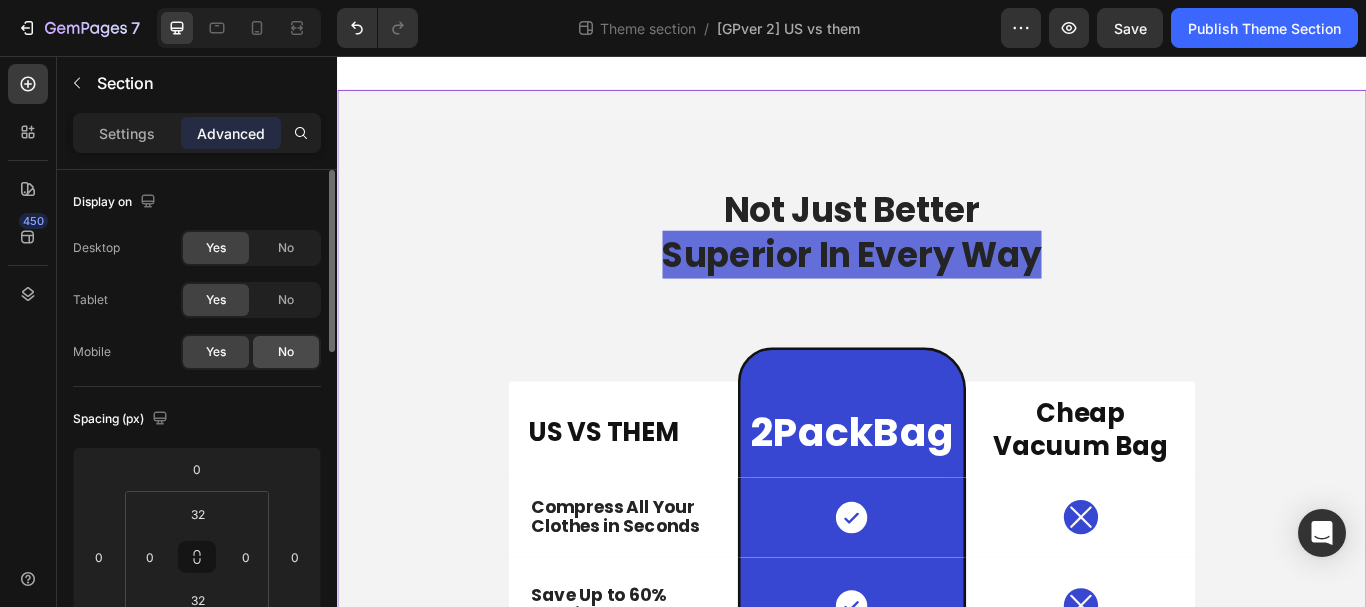 click on "No" 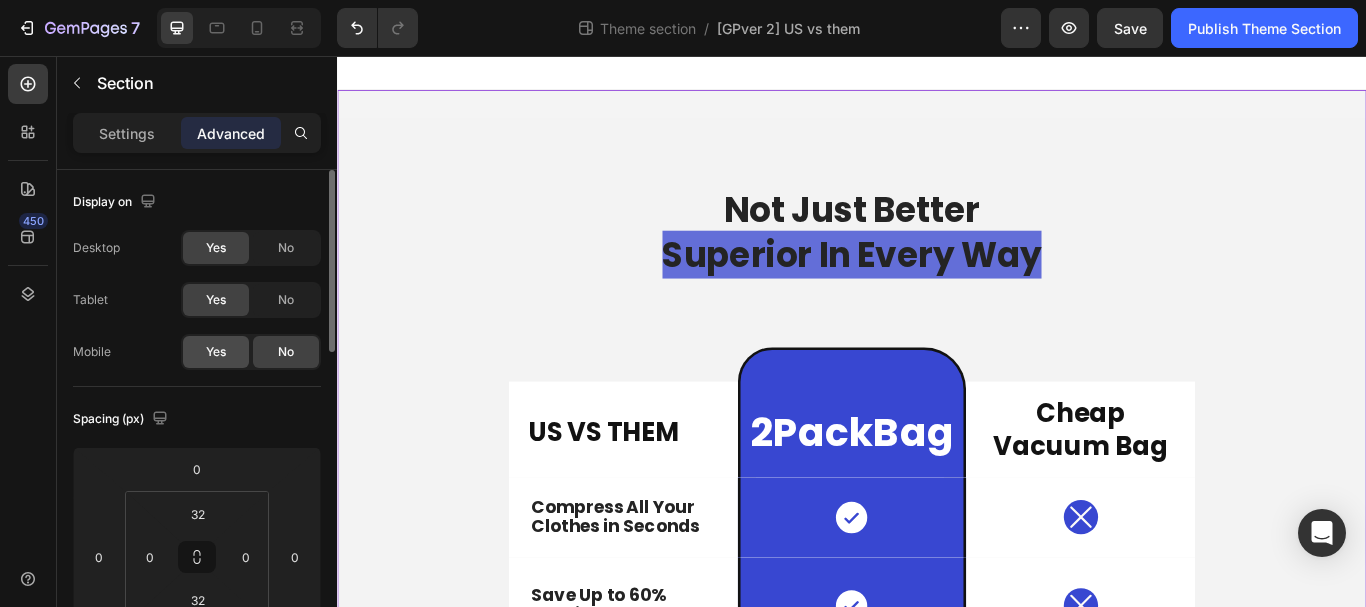 click on "Yes" 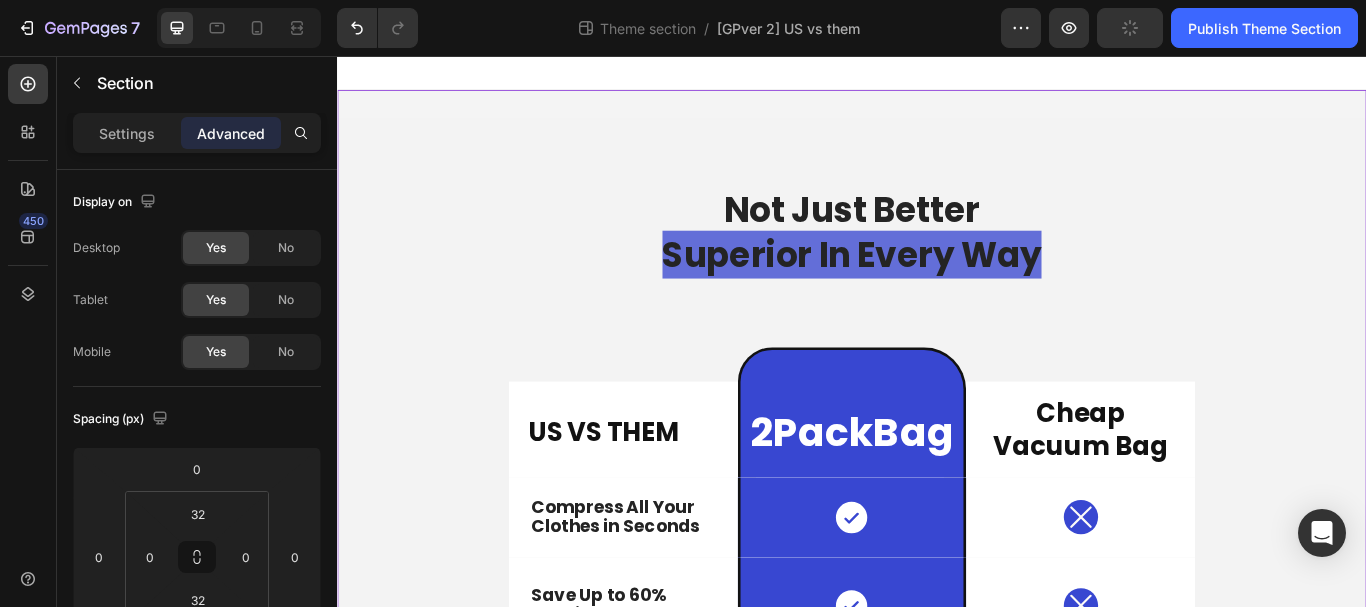 click on "Not Just Better  Superior In Every Way Heading US VS THEM Heading 2PackBag Heading Row Cheap  Vacuum Bag Heading Row Compress All Your Clothes in Seconds Text Block
Icon Row
Icon Row Save Up to 60% Packing Space Text Block
Icon Row
Icon Row Tear-Resistant & 100% Waterproof Text Block
Icon Row
Icon Row Keep Your Clothes Fresh and Odor-free Text Block
Icon Row
Icon Row Allows you to pack in 5s seconds  Text Block
Icon Row
Icon Row Made you skip baggages fees baggage claim  Text Block
Icon Row
Icon Row Stop overpacking stress  Text Block
Icon Row
Icon Row Built to last  Text Block
Icon Row
Icon Row Row Not Just Better  Superior In Every Way Heading US VS THEM Heading 2PackBag Heading Row Cheap  Vacuum Bag Heading Row Compress All Your Clothes in Seconds" at bounding box center [937, 1361] 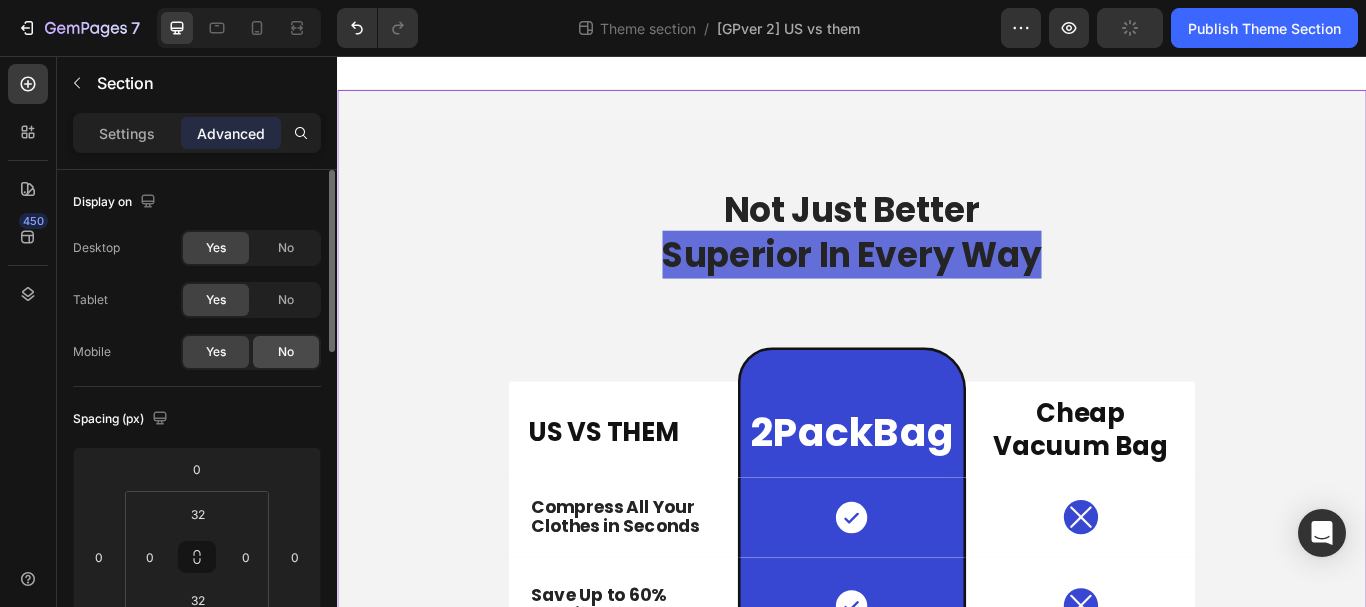 click on "No" 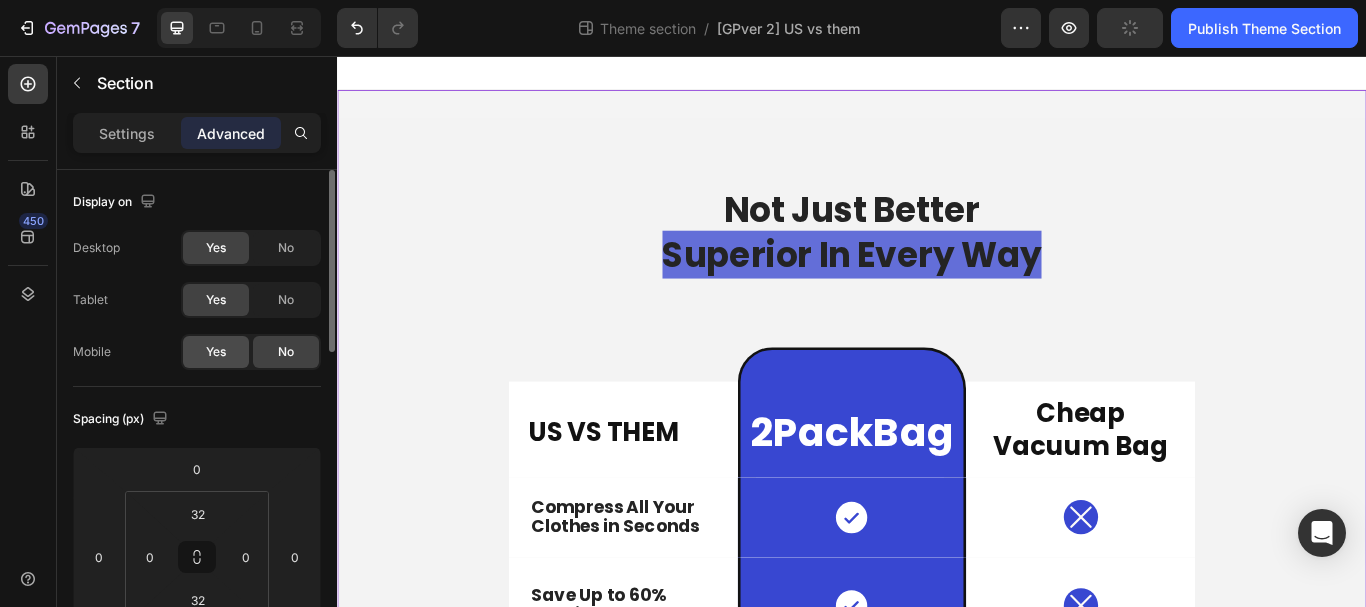 click on "Yes" 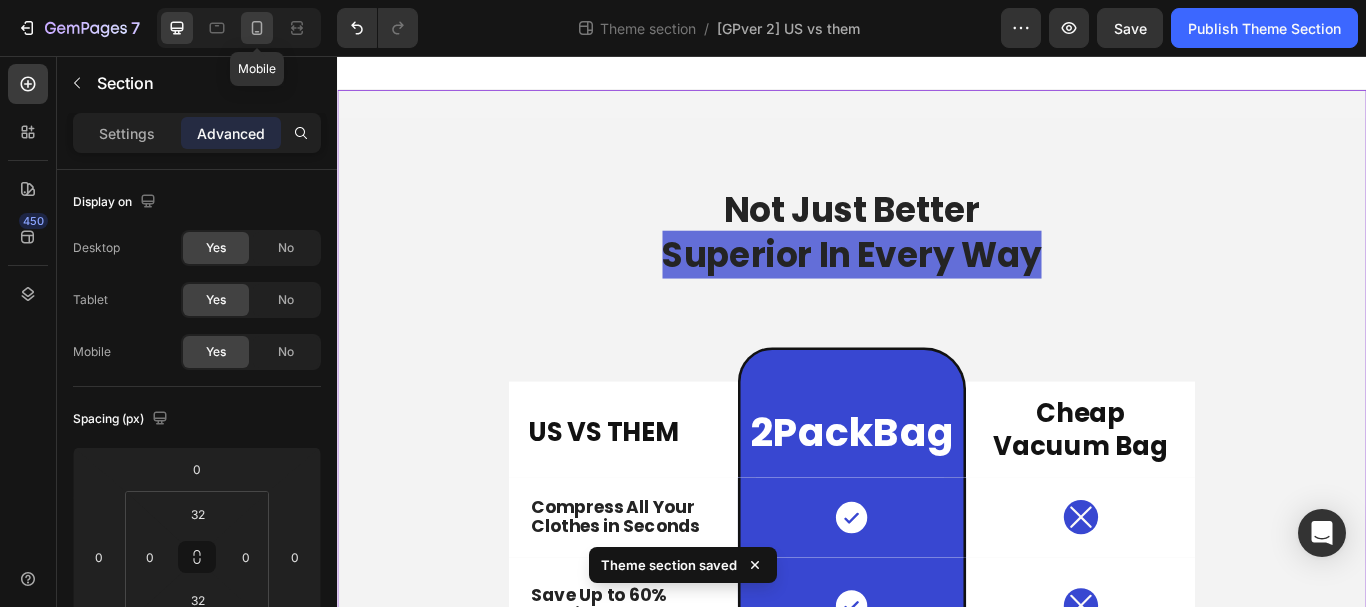 drag, startPoint x: 257, startPoint y: 29, endPoint x: 199, endPoint y: 37, distance: 58.549126 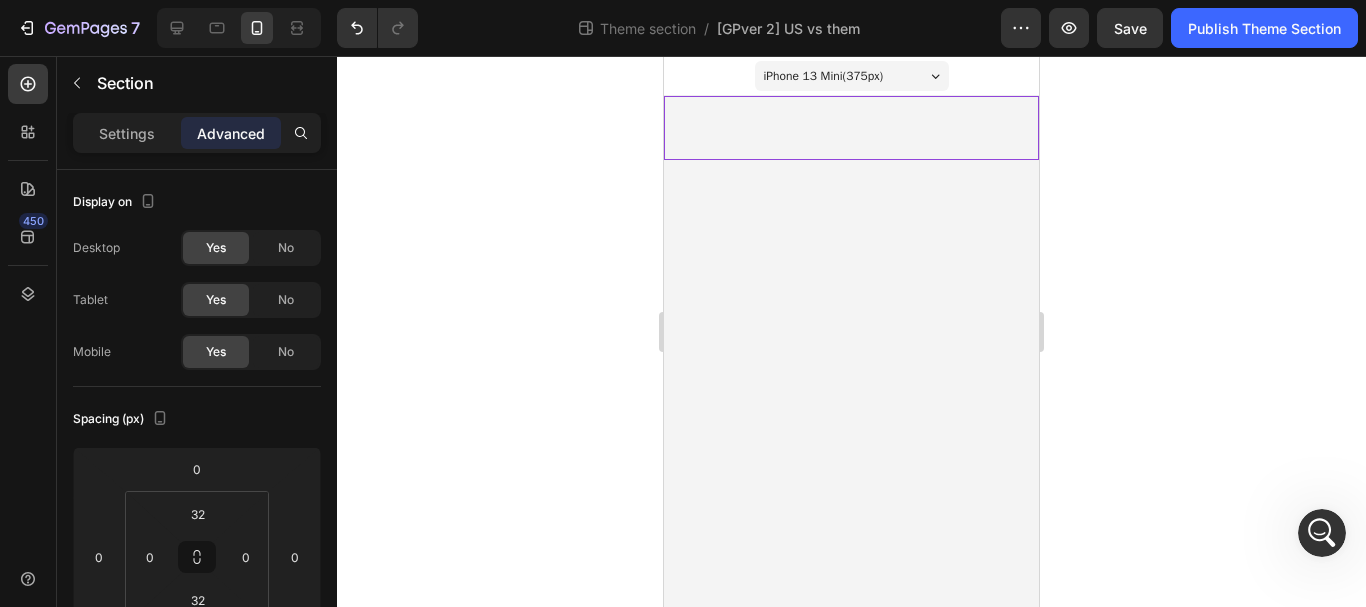 scroll, scrollTop: 0, scrollLeft: 0, axis: both 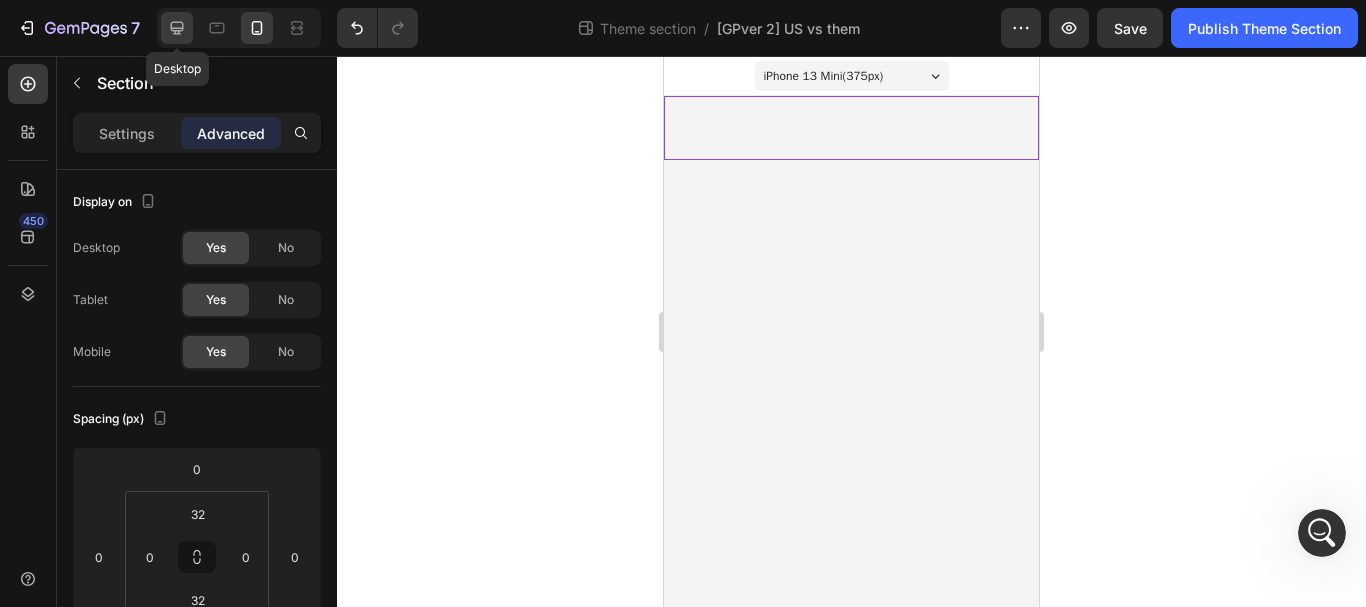 click 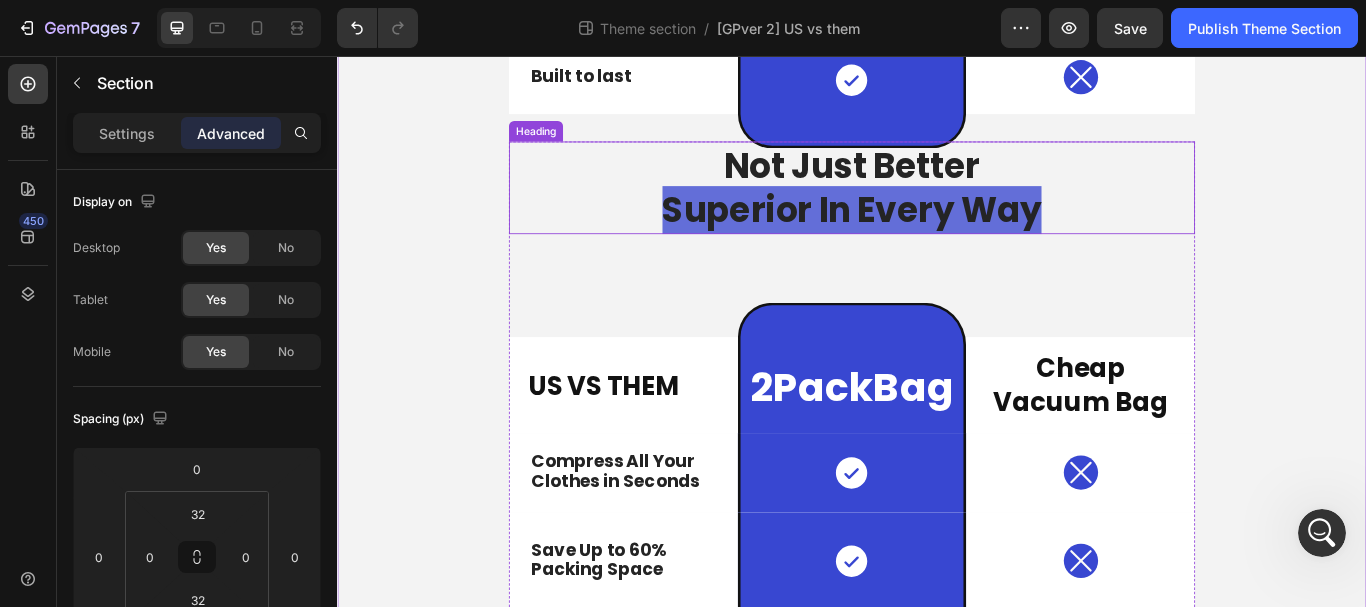 scroll, scrollTop: 1200, scrollLeft: 0, axis: vertical 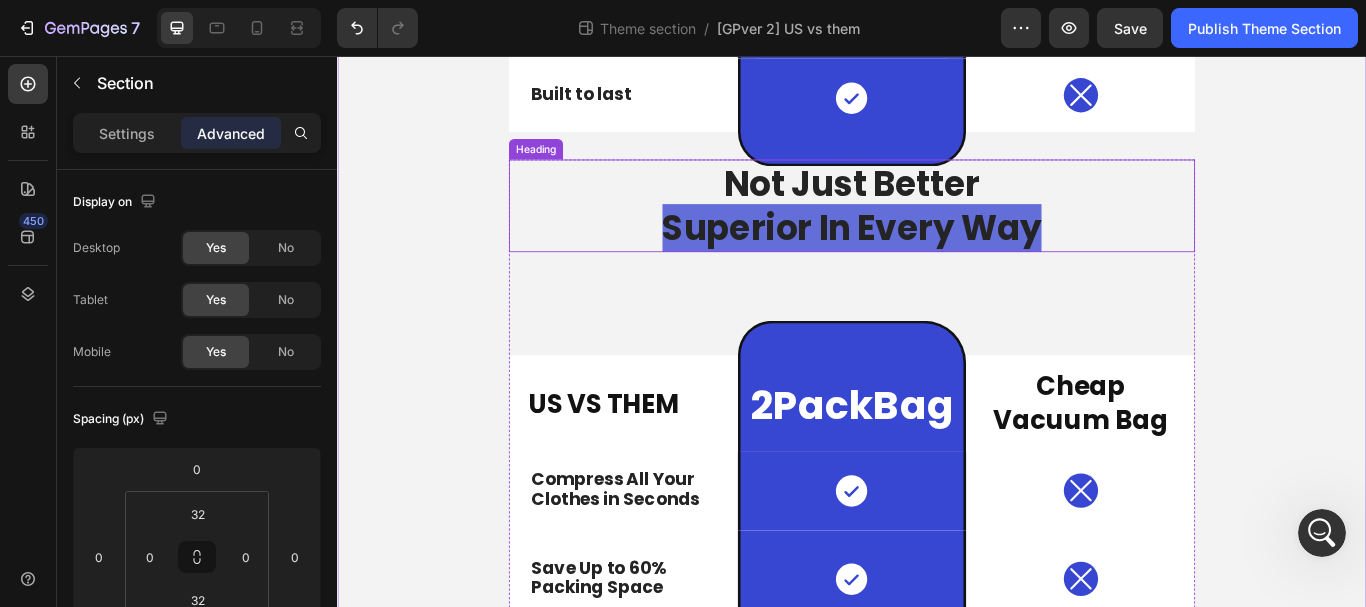 click on "Heading" at bounding box center [568, 165] 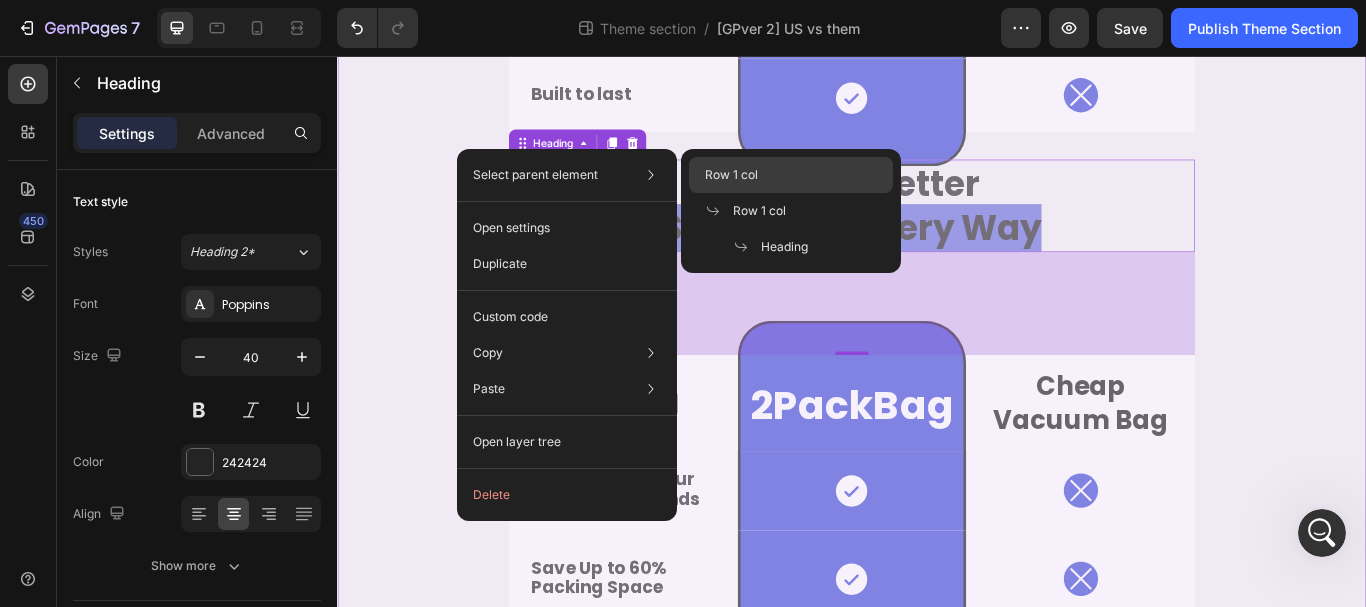click on "Row 1 col" 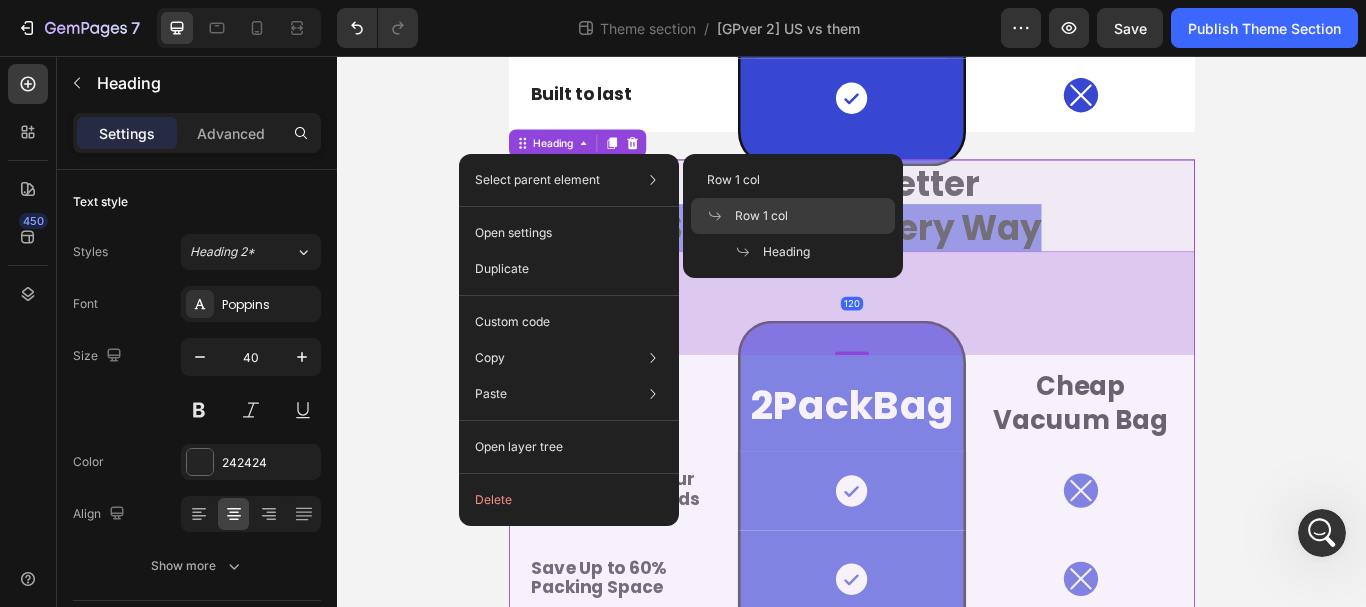 click on "Row 1 col" at bounding box center [761, 216] 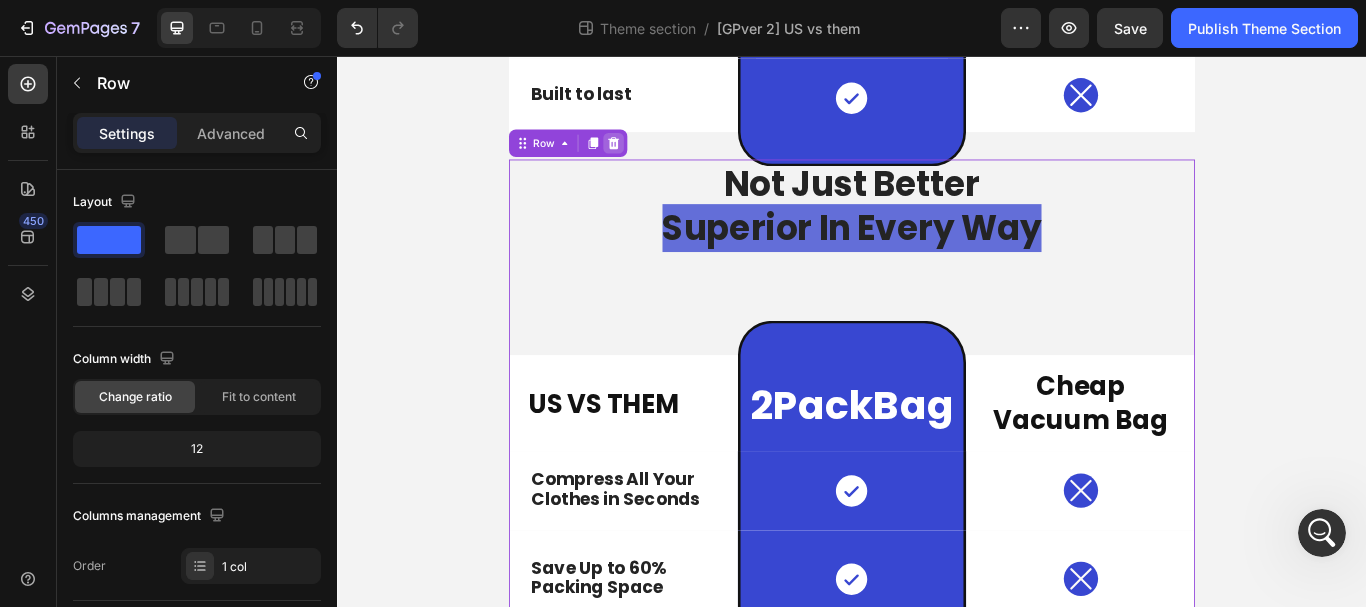 click 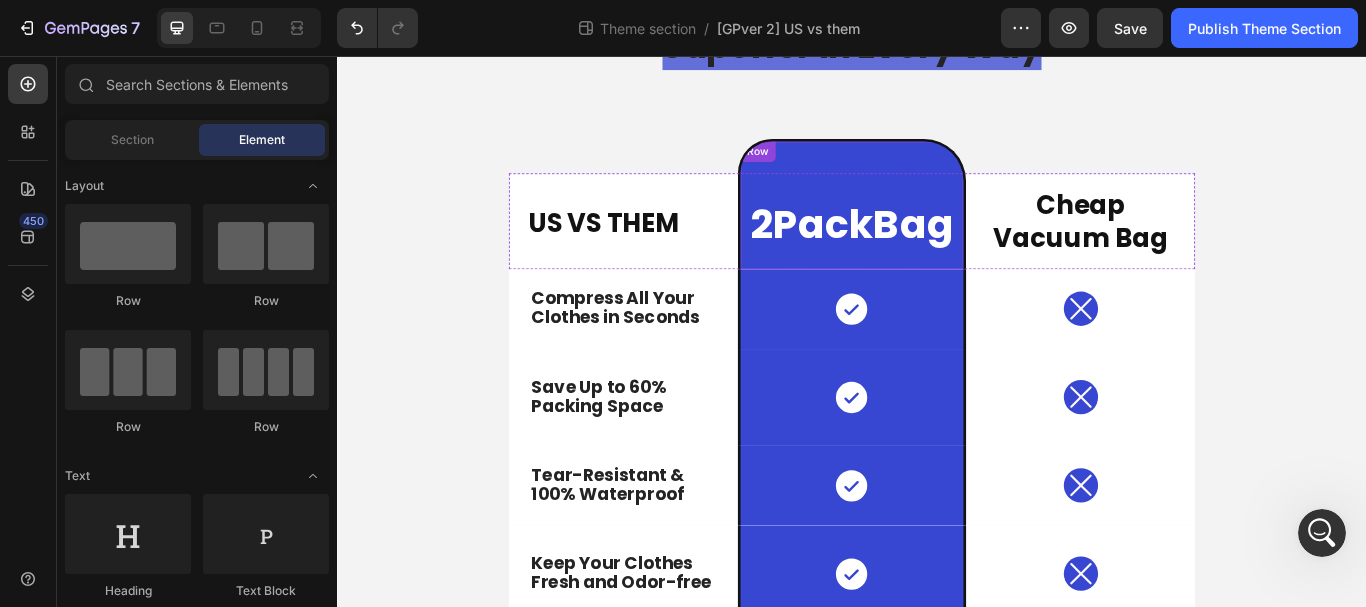 scroll, scrollTop: 0, scrollLeft: 0, axis: both 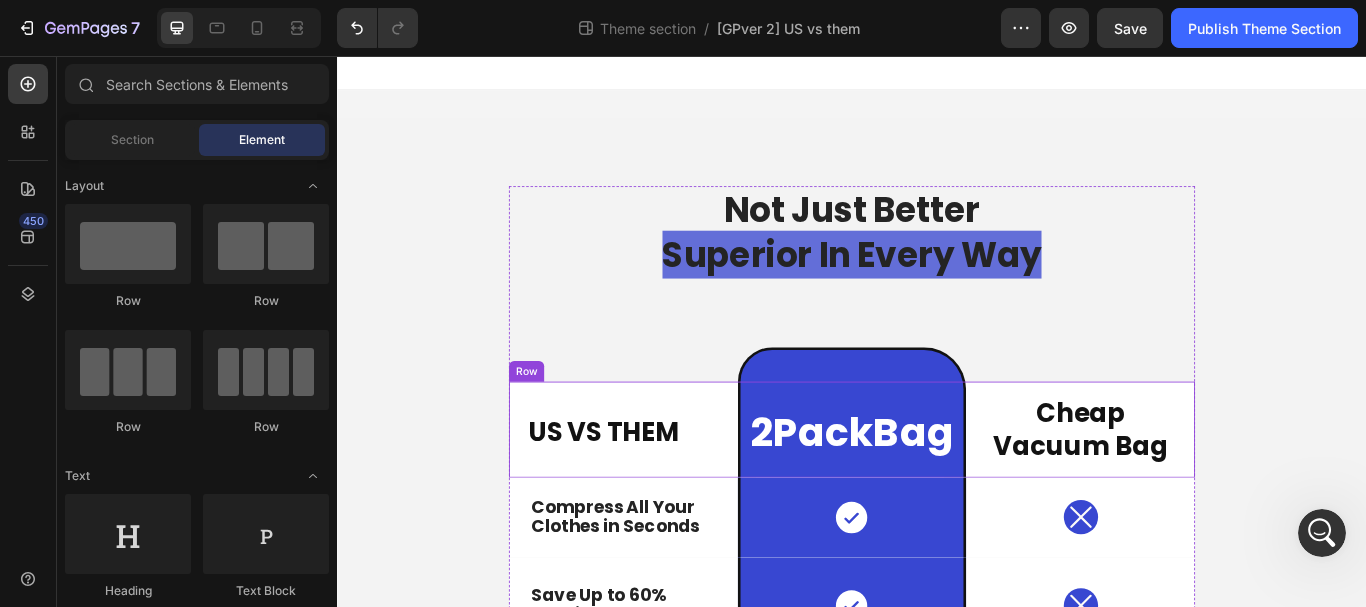 click on "Row" at bounding box center [557, 424] 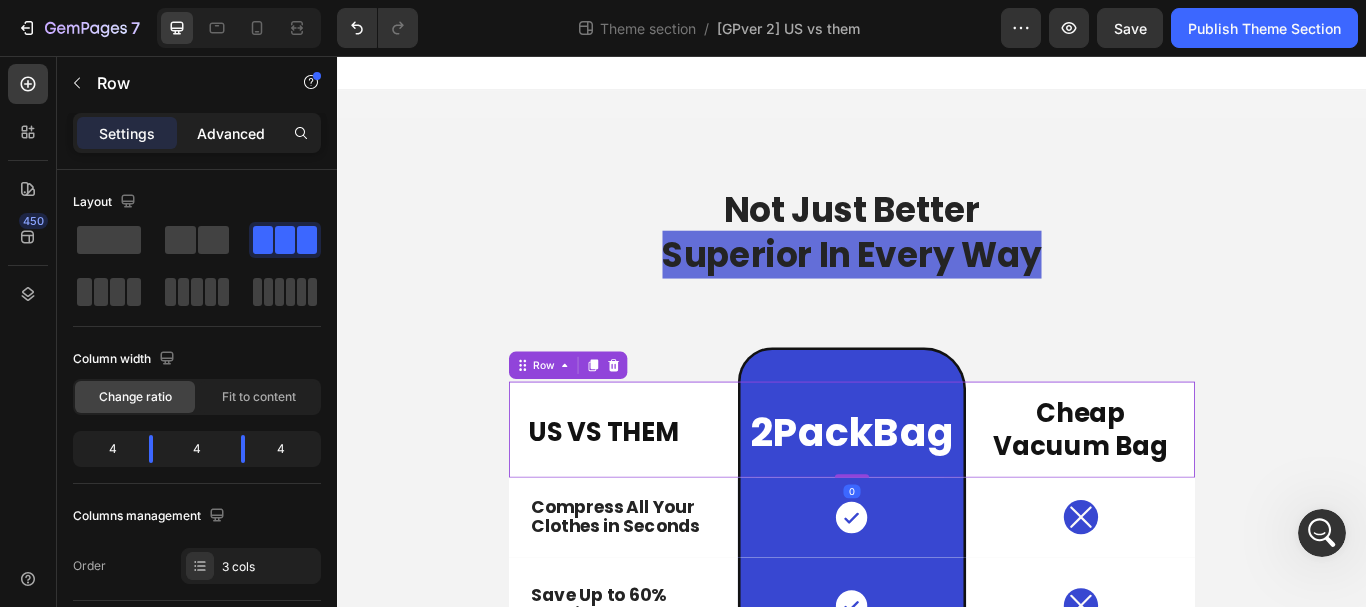 drag, startPoint x: 257, startPoint y: 128, endPoint x: 16, endPoint y: 192, distance: 249.35316 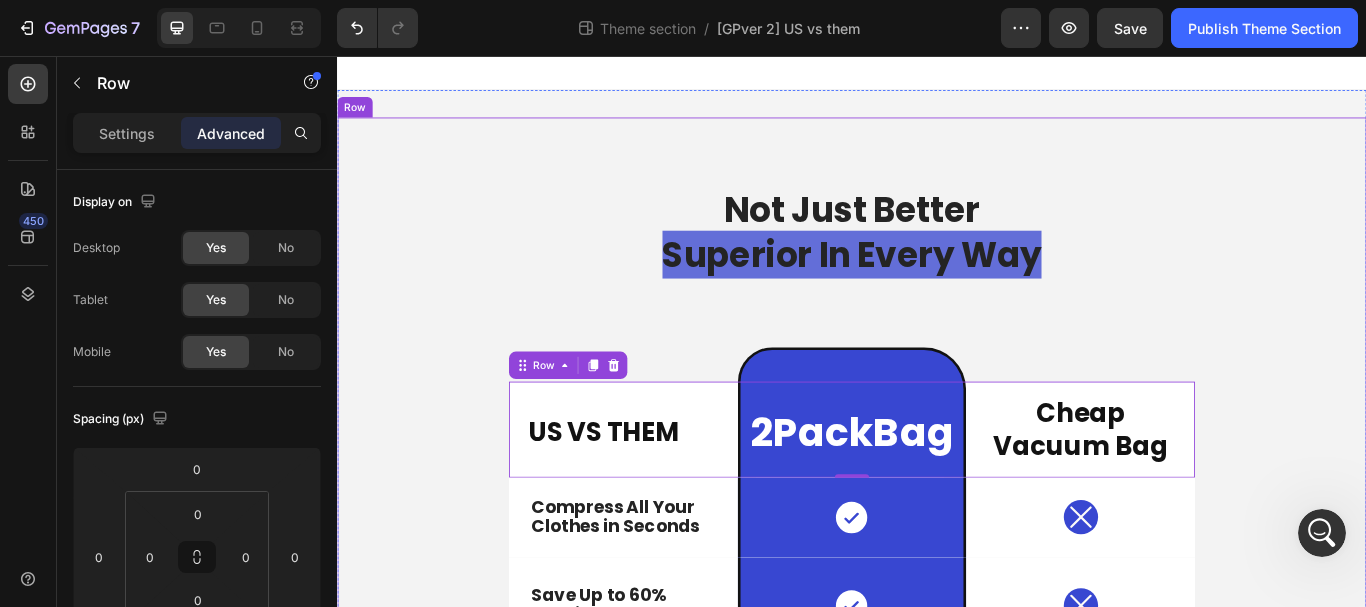 click on "Not Just Better  Superior In Every Way Heading US VS THEM Heading 2PackBag Heading Row Cheap  Vacuum Bag Heading Row   0 Compress All Your Clothes in Seconds Text Block
Icon Row
Icon Row Save Up to 60% Packing Space Text Block
Icon Row
Icon Row Tear-Resistant & 100% Waterproof Text Block
Icon Row
Icon Row Keep Your Clothes Fresh and Odor-free Text Block
Icon Row
Icon Row Allows you to pack in 5s seconds  Text Block
Icon Row
Icon Row Made you skip baggages fees baggage claim  Text Block
Icon Row
Icon Row Stop overpacking stress  Text Block
Icon Row
Icon Row Built to last  Text Block
Icon Row
Icon Row Row Not Just Better  Superior In Every Way Heading US VS THEM Heading 2PackBag Heading Row Cheap  Vacuum Bag Heading Row Text Block
Icon" at bounding box center [937, 792] 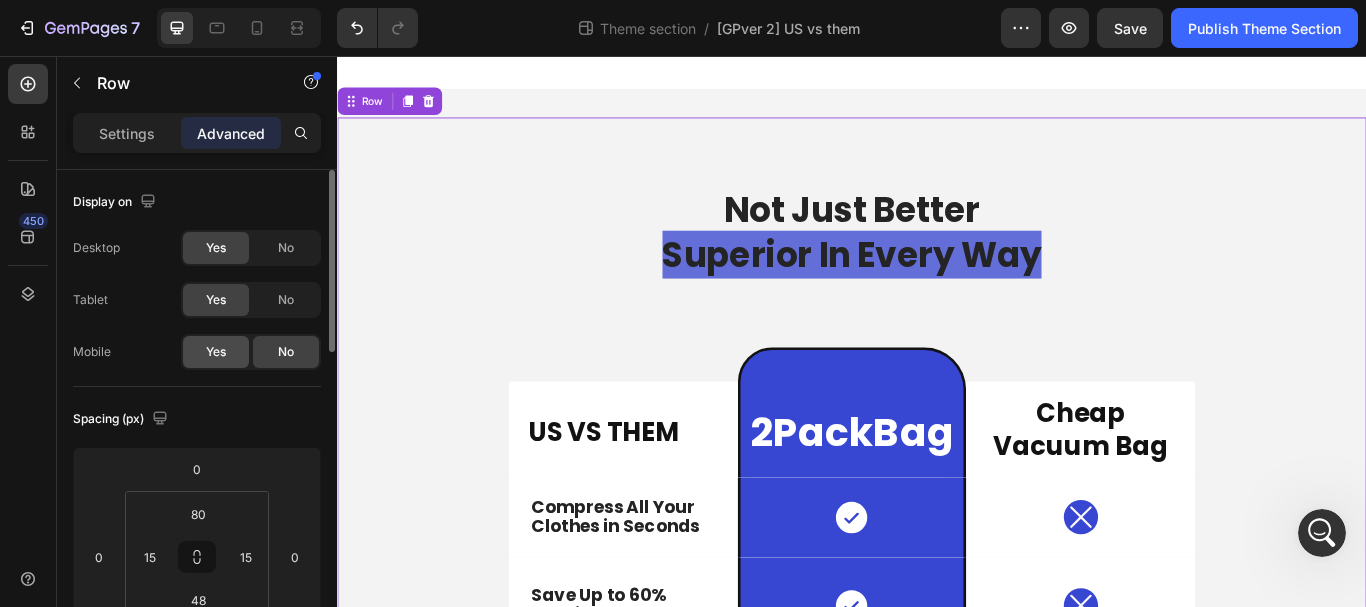 drag, startPoint x: 209, startPoint y: 342, endPoint x: 171, endPoint y: 241, distance: 107.912 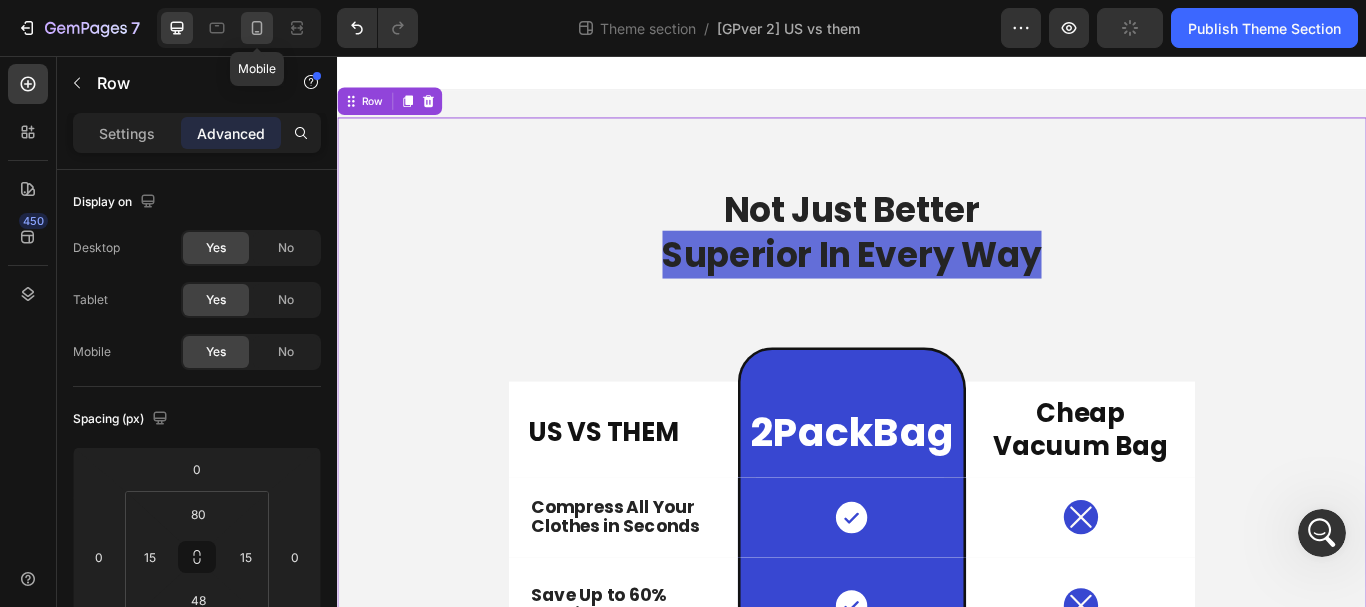 drag, startPoint x: 257, startPoint y: 31, endPoint x: 510, endPoint y: 100, distance: 262.24036 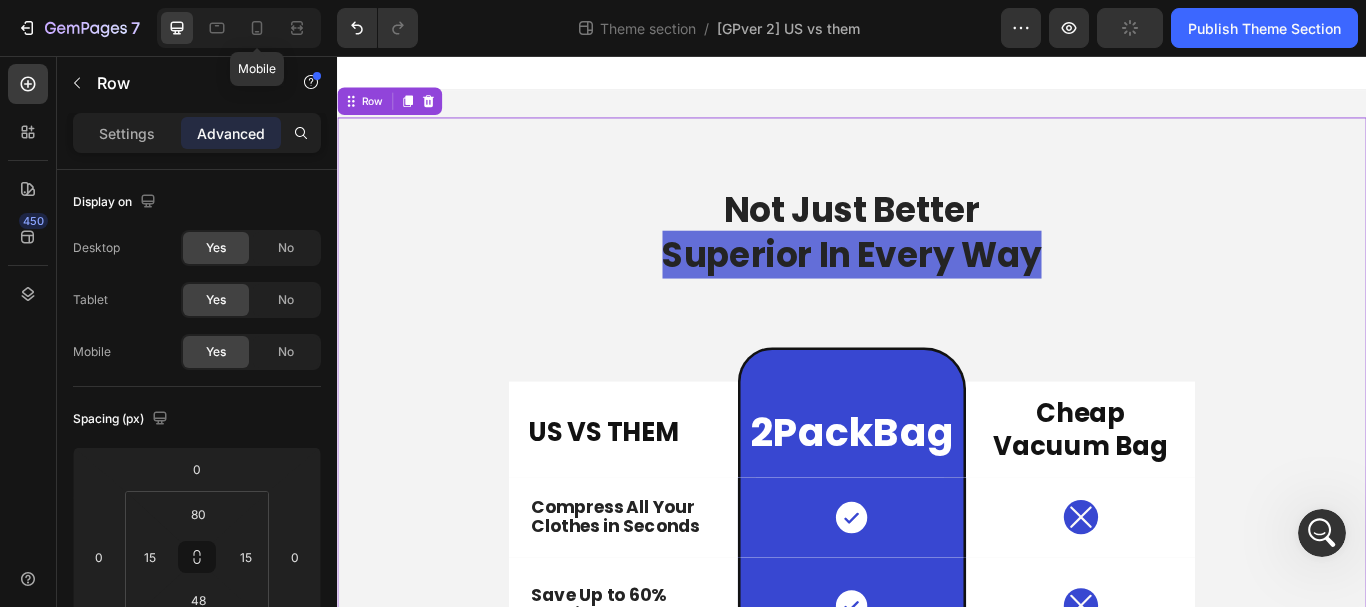 type on "70" 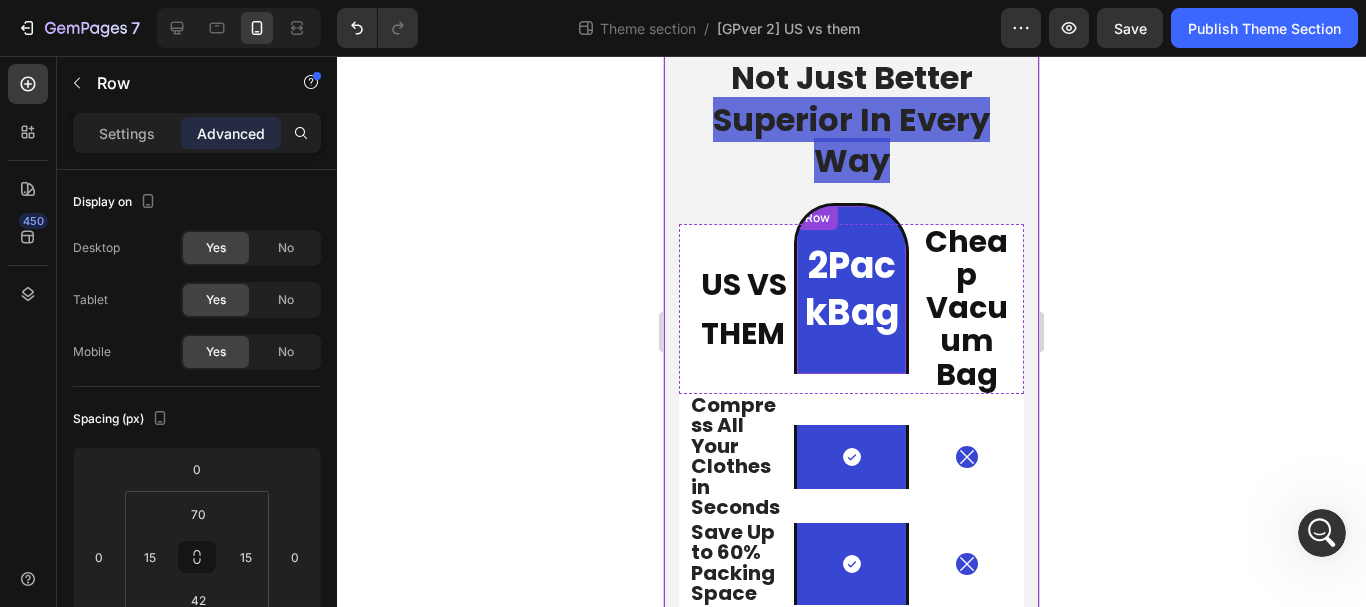 scroll, scrollTop: 200, scrollLeft: 0, axis: vertical 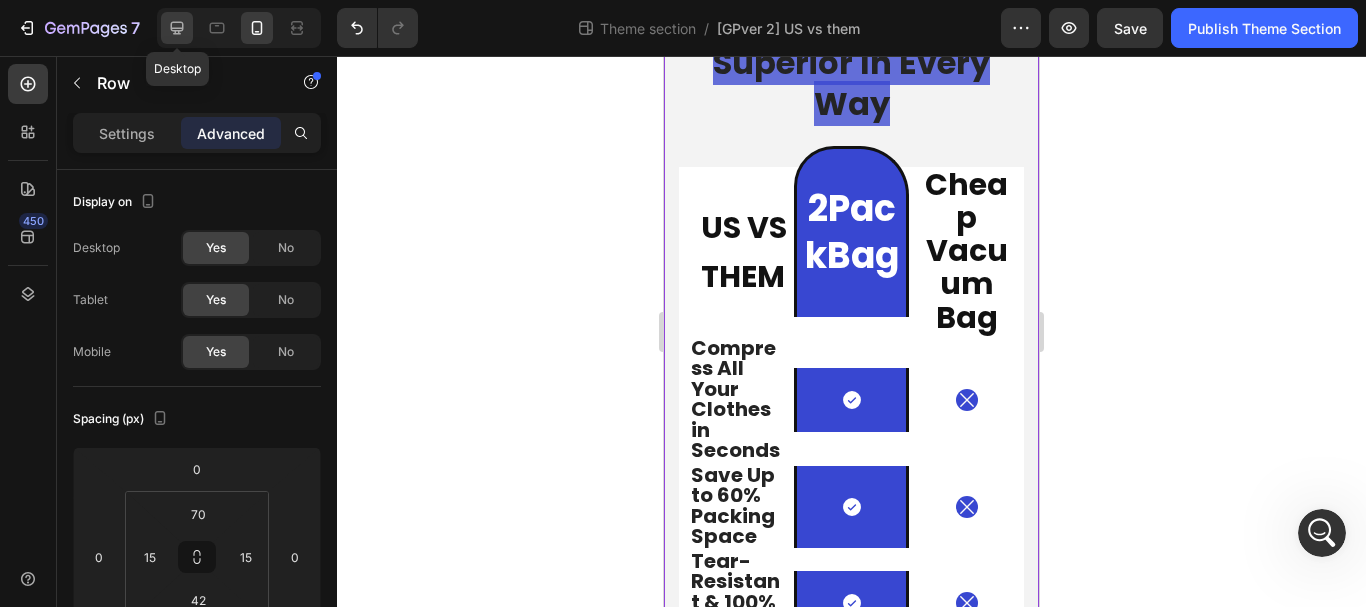 click 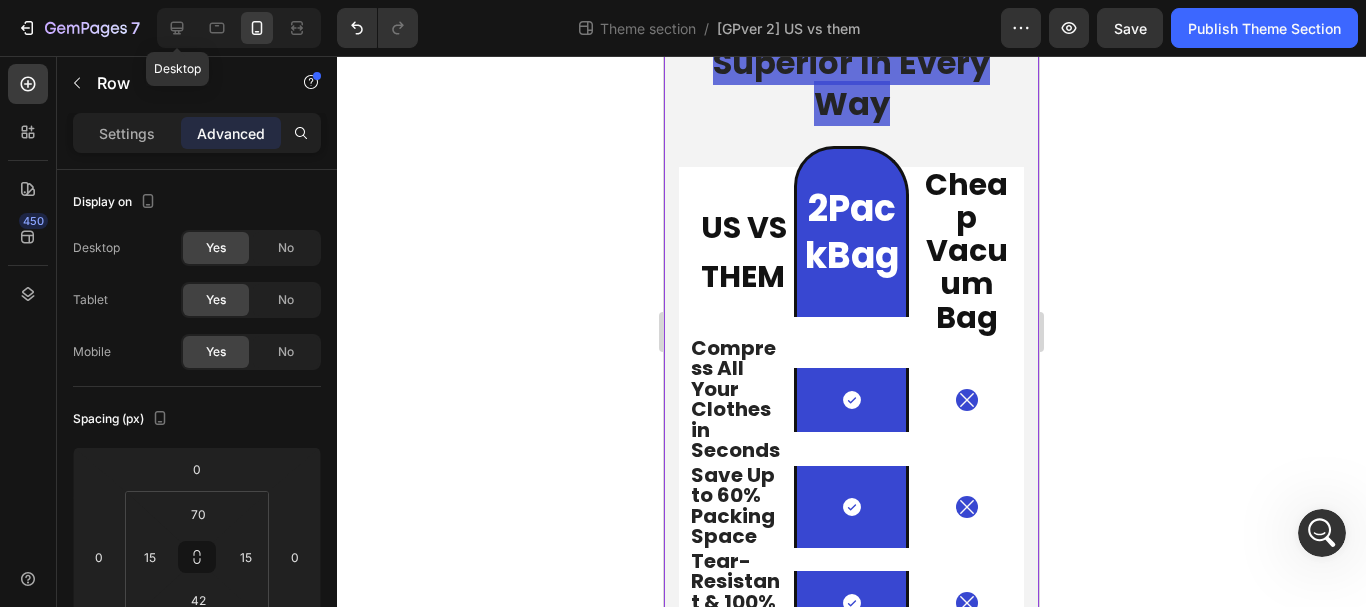 type on "80" 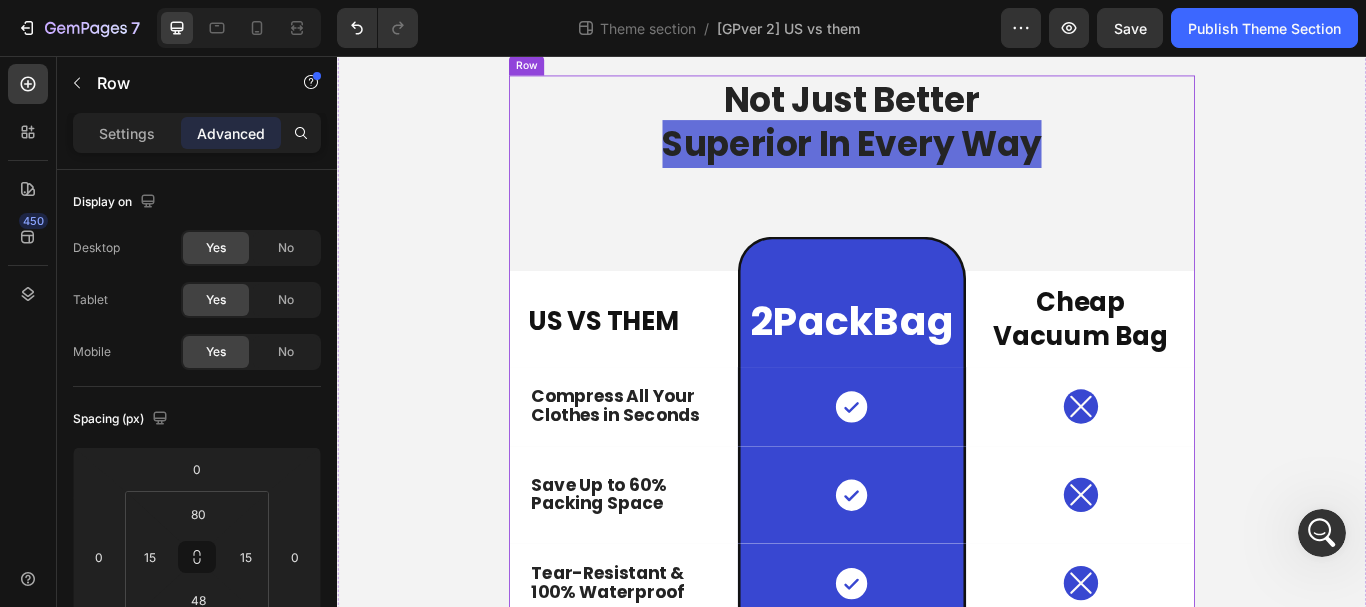 scroll, scrollTop: 0, scrollLeft: 0, axis: both 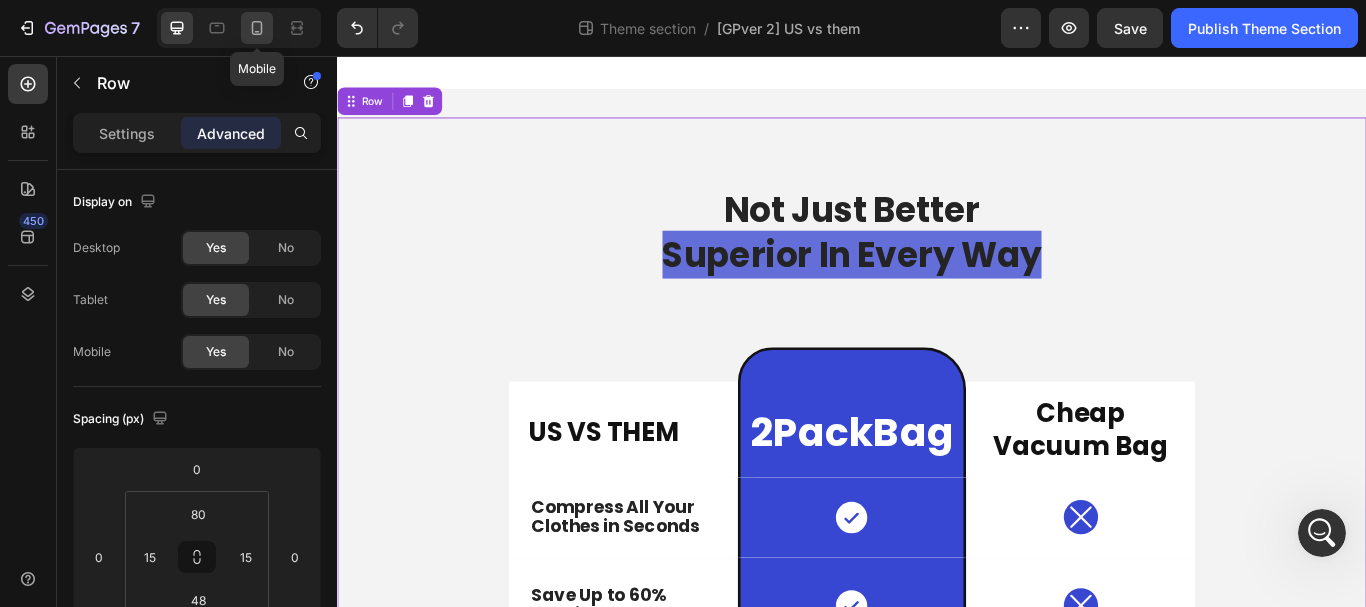 click 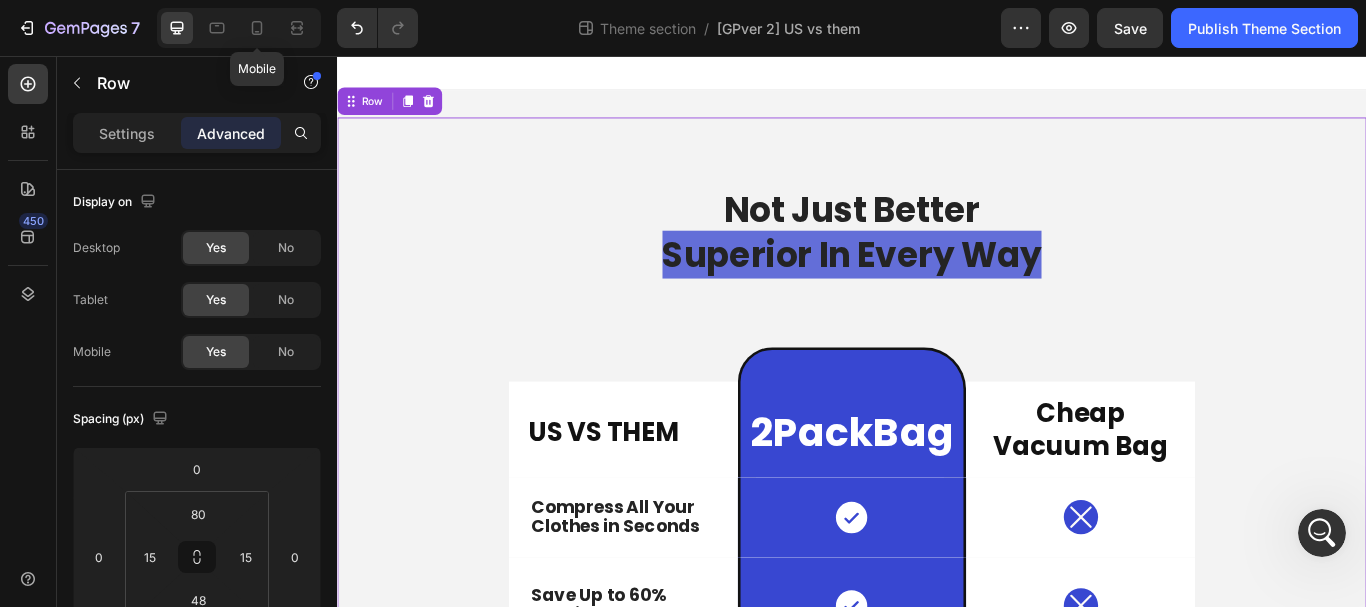type on "70" 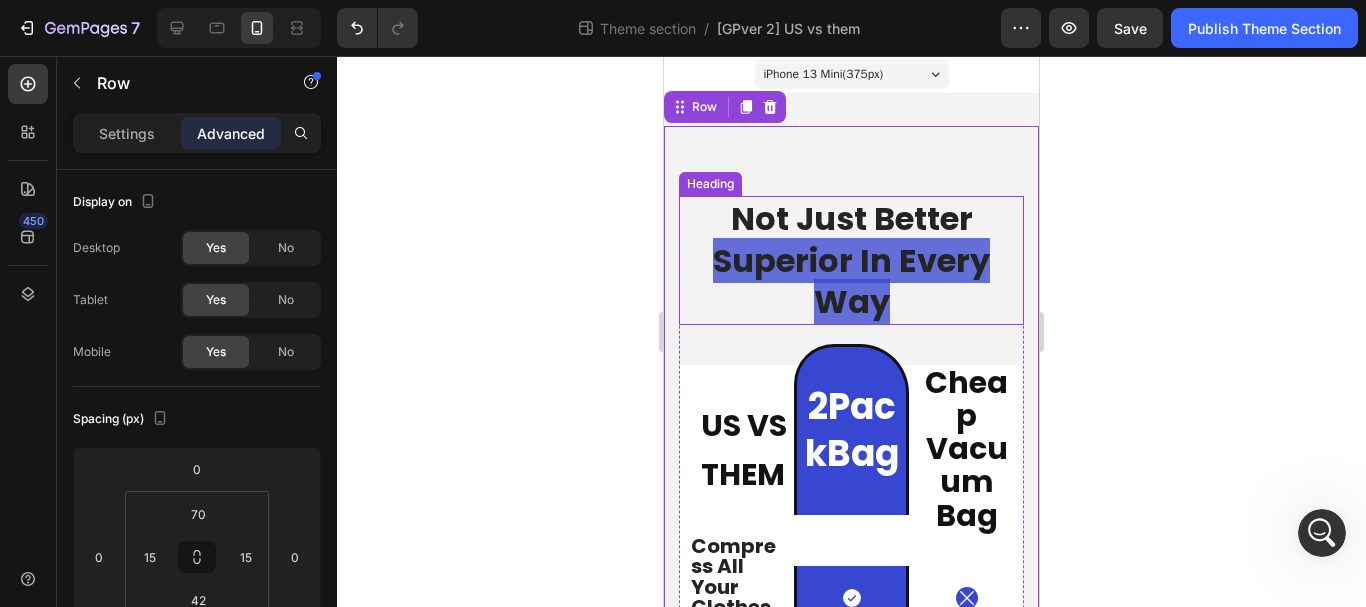 scroll, scrollTop: 0, scrollLeft: 0, axis: both 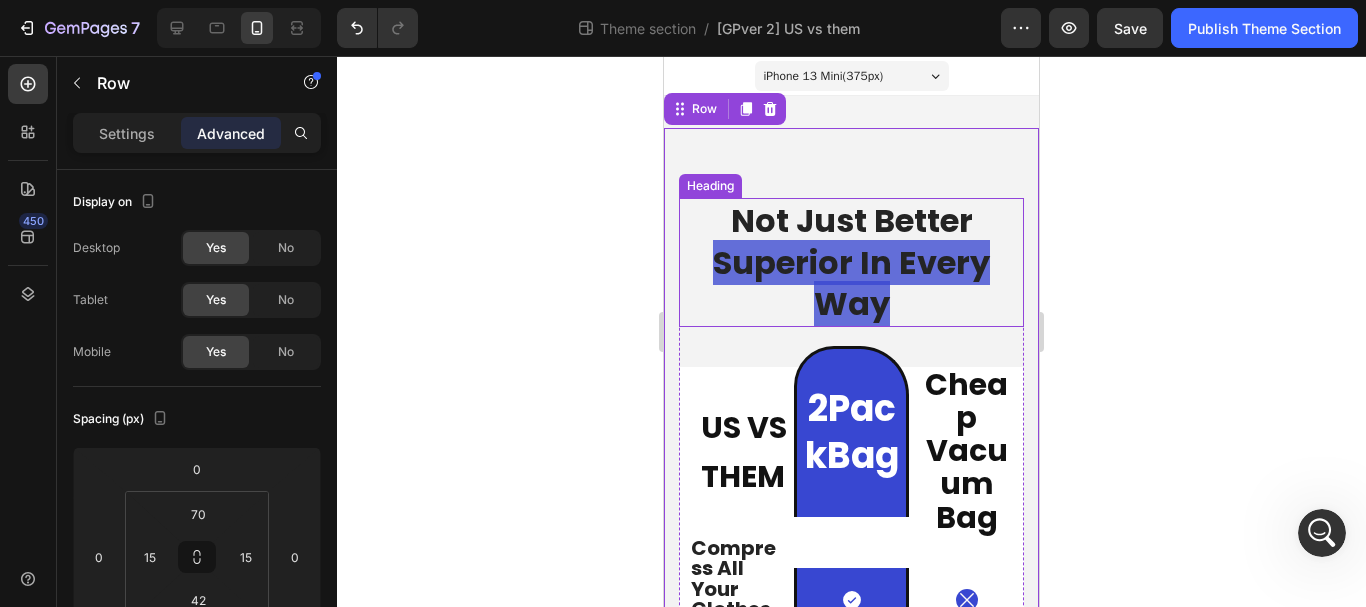 click on "Superior In Every Way" at bounding box center (851, 283) 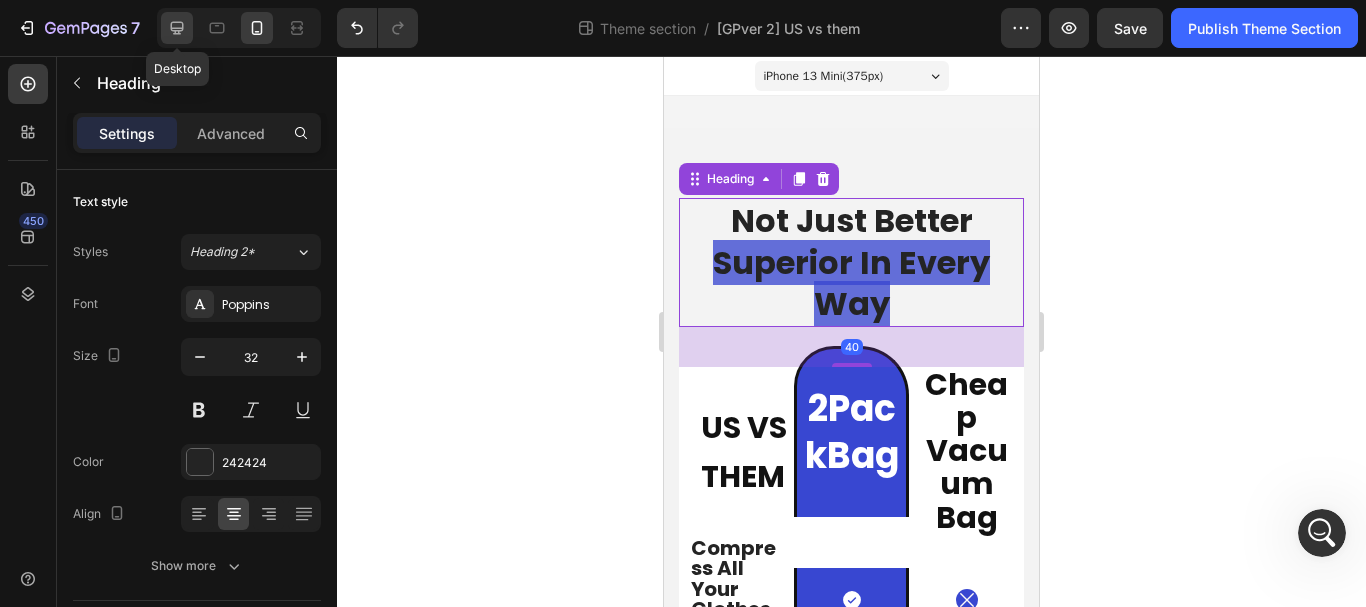 drag, startPoint x: 174, startPoint y: 32, endPoint x: 211, endPoint y: 151, distance: 124.61942 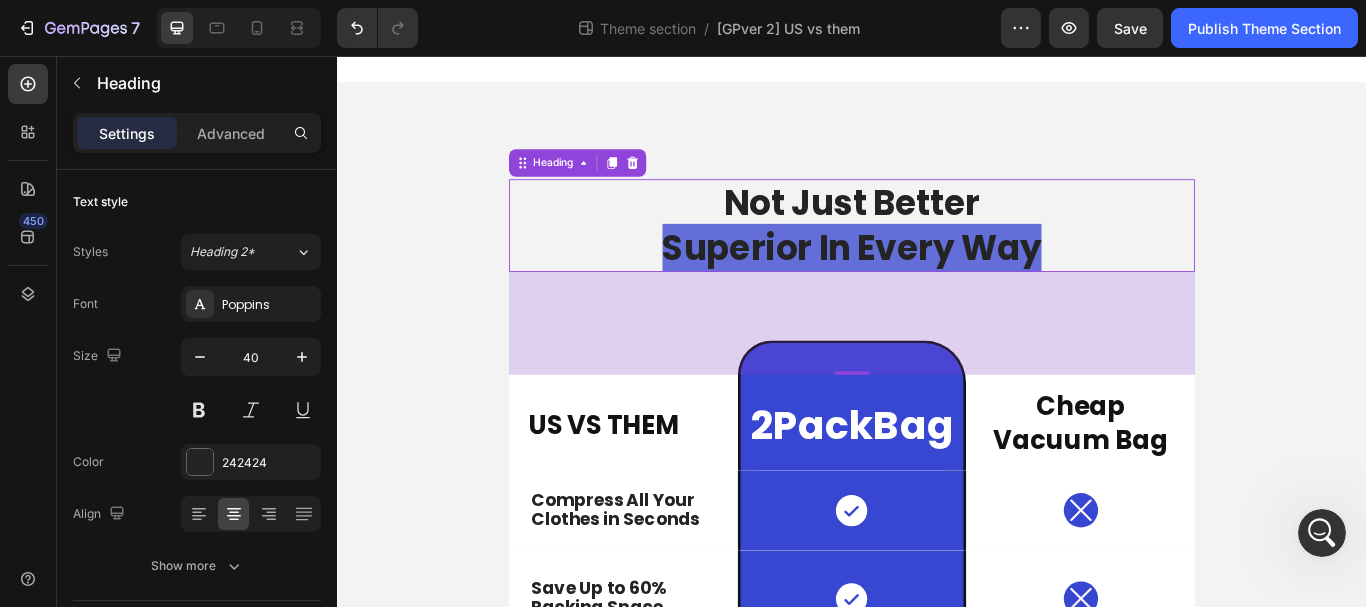 scroll, scrollTop: 82, scrollLeft: 0, axis: vertical 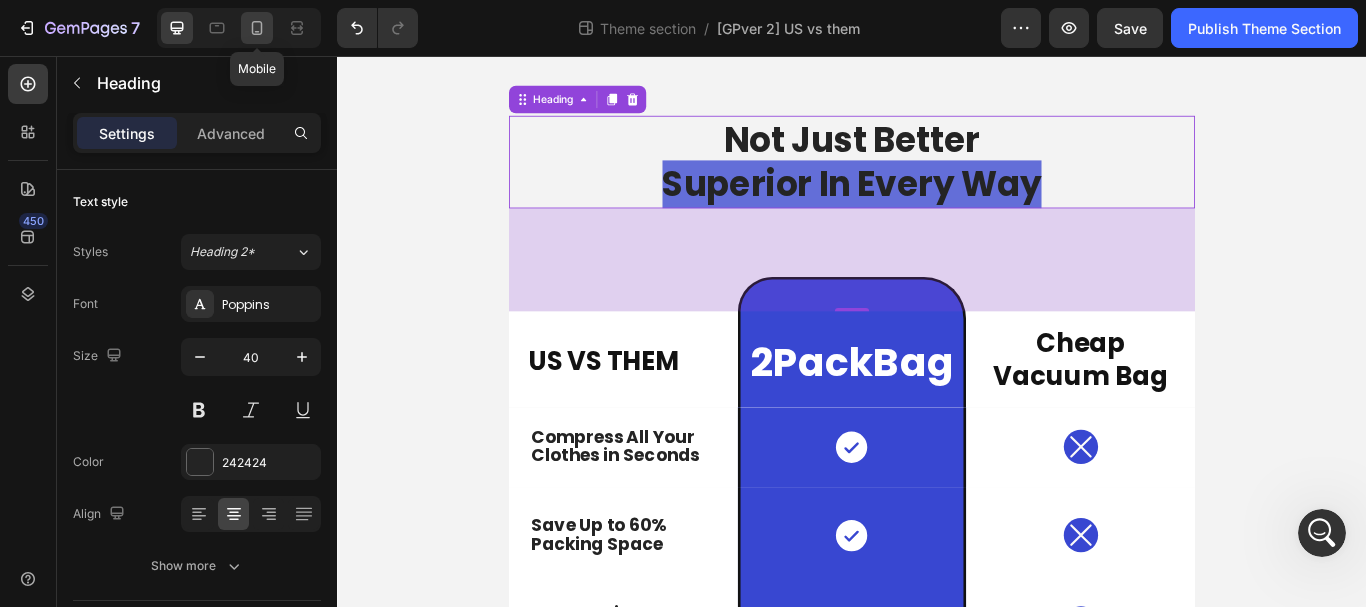 click 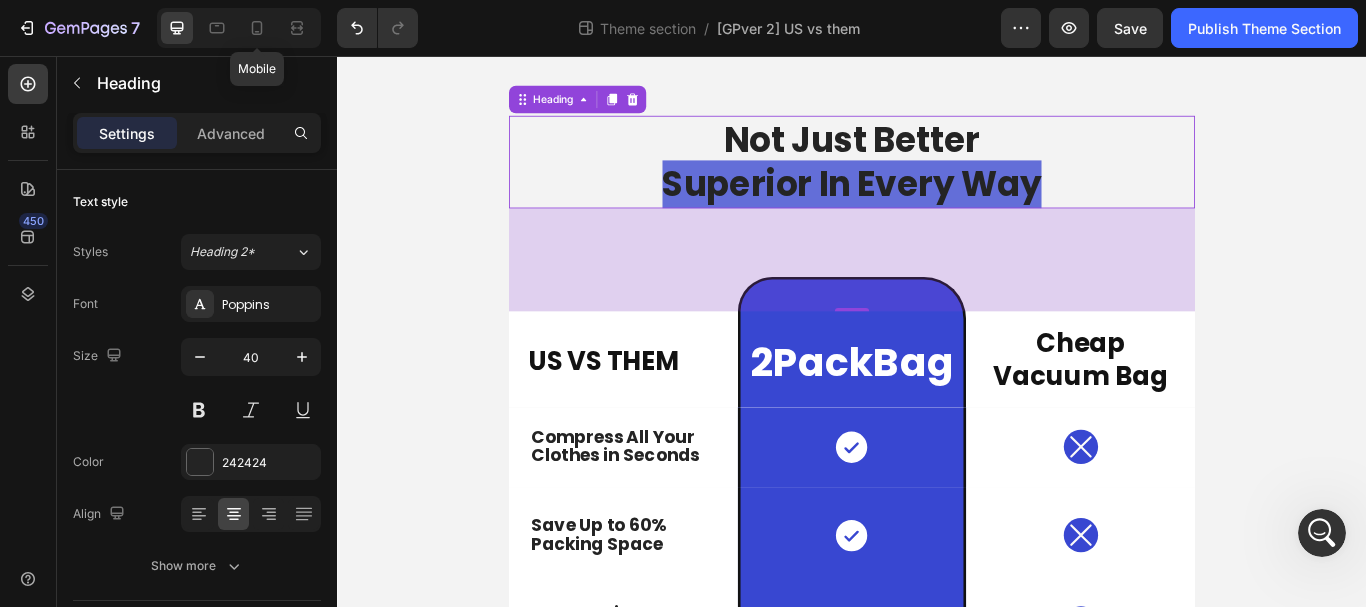 type on "32" 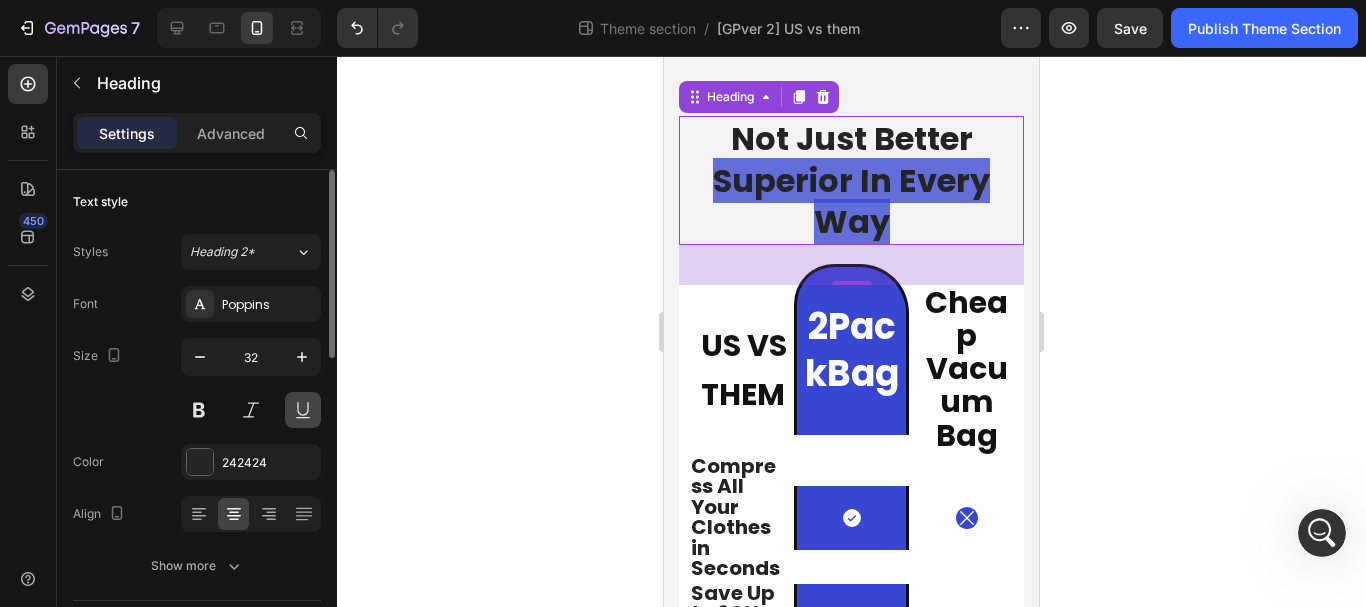 click on "32" at bounding box center [251, 357] 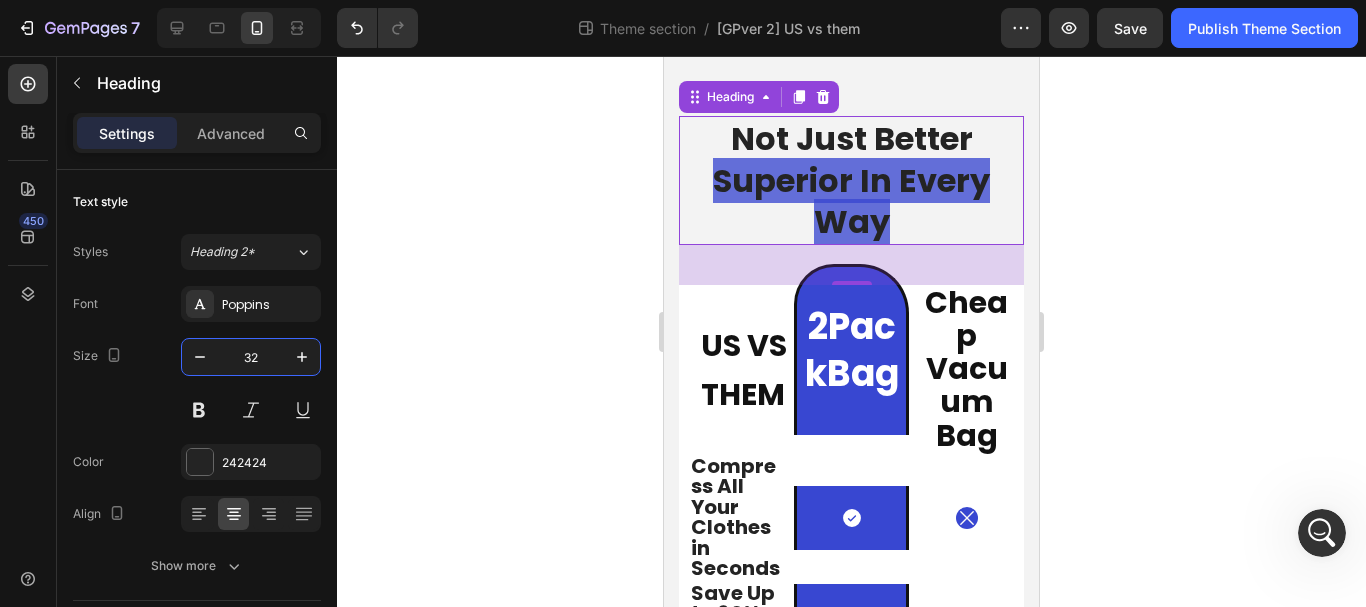 scroll, scrollTop: 72, scrollLeft: 0, axis: vertical 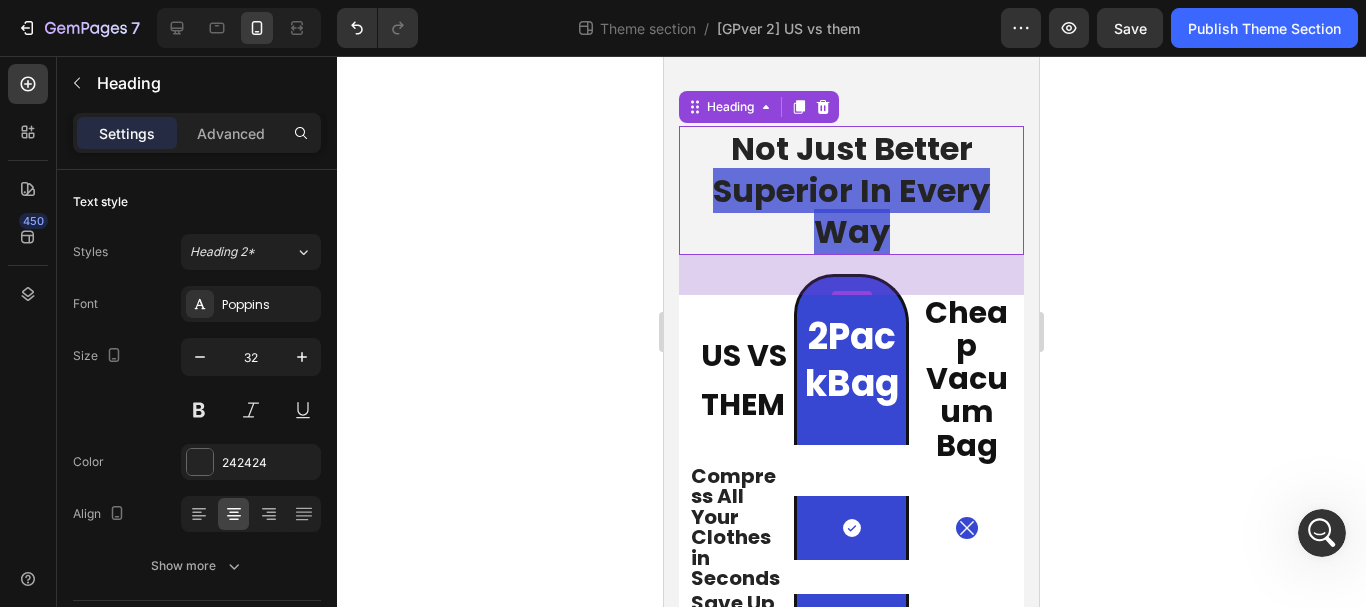 click 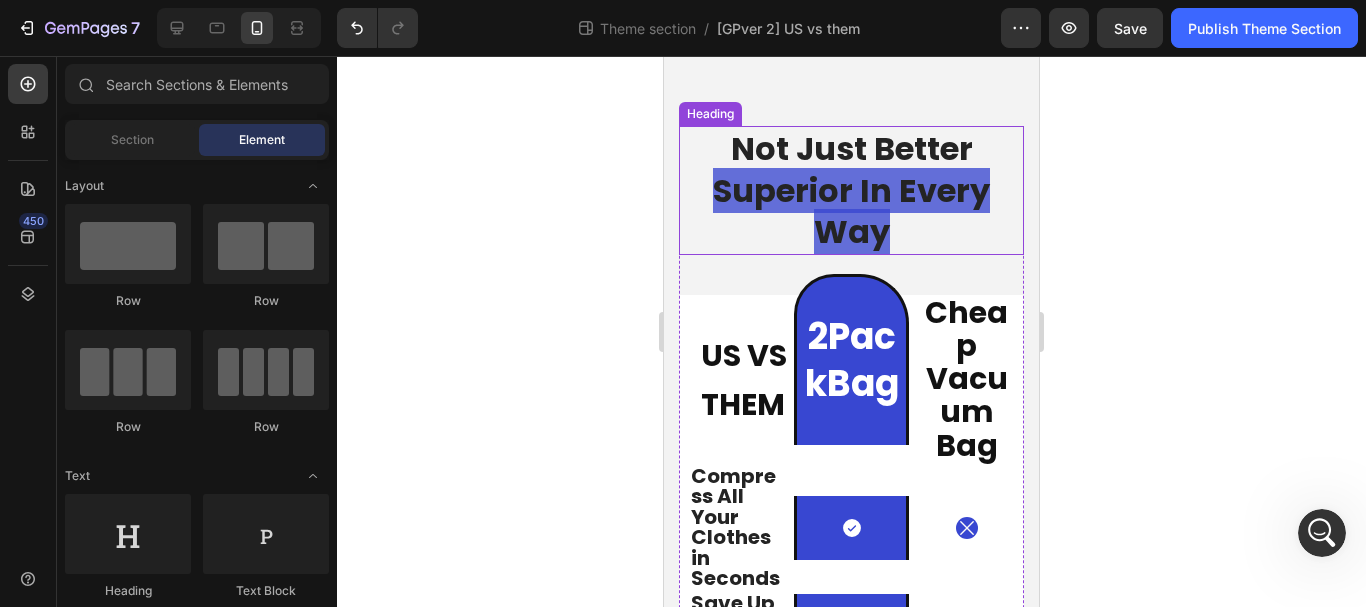 click on "Heading" at bounding box center (710, 114) 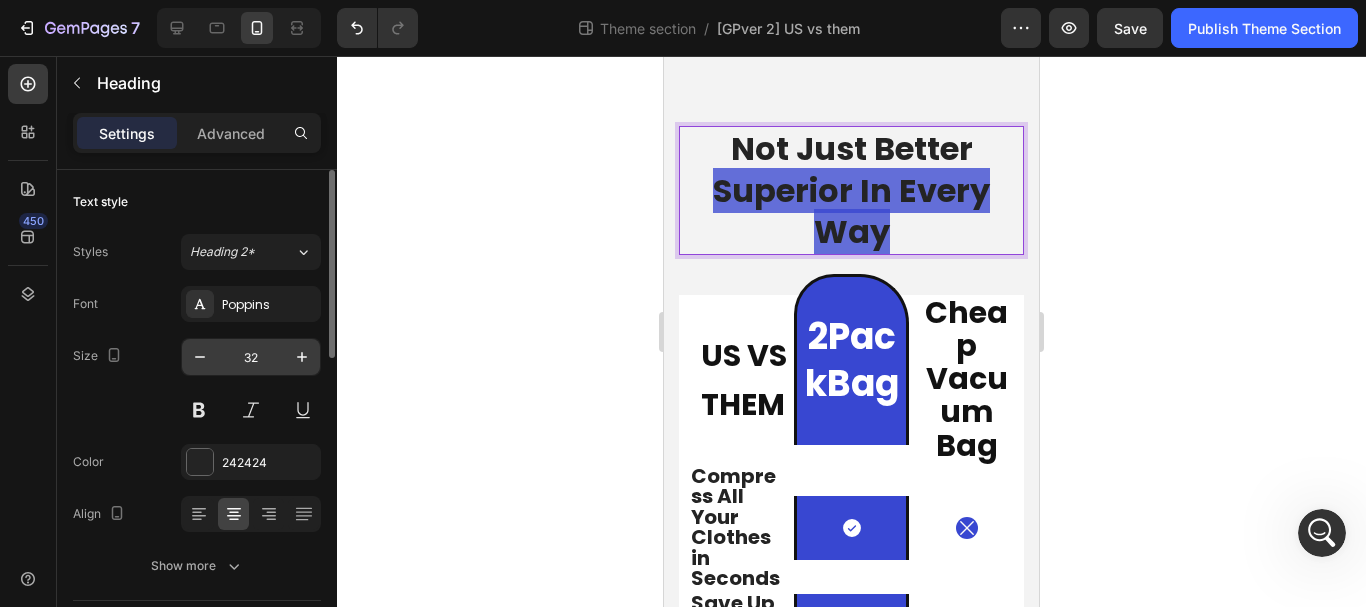 click on "32" at bounding box center [251, 357] 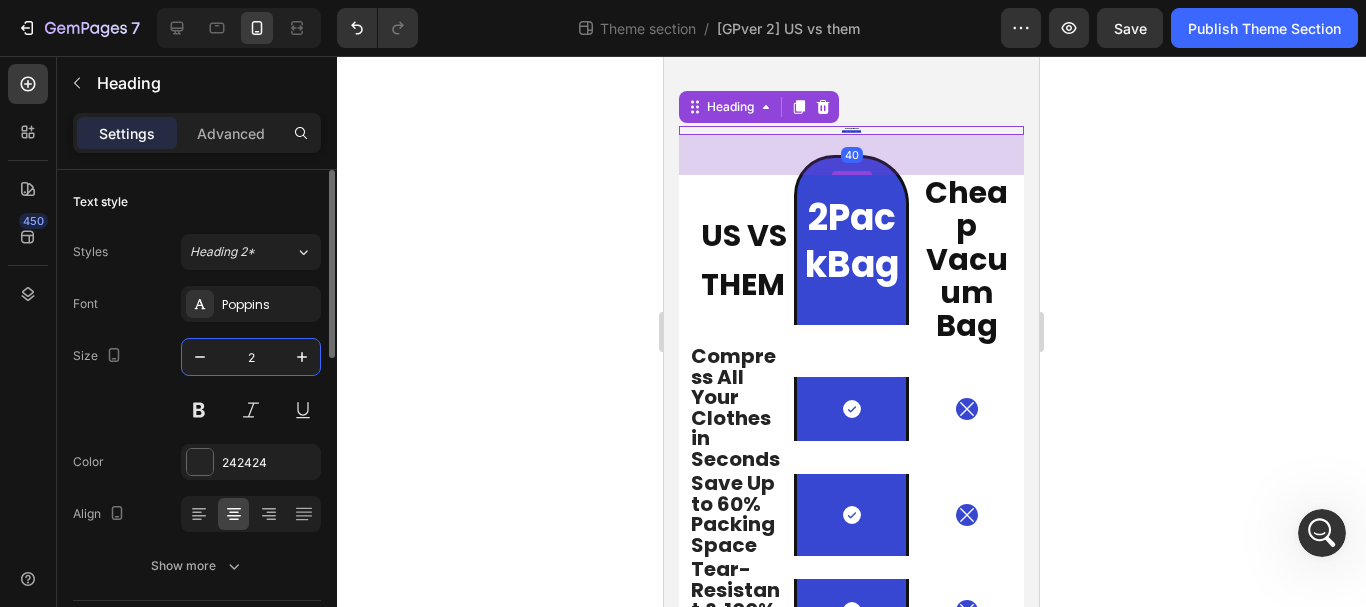 type on "20" 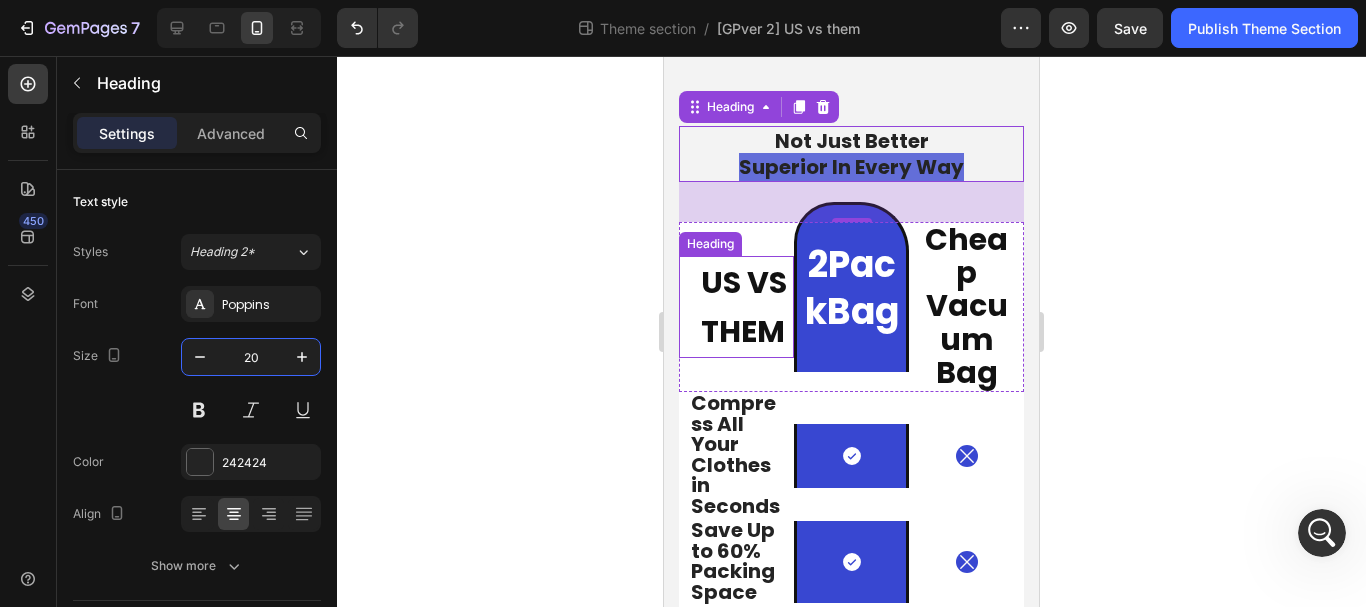 click on "US VS THEM" at bounding box center [746, 307] 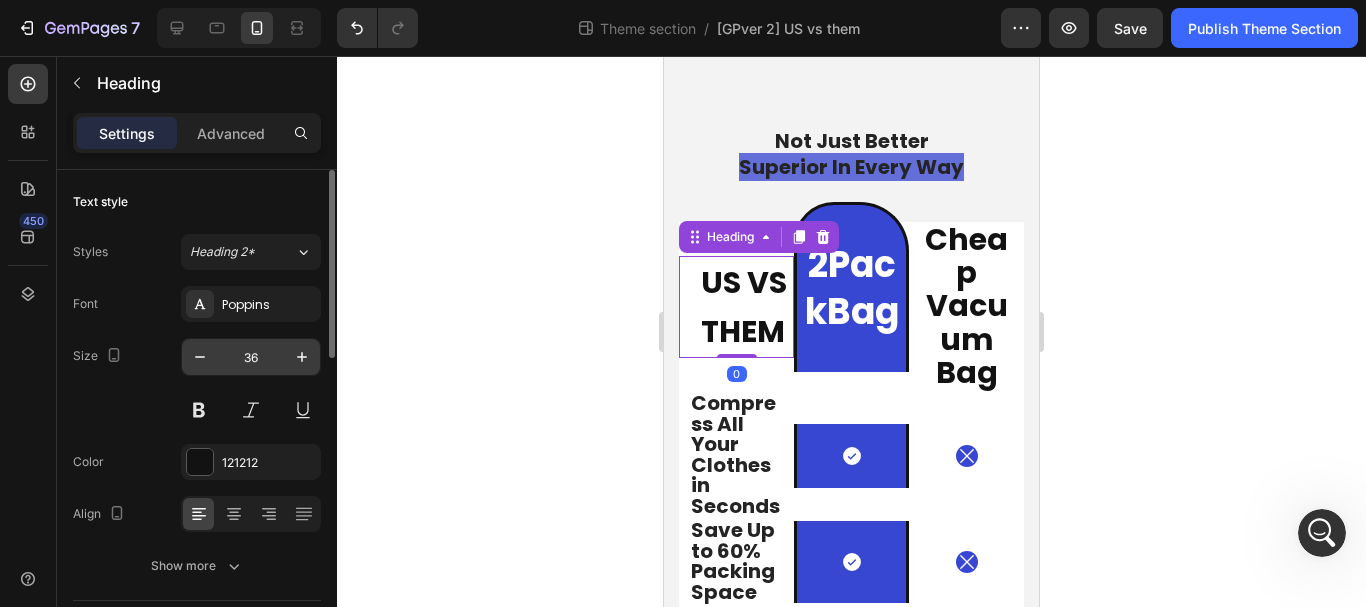 click on "36" at bounding box center [251, 357] 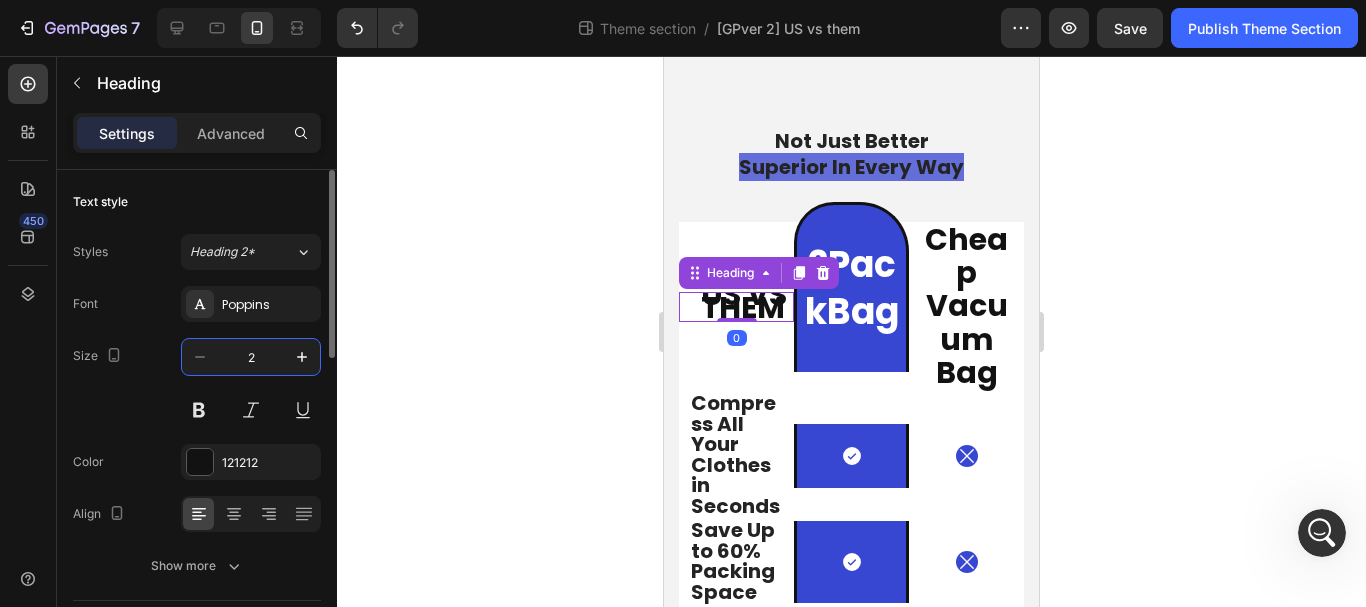 type on "20" 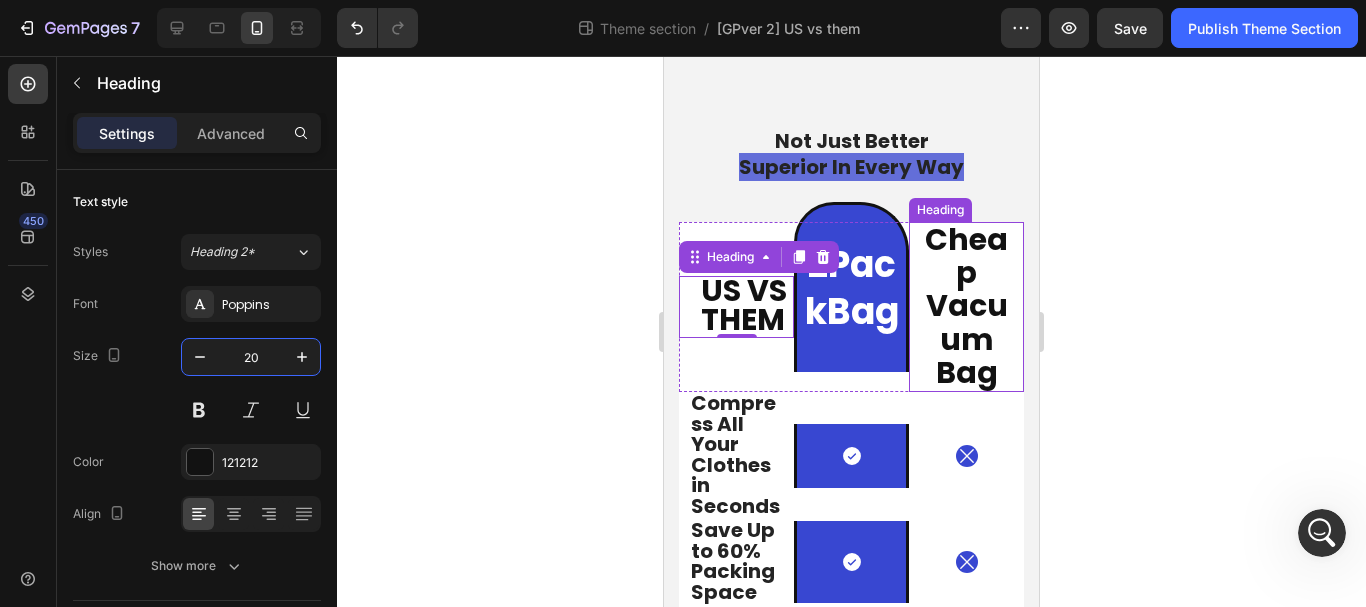click on "Cheap" at bounding box center (966, 256) 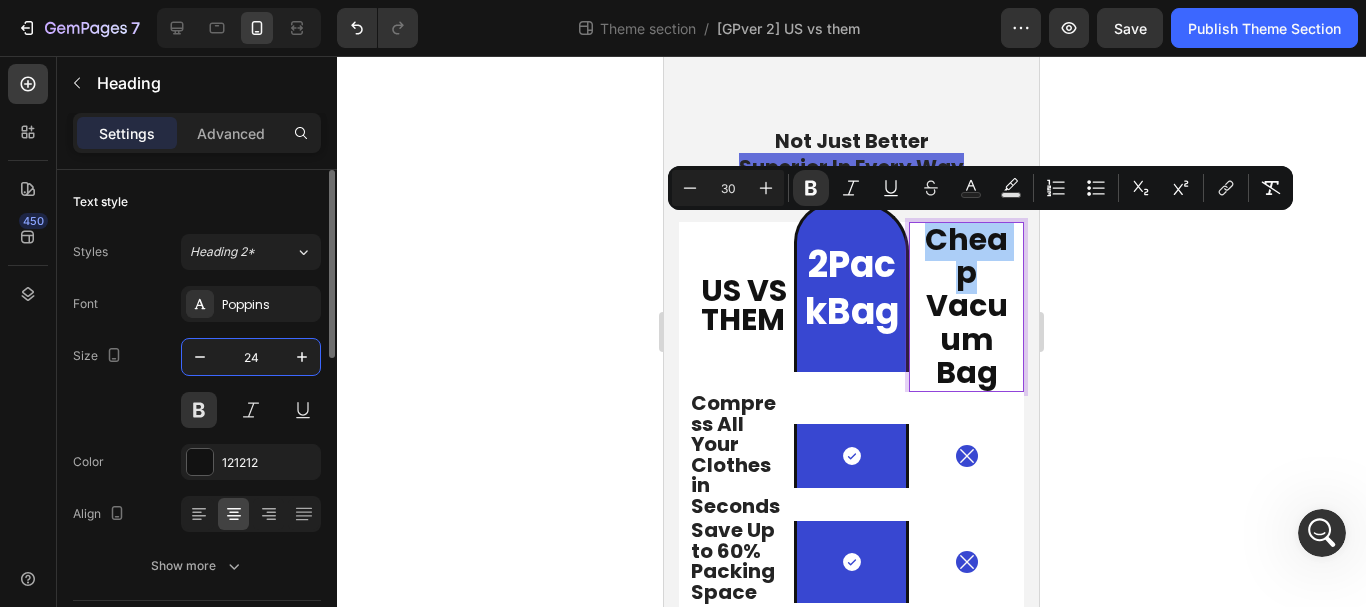 click on "24" at bounding box center (251, 357) 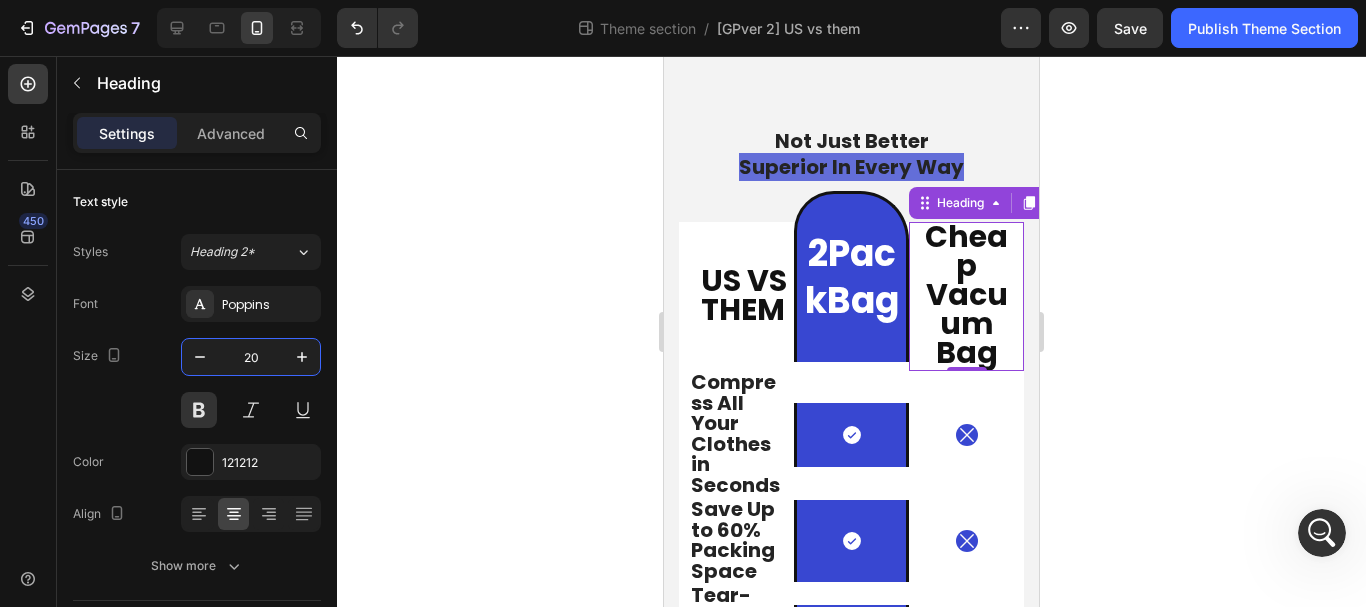 type on "20" 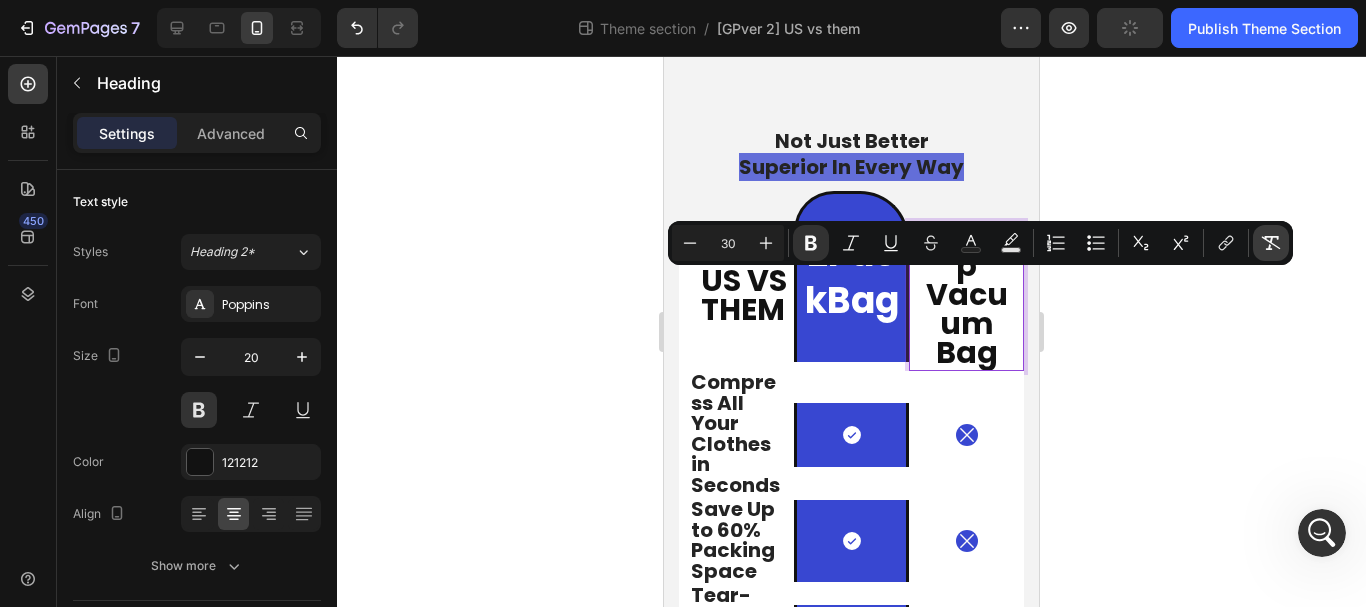 click on "Remove Format" at bounding box center [1271, 243] 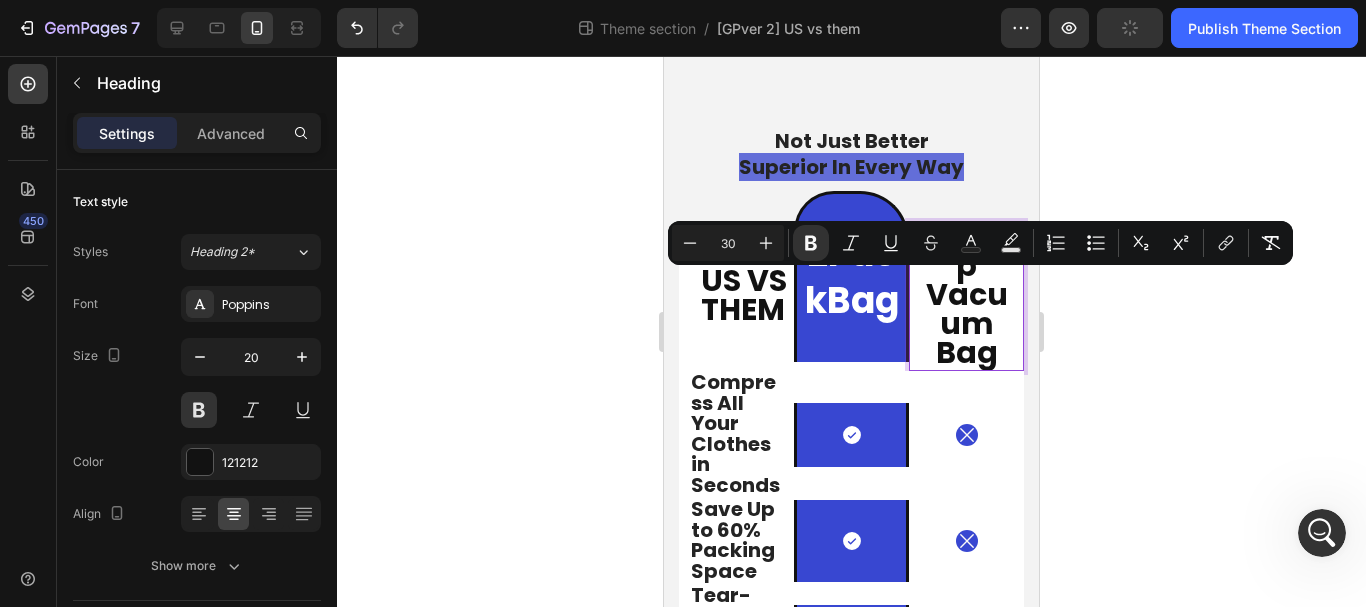 type on "20" 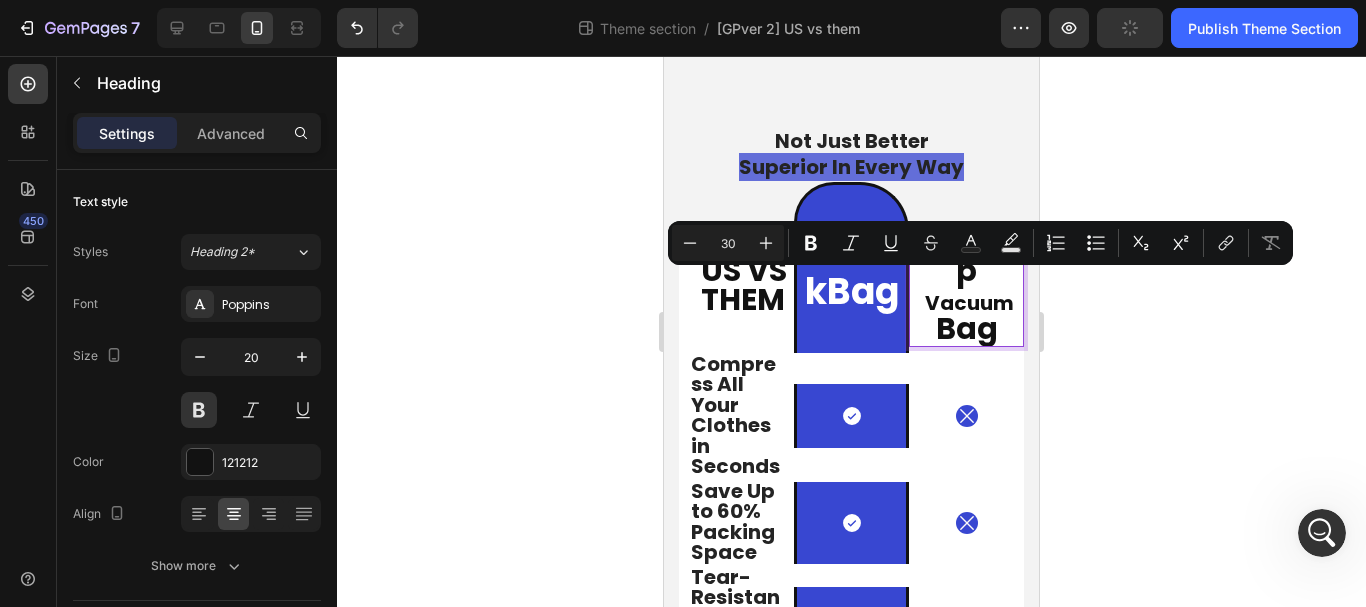 click on "Cheap" at bounding box center [966, 256] 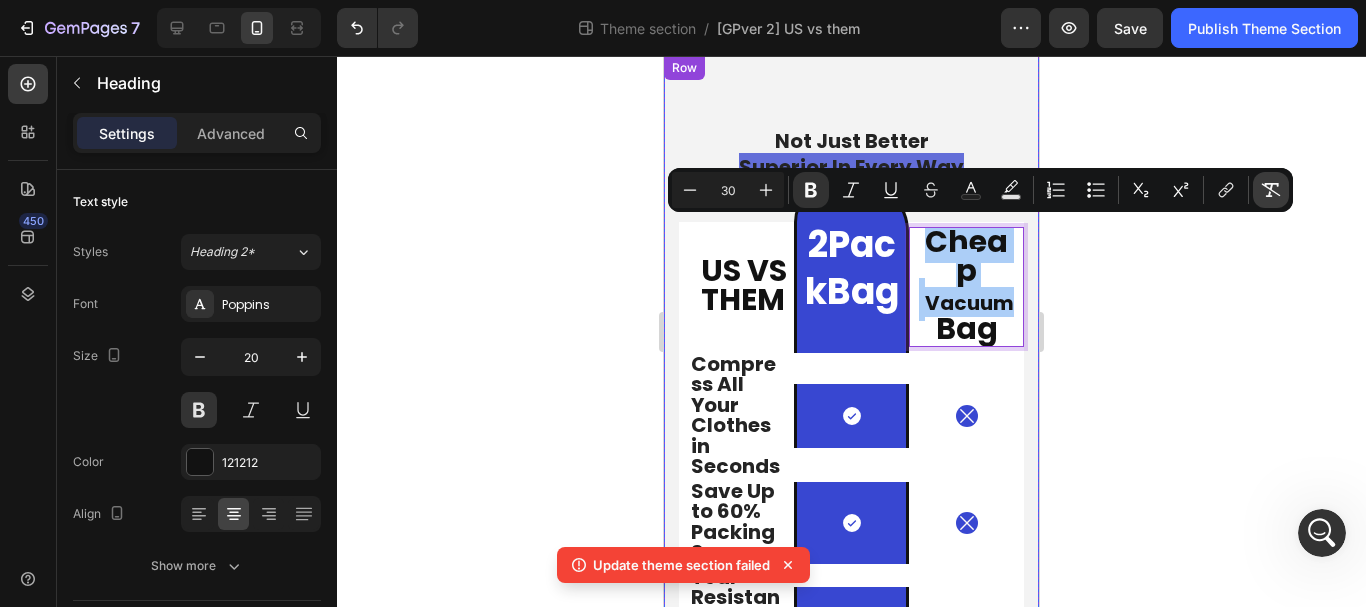 click 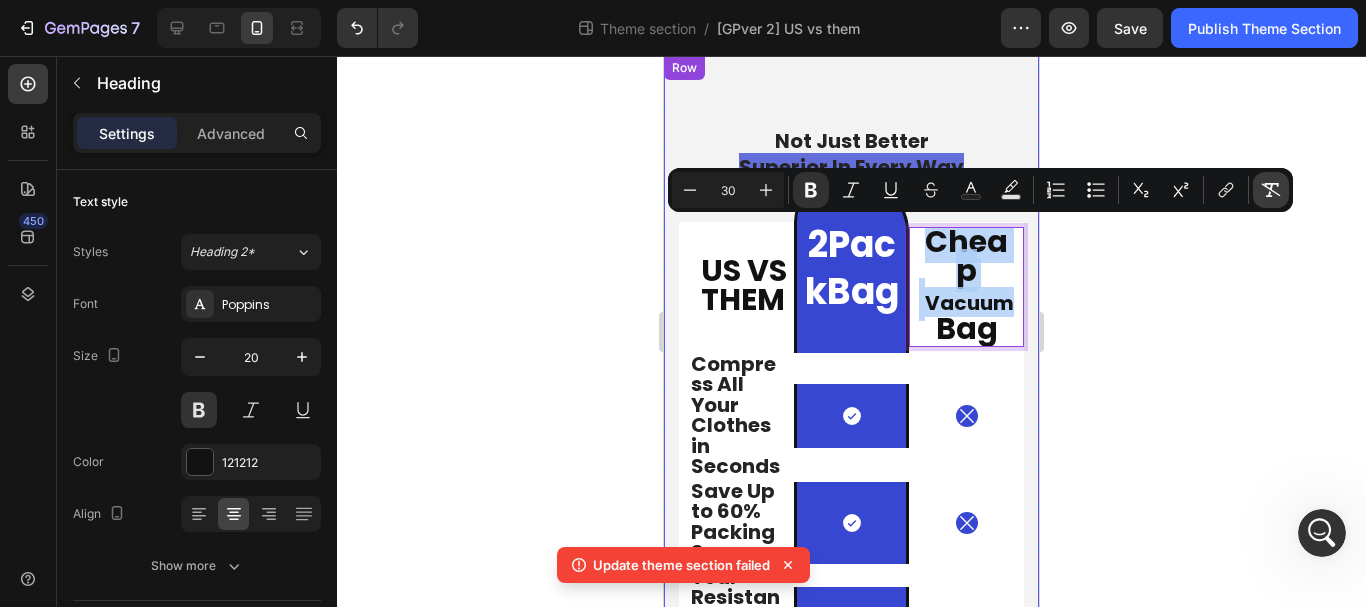 type on "20" 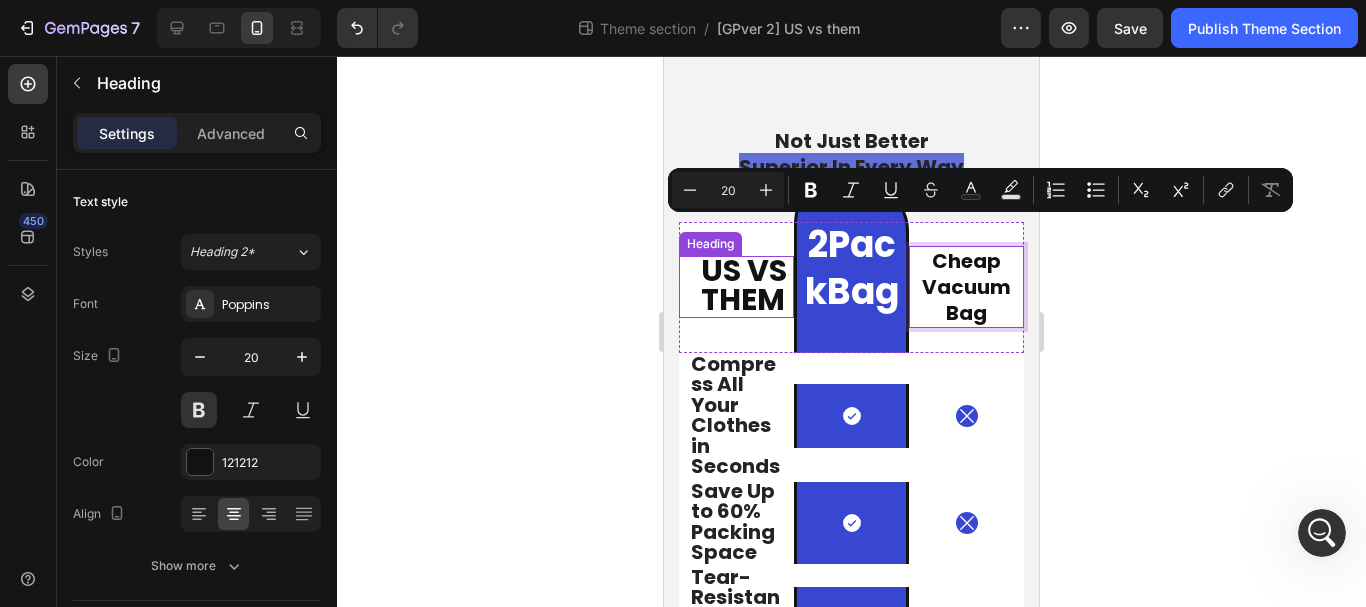 click on "US VS THEM" at bounding box center [744, 285] 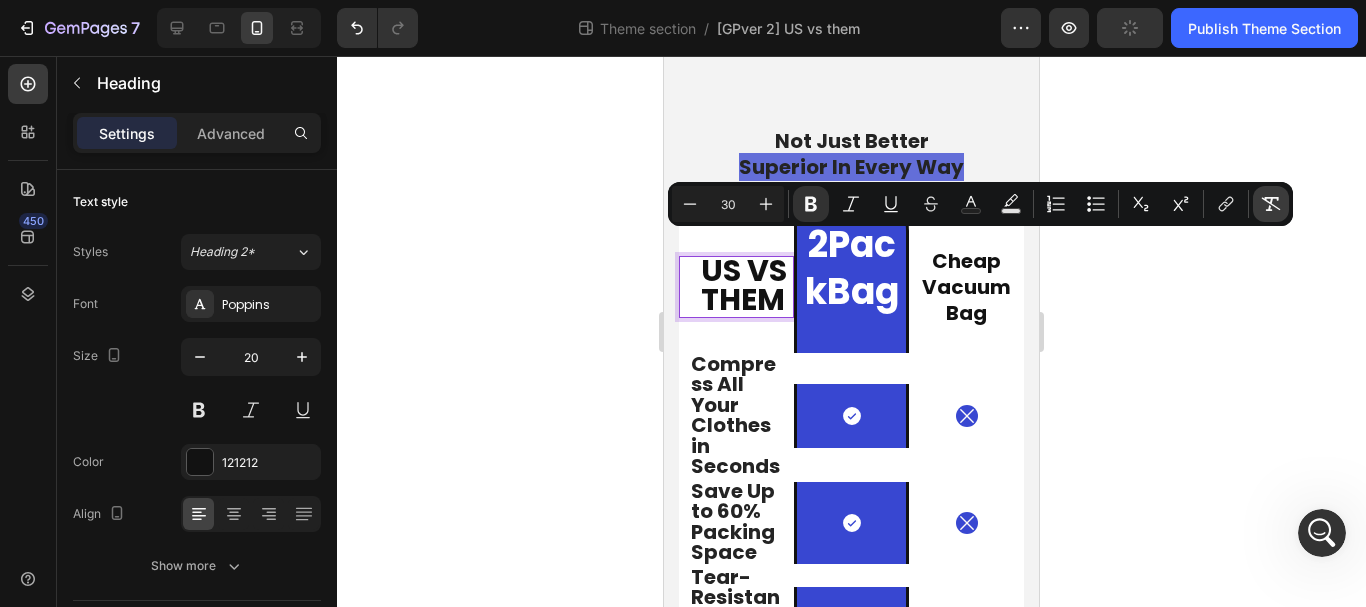 drag, startPoint x: 1271, startPoint y: 202, endPoint x: 323, endPoint y: 183, distance: 948.19037 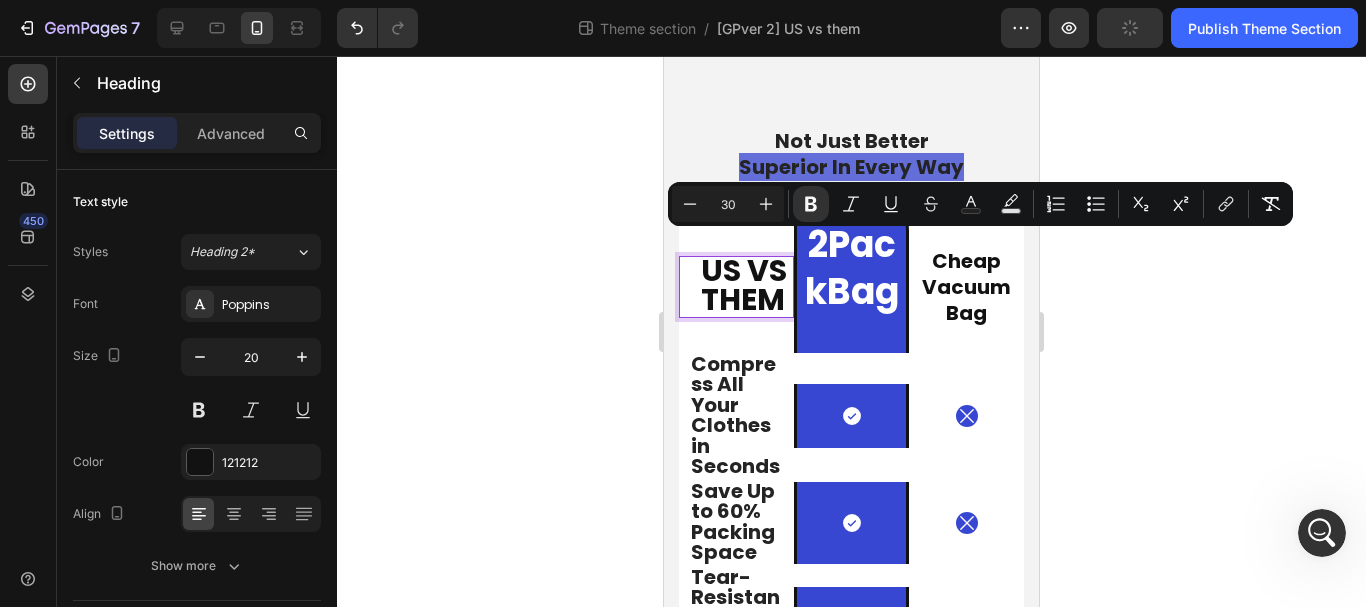 type on "20" 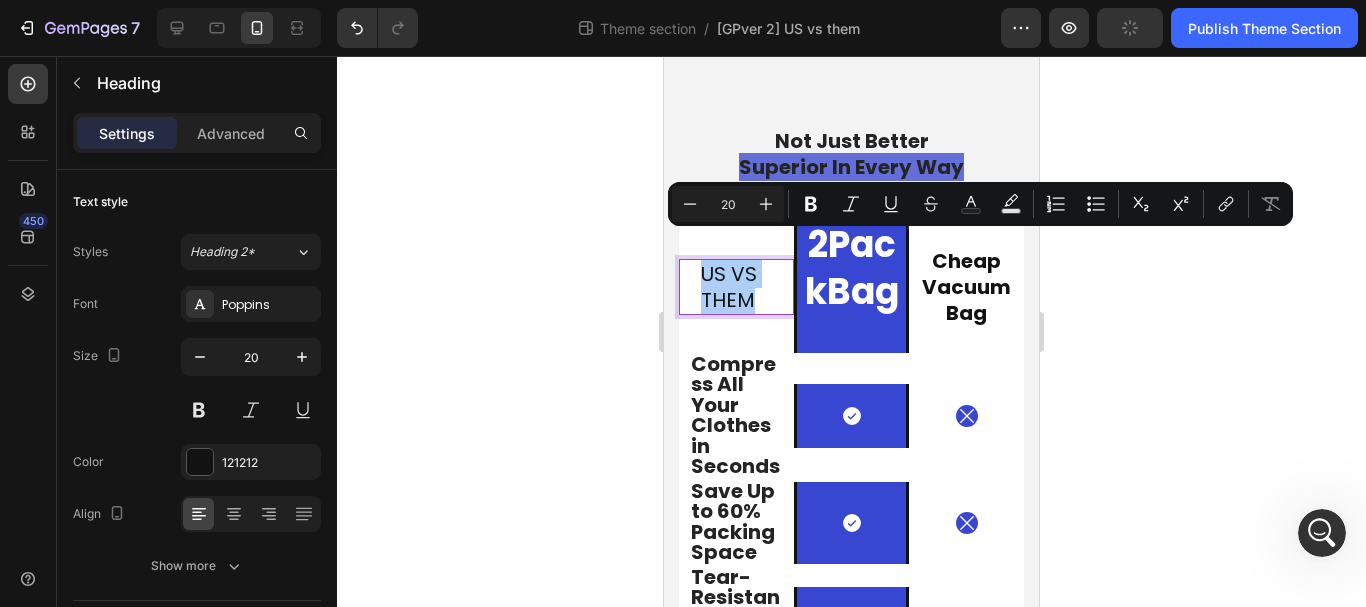 click 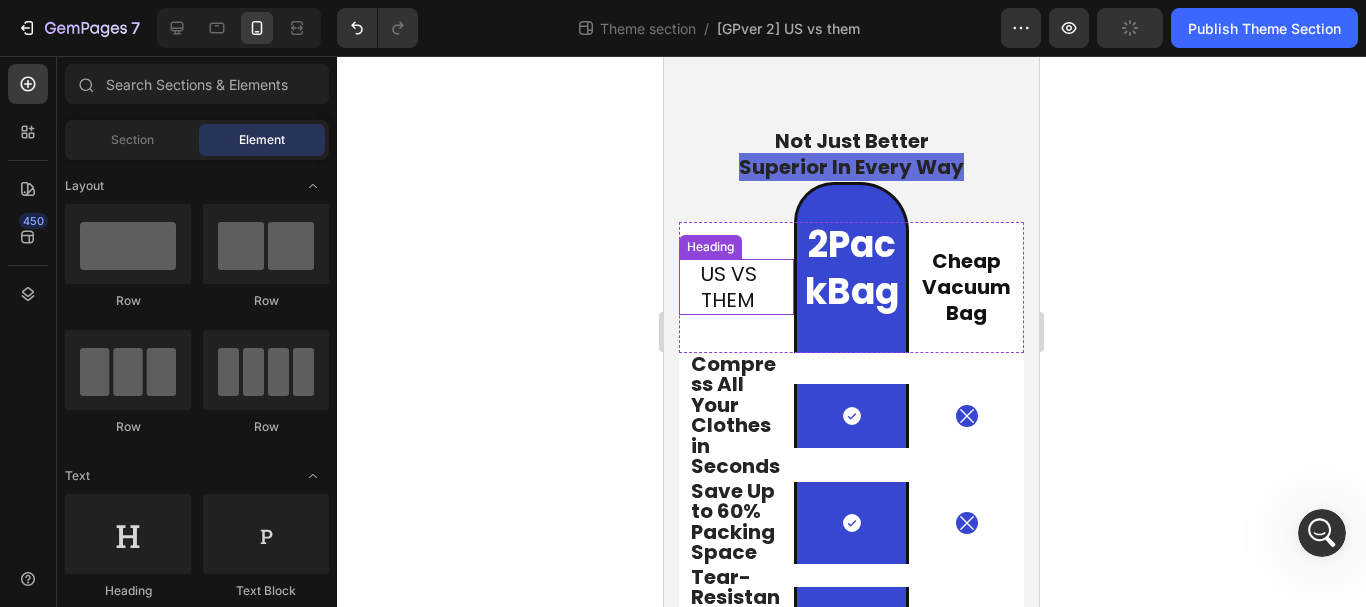 click on "US VS THEM" at bounding box center (746, 287) 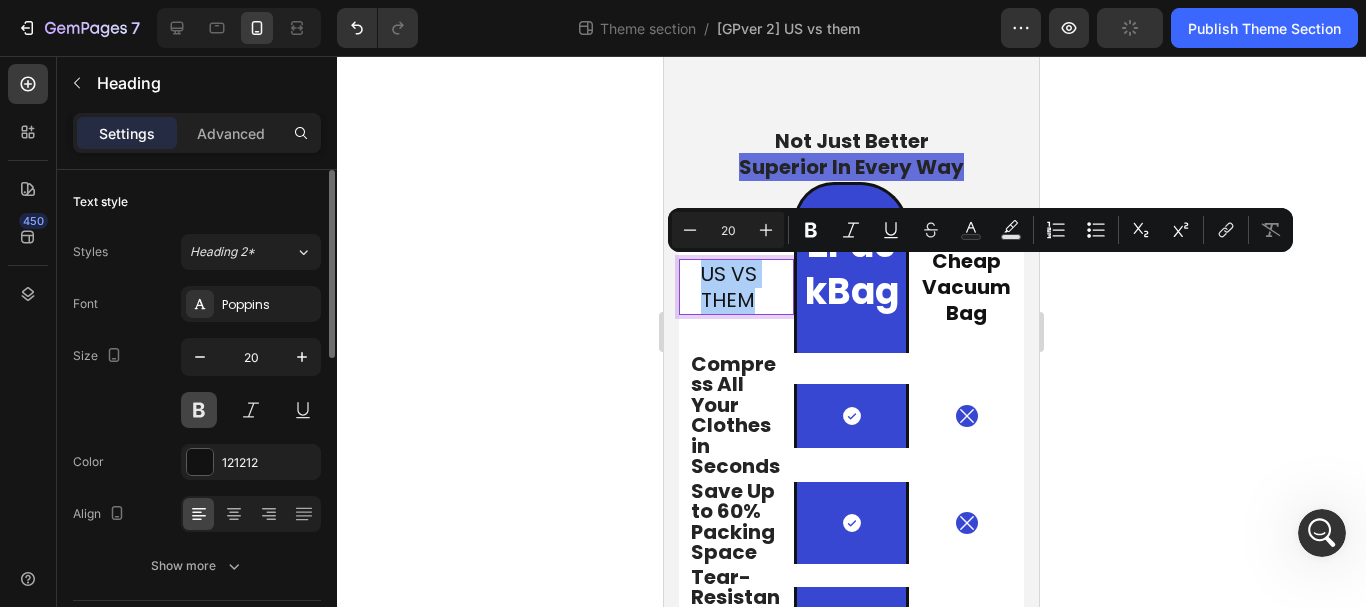 drag, startPoint x: 206, startPoint y: 395, endPoint x: 134, endPoint y: 249, distance: 162.78821 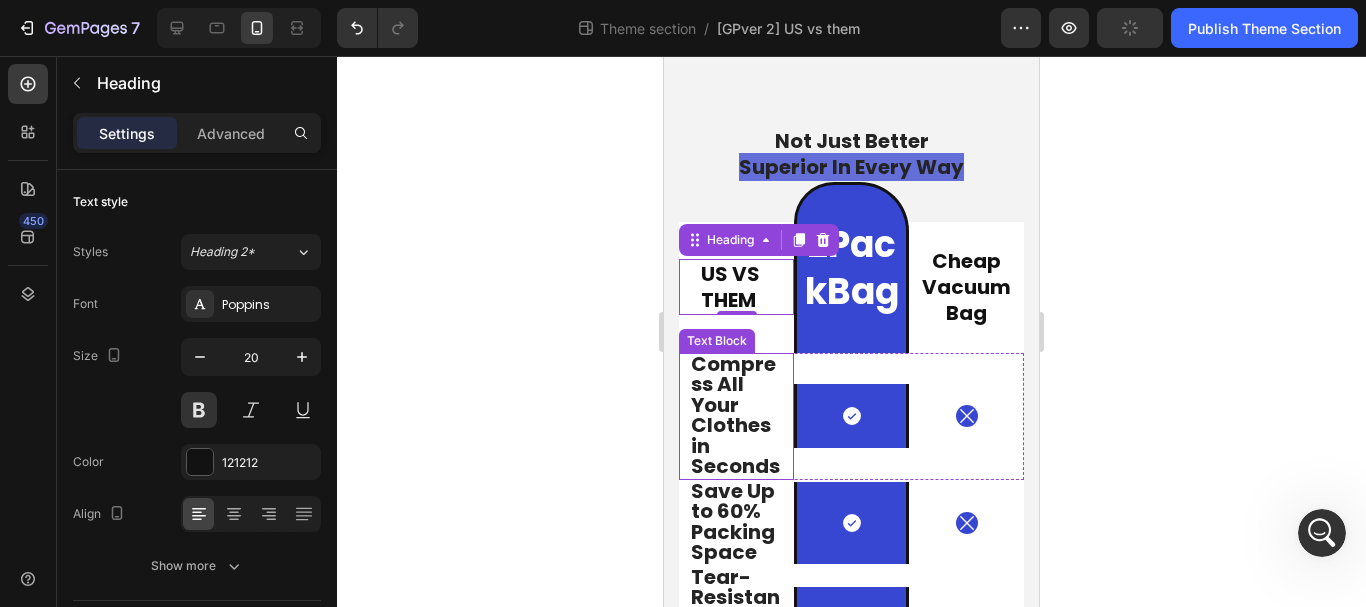 click on "Compress All Your Clothes in Seconds" at bounding box center (735, 415) 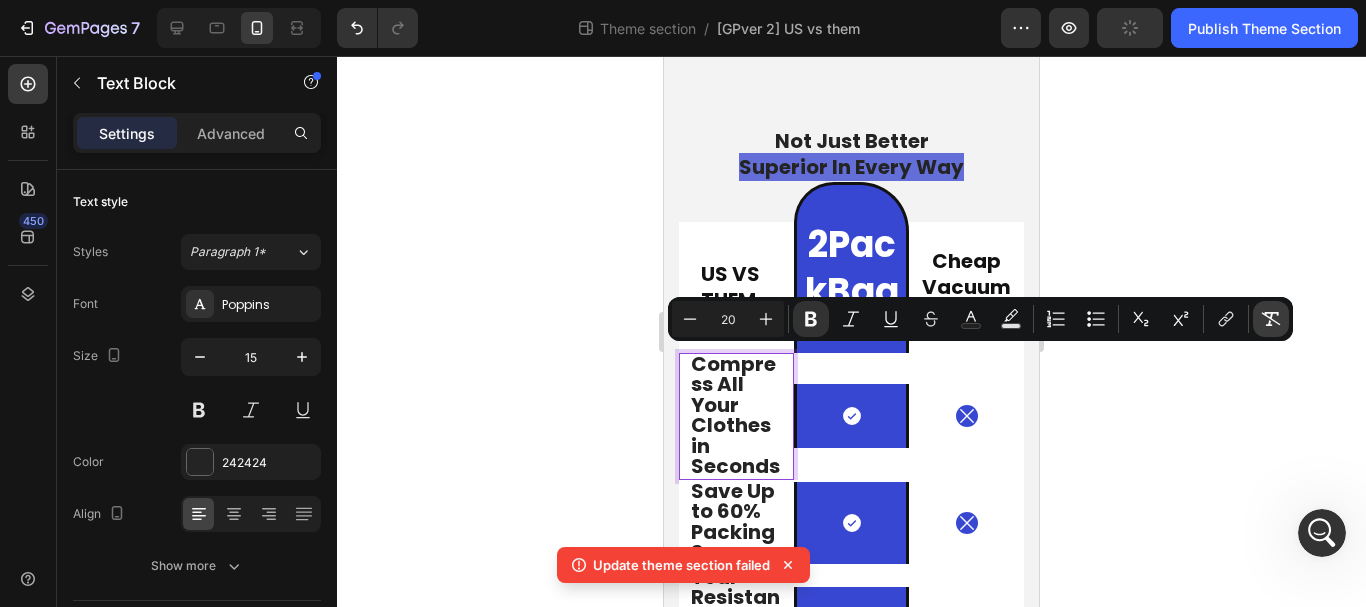 click 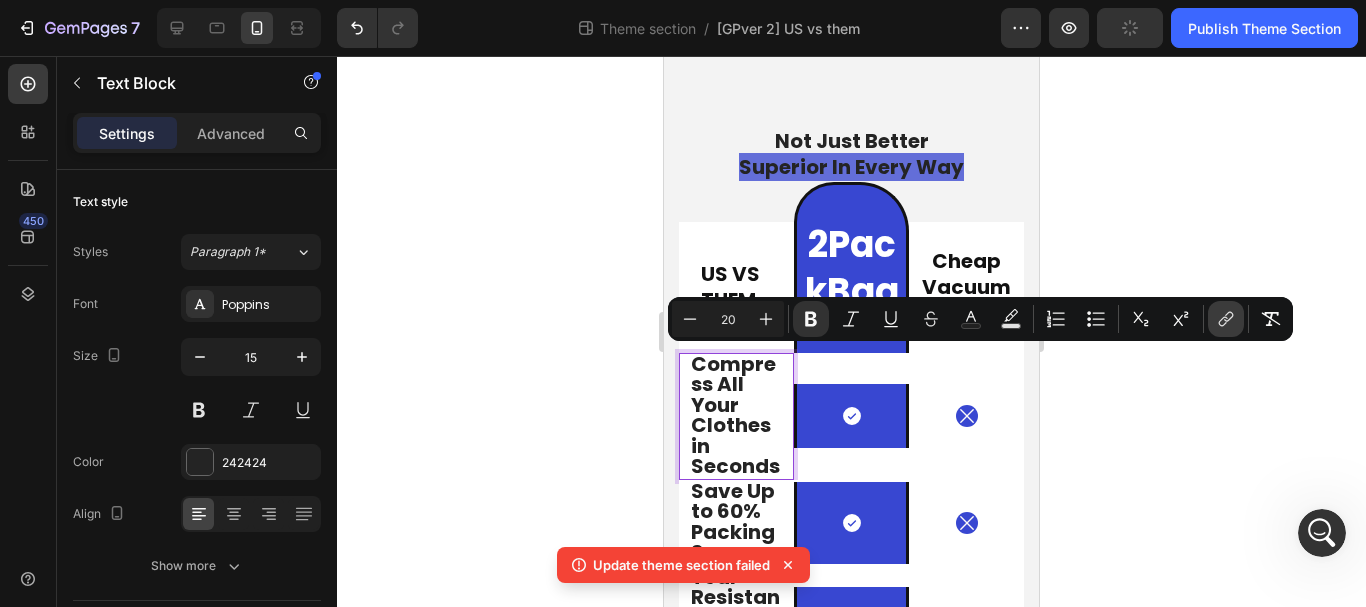 type on "15" 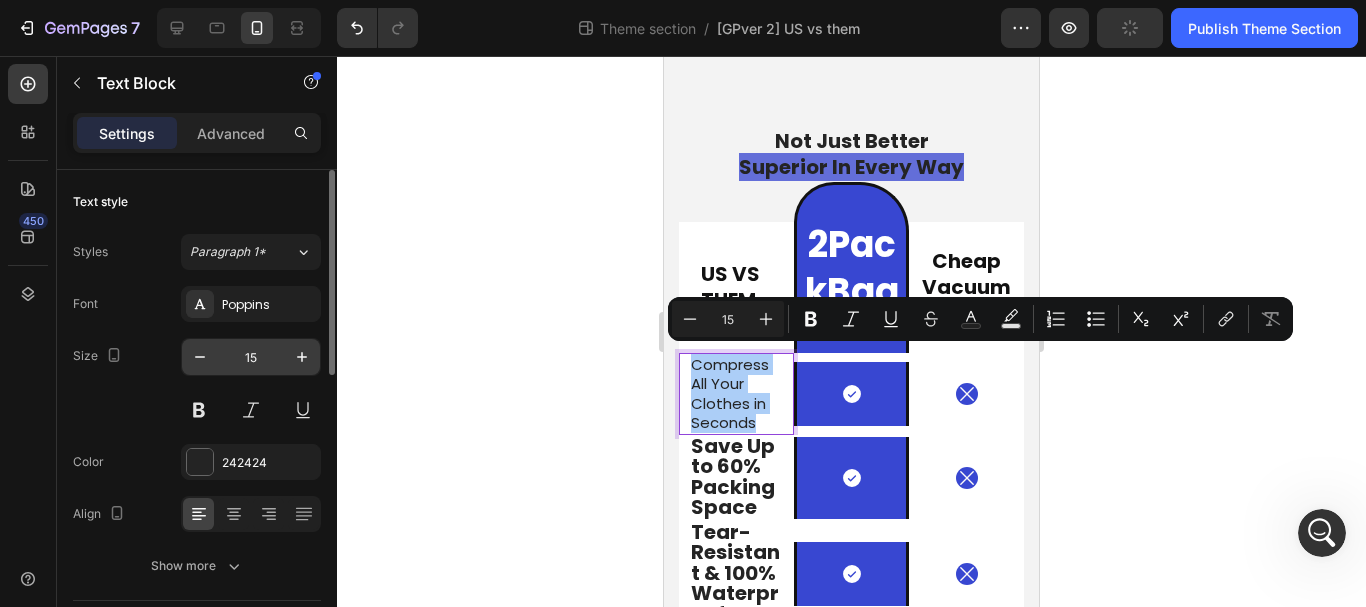 click on "15" at bounding box center (251, 357) 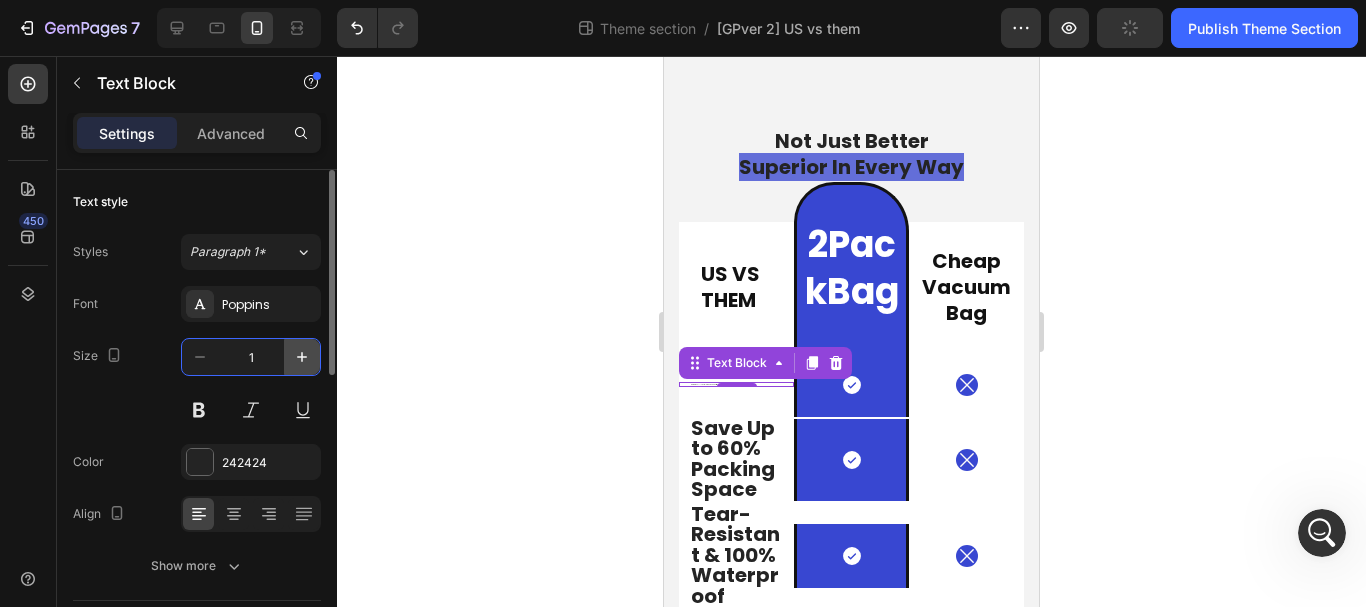 type on "14" 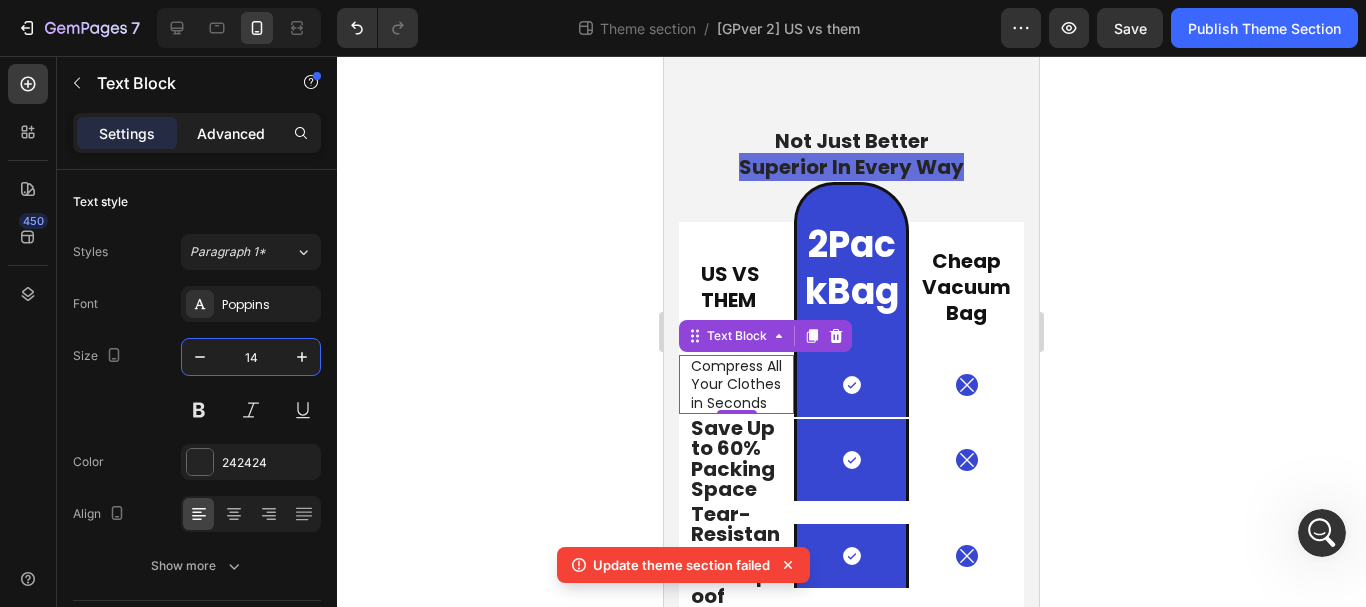 click on "Advanced" at bounding box center (231, 133) 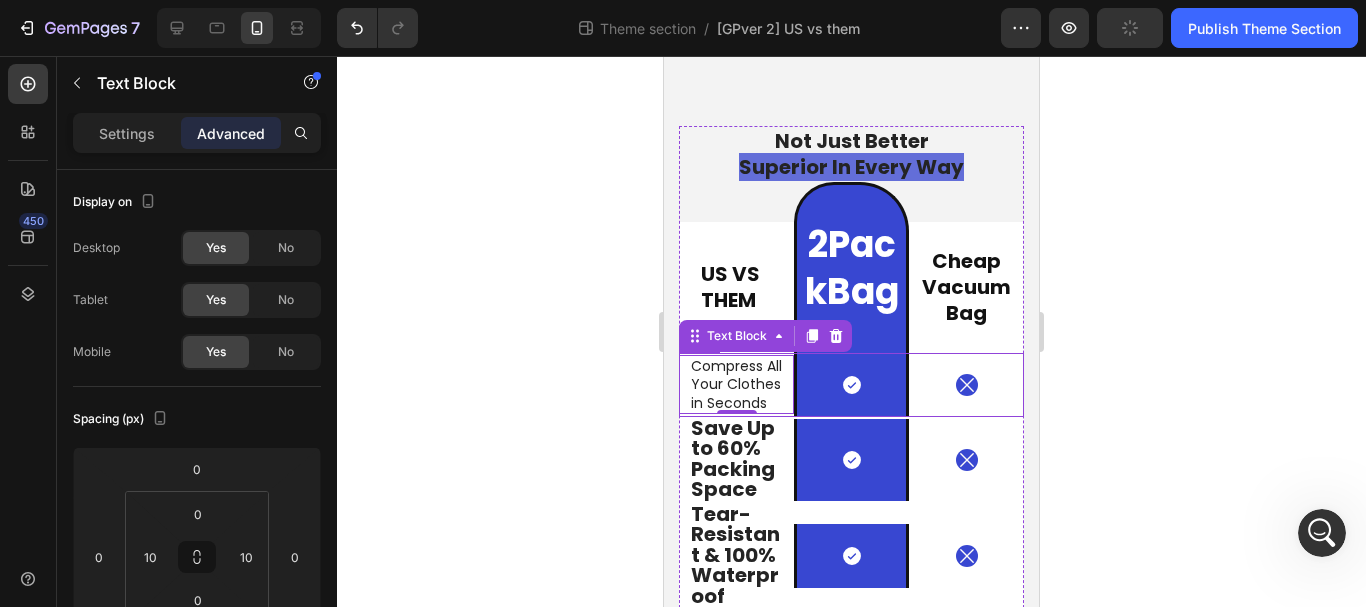 click on "Icon" at bounding box center (966, 385) 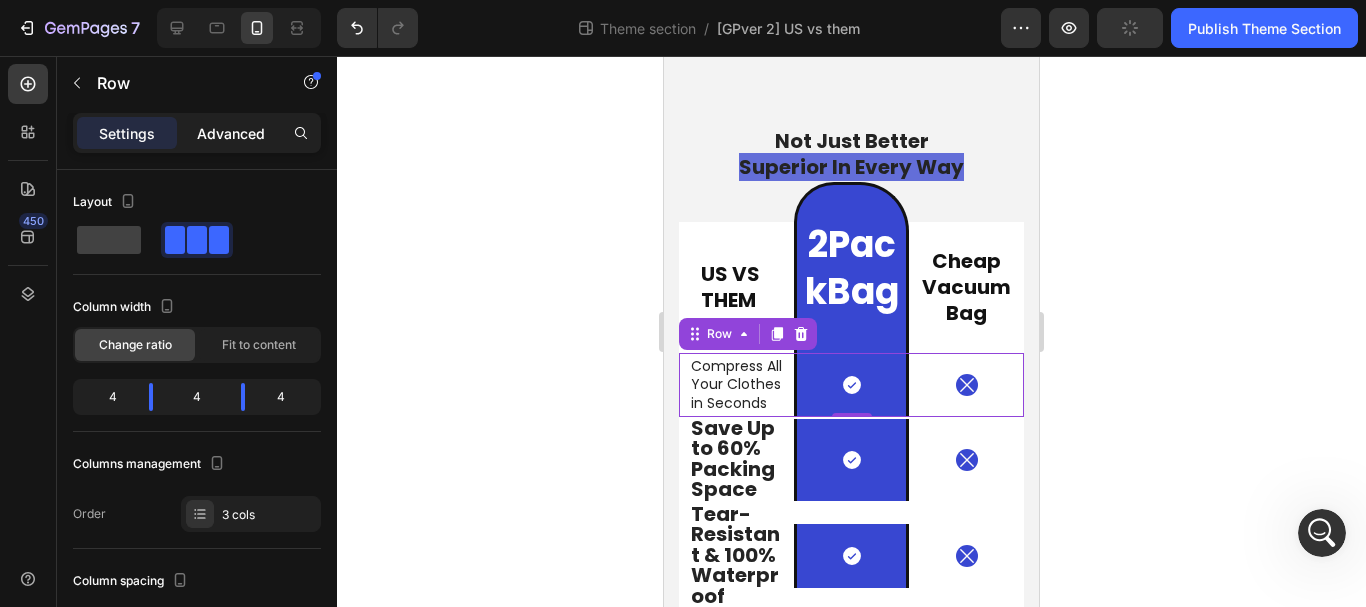 click on "Advanced" at bounding box center (231, 133) 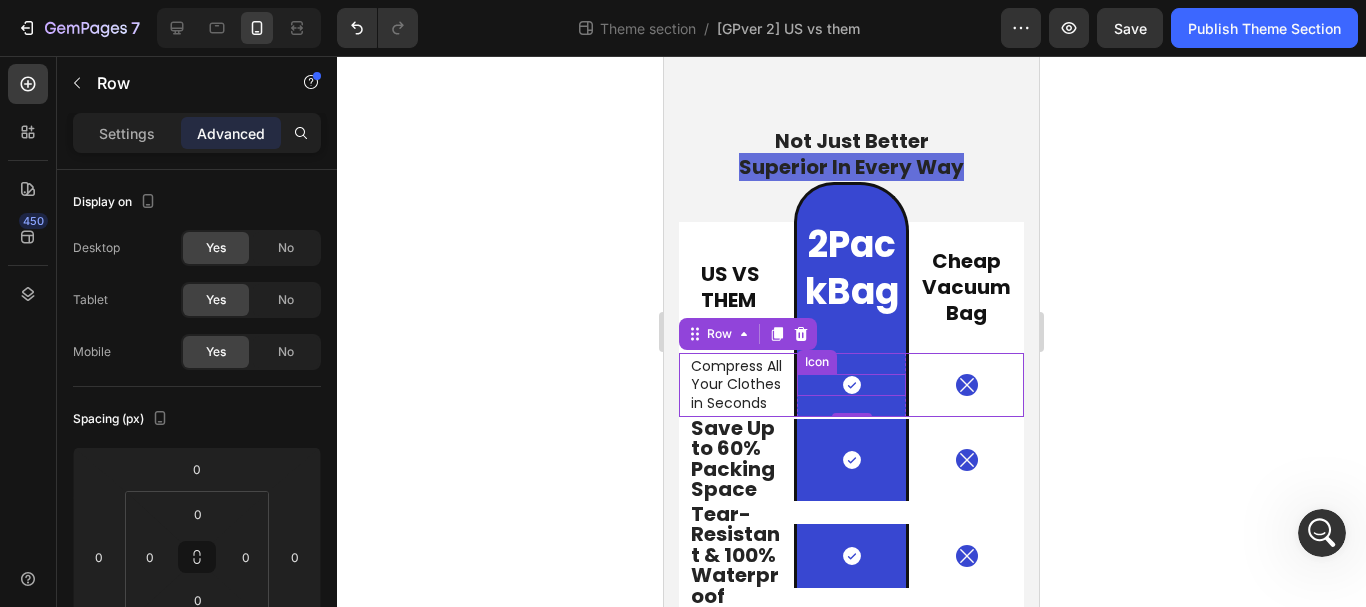 click on "Icon Row" at bounding box center [851, 385] 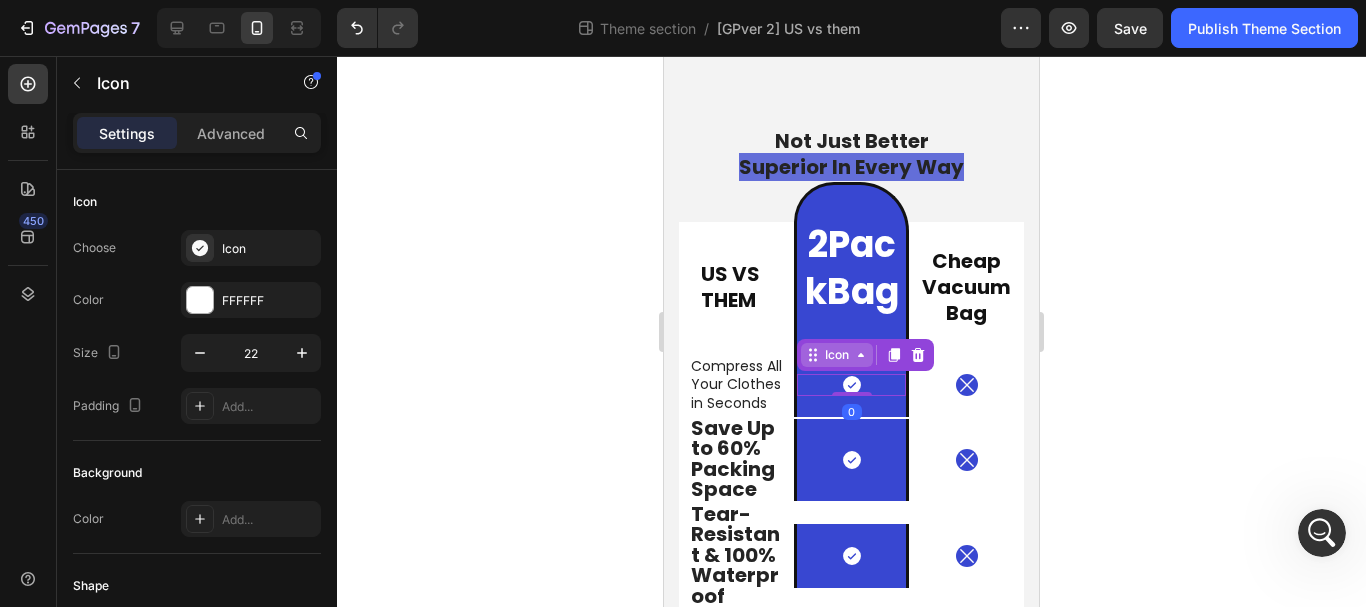 click on "Icon" at bounding box center (837, 355) 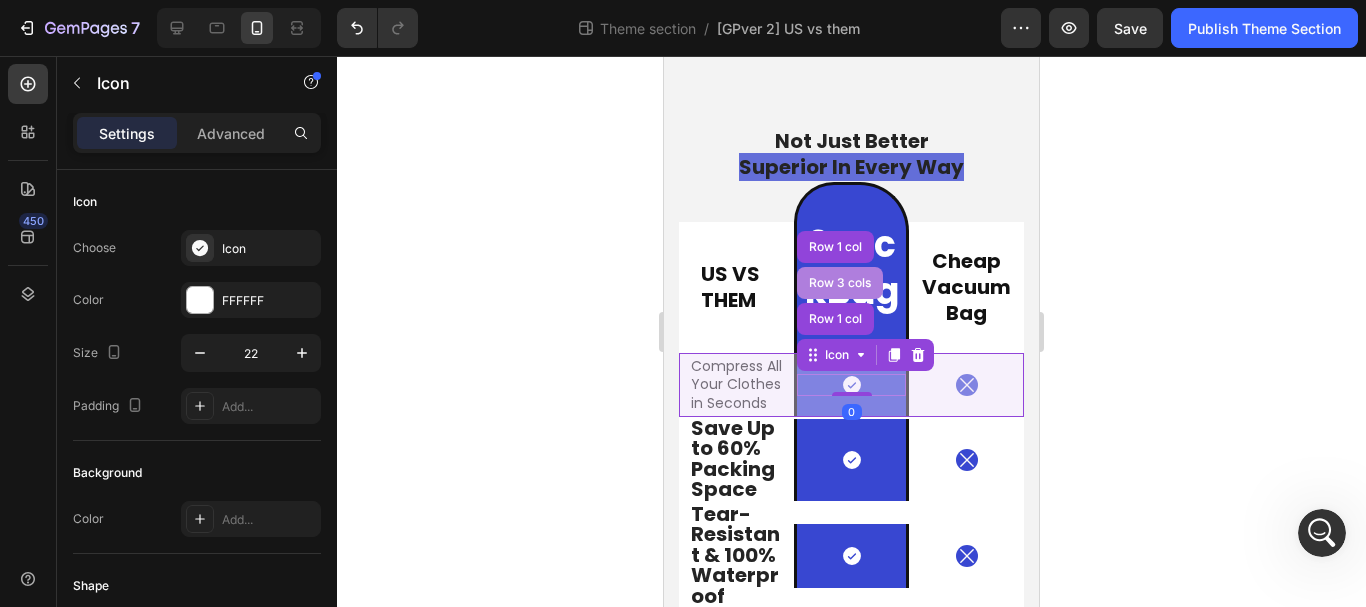 click on "Row 3 cols" at bounding box center (840, 283) 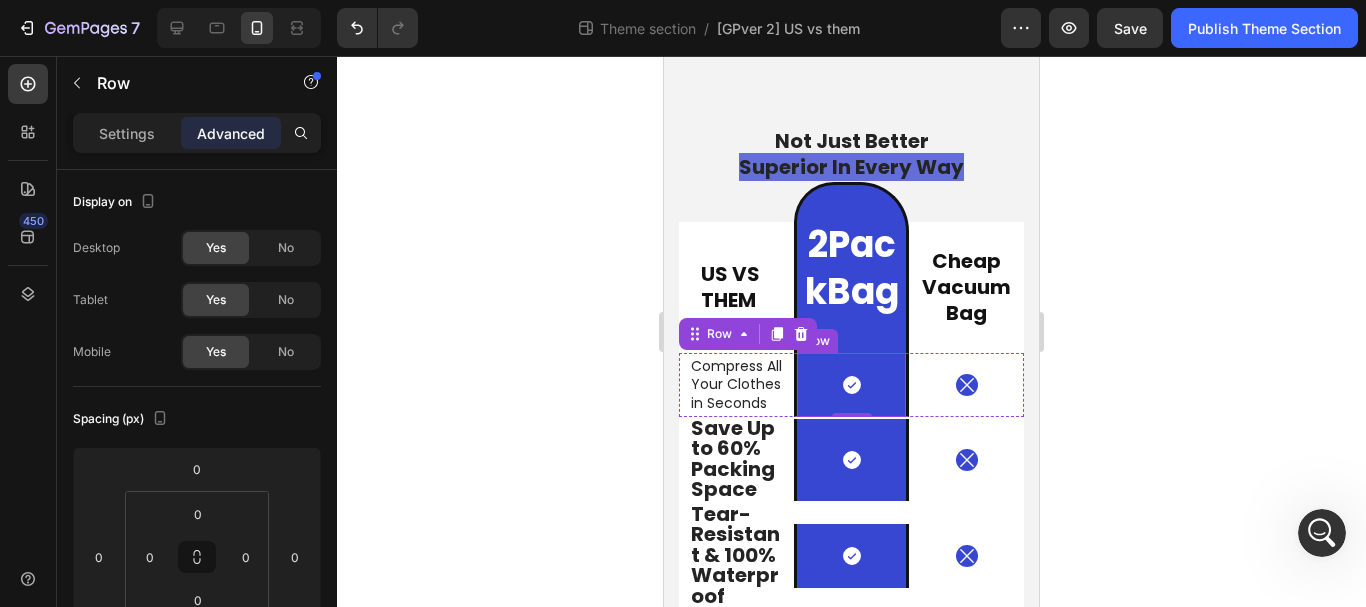 click on "Icon Row" at bounding box center [851, 385] 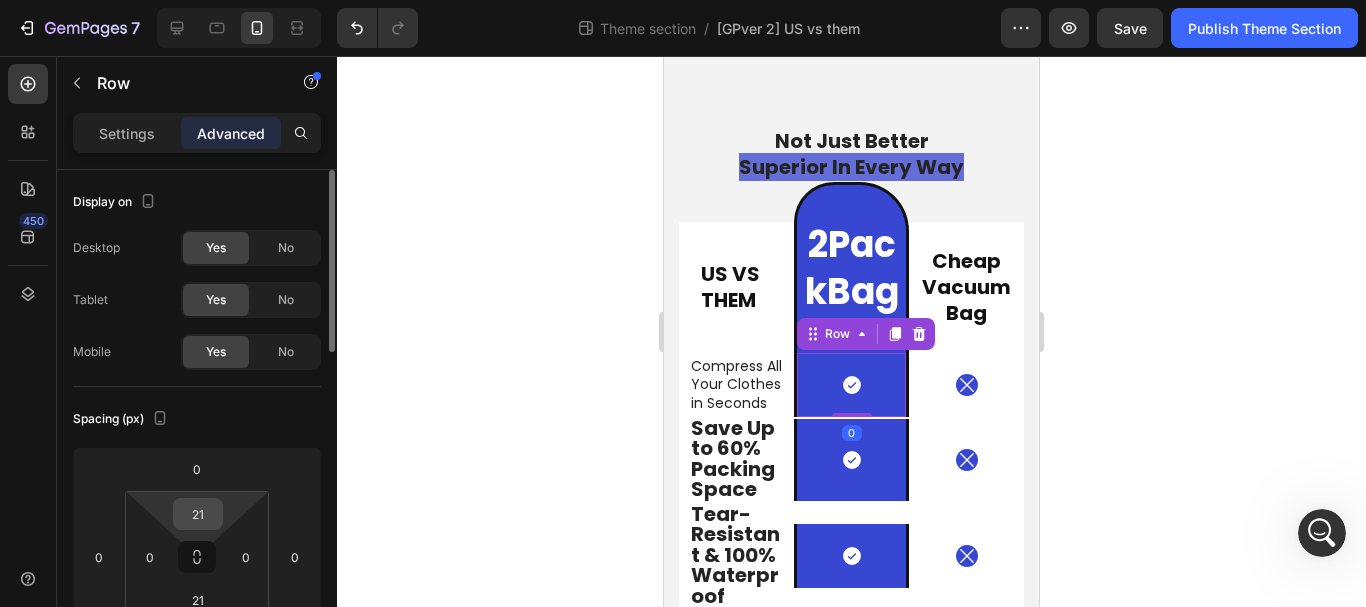 click on "21" at bounding box center [198, 514] 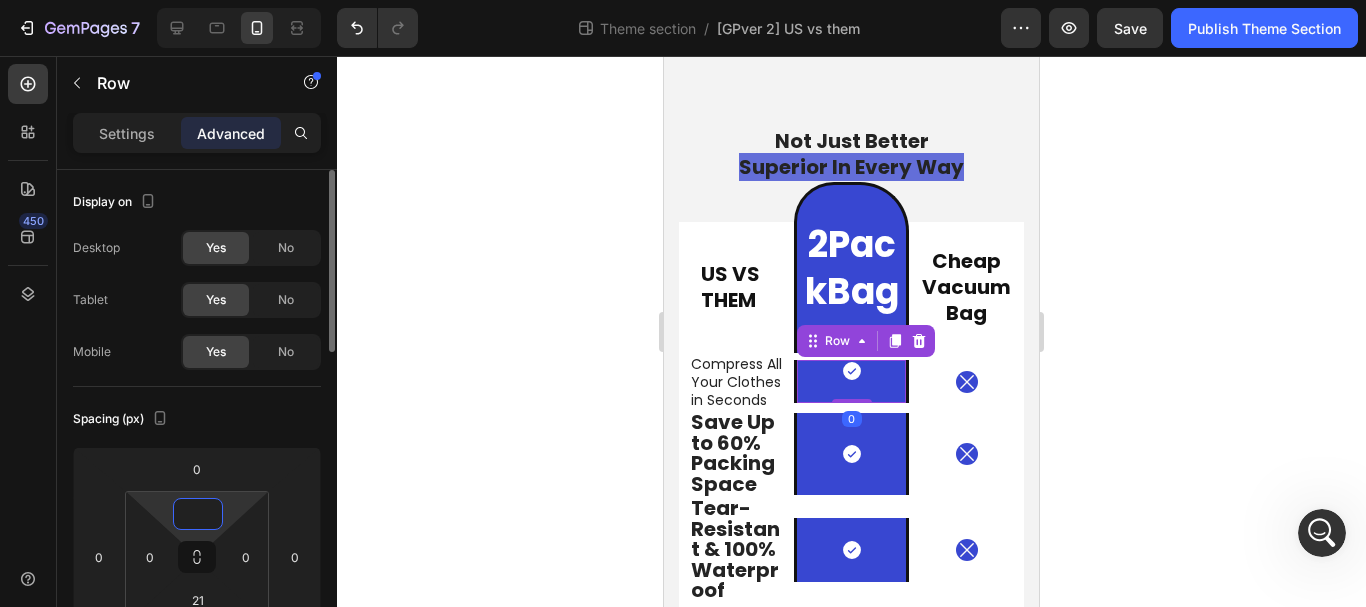 type on "0" 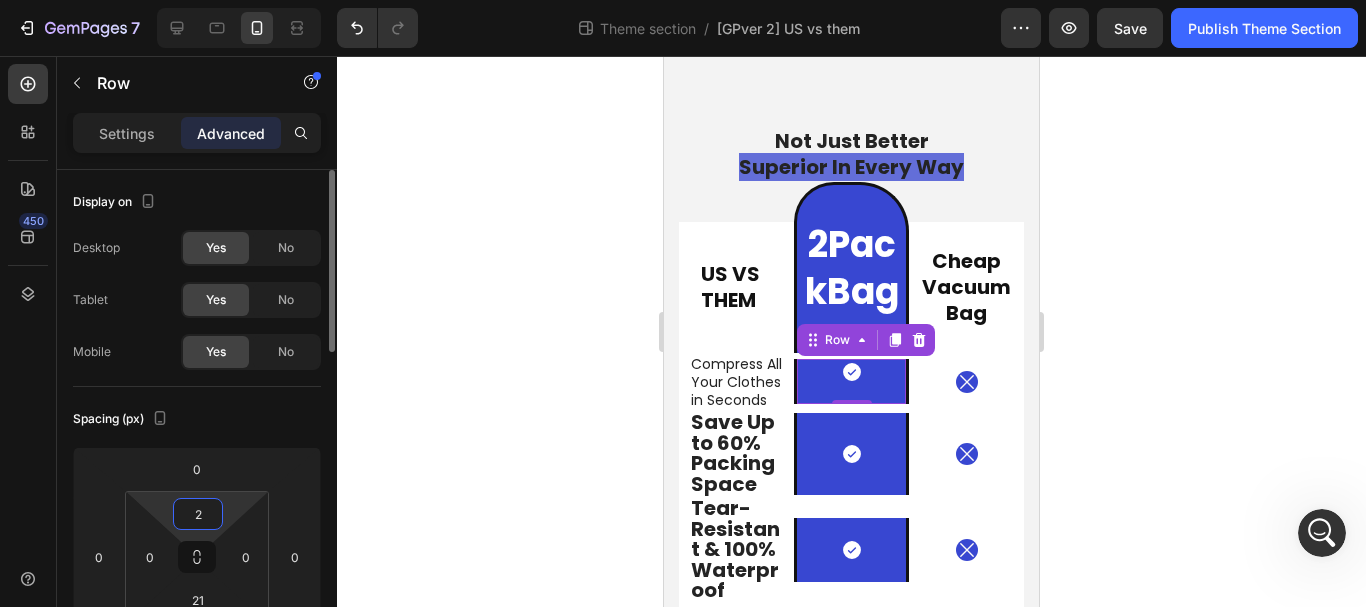 type on "21" 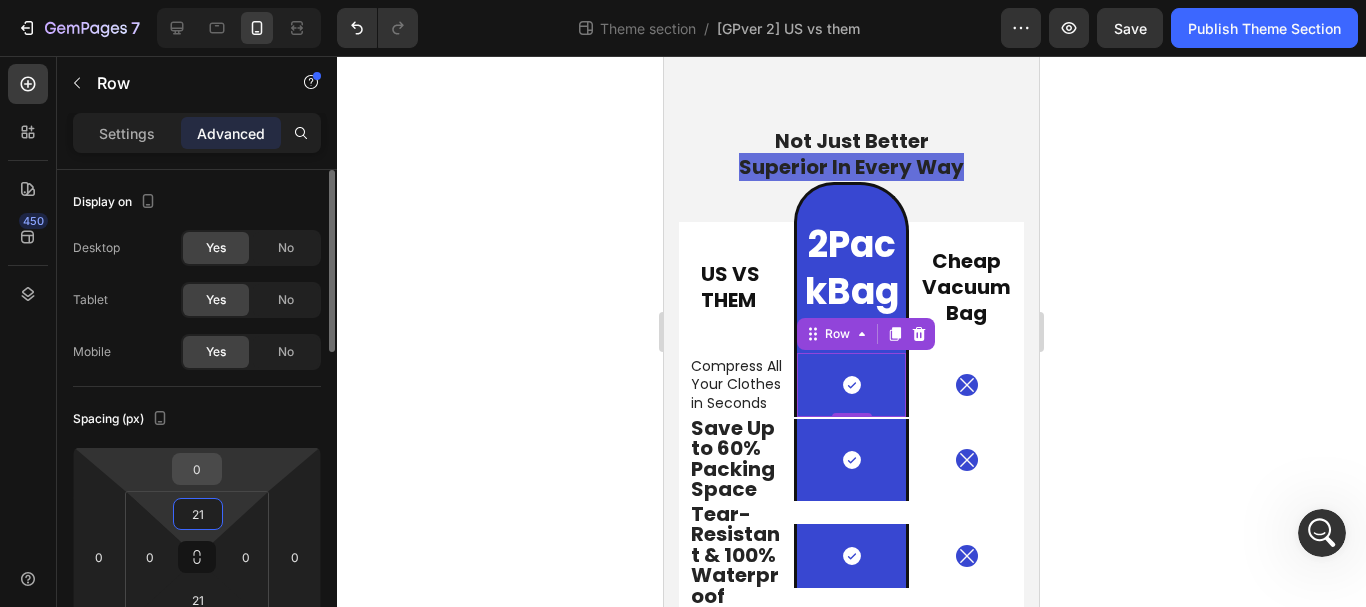 click on "0" at bounding box center [197, 469] 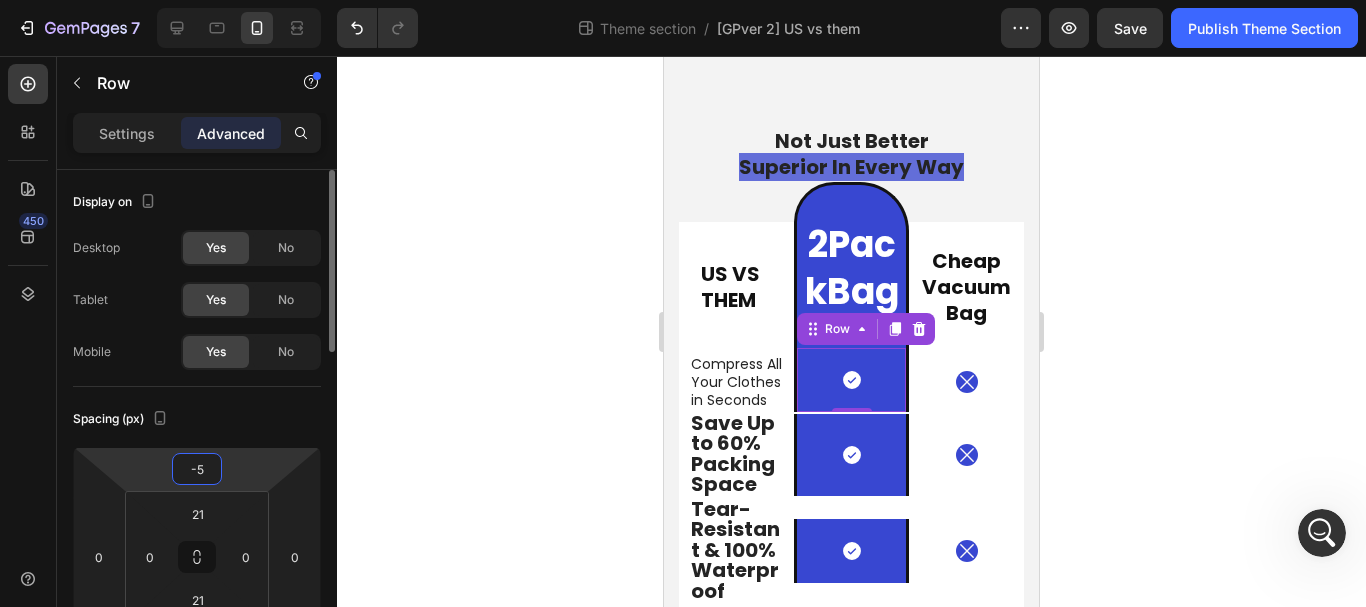 type on "-5" 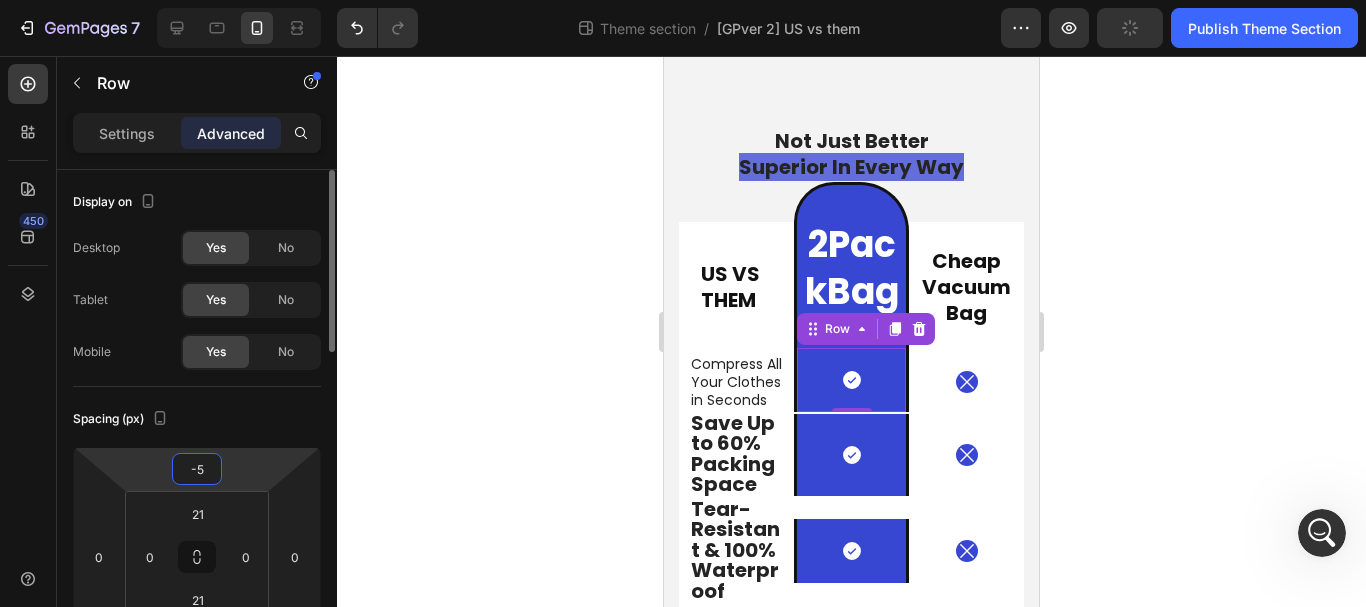 click on "-5" at bounding box center (197, 469) 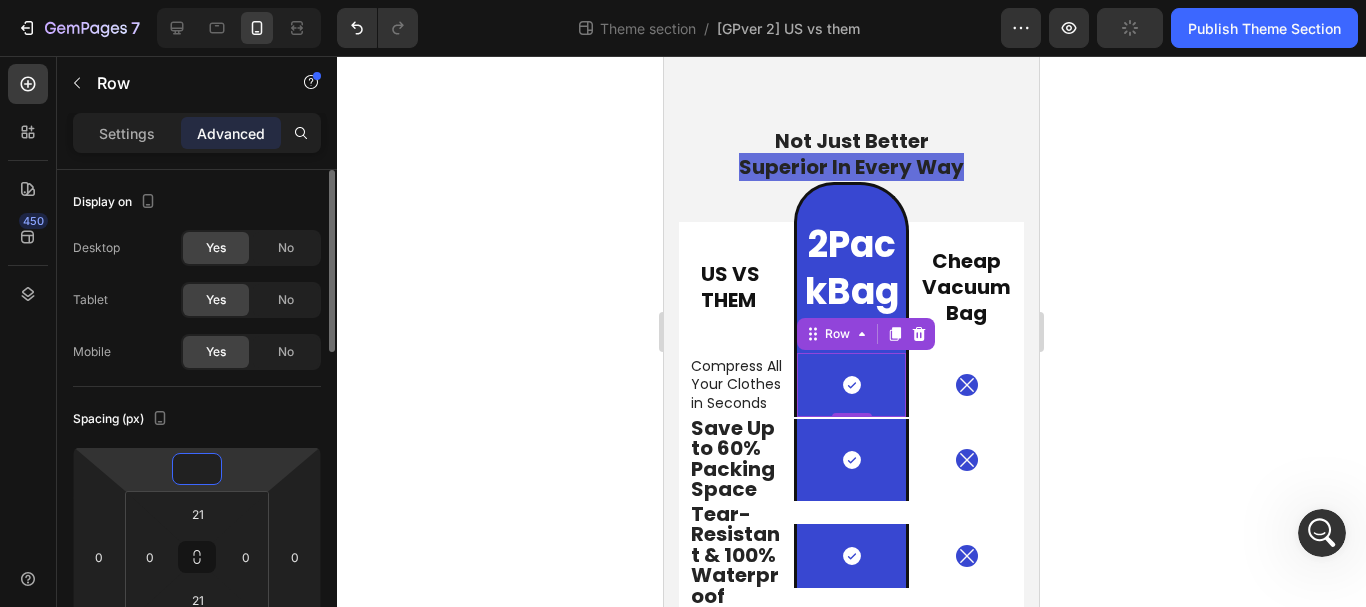 type on "0" 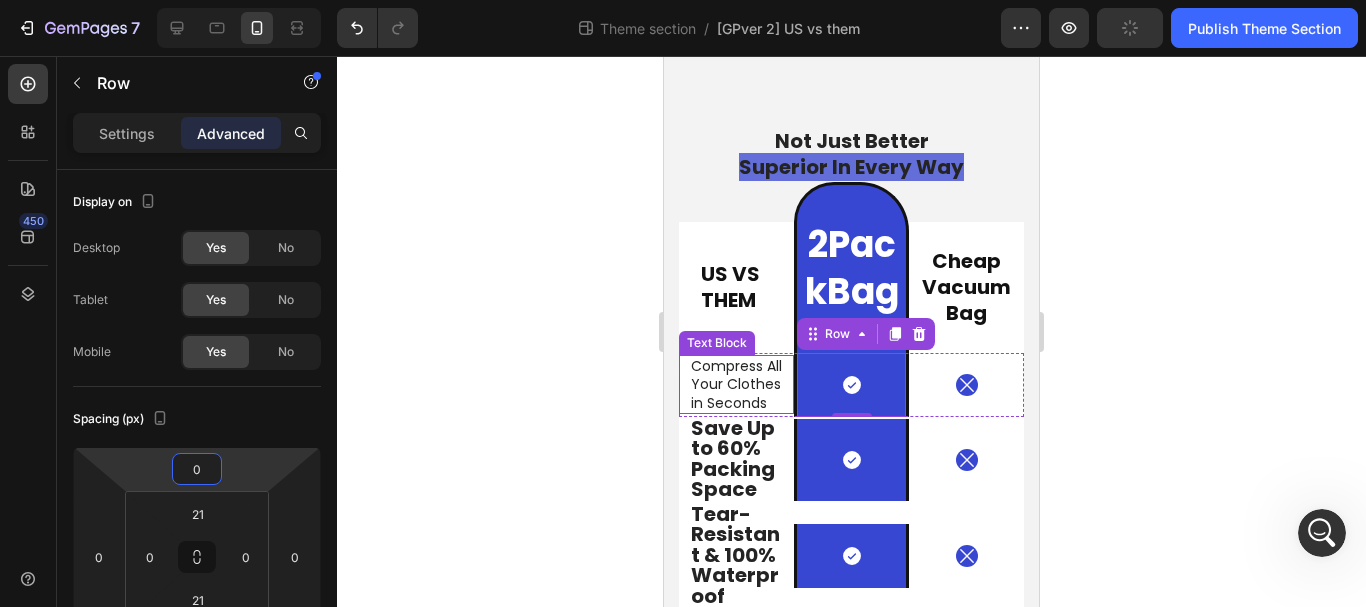 click on "Compress All Your Clothes in Seconds" at bounding box center [736, 384] 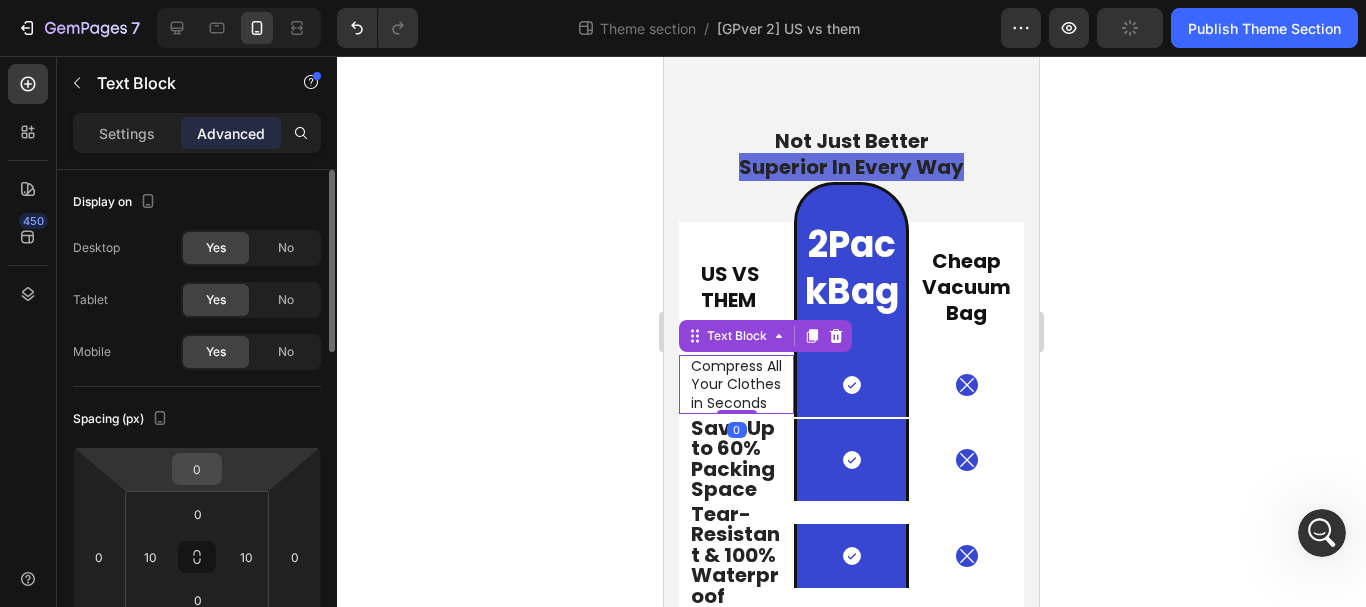 click on "0" at bounding box center [197, 469] 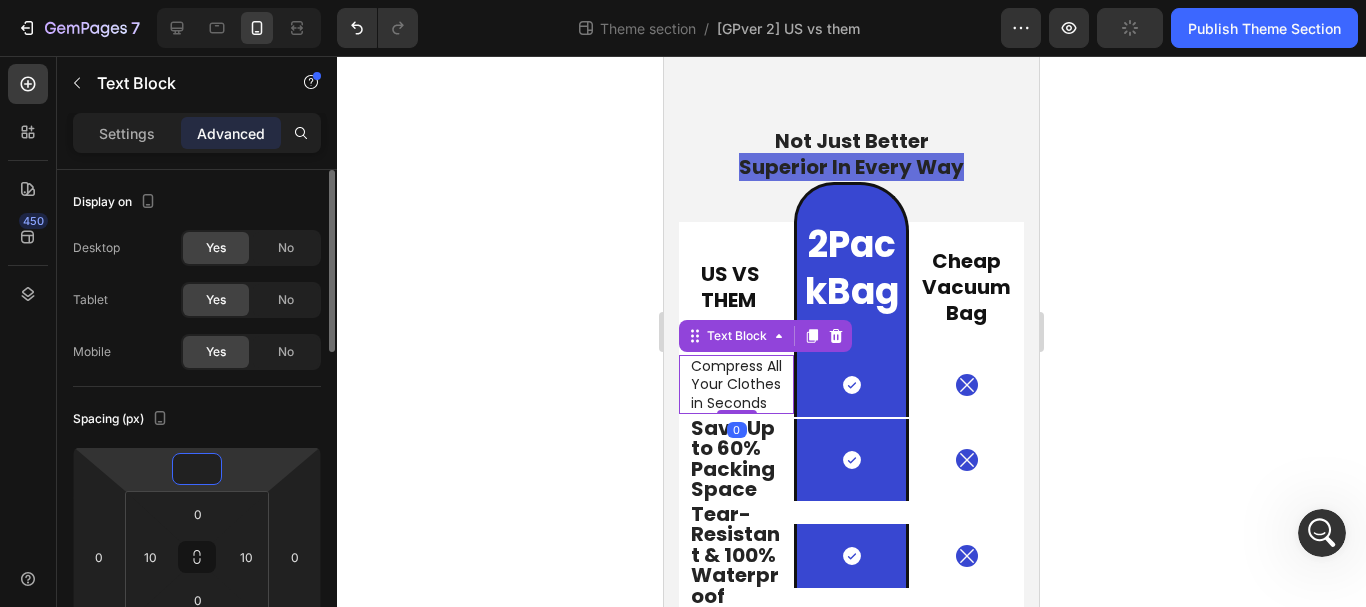 type on "-5" 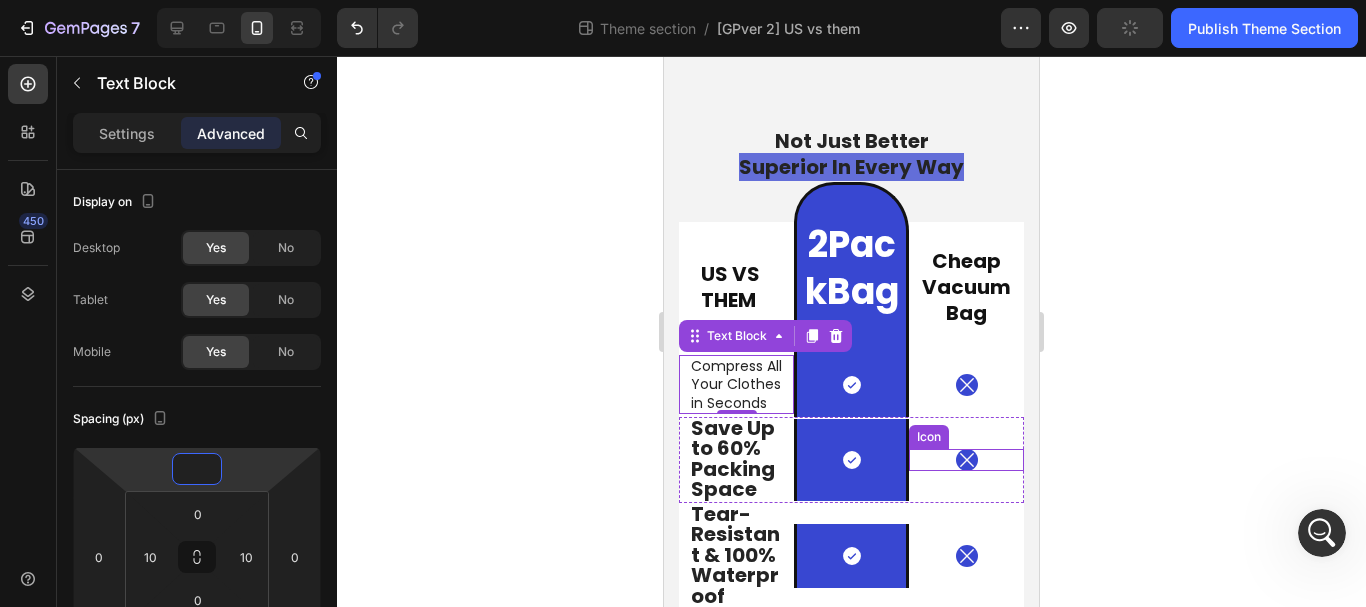 type on "0" 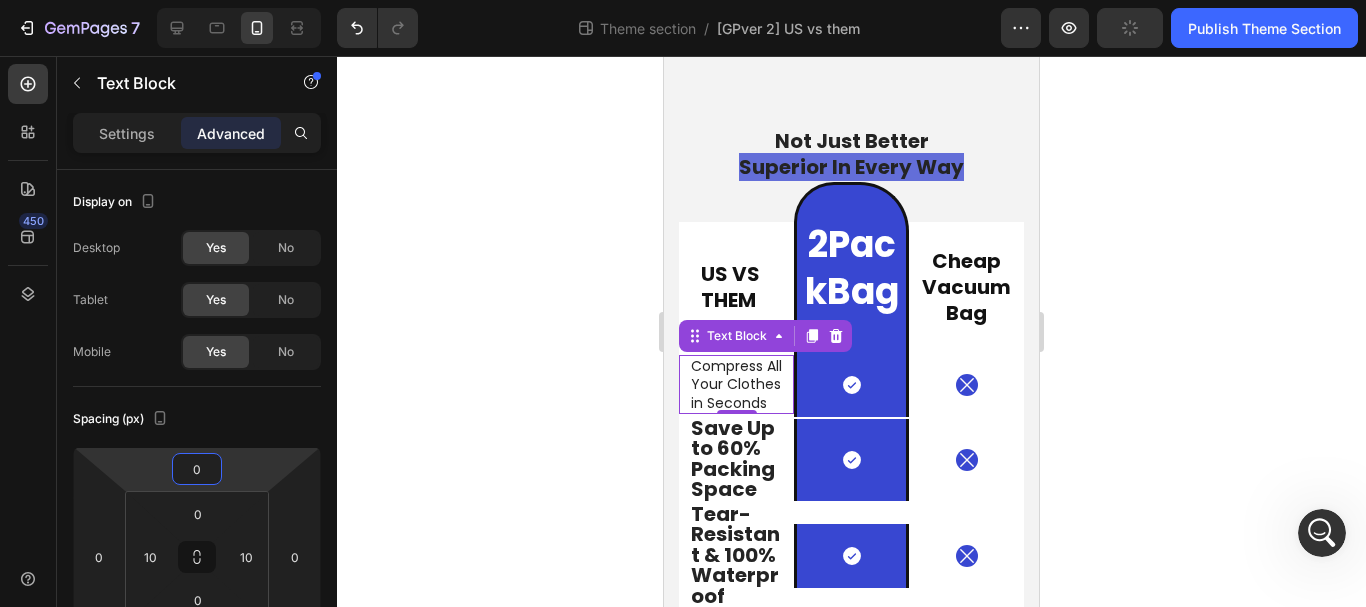click 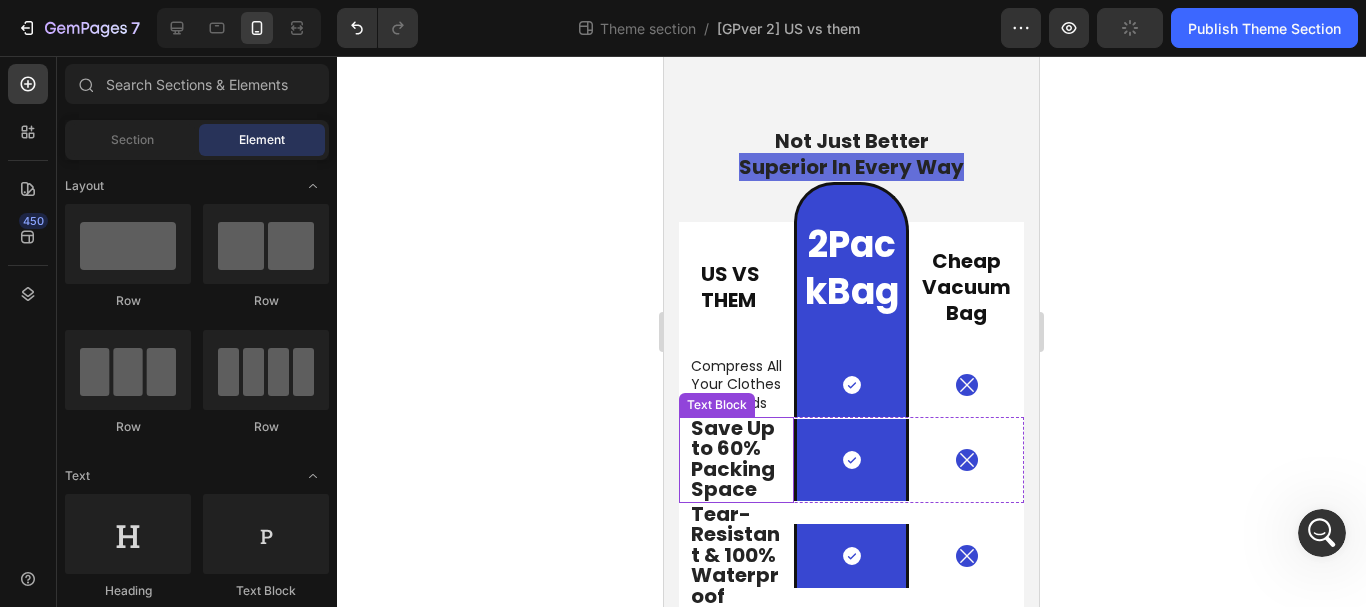 click on "Save Up to 60% Packing Space" at bounding box center (733, 459) 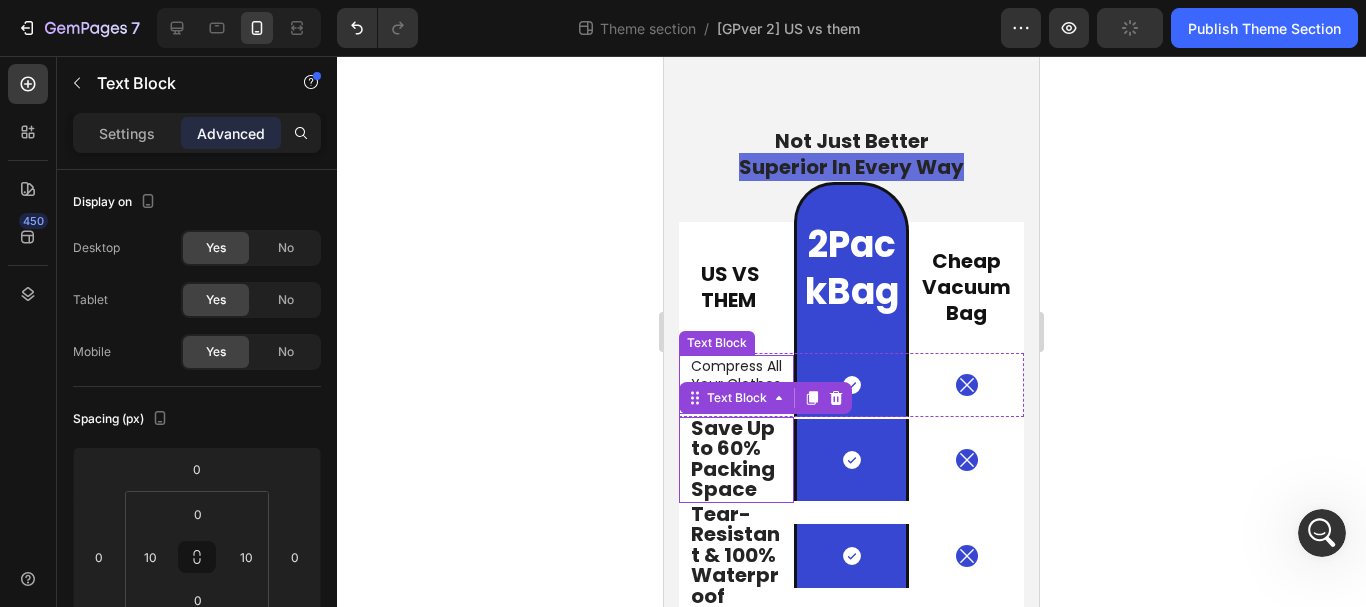 click on "Compress All Your Clothes in Seconds" at bounding box center [736, 384] 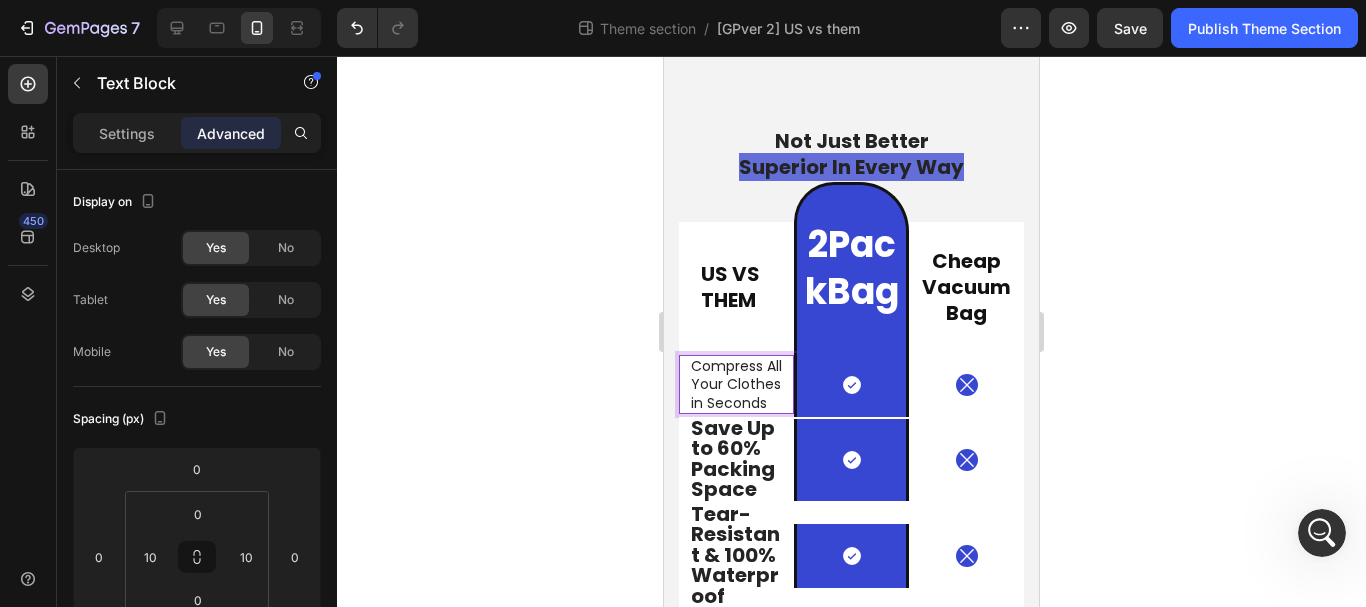 click on "Compress All Your Clothes in Seconds" at bounding box center (736, 384) 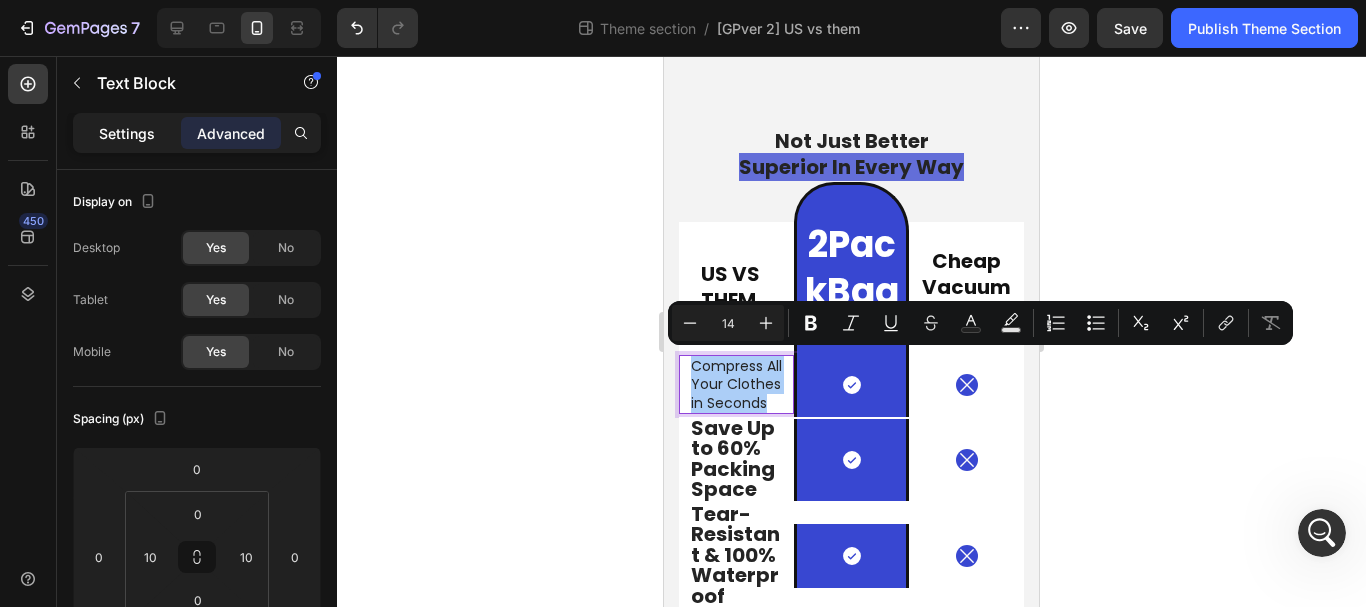 click on "Settings" at bounding box center [127, 133] 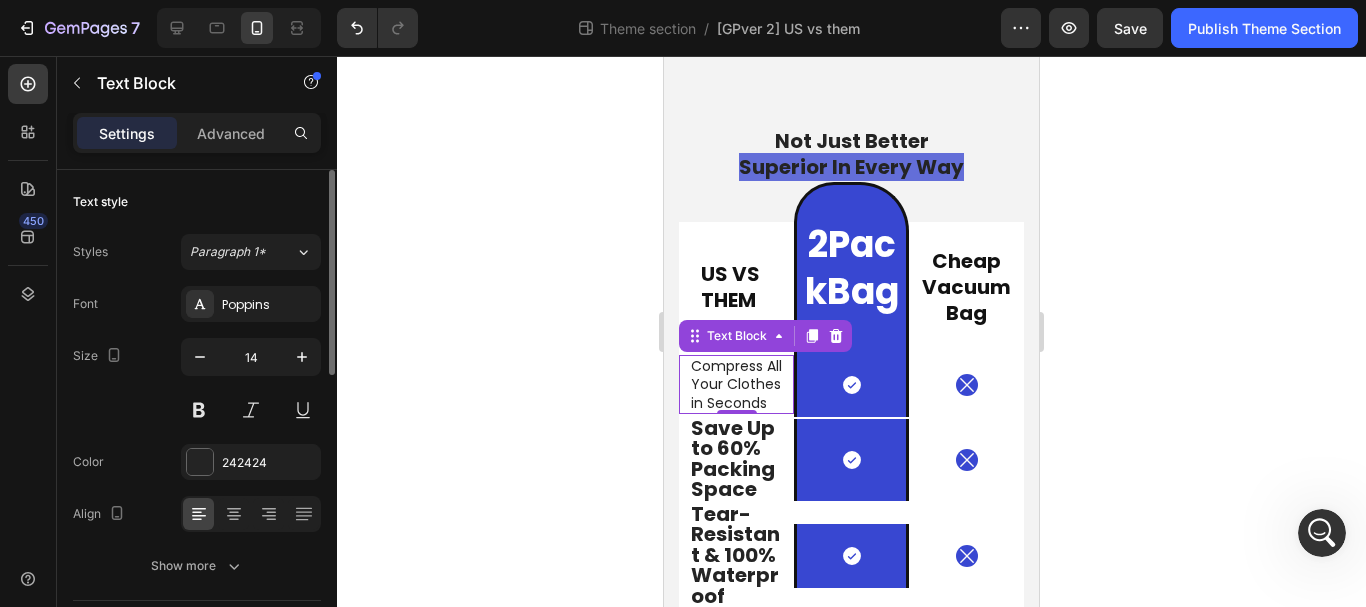 click on "Size 14" at bounding box center (197, 383) 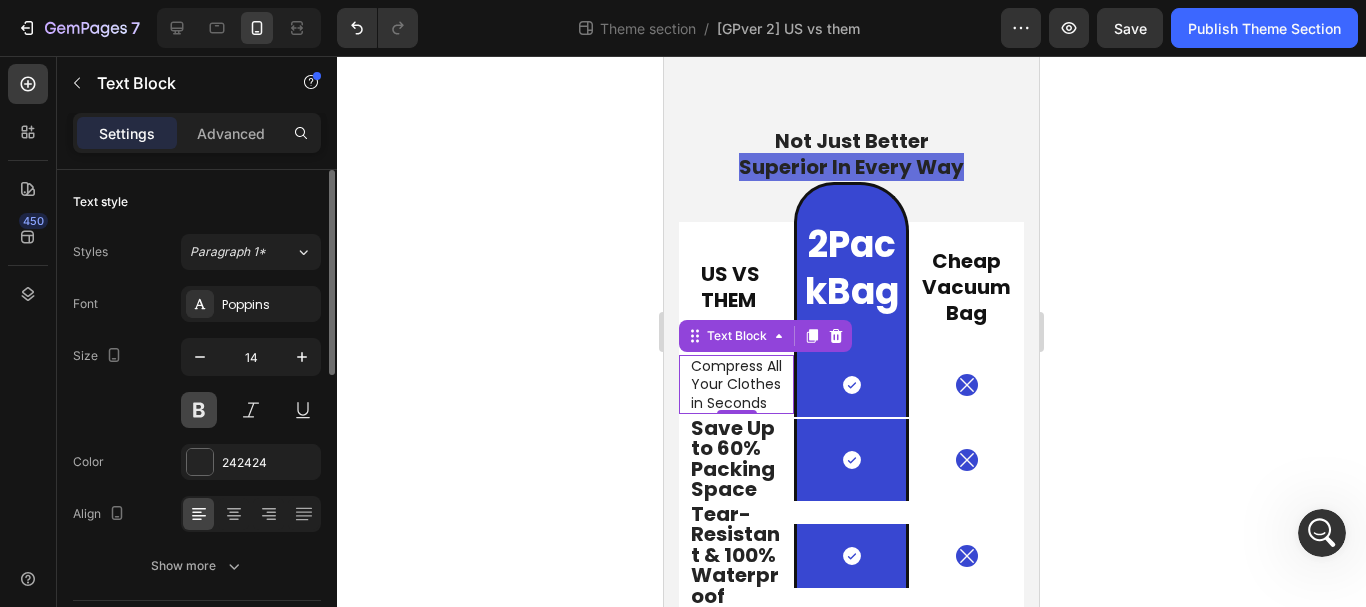 click at bounding box center (199, 410) 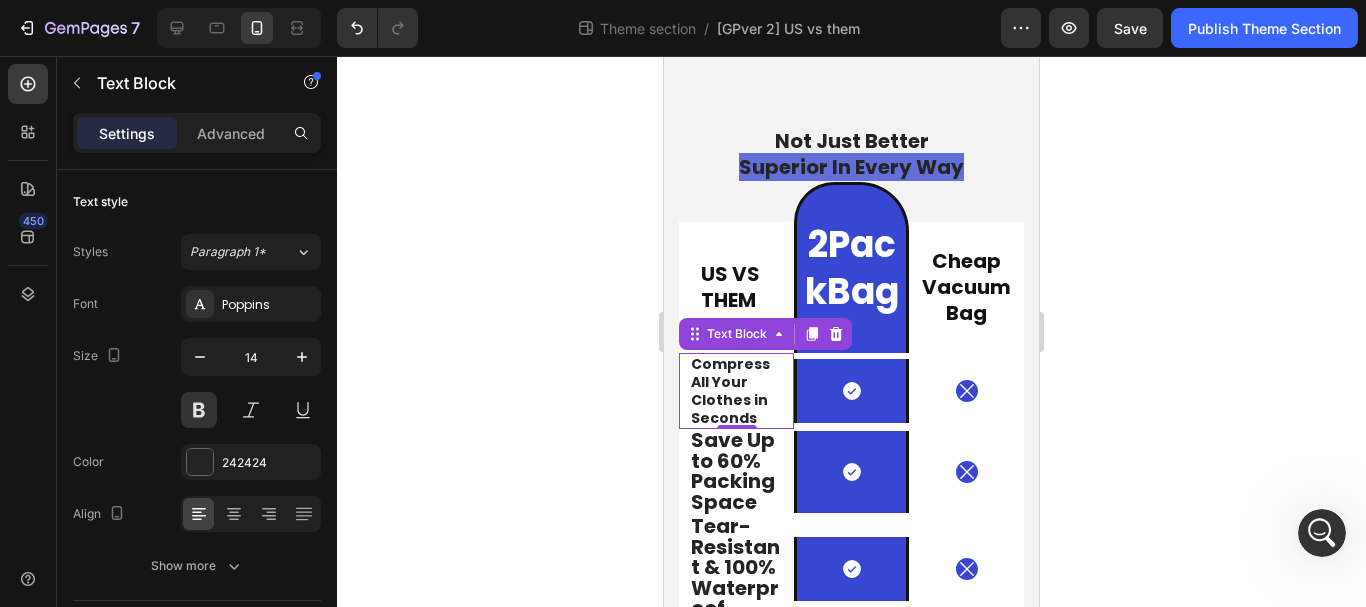 click on "0" at bounding box center [737, 445] 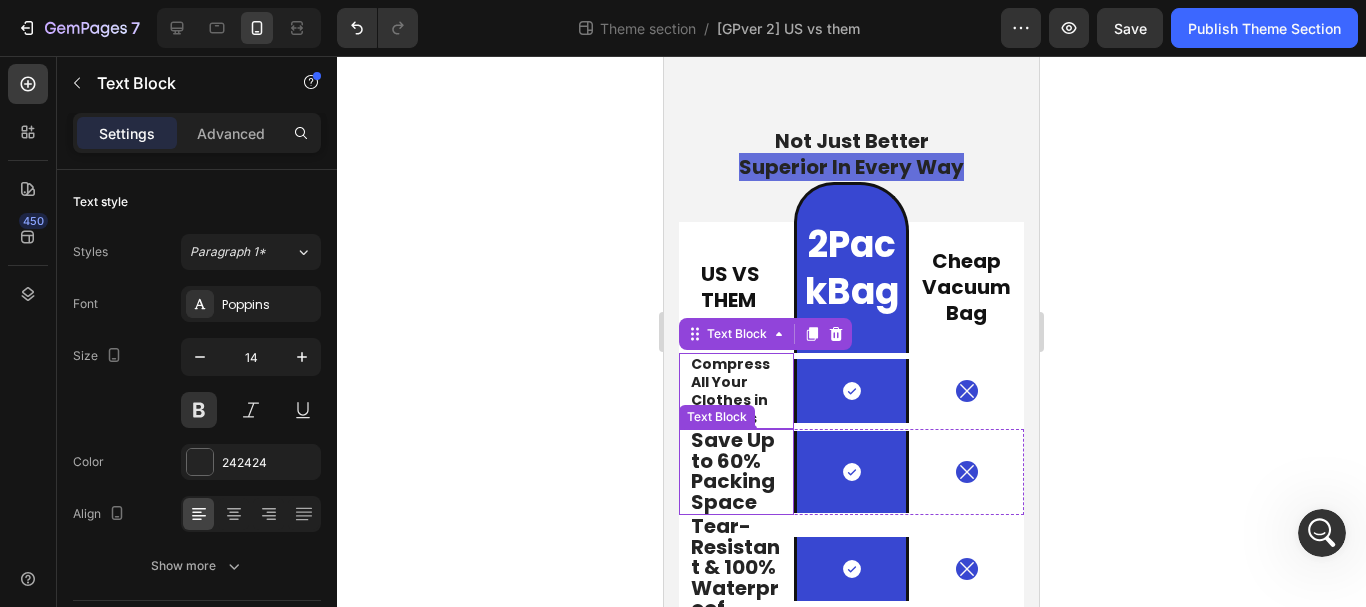 click on "Save Up to 60% Packing Space" at bounding box center (733, 471) 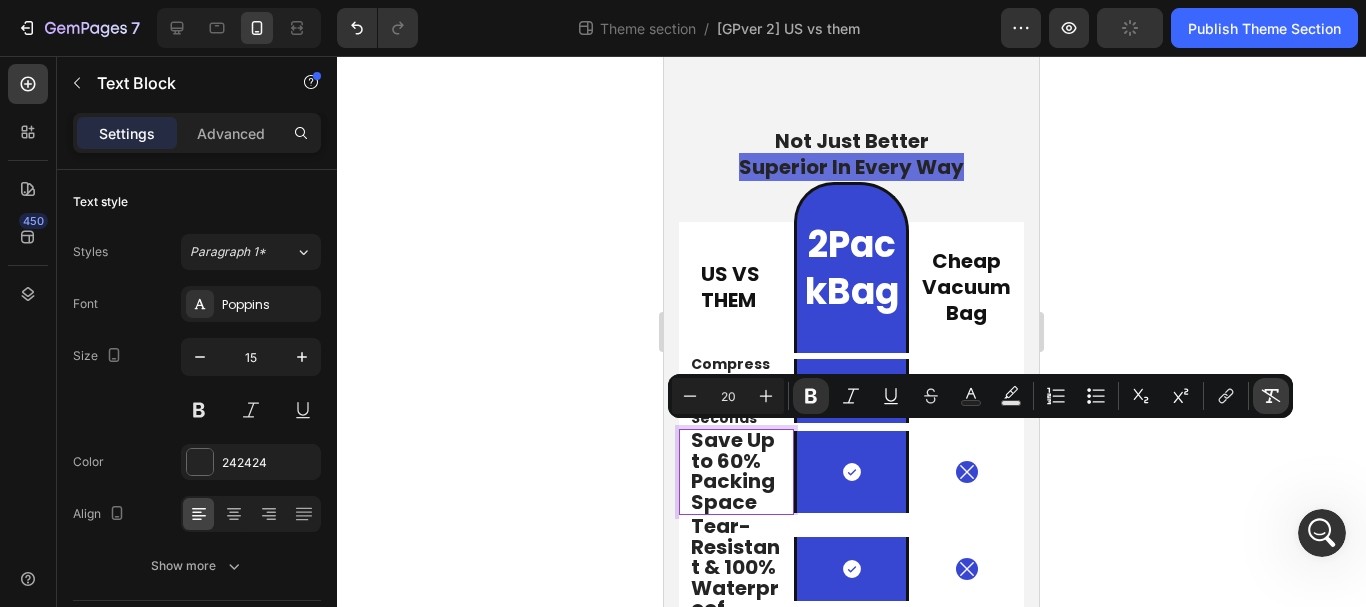 click on "Remove Format" at bounding box center (1271, 396) 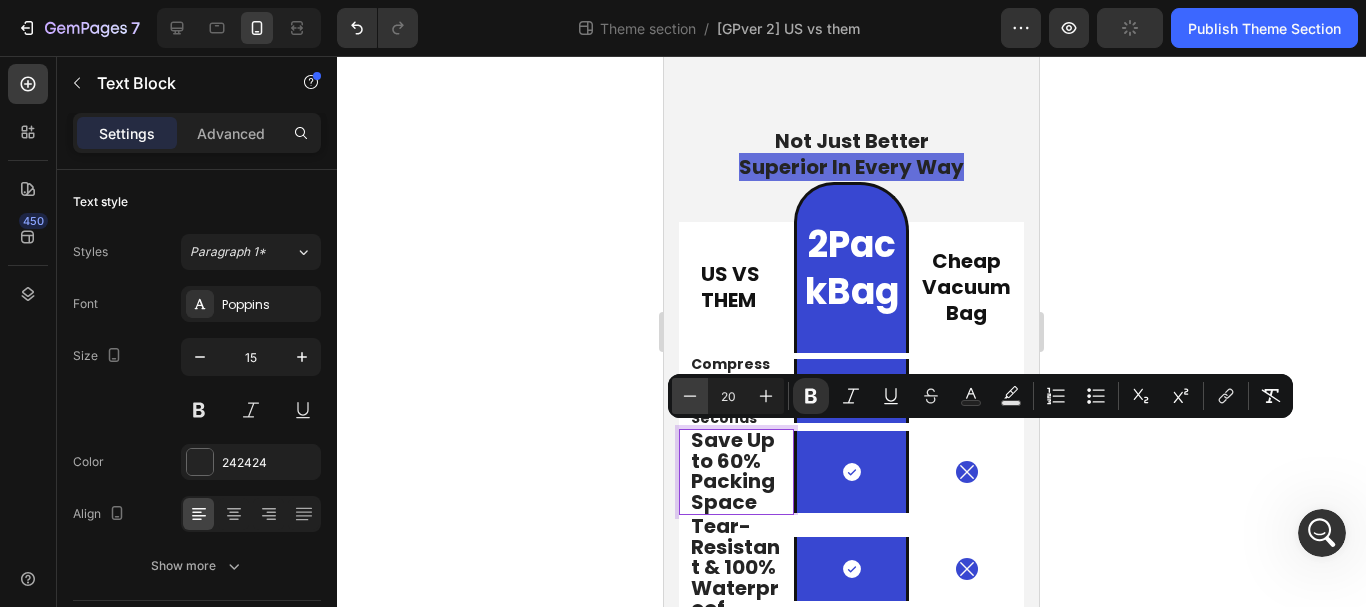 type on "15" 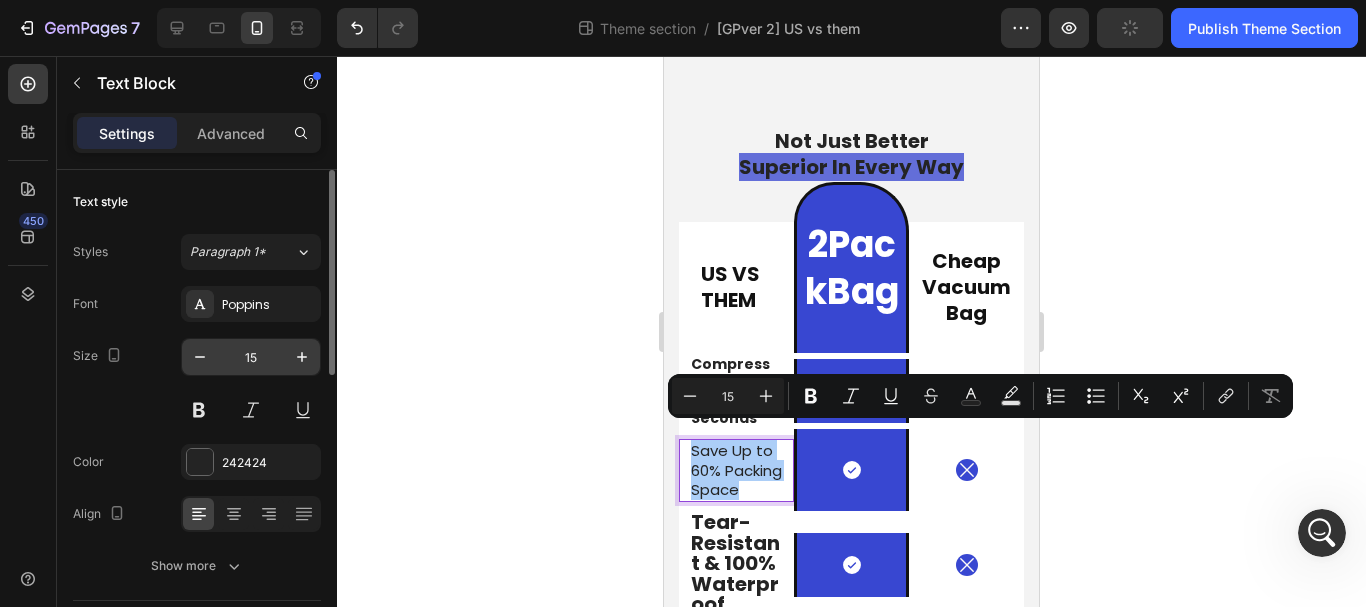 click on "15" at bounding box center (251, 357) 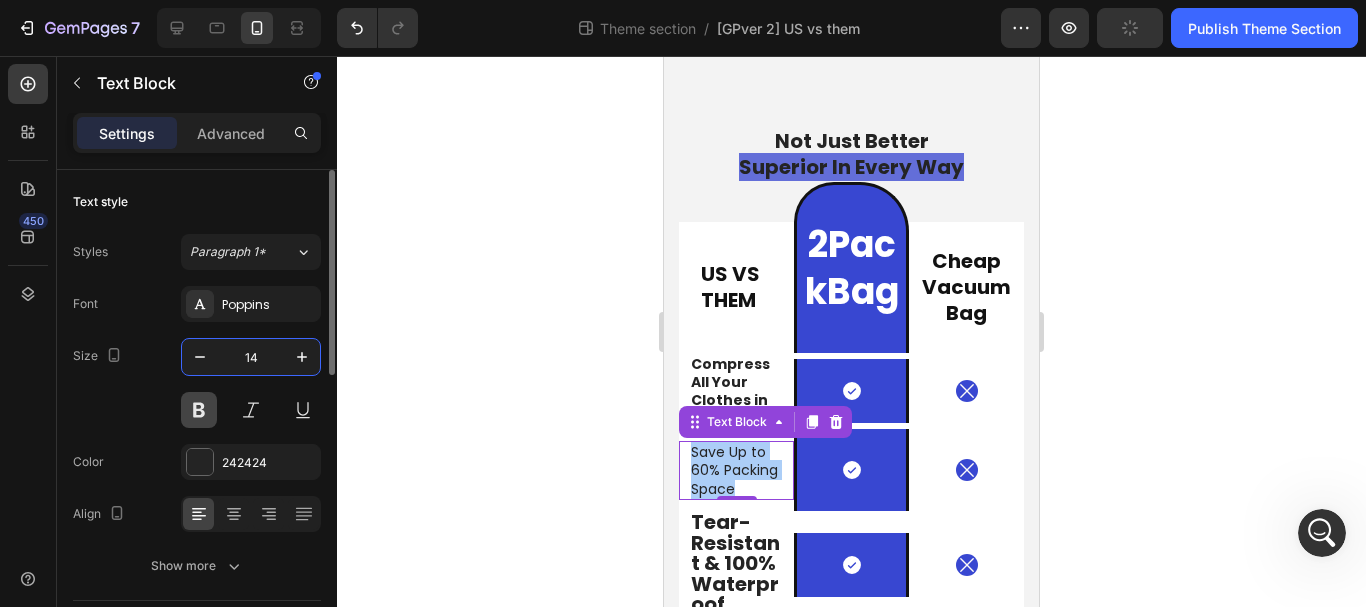 type on "14" 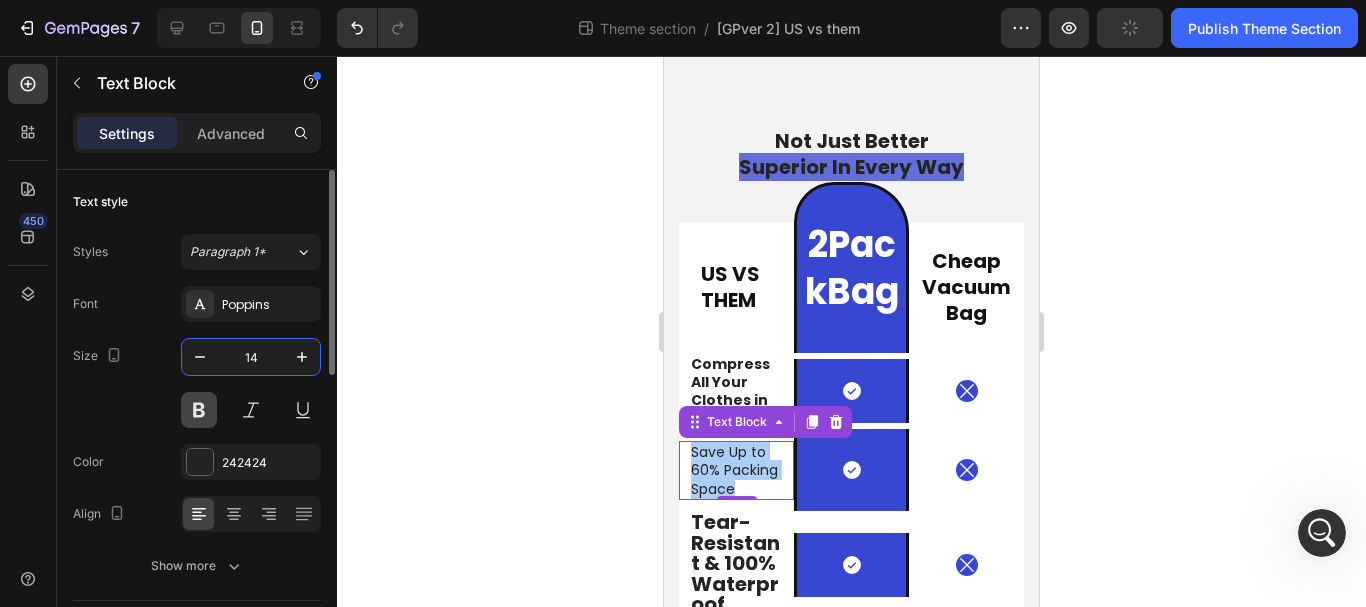 click at bounding box center [199, 410] 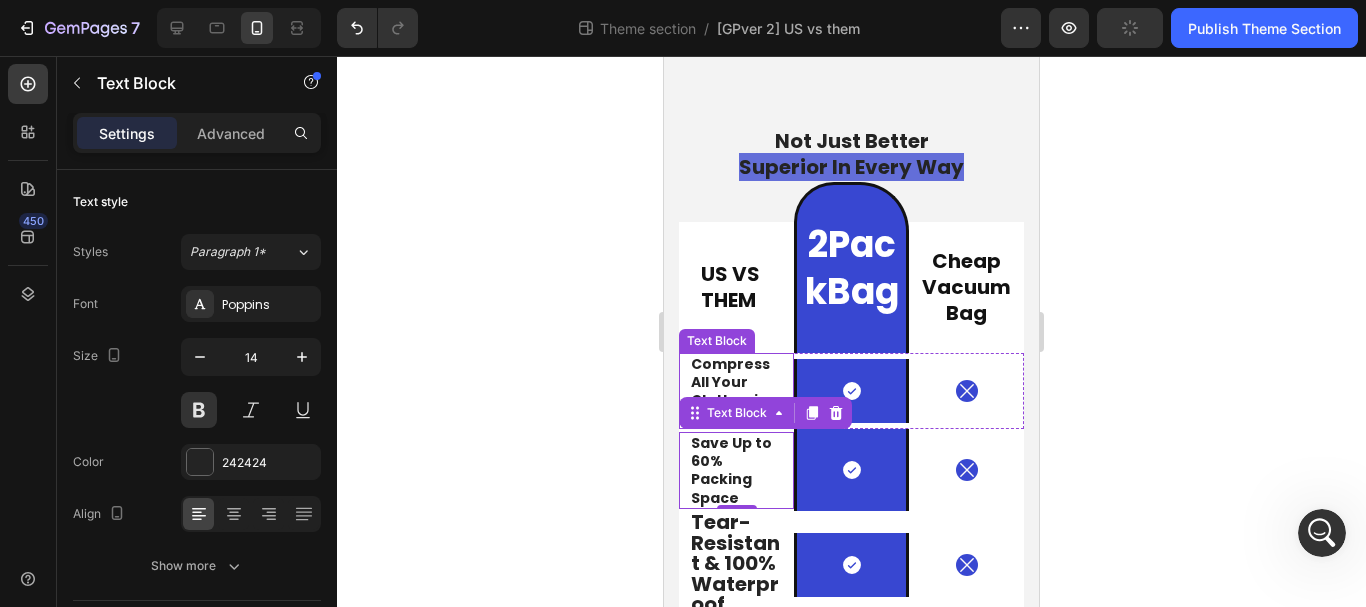click on "Compress All Your Clothes in Seconds" at bounding box center (736, 391) 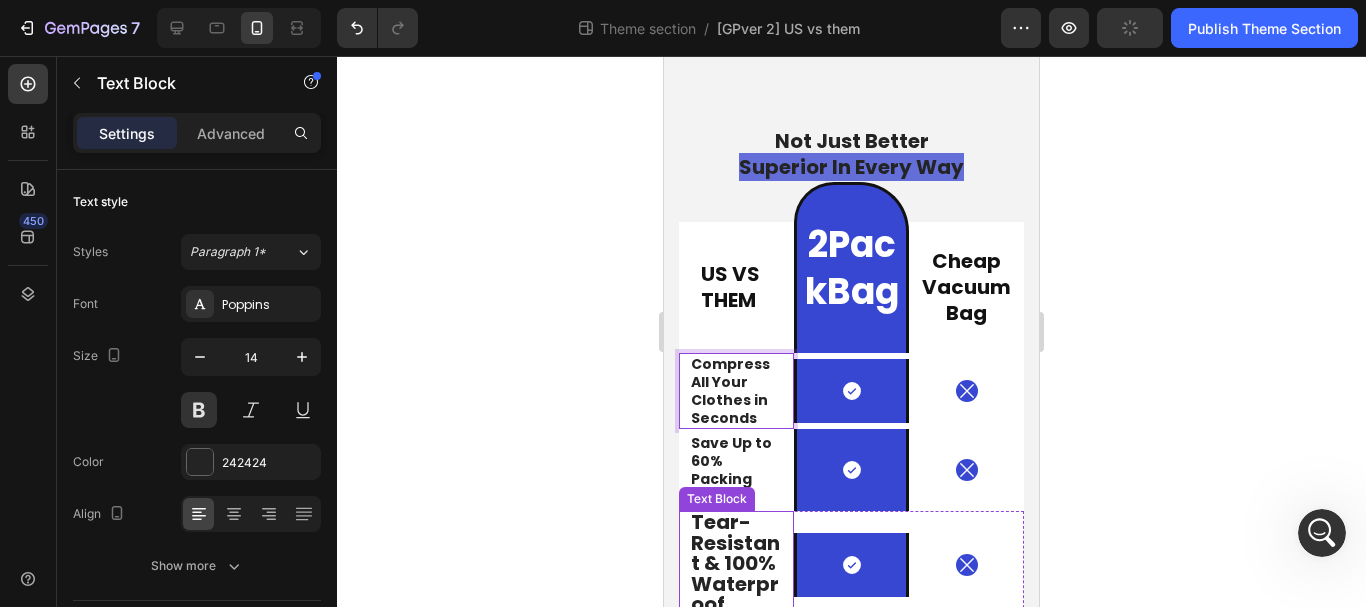 click on "Tear-Resistant & 100% Waterproof" at bounding box center (735, 563) 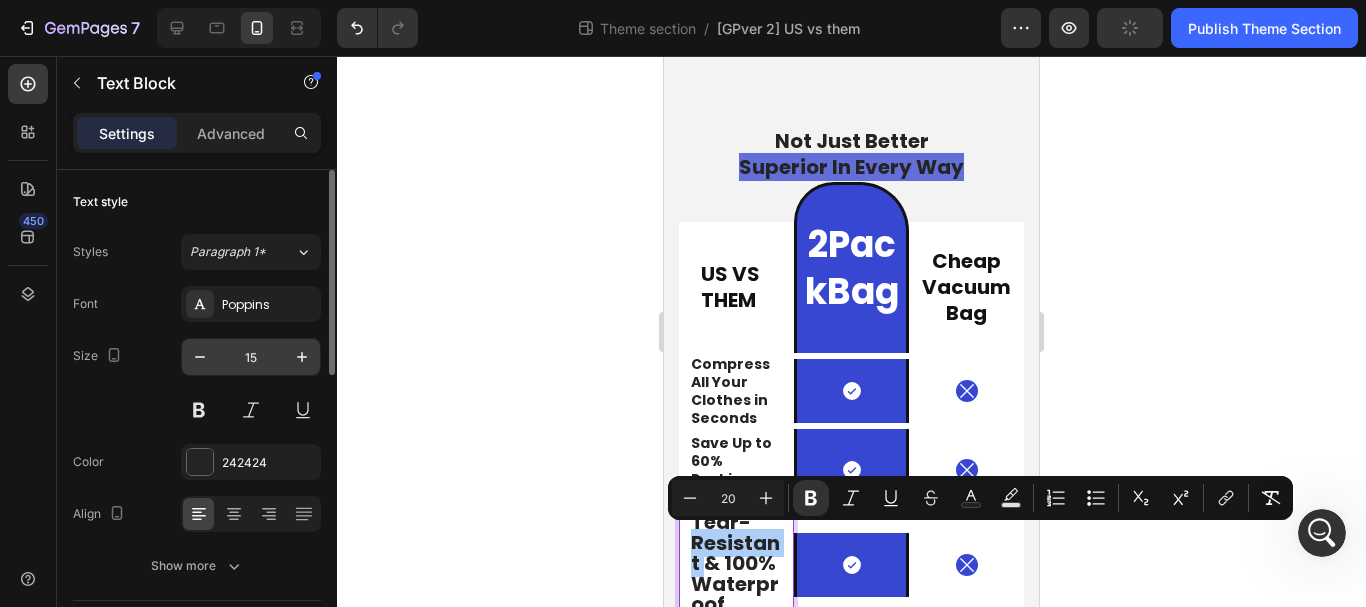 click on "15" at bounding box center [251, 357] 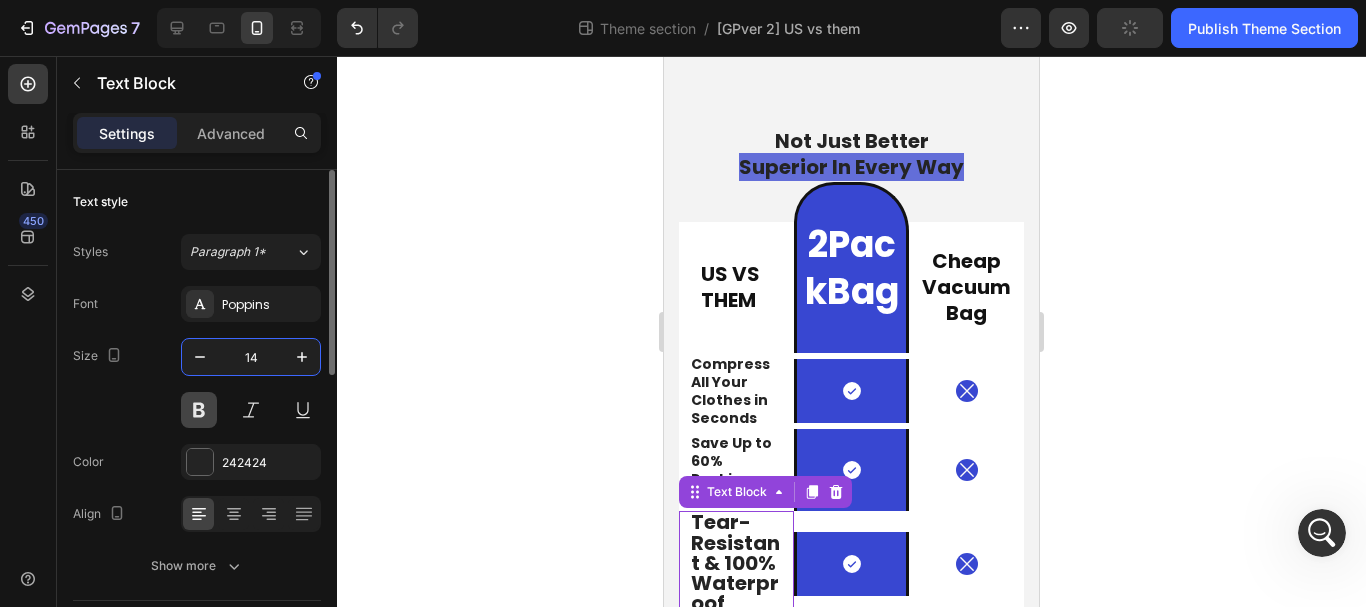 type on "14" 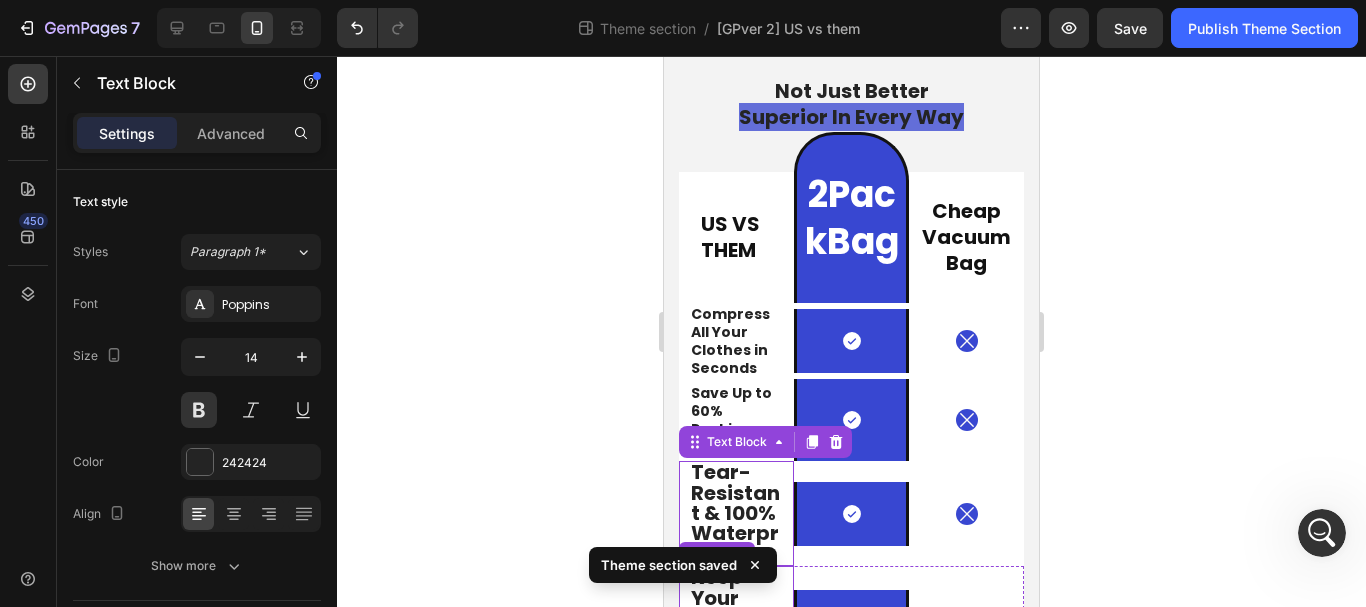 scroll, scrollTop: 272, scrollLeft: 0, axis: vertical 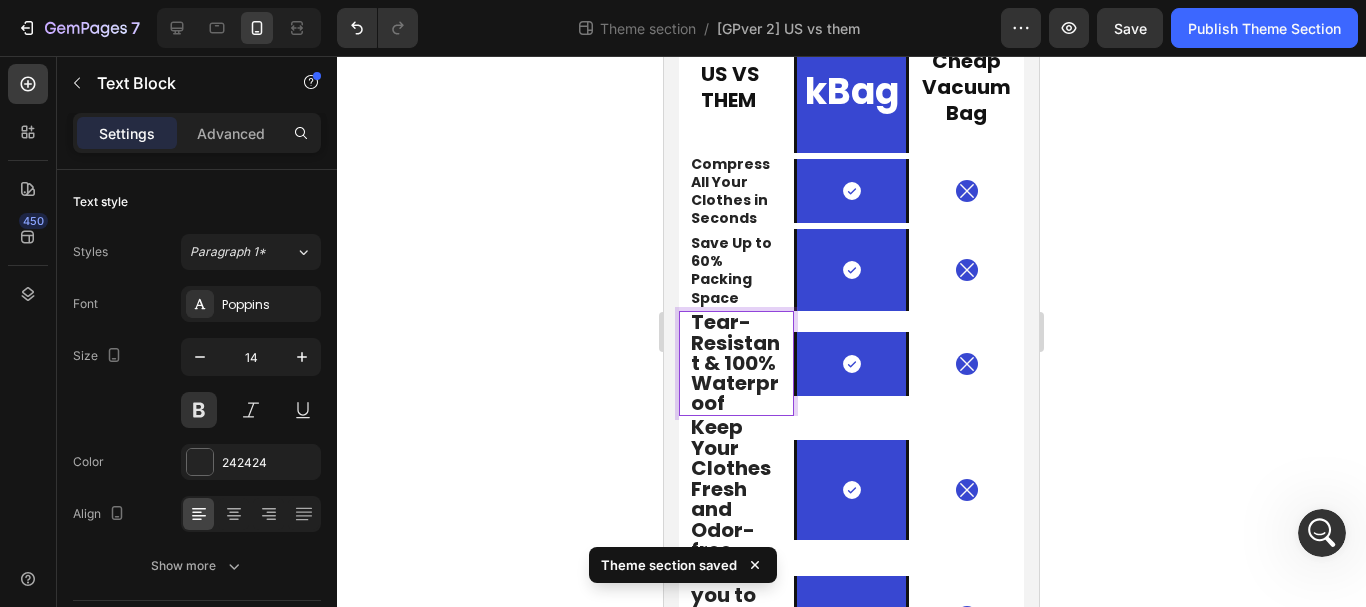 click on "Tear-Resistant & 100% Waterproof" at bounding box center (735, 362) 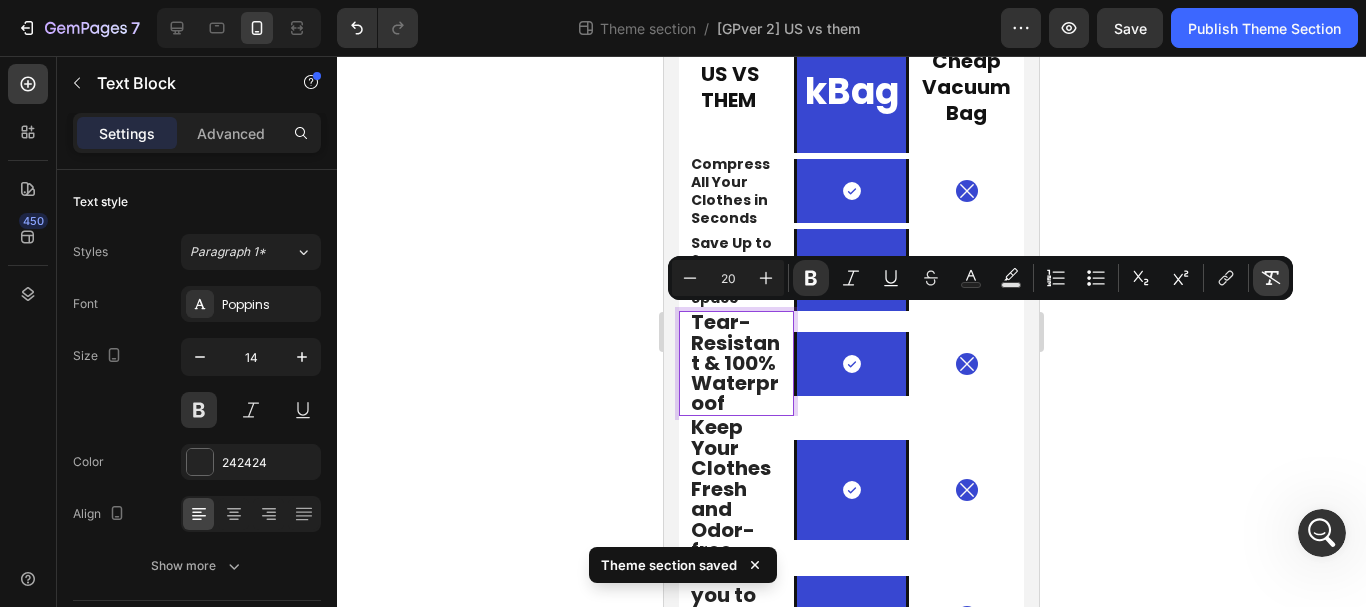 click 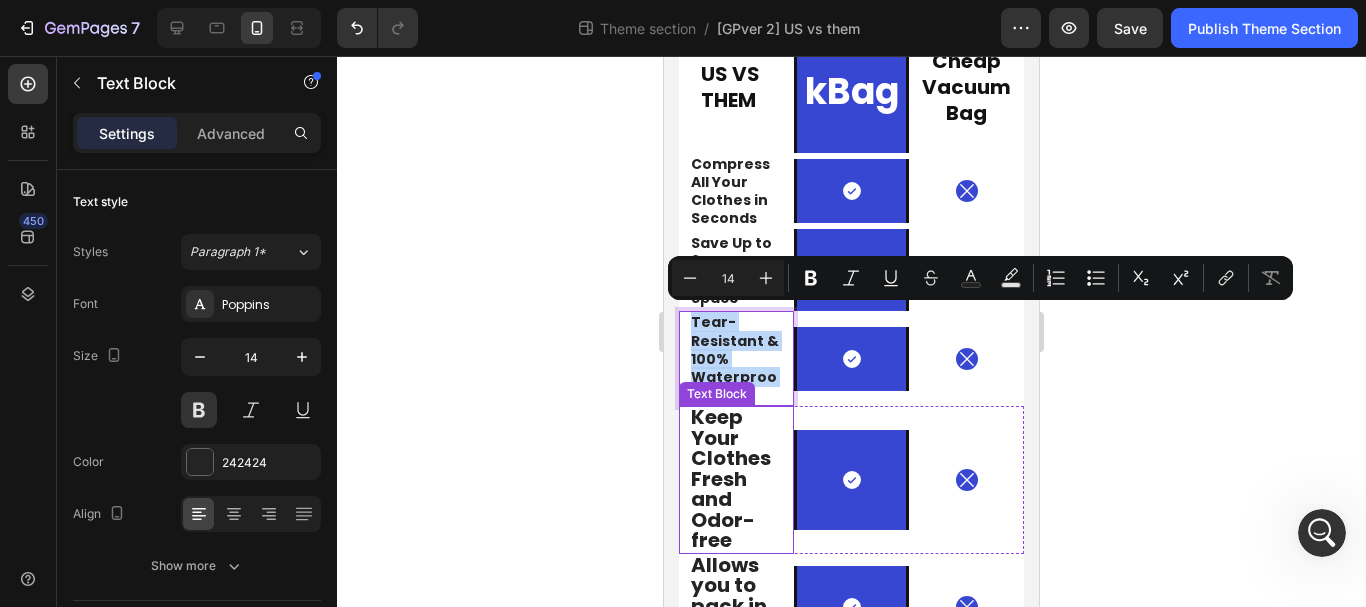 click on "Keep Your Clothes Fresh and Odor-free" at bounding box center (731, 478) 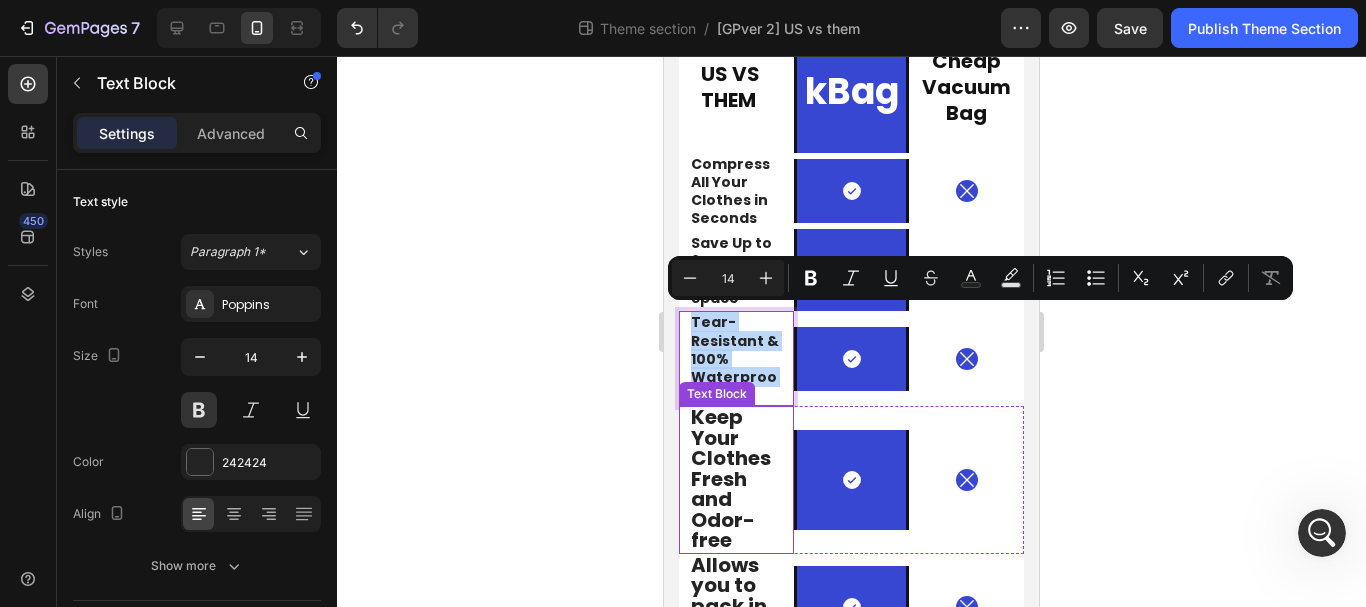 click on "Keep Your Clothes Fresh and Odor-free" at bounding box center (731, 478) 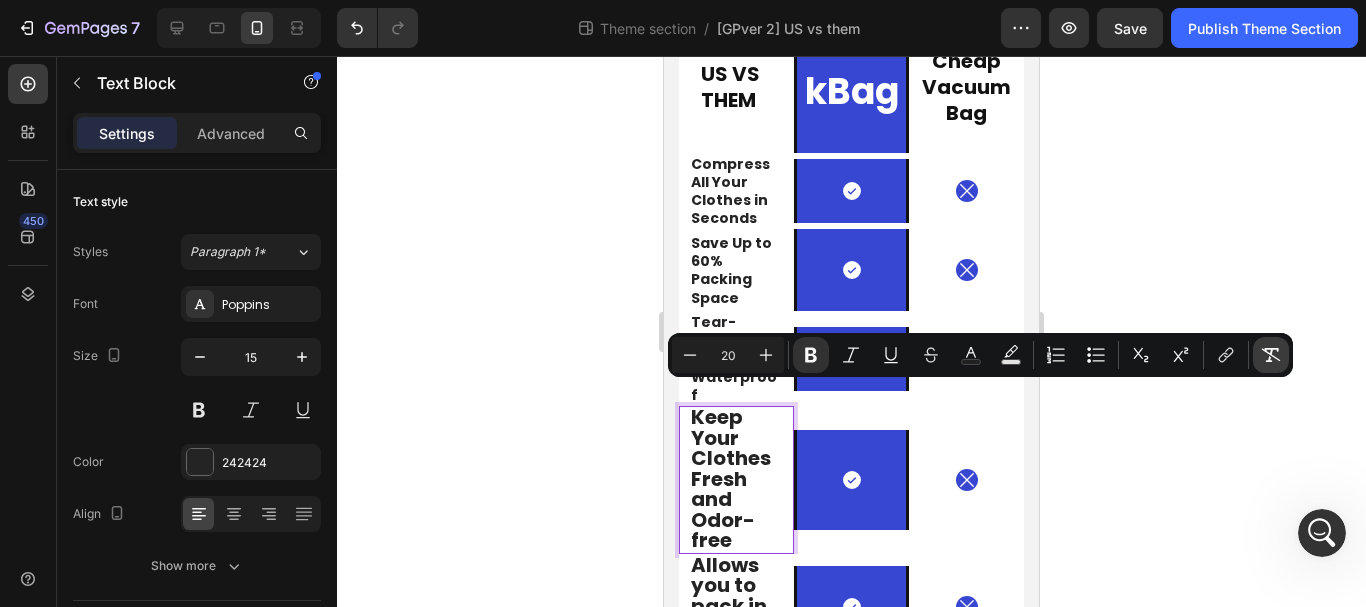click on "Remove Format" at bounding box center [1271, 355] 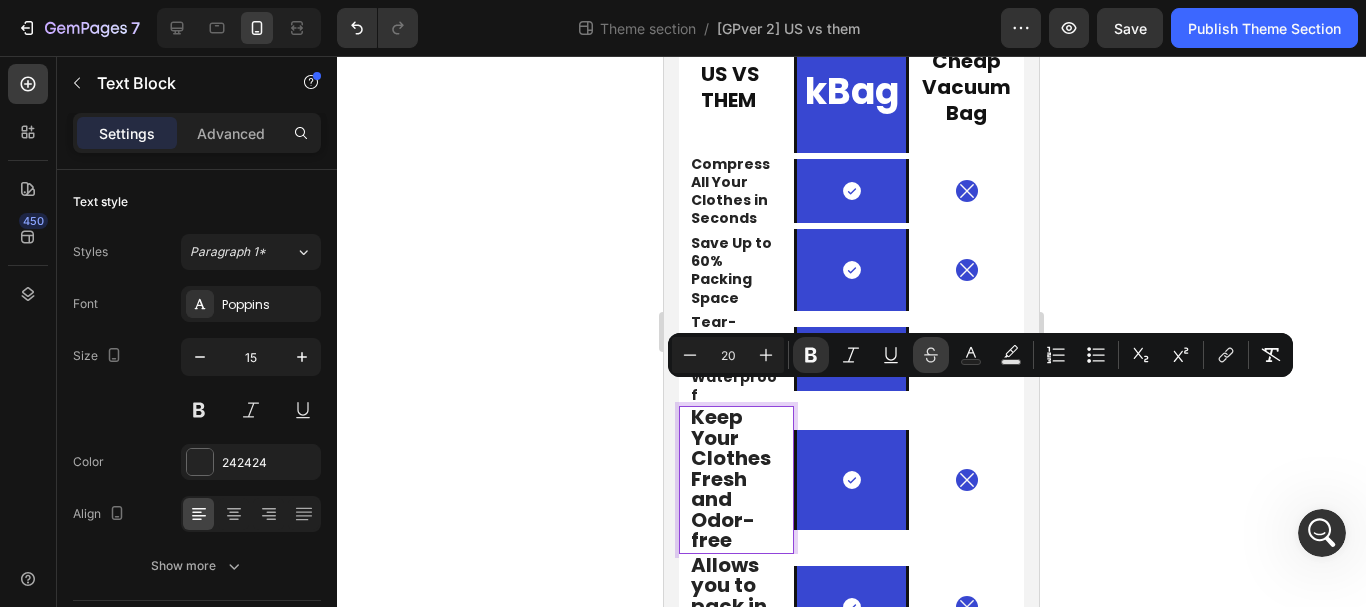 type on "15" 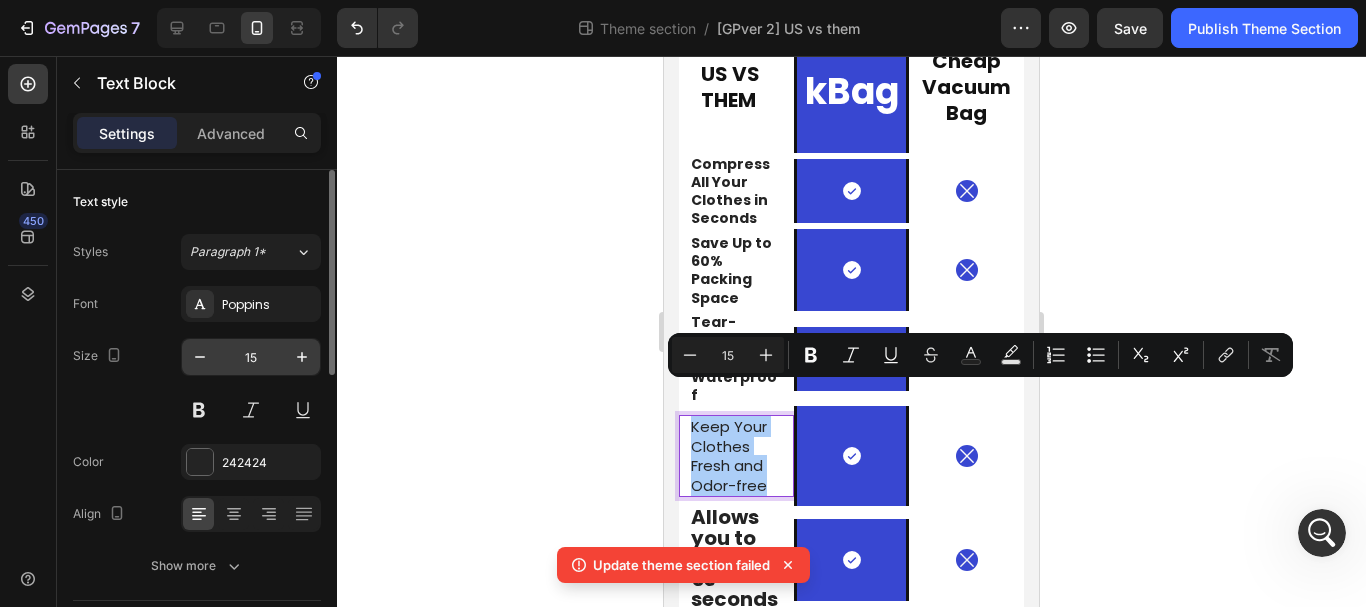click on "15" at bounding box center (251, 357) 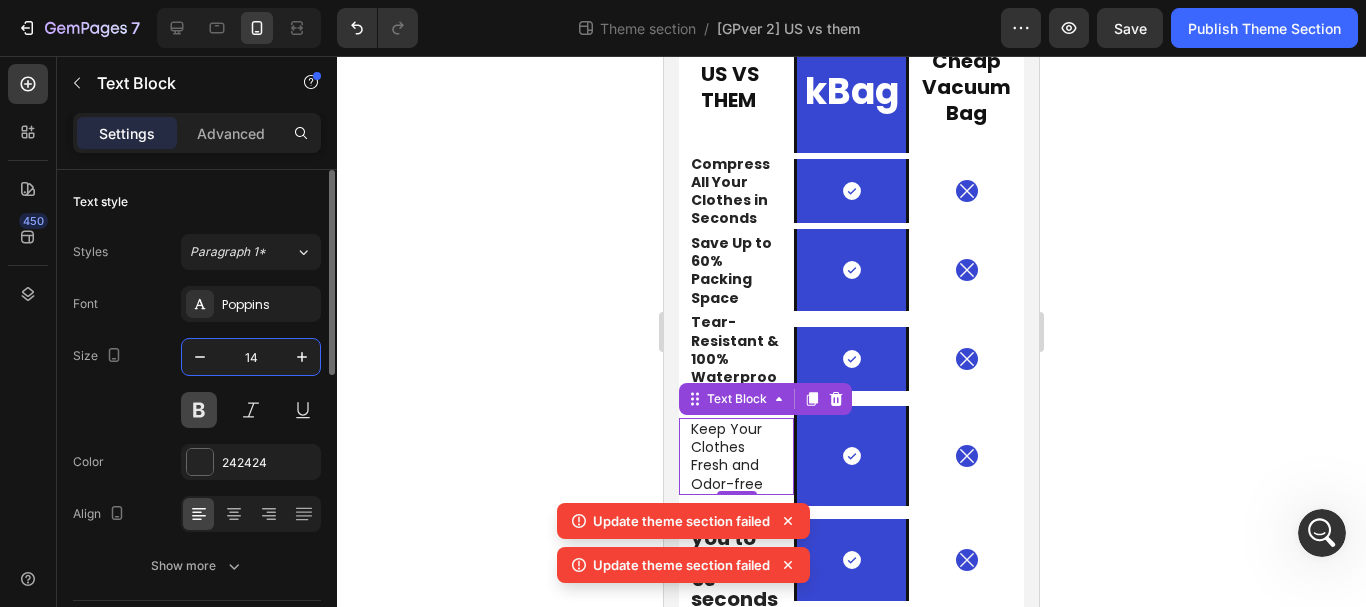 type on "14" 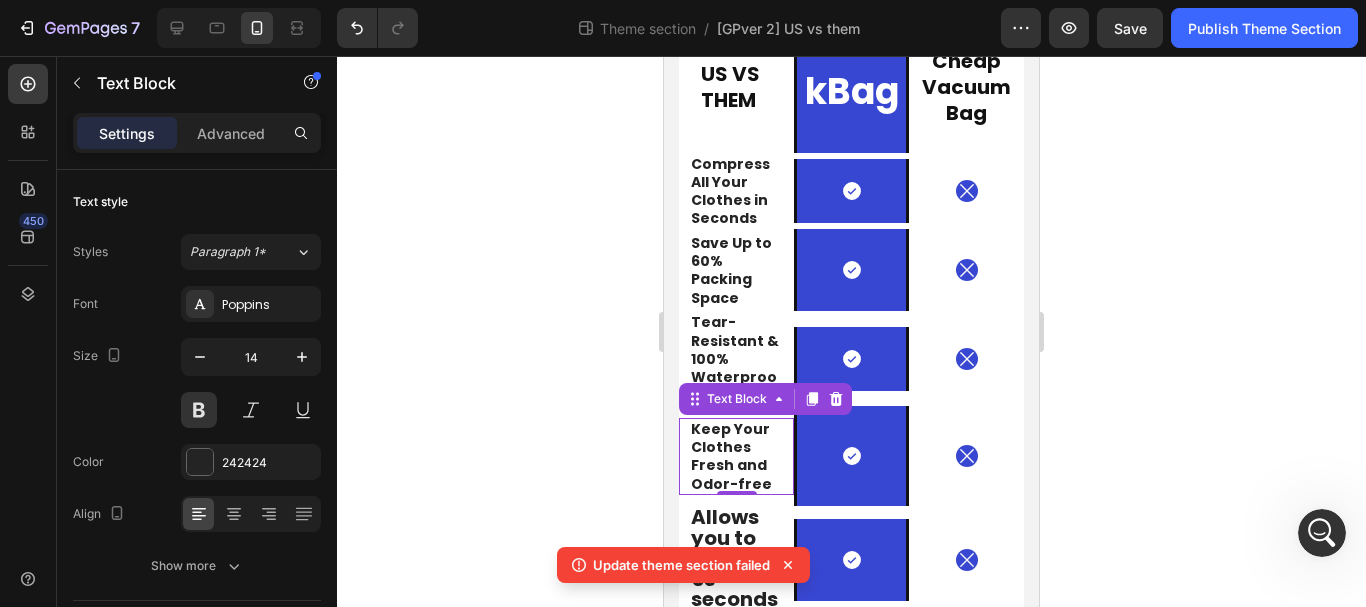 scroll, scrollTop: 372, scrollLeft: 0, axis: vertical 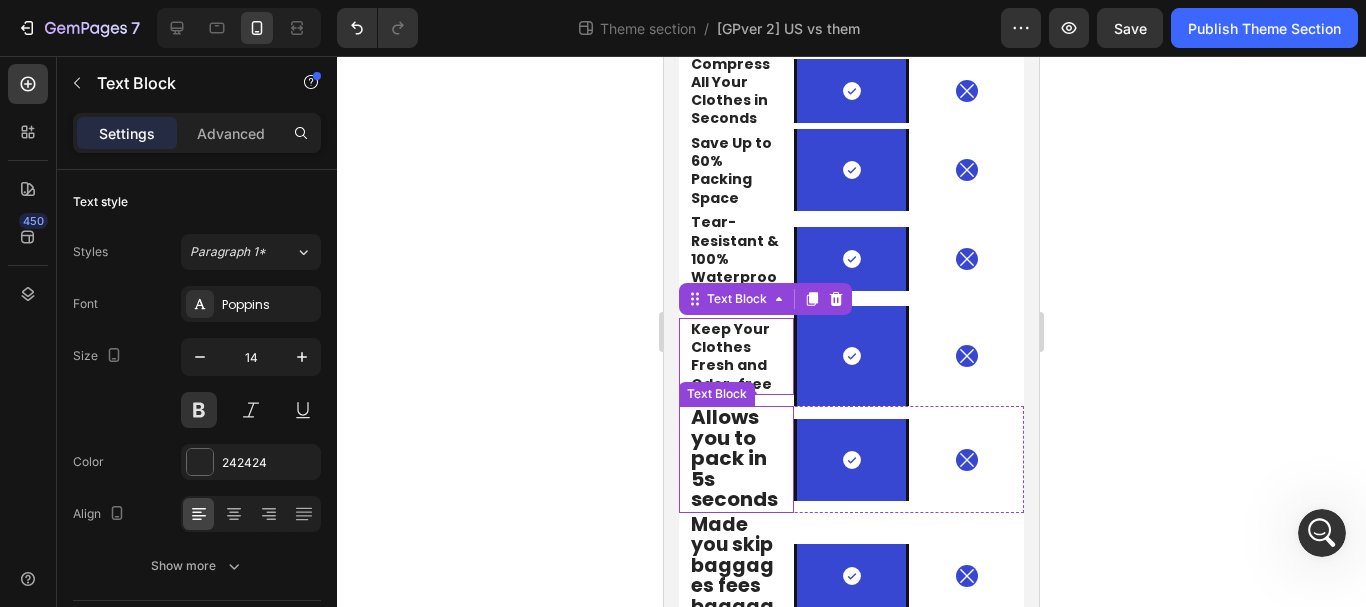 click on "Allows you to pack in 5s seconds" at bounding box center (734, 458) 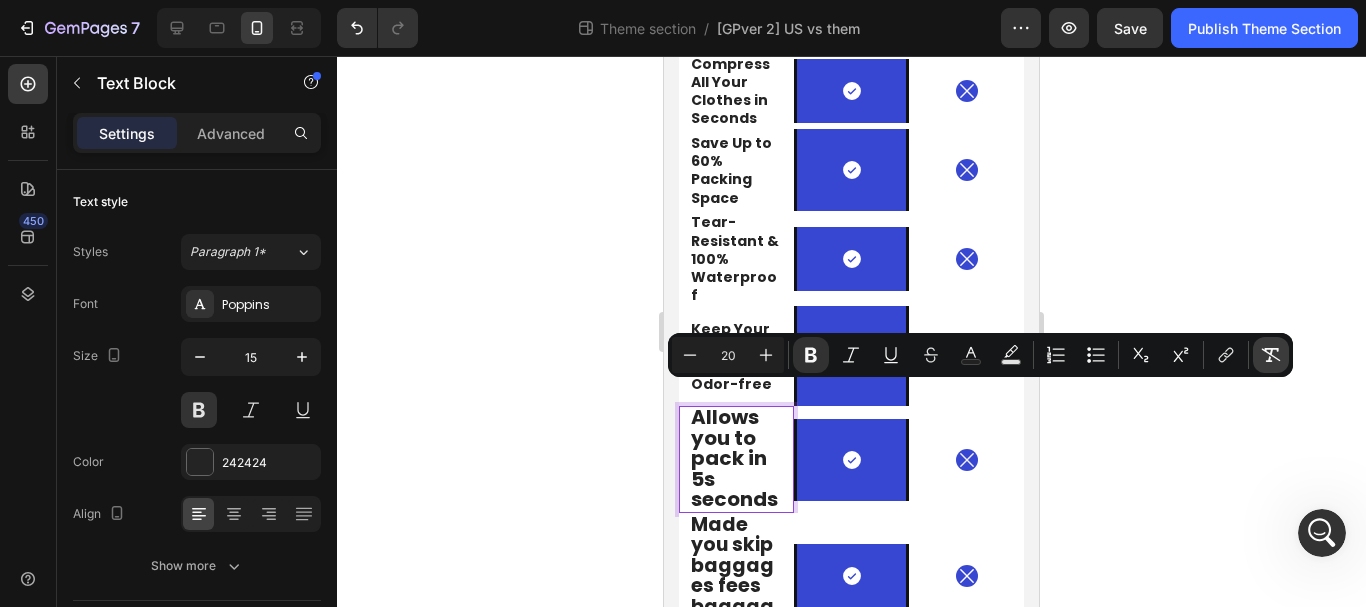 click 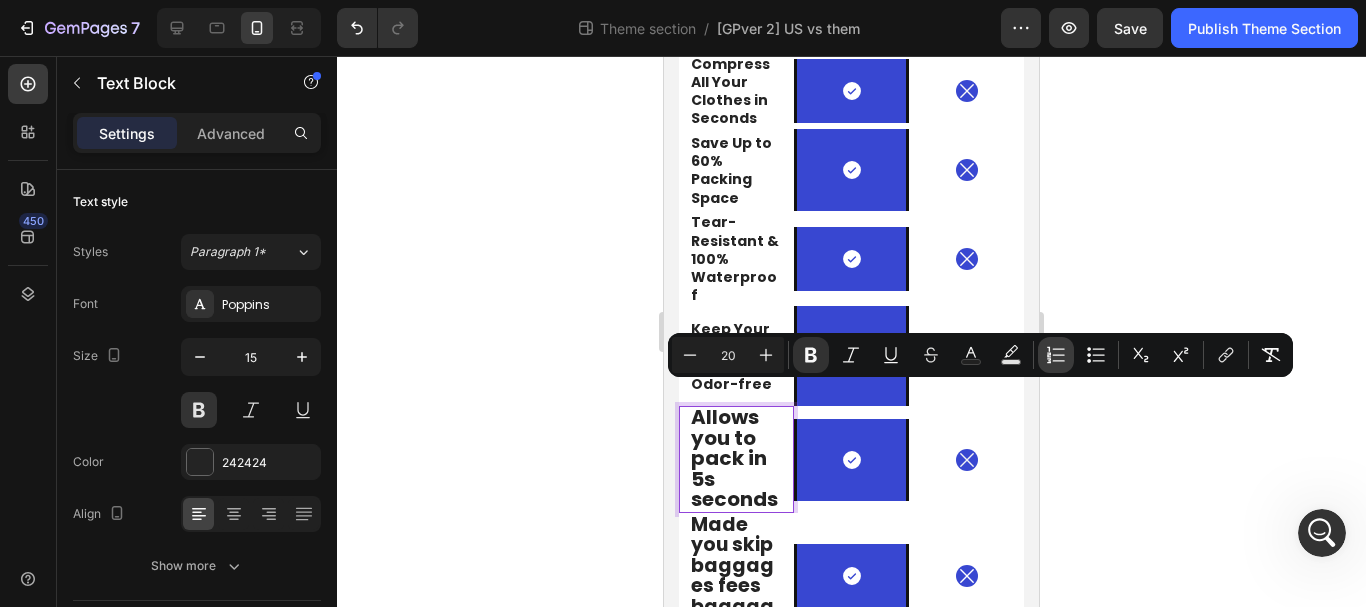 type on "15" 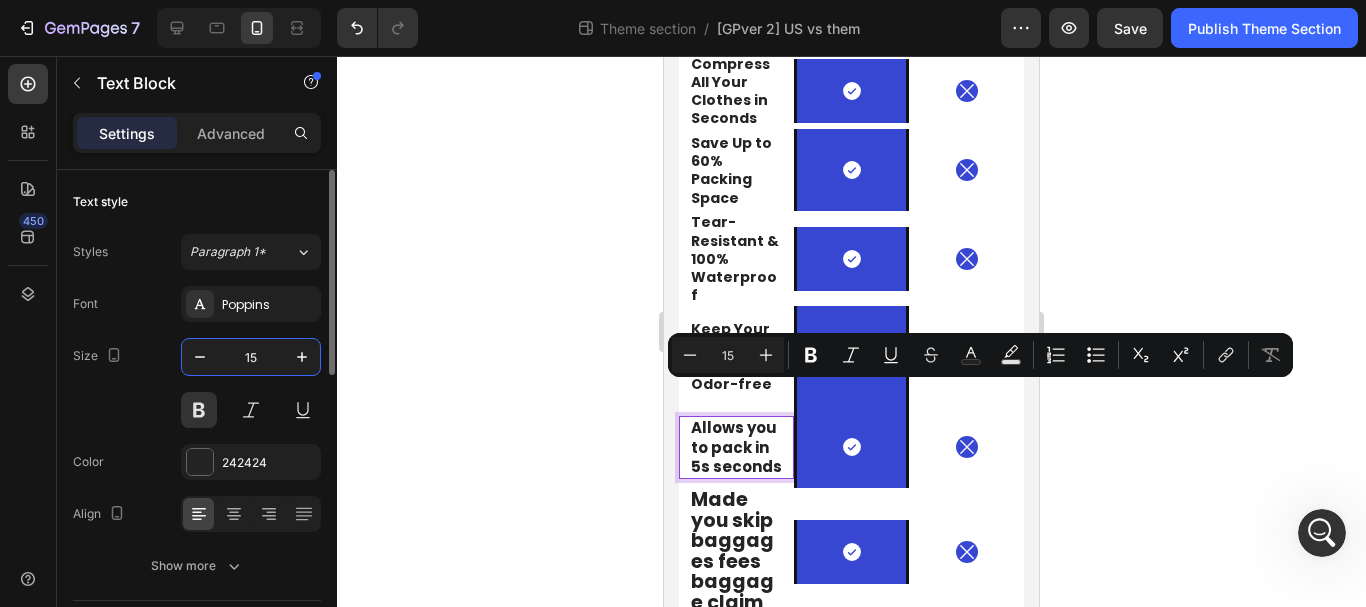 click on "15" at bounding box center (251, 357) 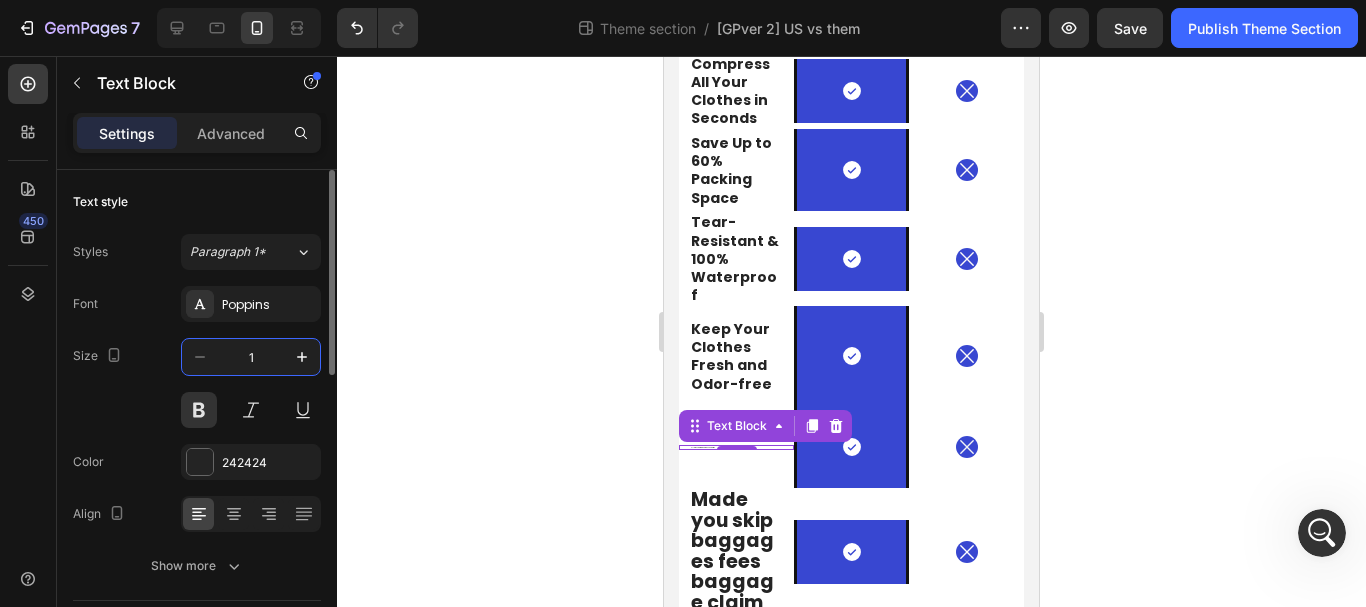 type on "14" 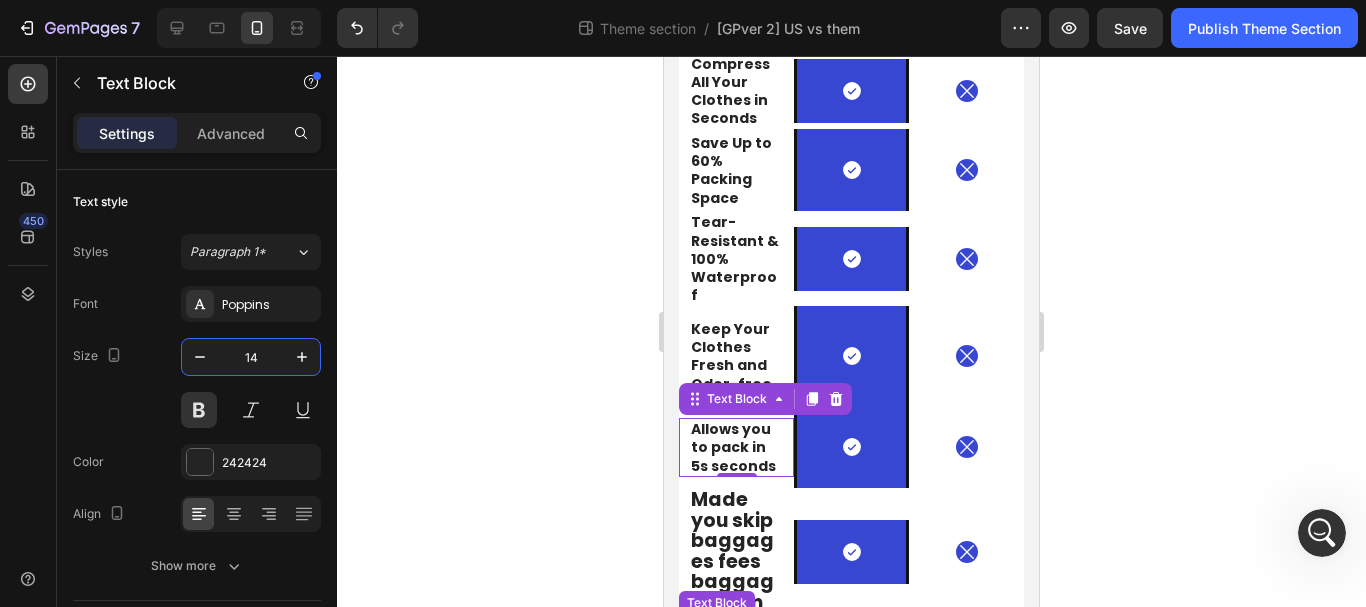 scroll, scrollTop: 572, scrollLeft: 0, axis: vertical 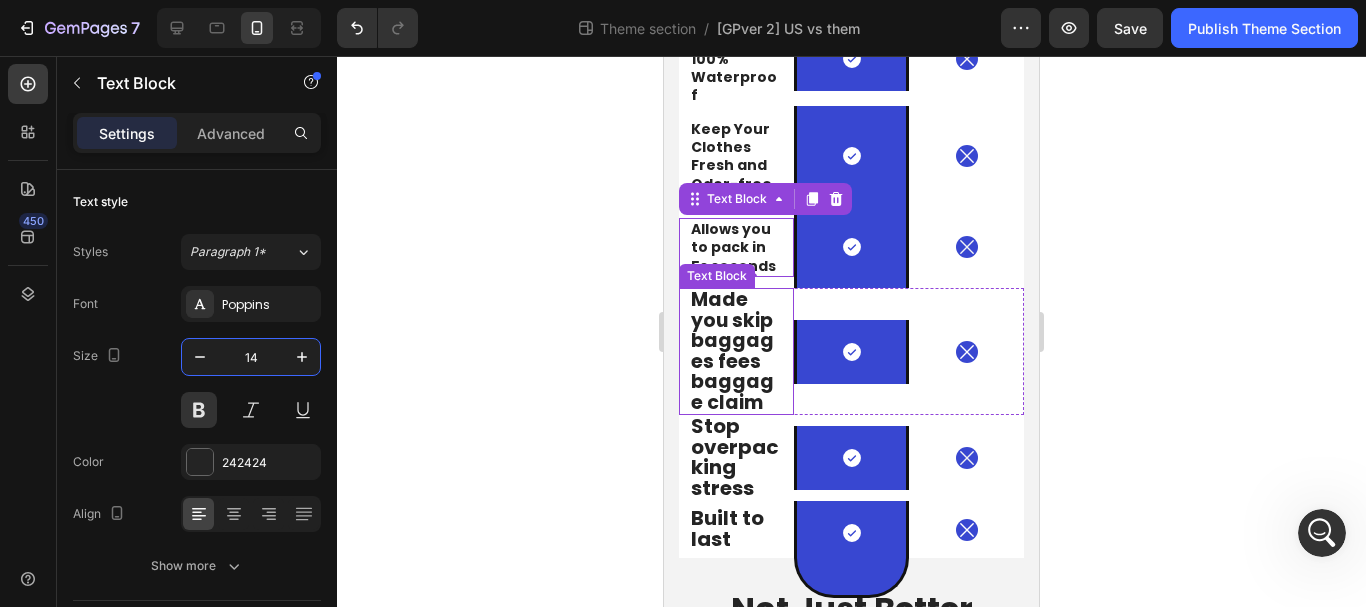 click on "Made you skip baggages fees baggage claim" at bounding box center [732, 351] 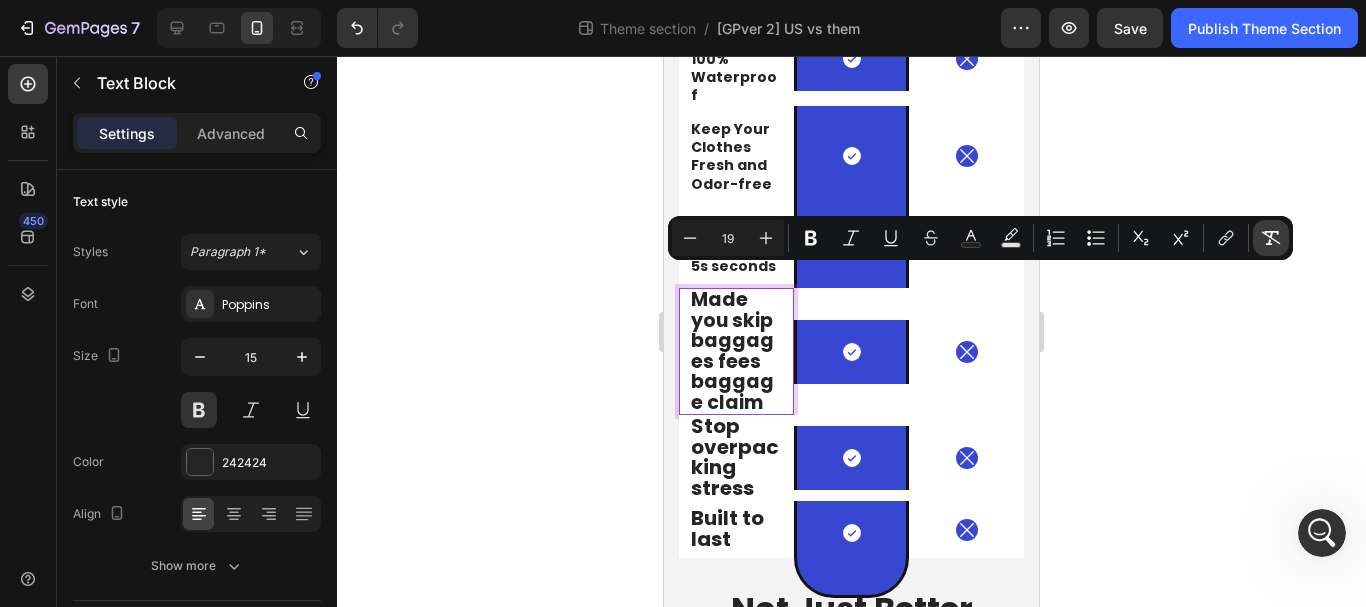 click 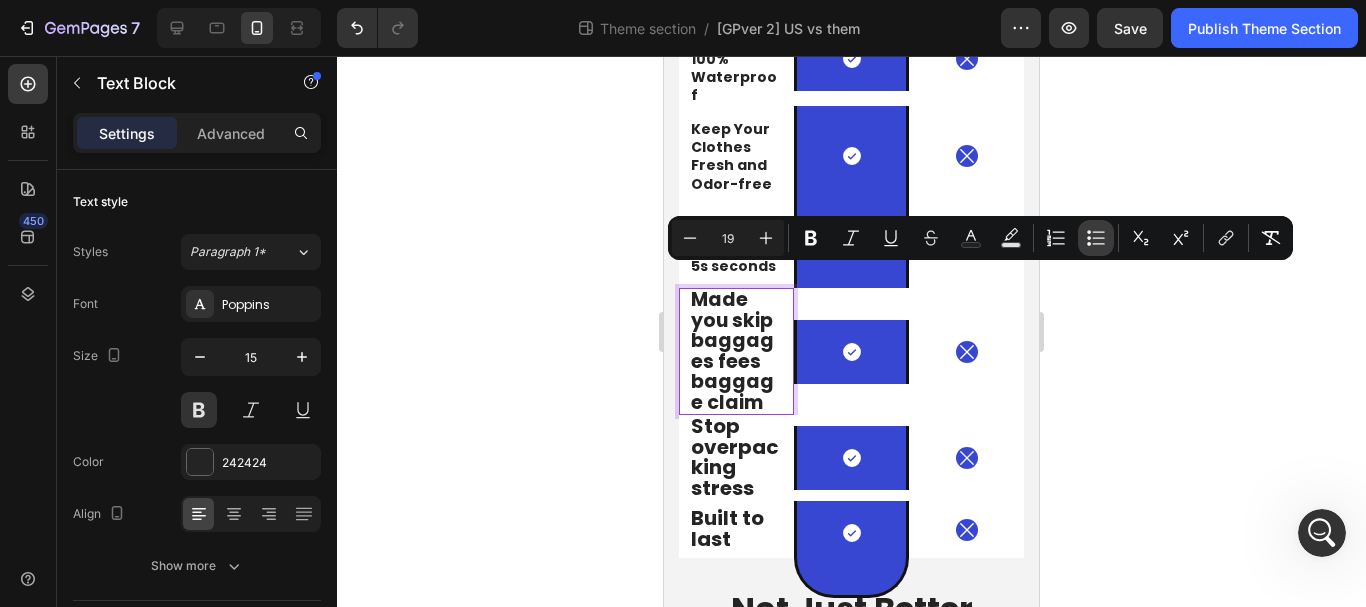 type on "15" 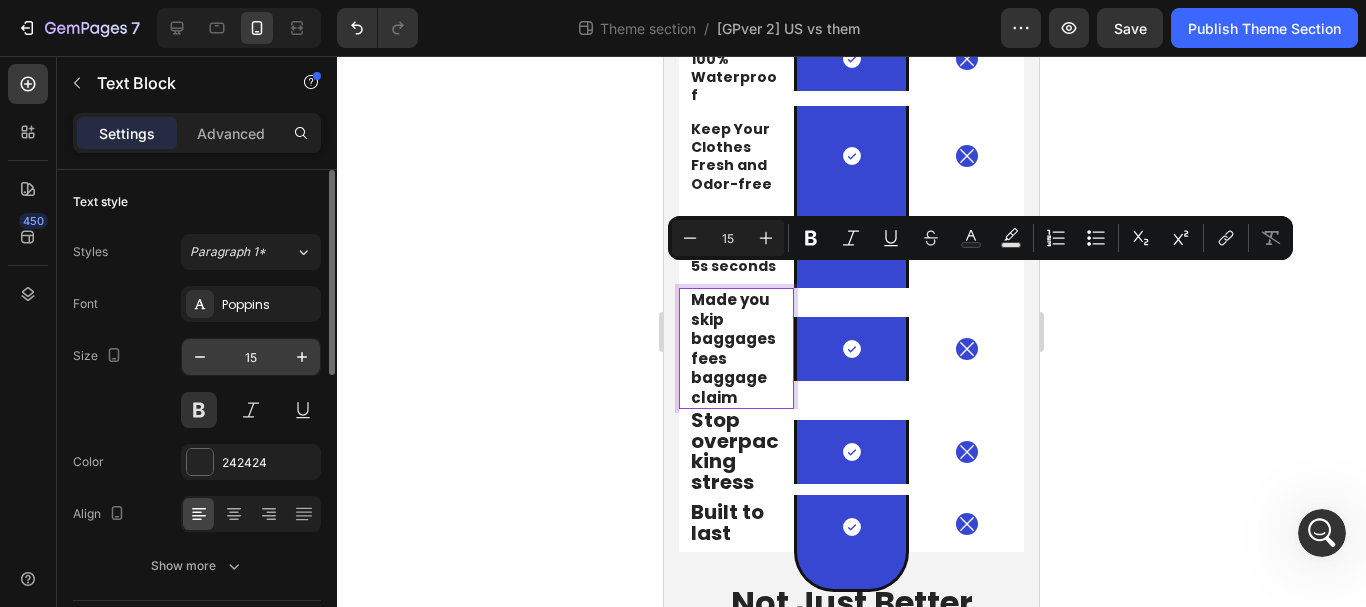 click on "15" at bounding box center (251, 357) 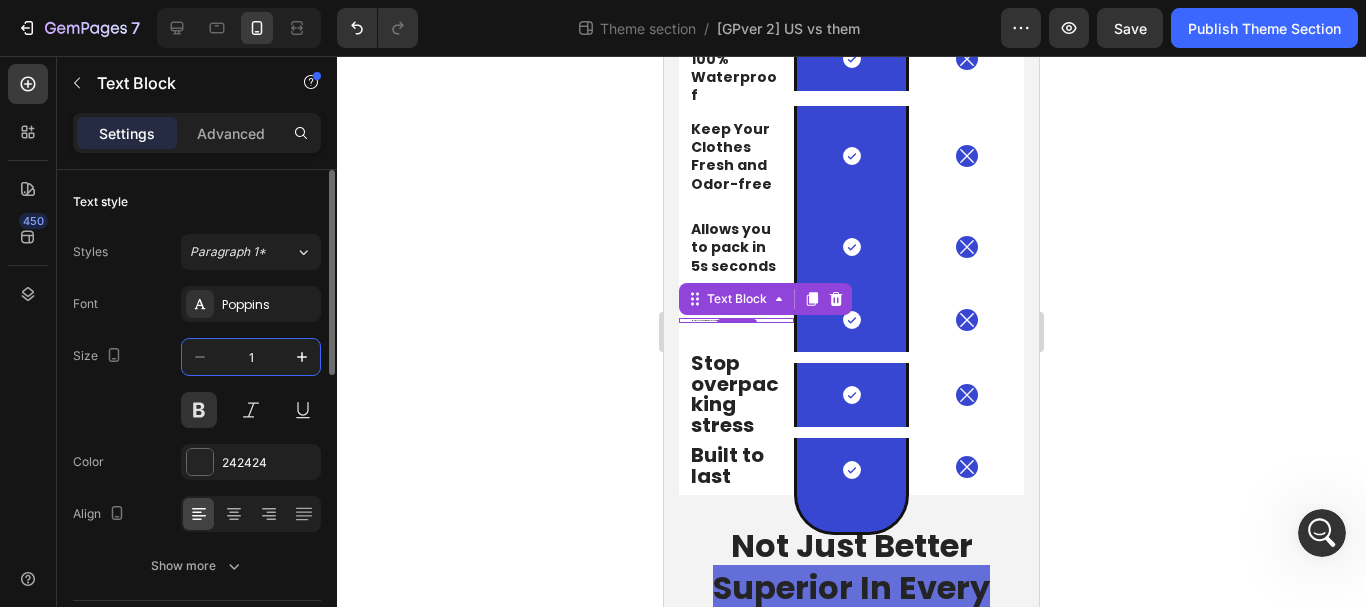 type on "14" 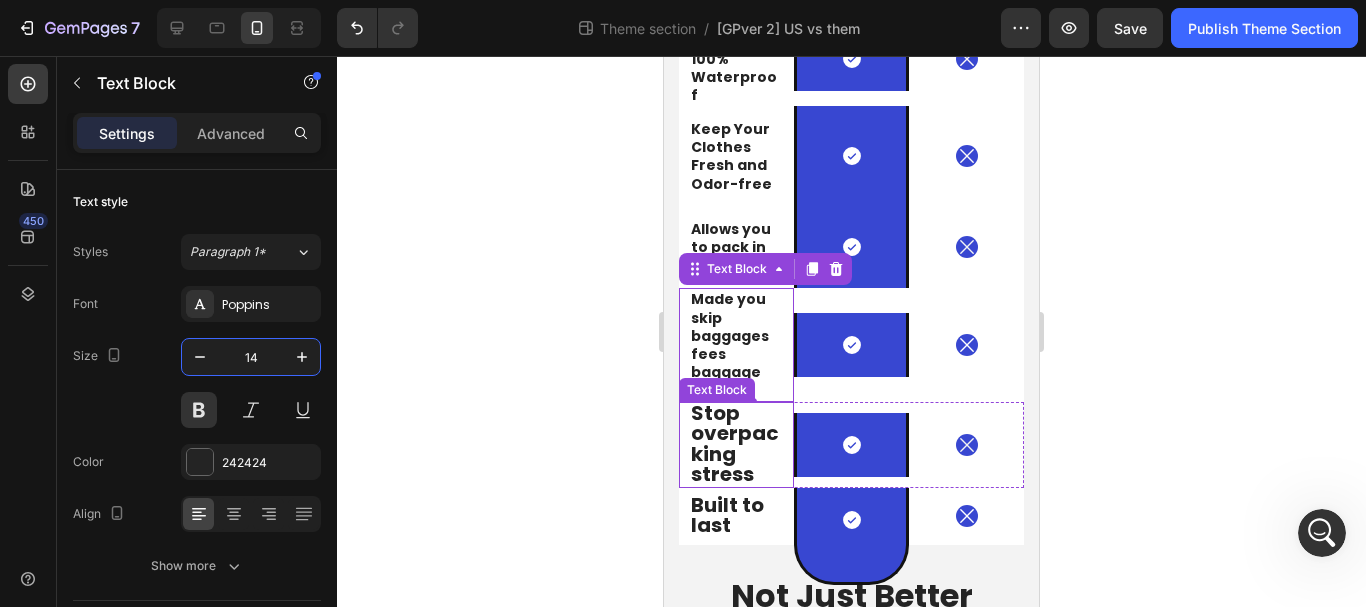 click on "Stop overpacking stress" at bounding box center [735, 444] 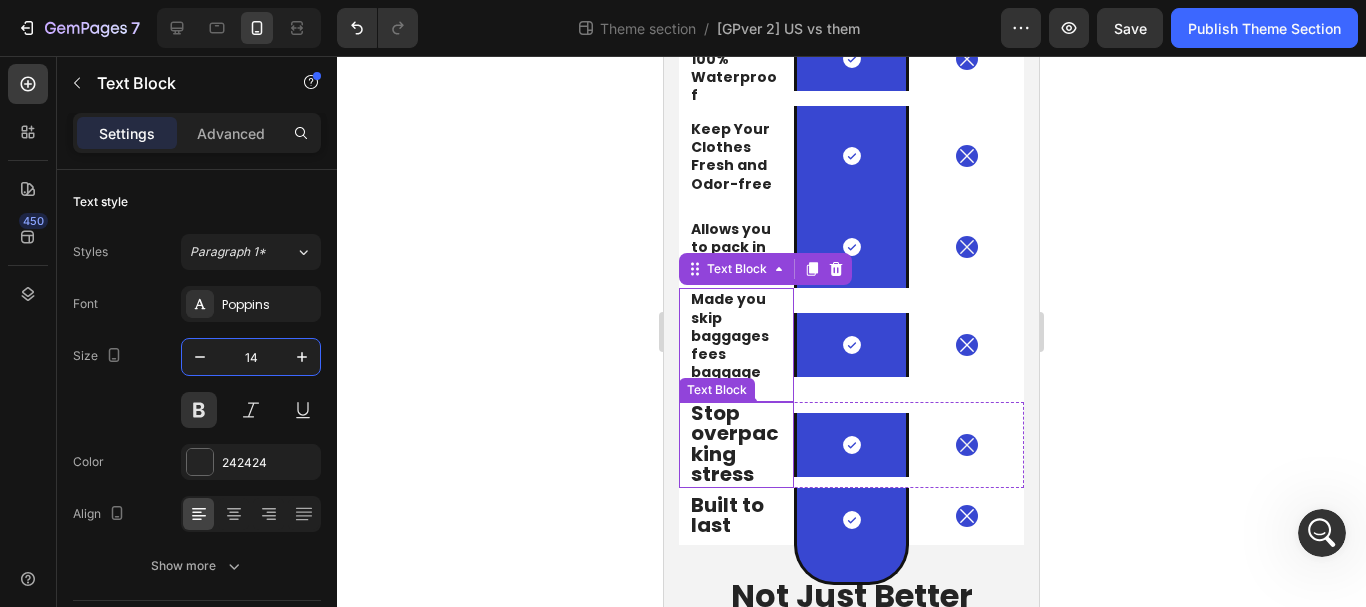 click on "Stop overpacking stress" at bounding box center [735, 444] 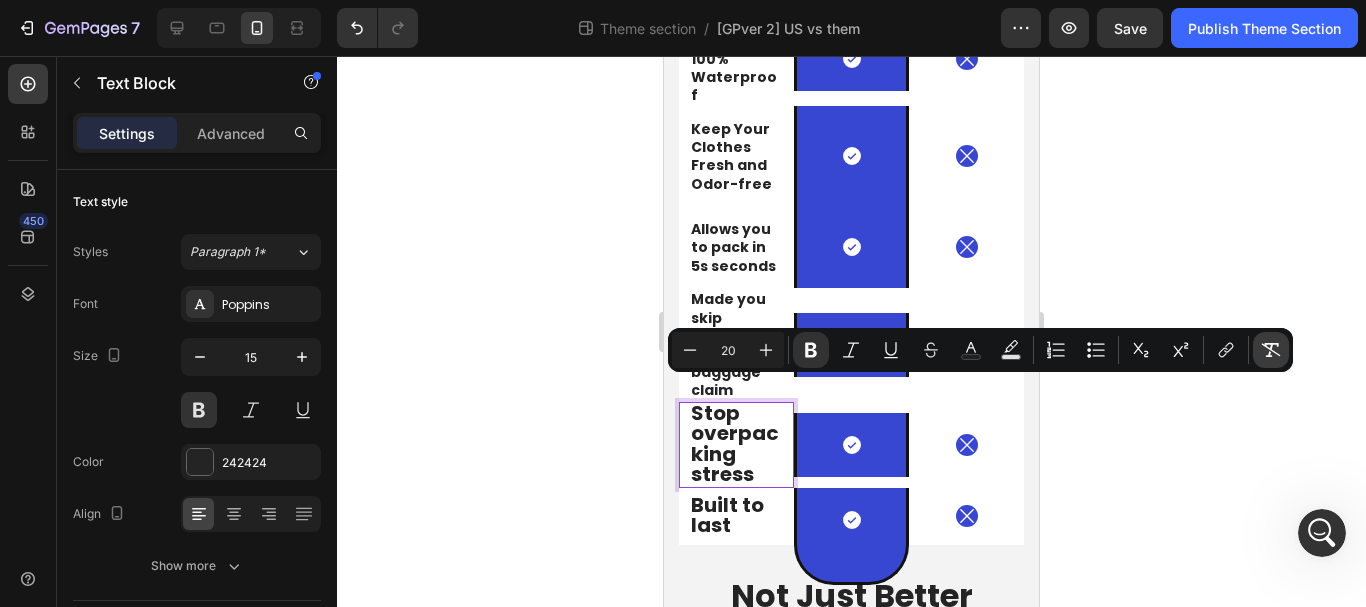 click 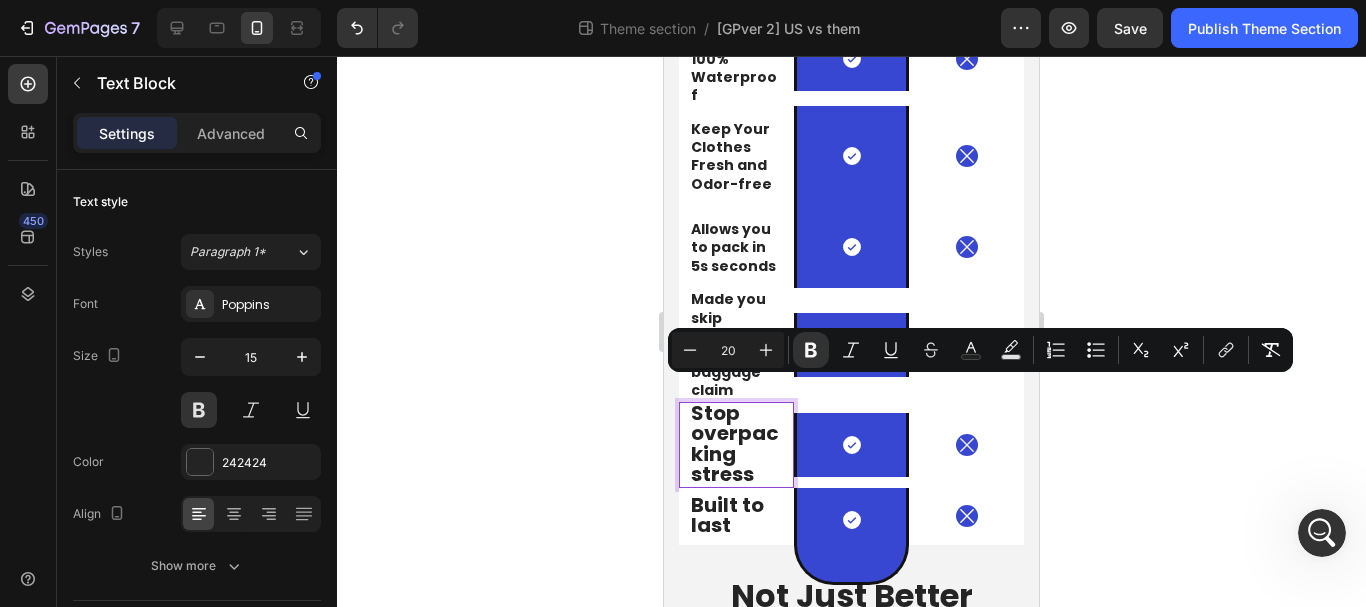 type on "15" 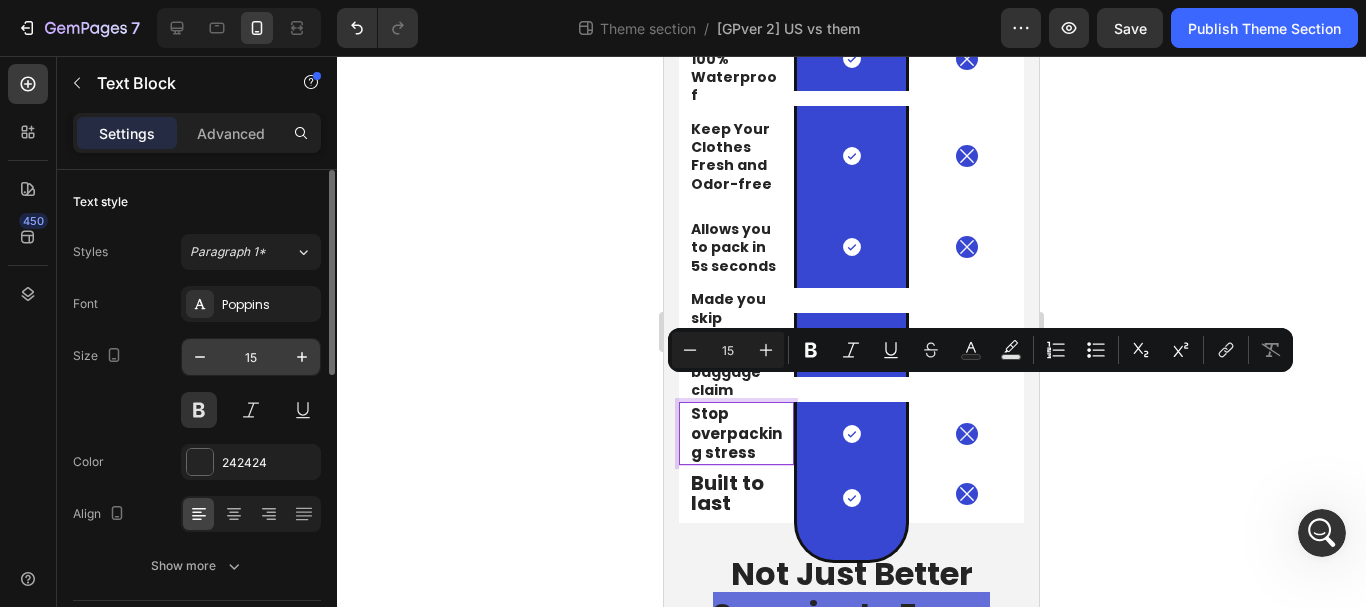 click on "15" at bounding box center (251, 357) 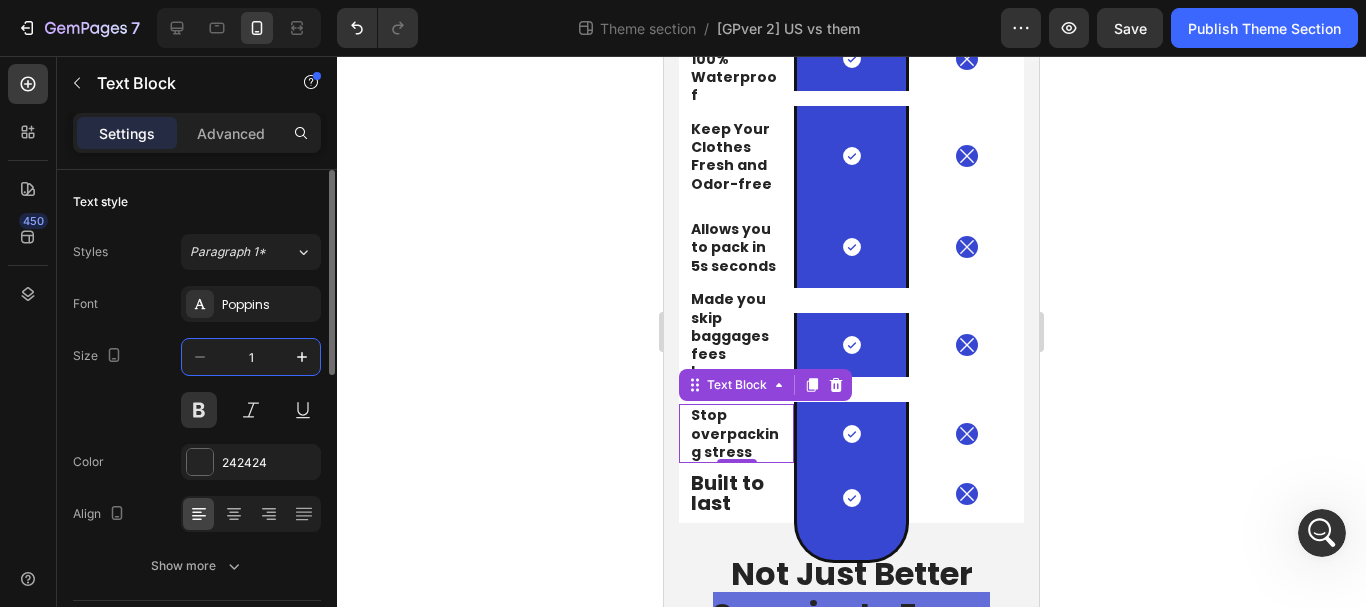 type on "14" 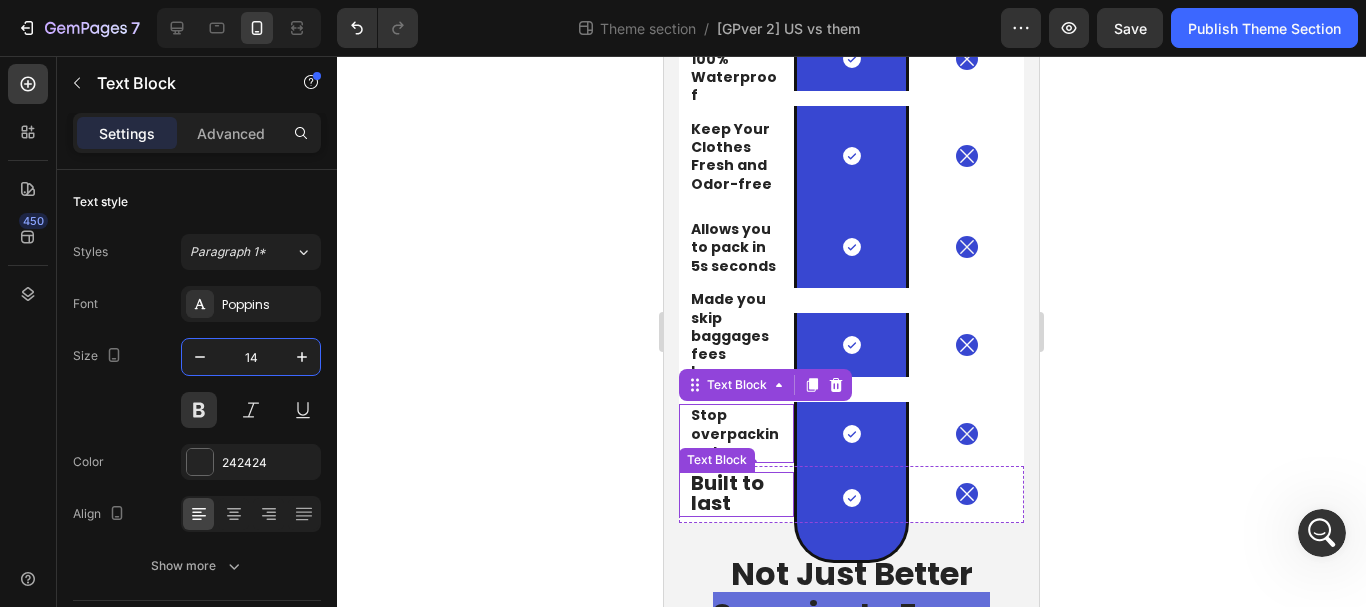 click on "Built to last" at bounding box center (727, 493) 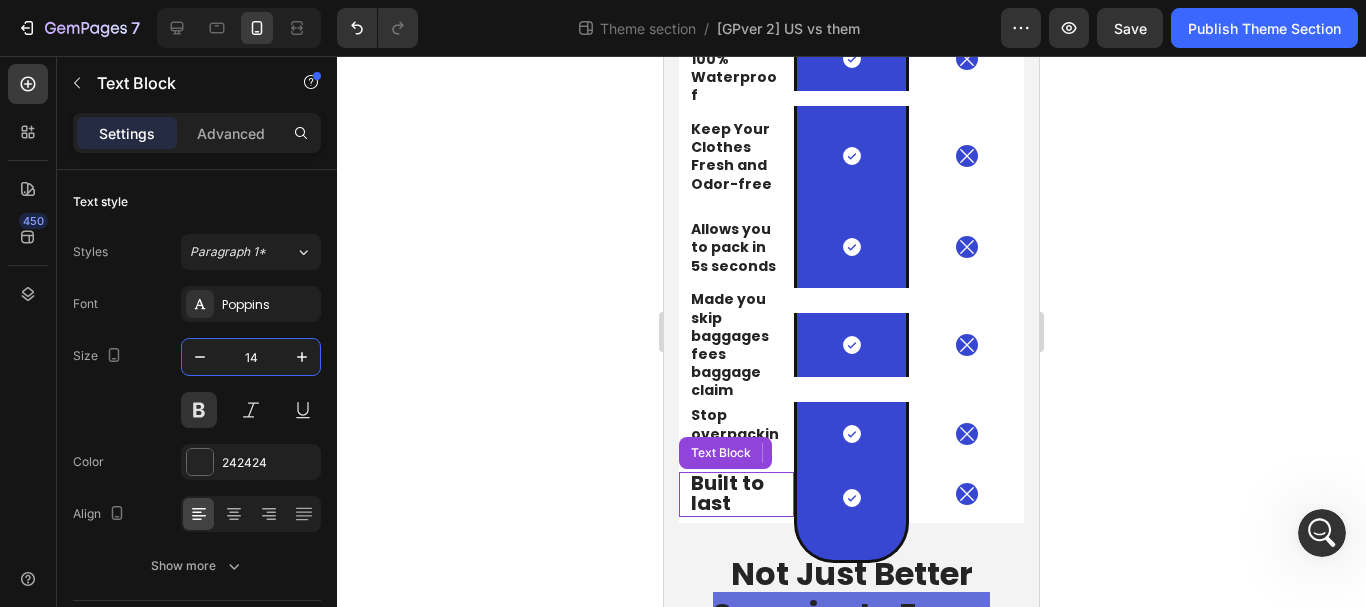 click on "Built to last" at bounding box center [727, 493] 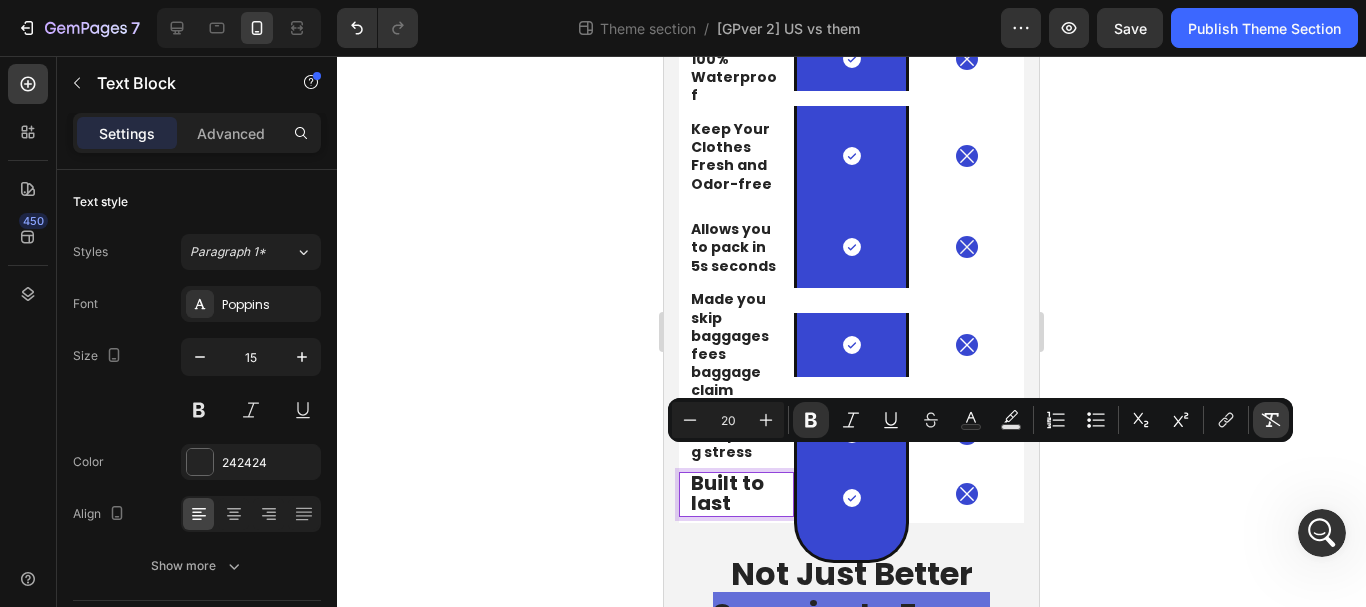 click 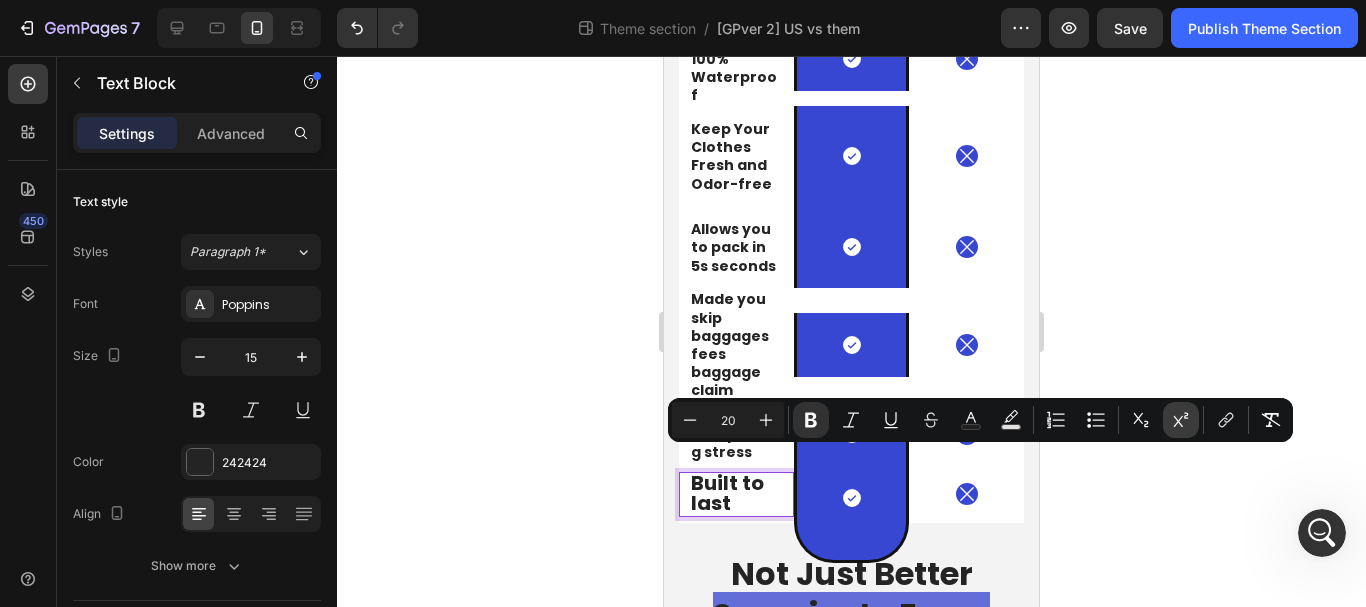 type on "15" 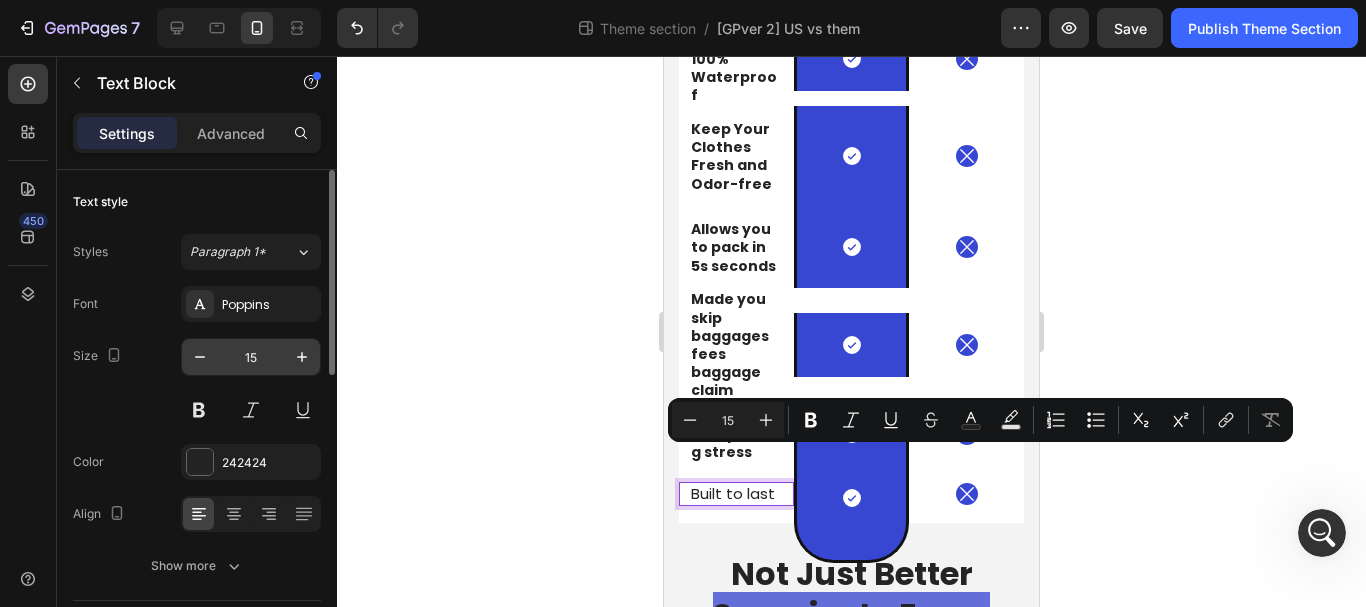 click on "15" at bounding box center (251, 357) 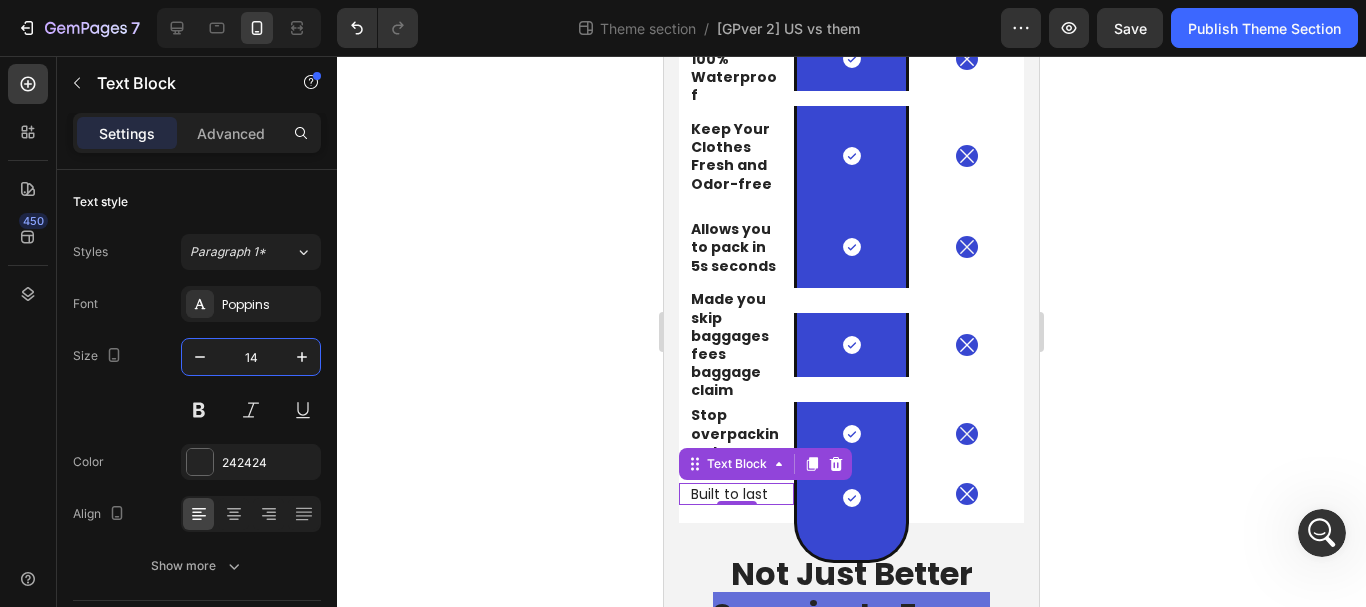 type on "14" 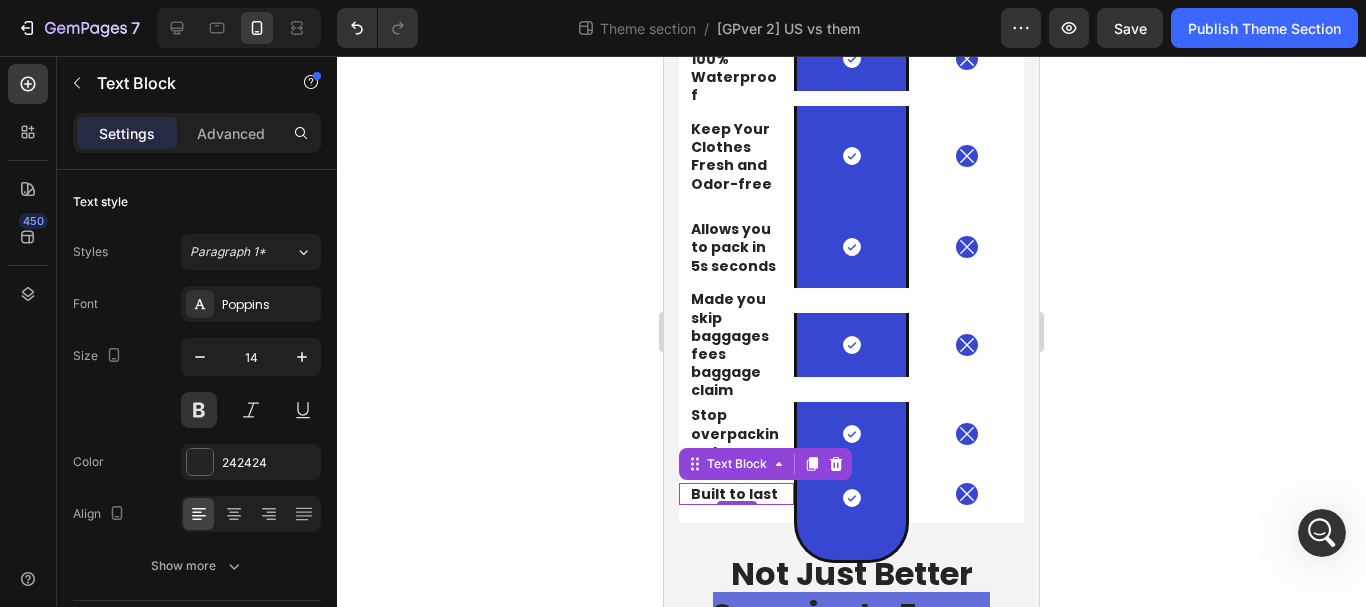 click 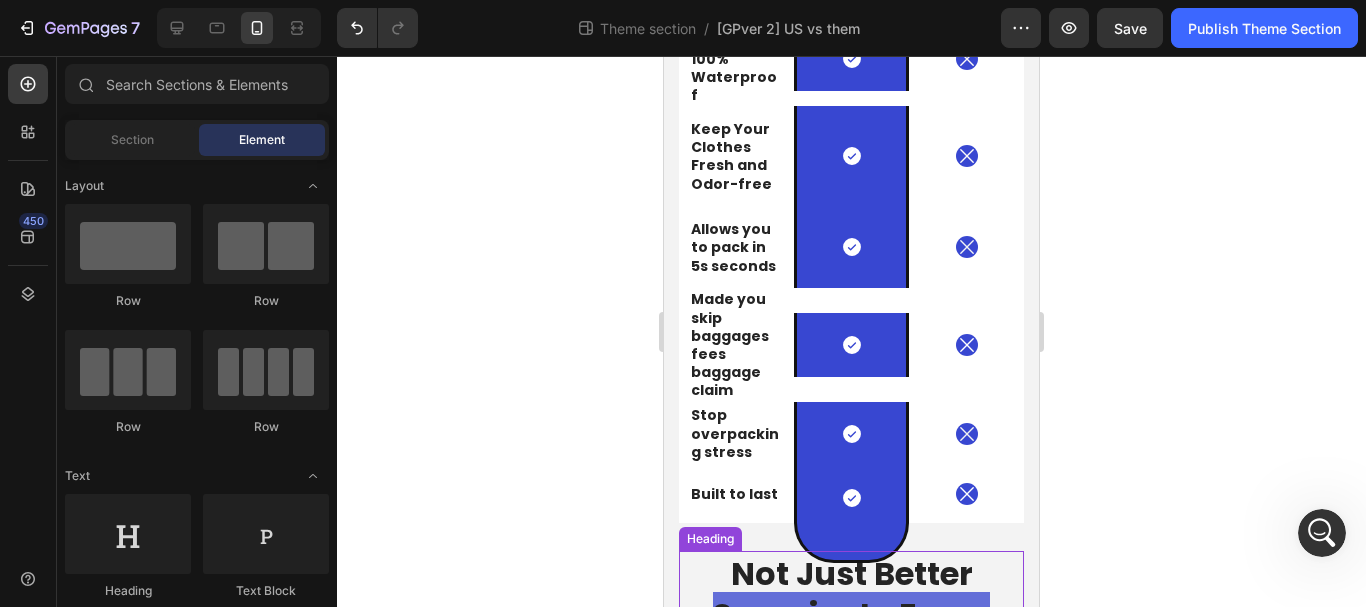scroll, scrollTop: 772, scrollLeft: 0, axis: vertical 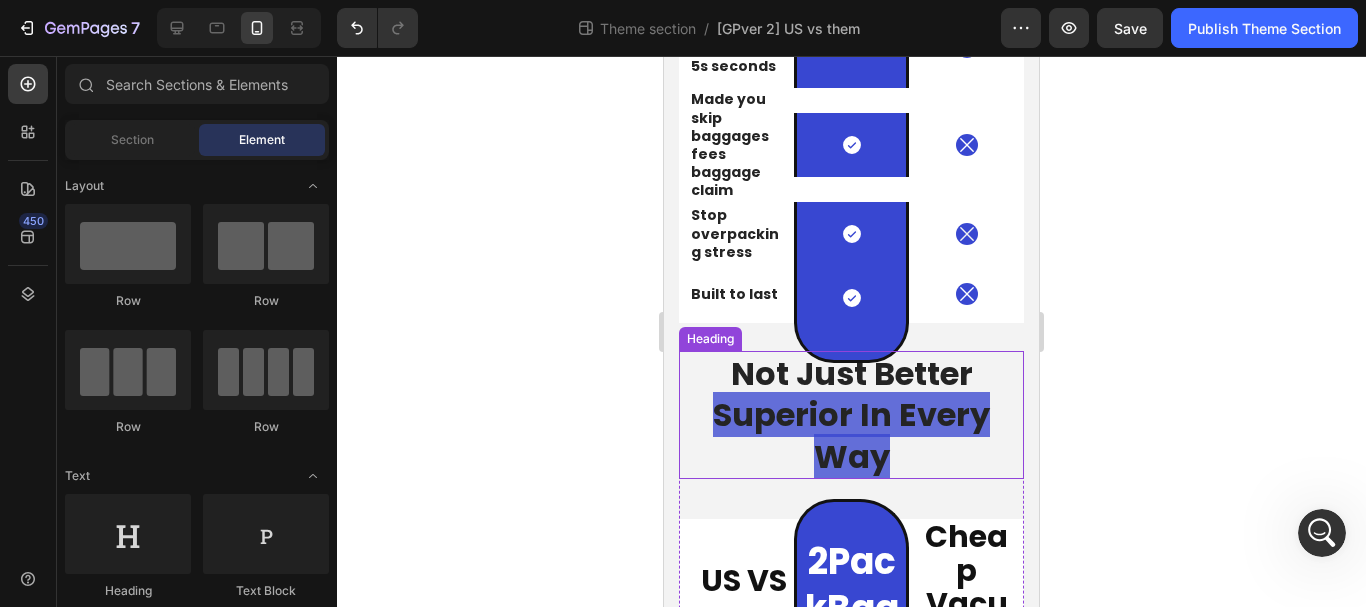 drag, startPoint x: 722, startPoint y: 349, endPoint x: 715, endPoint y: 321, distance: 28.86174 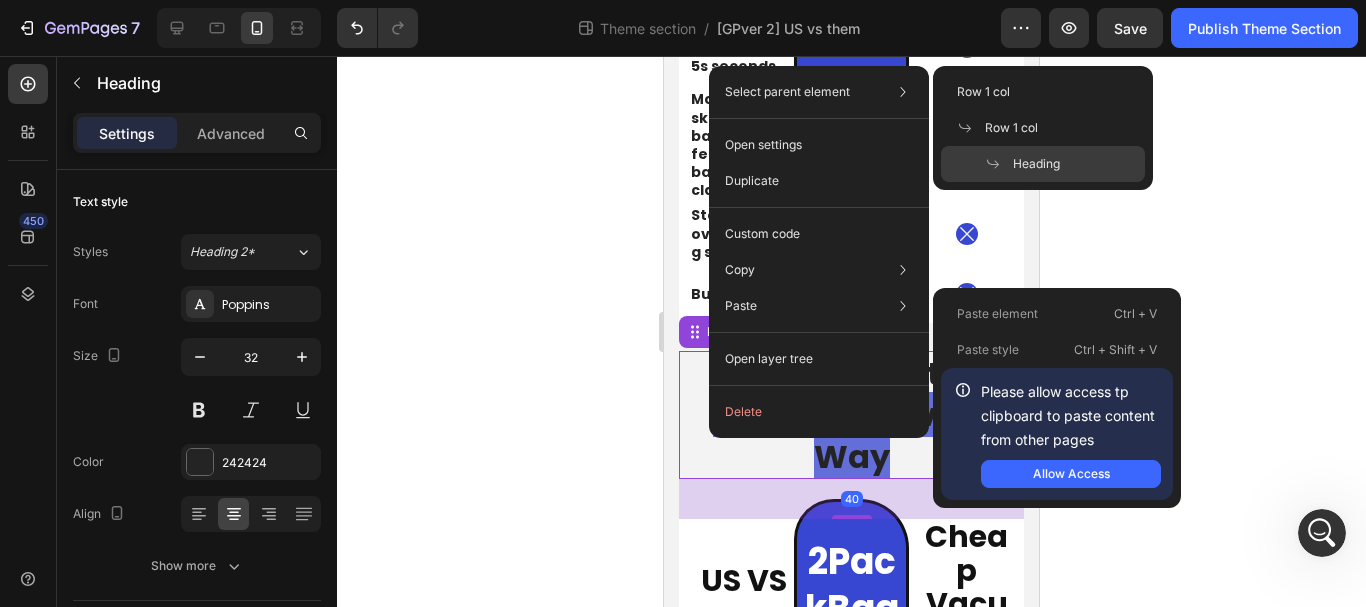 click on "Row 1 col" at bounding box center (1011, 128) 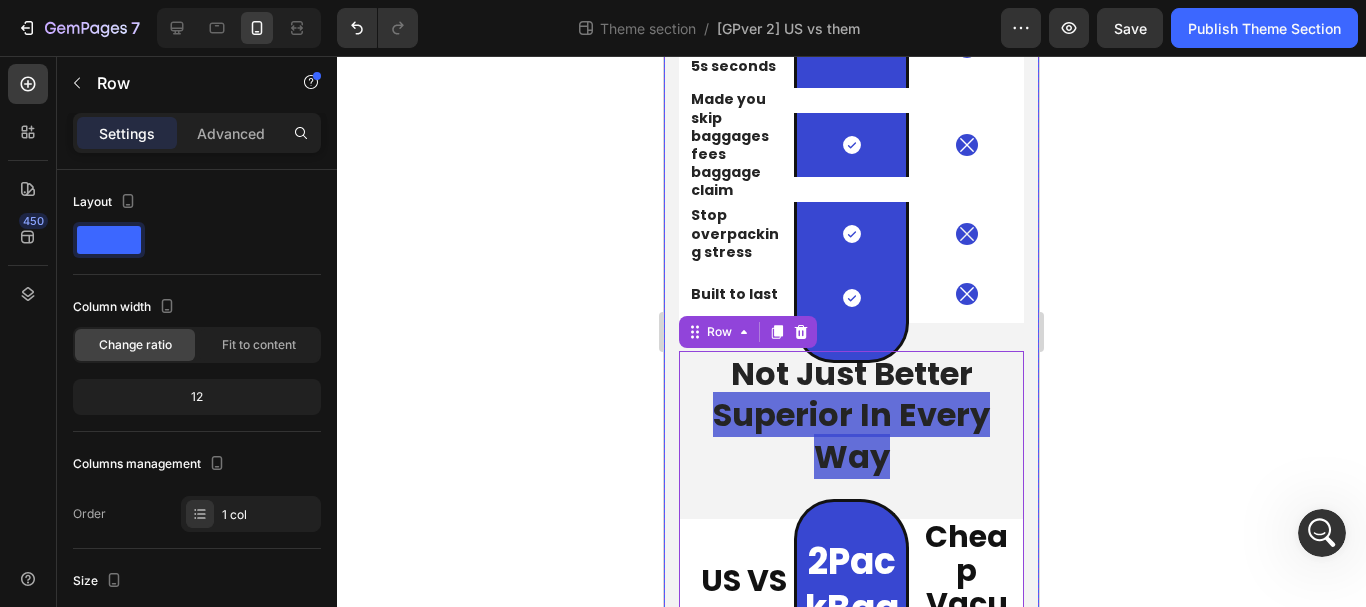 click on "Advanced" at bounding box center (231, 133) 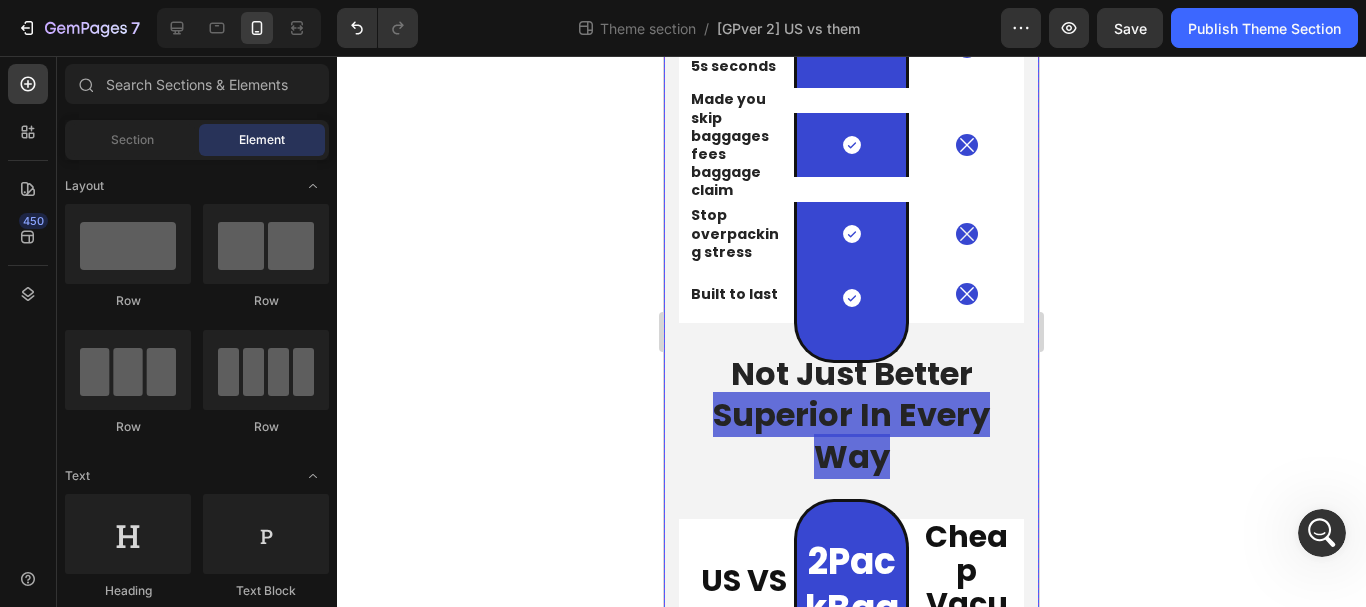 click on "Save" at bounding box center [1130, 28] 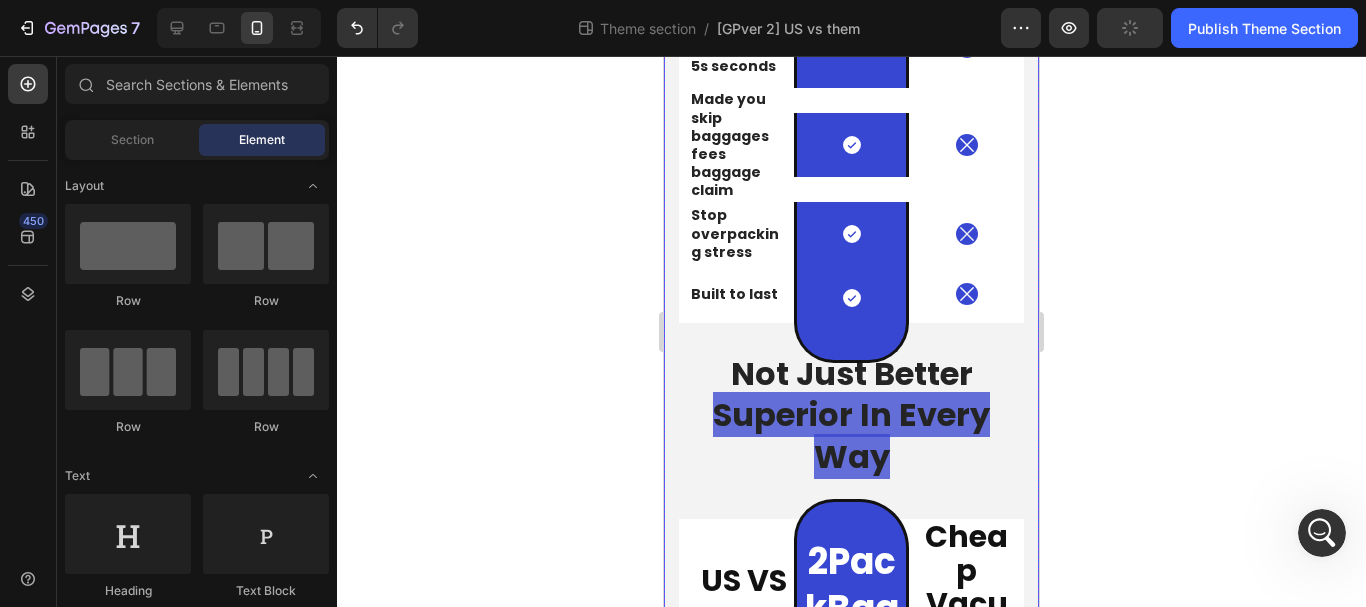scroll, scrollTop: 0, scrollLeft: 0, axis: both 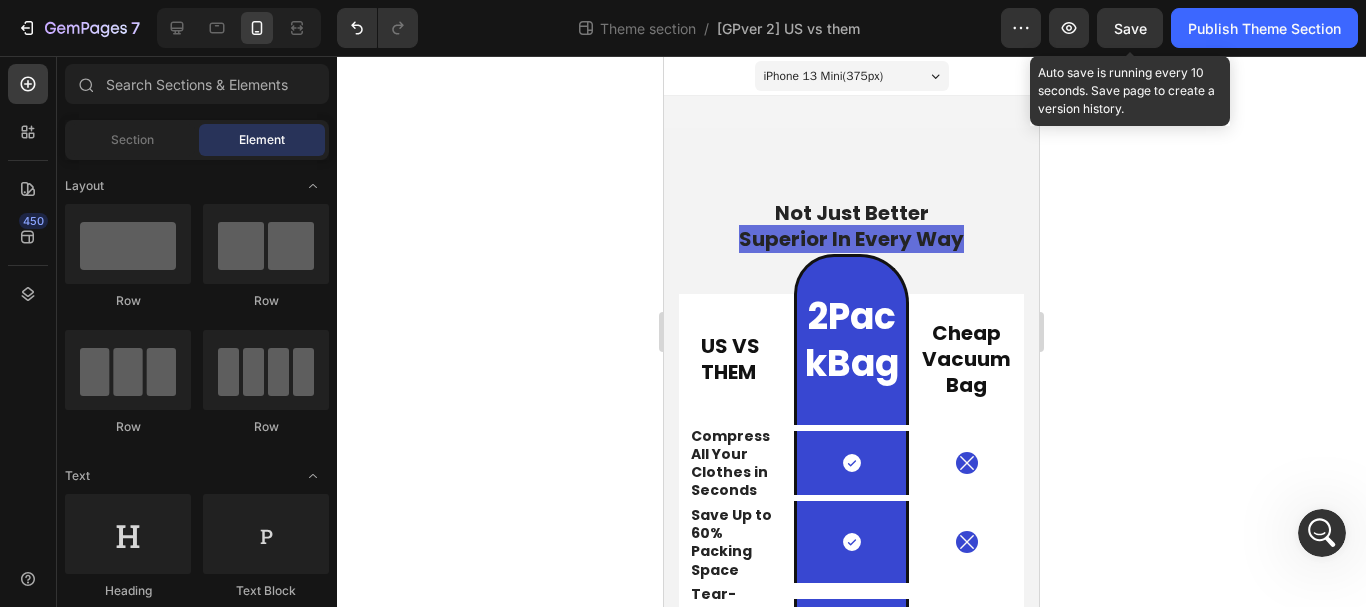 click 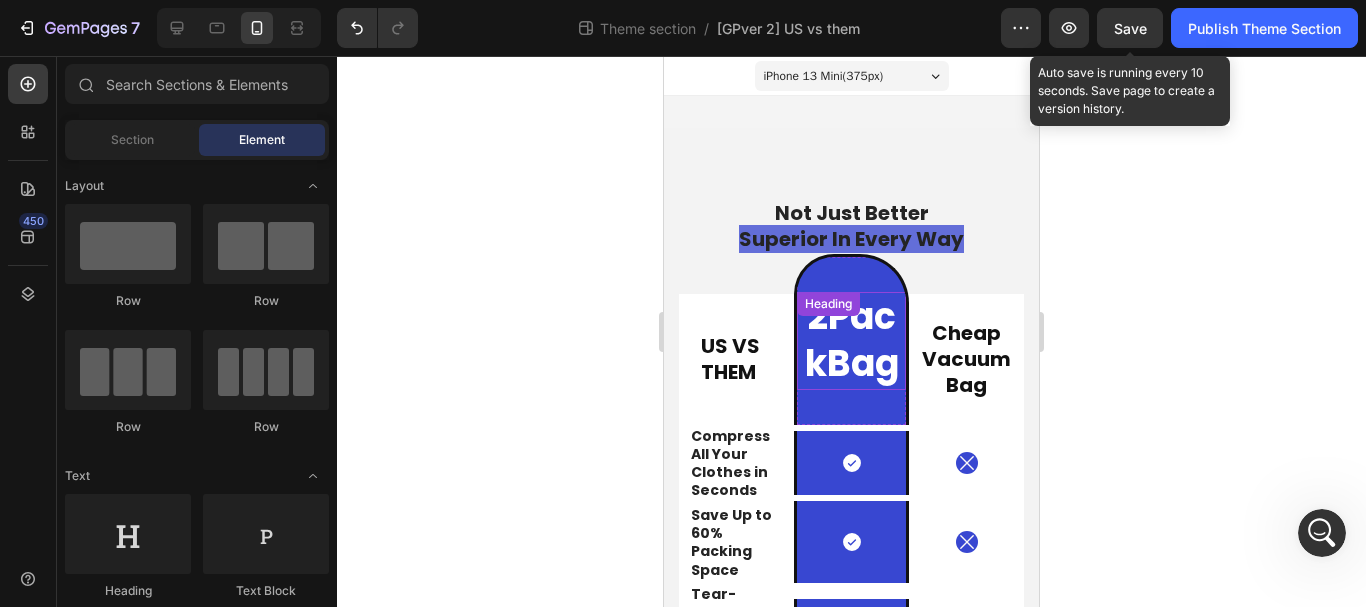 scroll, scrollTop: 700, scrollLeft: 0, axis: vertical 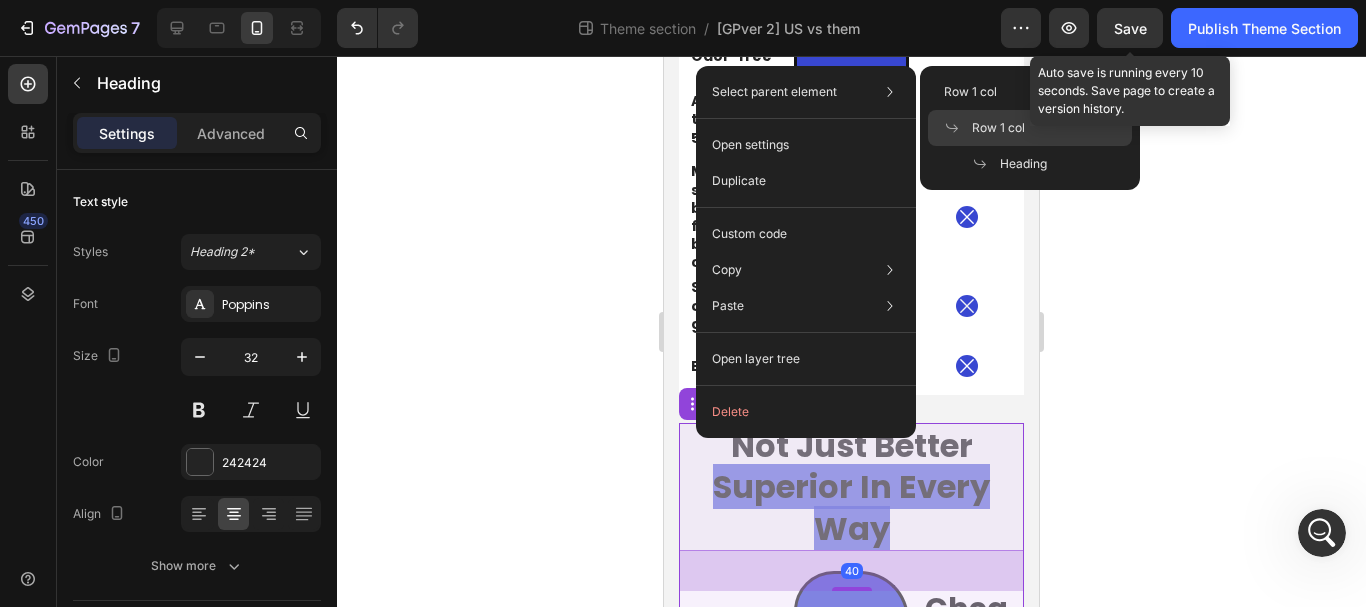 click on "Row 1 col" at bounding box center (998, 128) 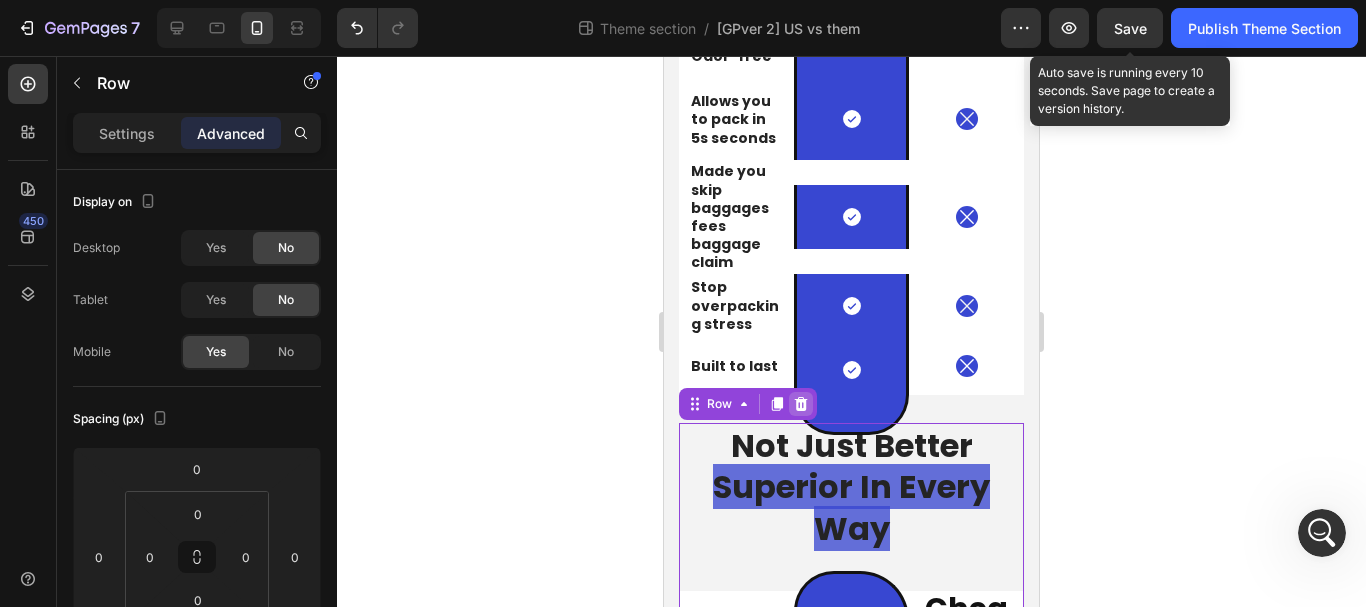 drag, startPoint x: 805, startPoint y: 381, endPoint x: 1750, endPoint y: 377, distance: 945.0085 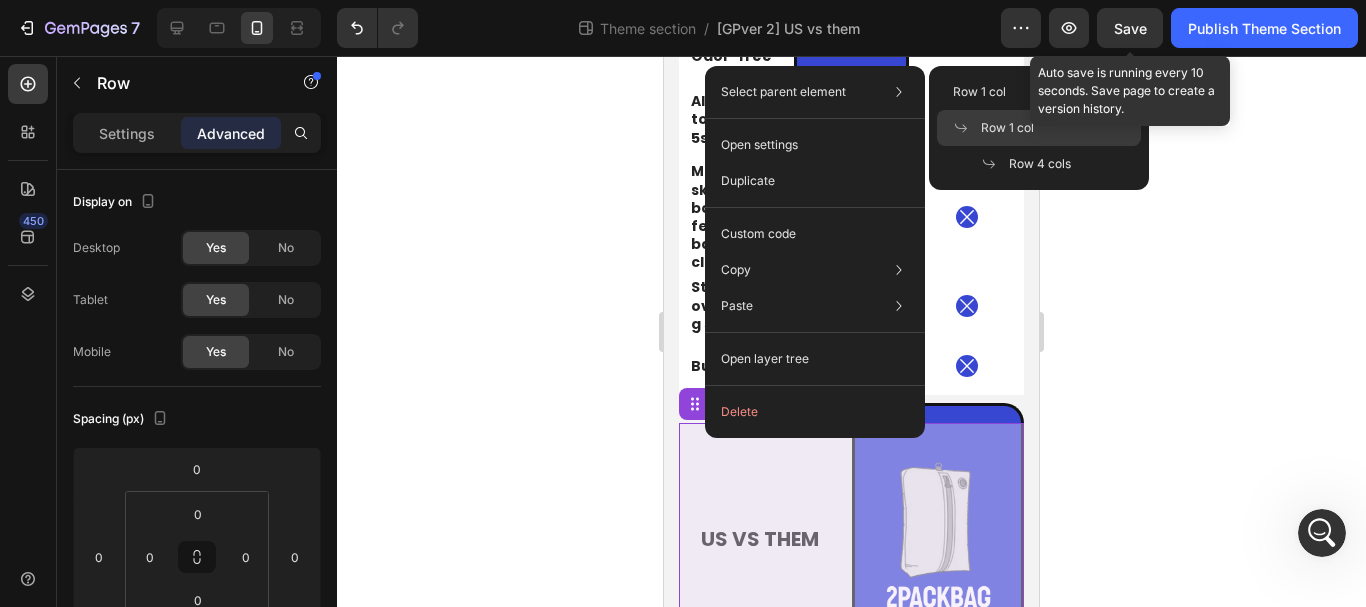 click at bounding box center (967, 128) 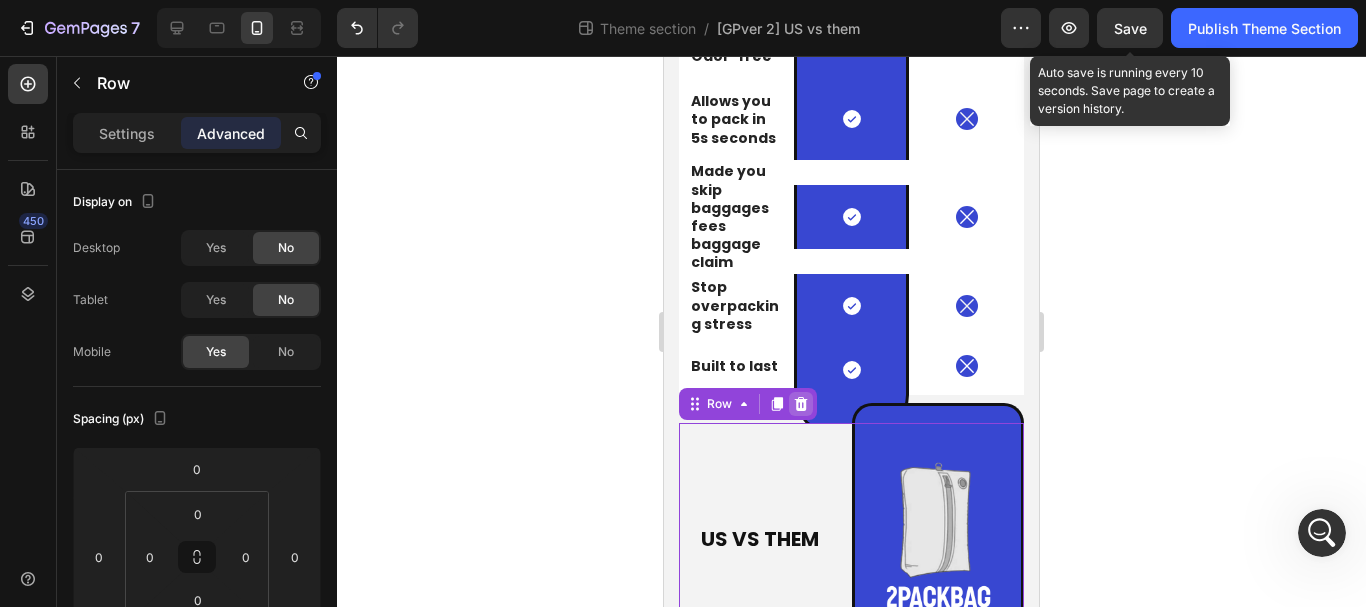 click 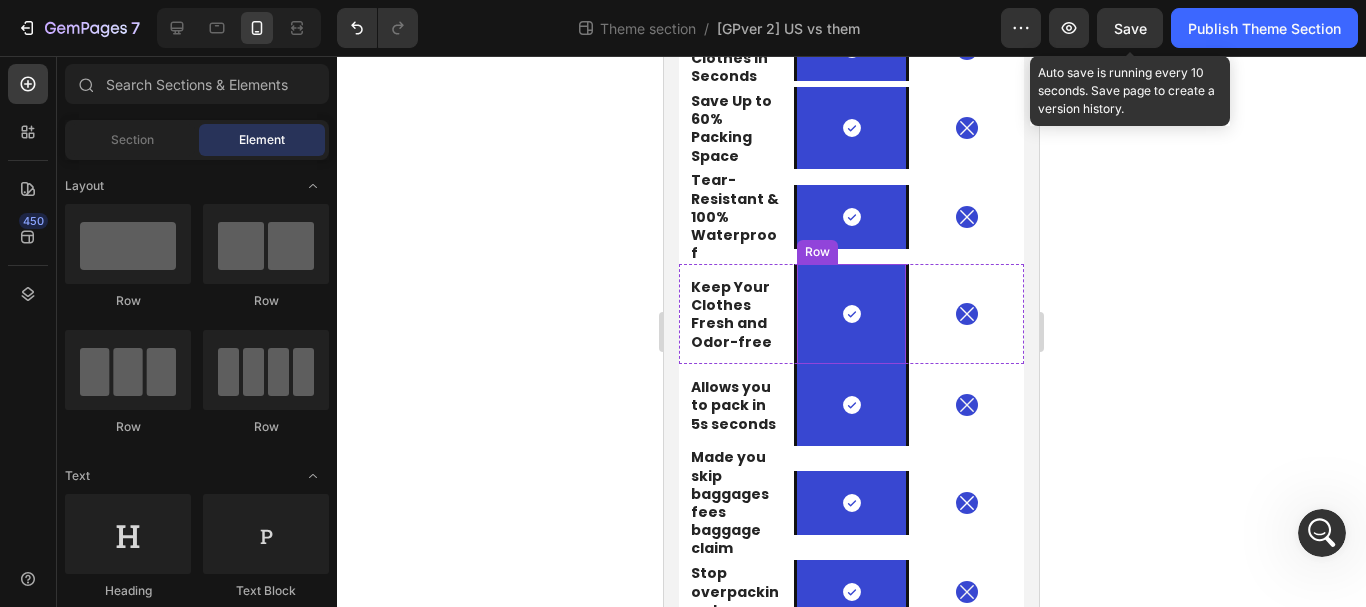scroll, scrollTop: 571, scrollLeft: 0, axis: vertical 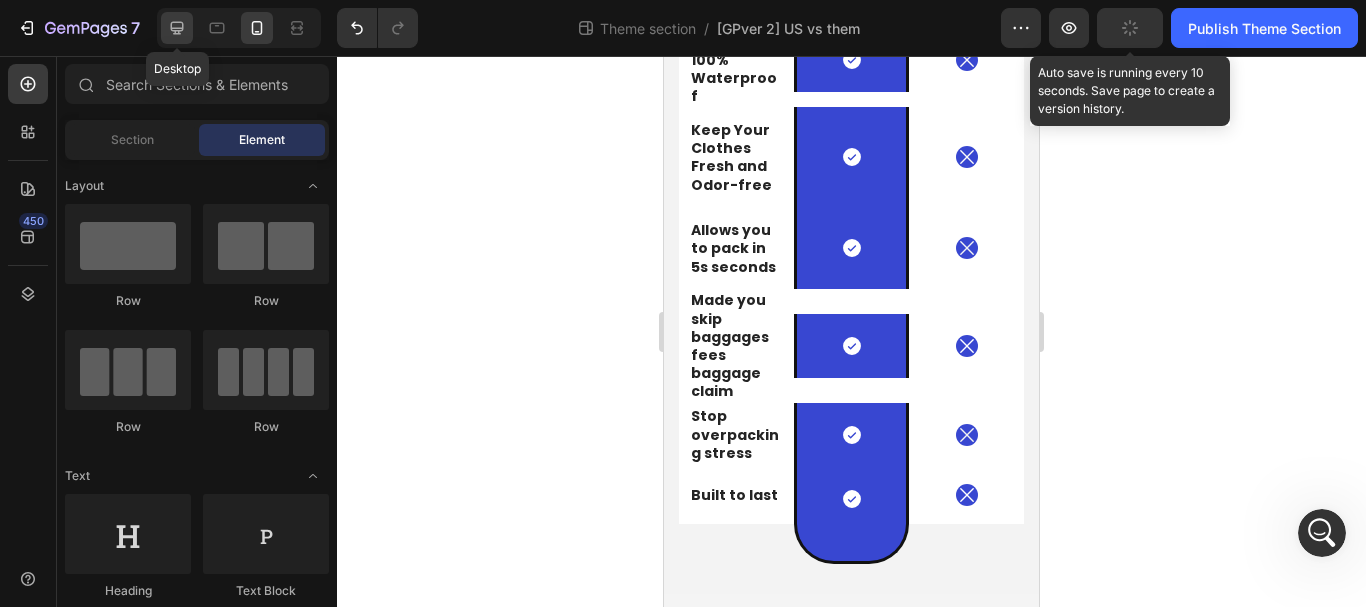 click 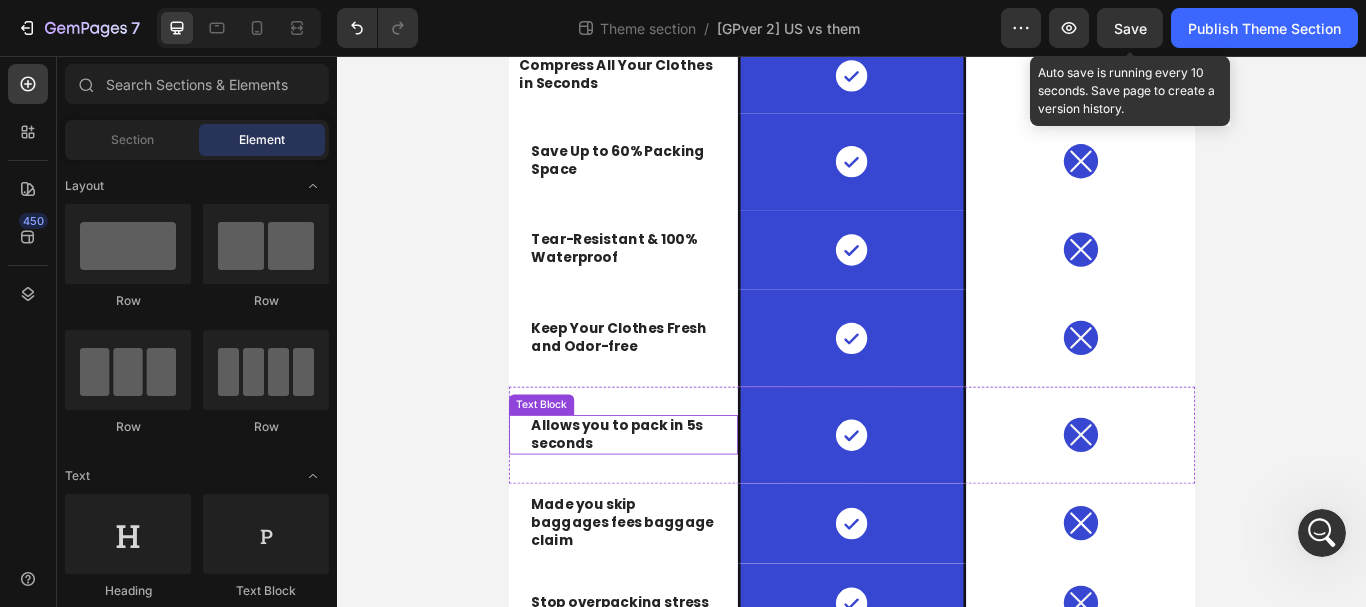 scroll, scrollTop: 748, scrollLeft: 0, axis: vertical 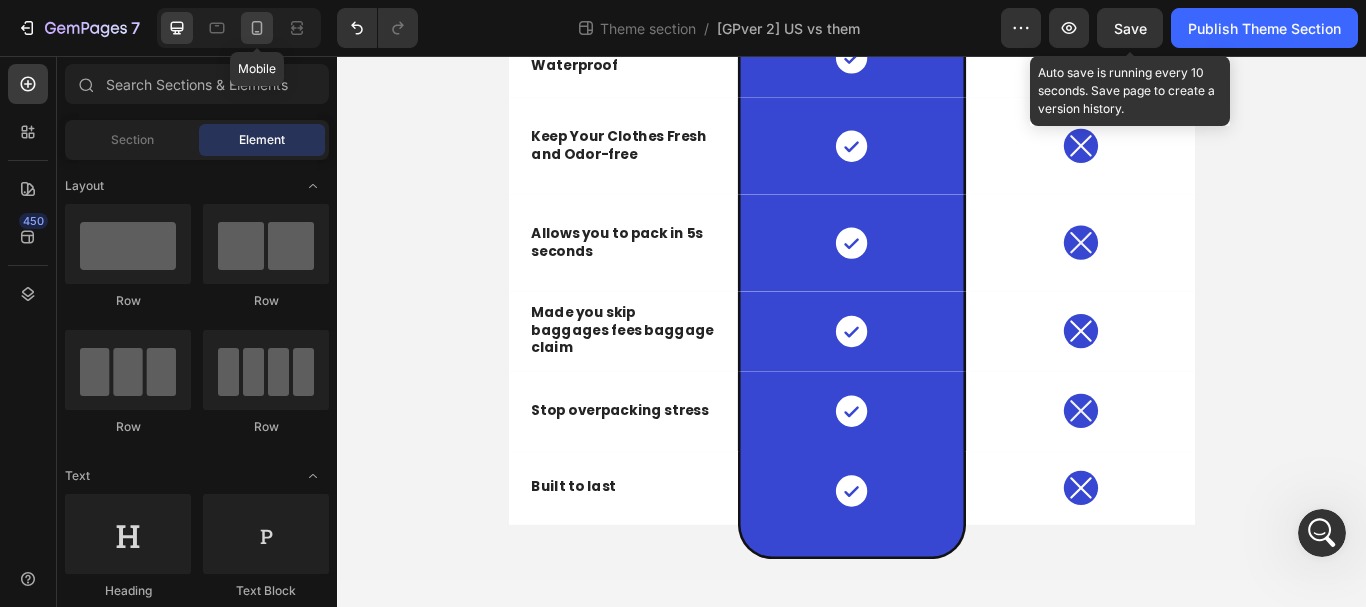 drag, startPoint x: 125, startPoint y: 187, endPoint x: 252, endPoint y: 33, distance: 199.61212 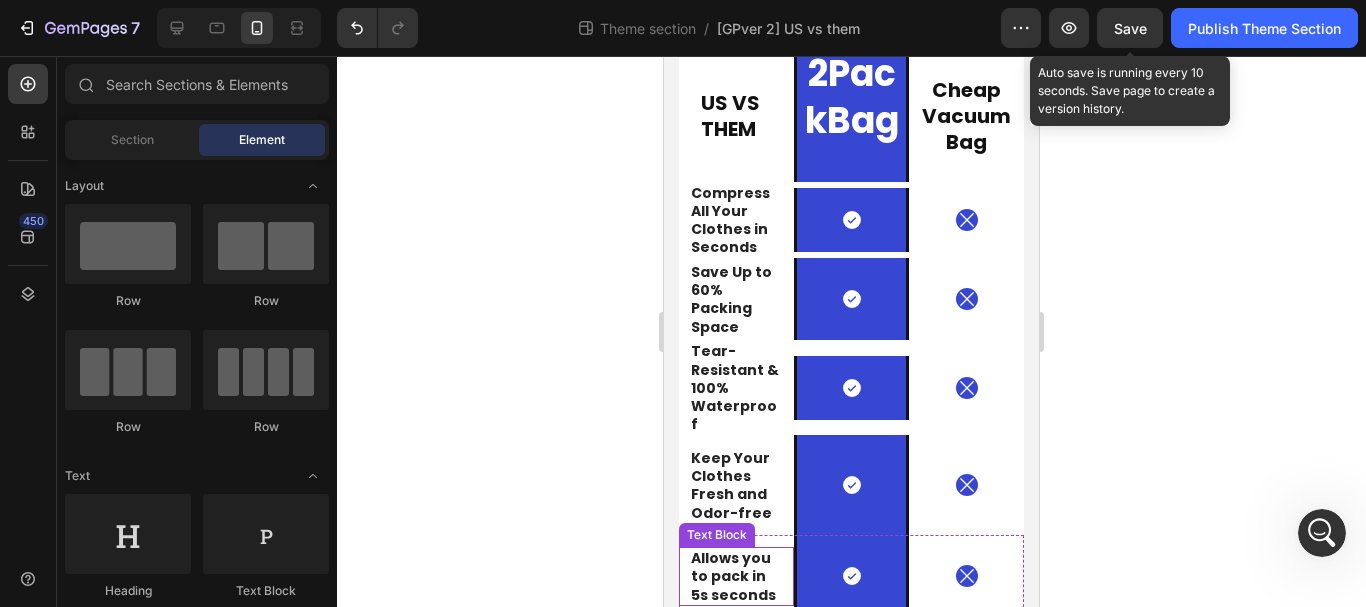 scroll, scrollTop: 0, scrollLeft: 0, axis: both 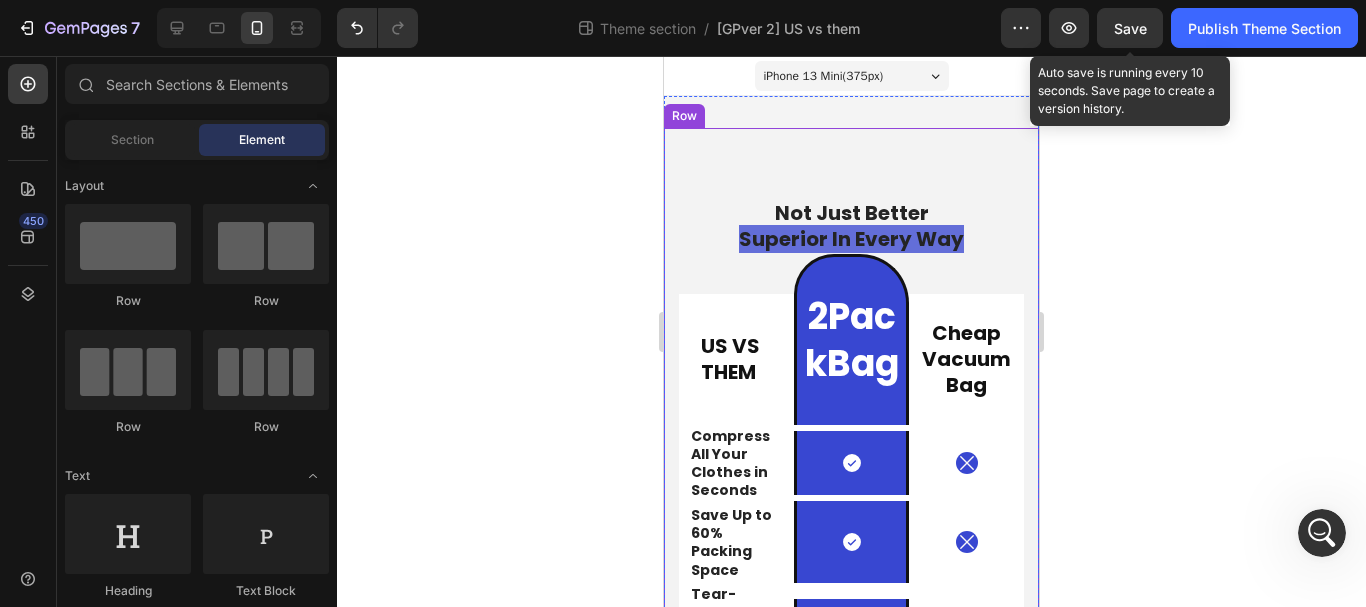 click on "Not Just Better  Superior In Every Way Heading US VS THEM Heading 2PackBag Heading Row Cheap  Vacuum Bag Heading Row Compress All Your Clothes in Seconds Text Block
Icon Row
Icon Row Save Up to 60% Packing Space Text Block
Icon Row
Icon Row Tear-Resistant & 100% Waterproof Text Block
Icon Row
Icon Row Keep Your Clothes Fresh and Odor-free Text Block
Icon Row
Icon Row Allows you to pack in 5s seconds  Text Block
Icon Row
Icon Row Made you skip baggages fees baggage claim  Text Block
Icon Row
Icon Row Stop overpacking stress  Text Block
Icon Row
Icon Row Built to last  Text Block
Icon Row
Icon Row Row Row" at bounding box center [851, 646] 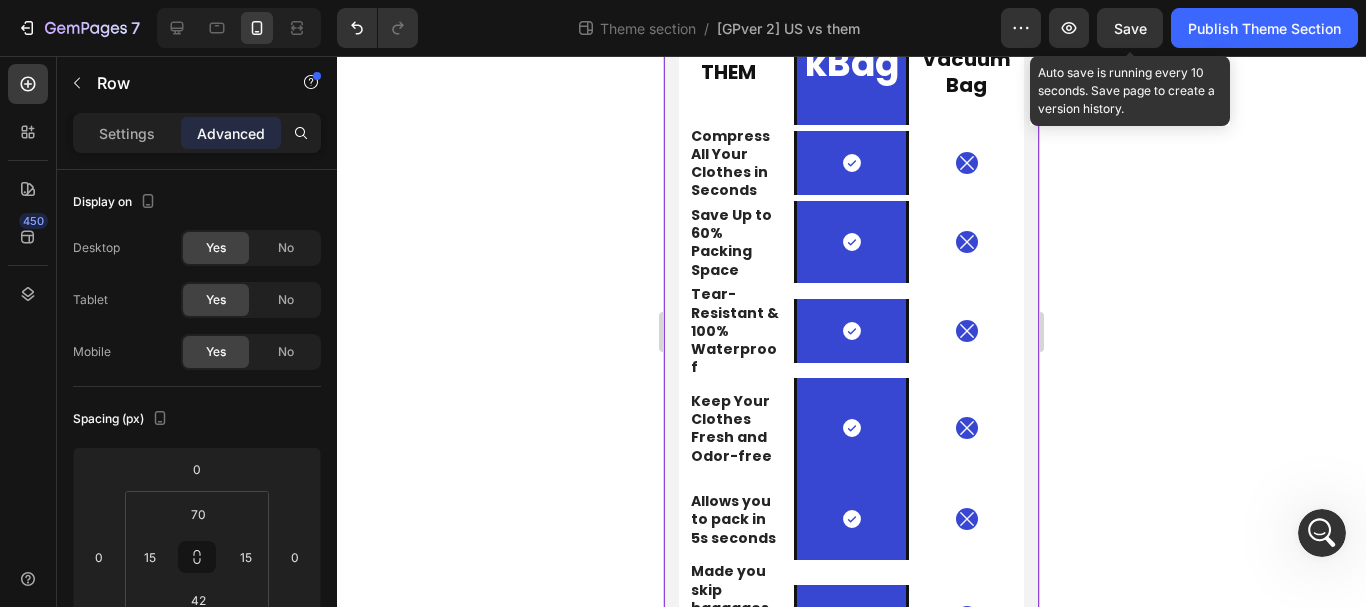 scroll, scrollTop: 571, scrollLeft: 0, axis: vertical 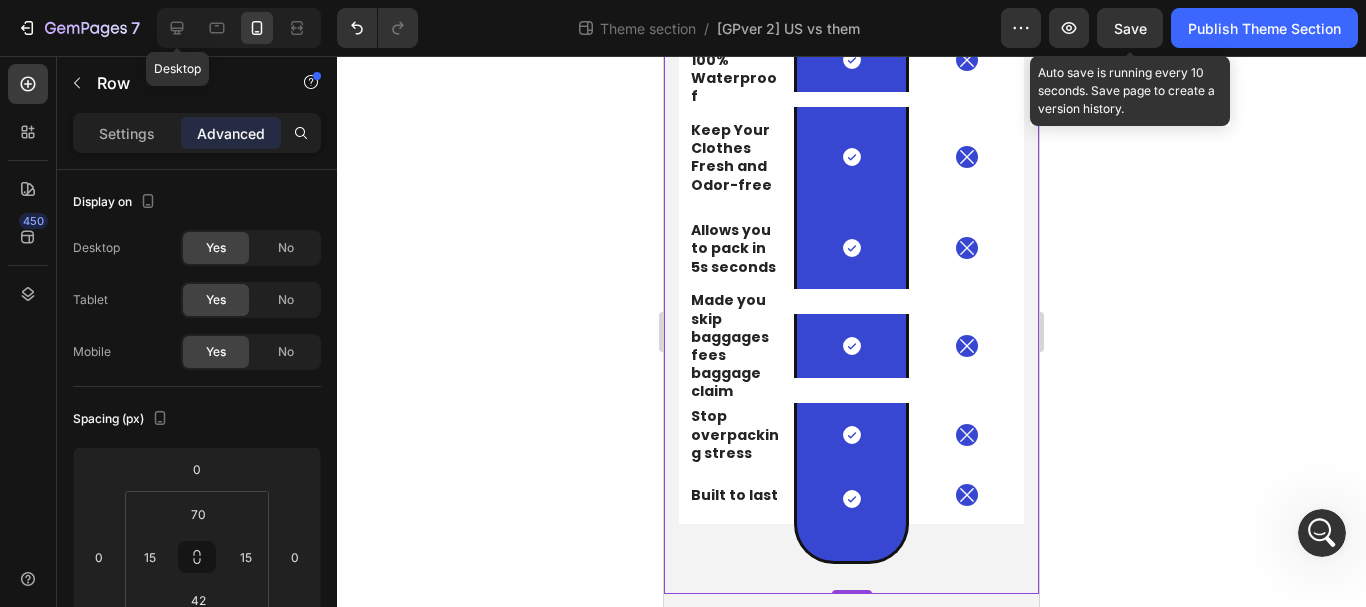 click 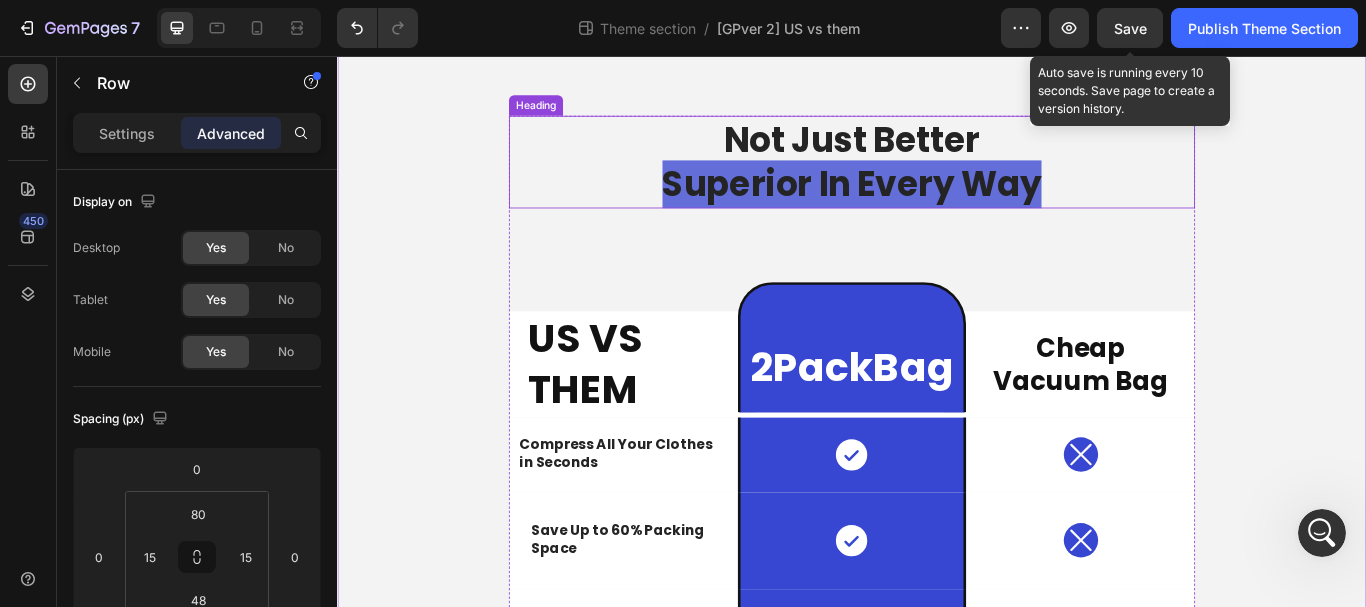 scroll, scrollTop: 200, scrollLeft: 0, axis: vertical 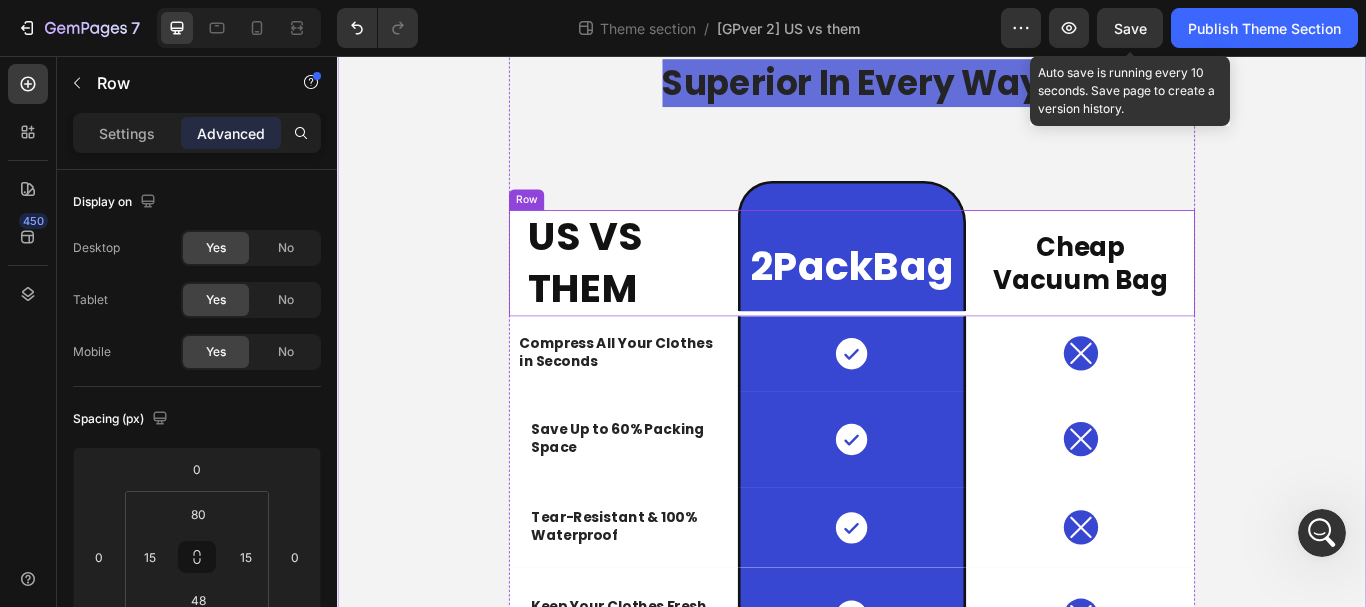 click on "2PackBag Heading Row" at bounding box center [937, 298] 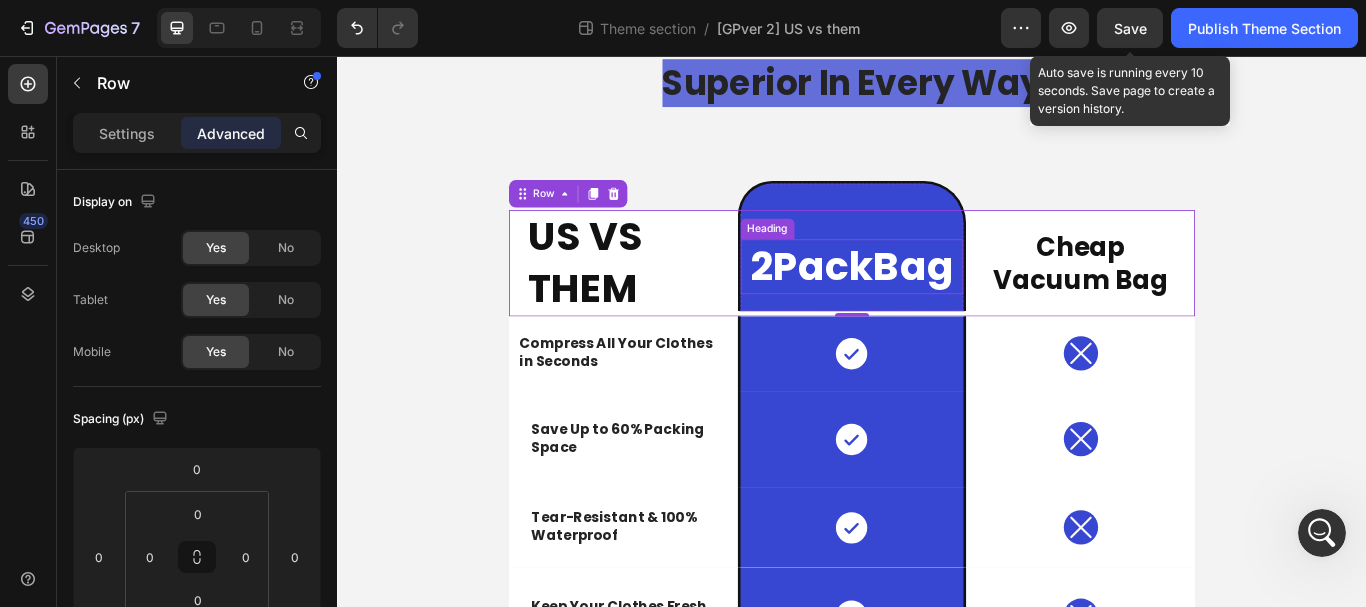 click on "2PackBag" at bounding box center (937, 301) 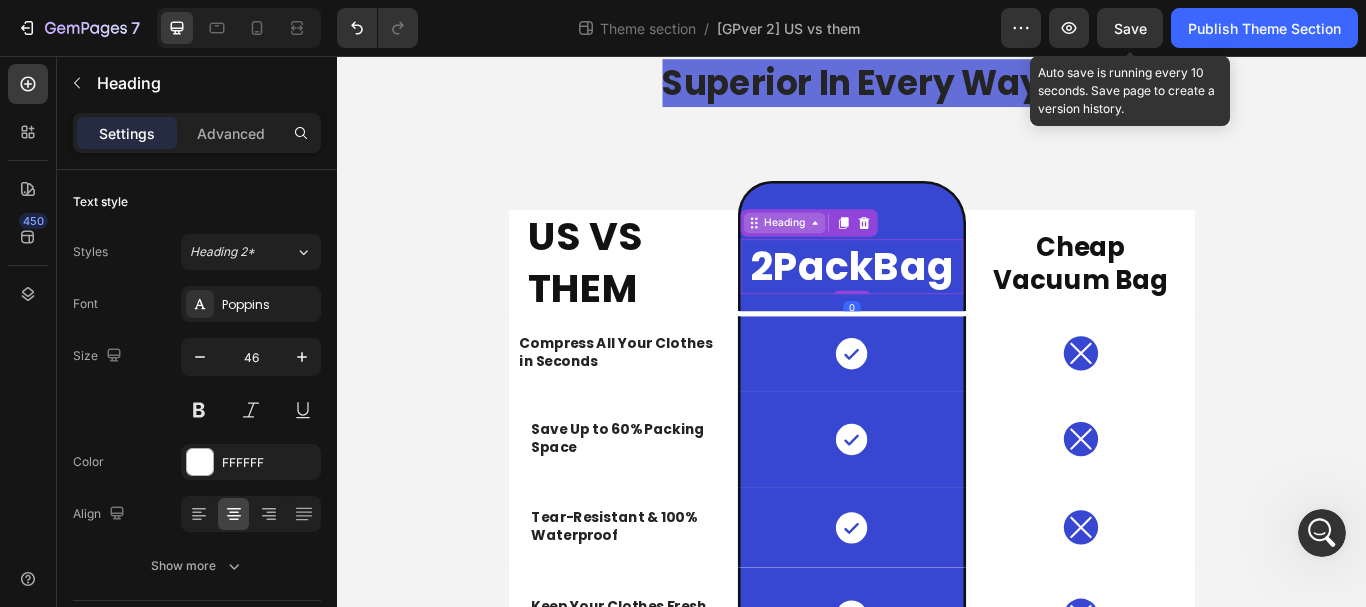 click on "Heading" at bounding box center [858, 251] 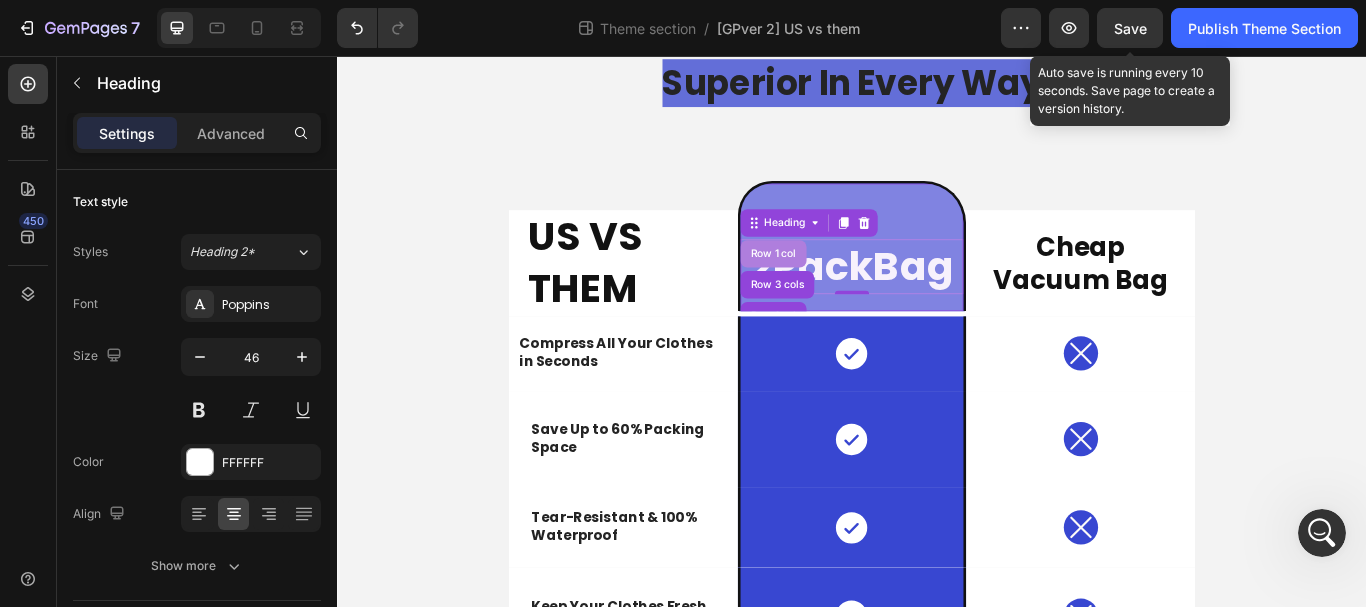 click on "Row 1 col" at bounding box center [845, 287] 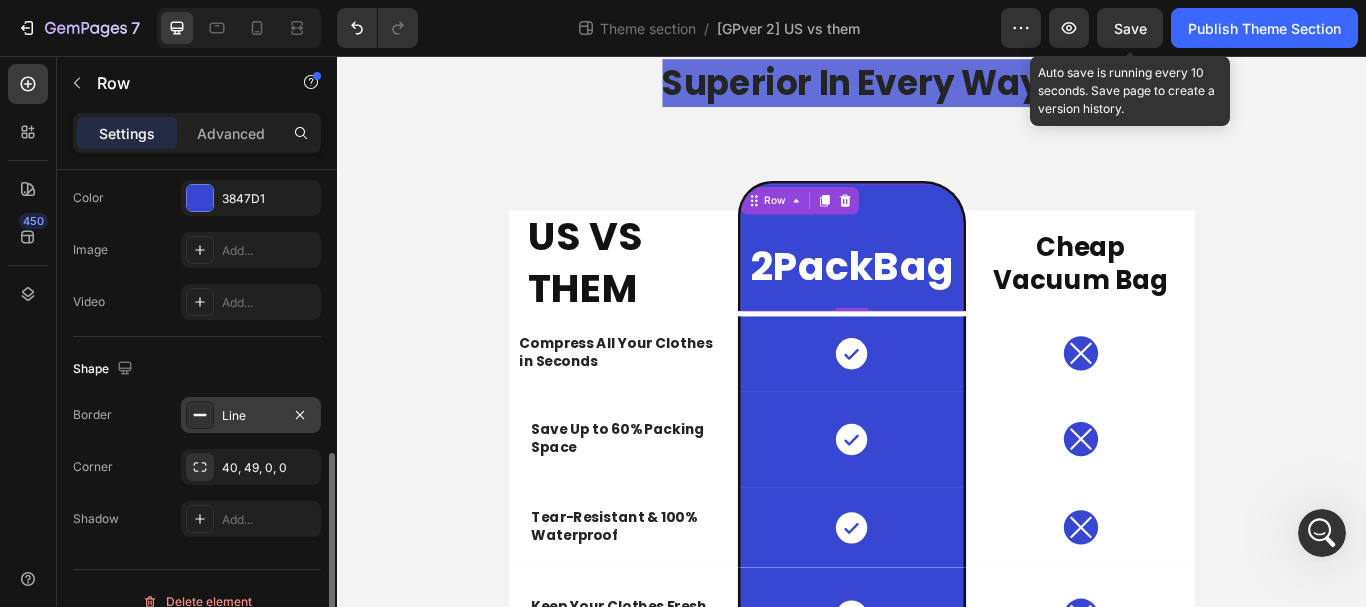 scroll, scrollTop: 726, scrollLeft: 0, axis: vertical 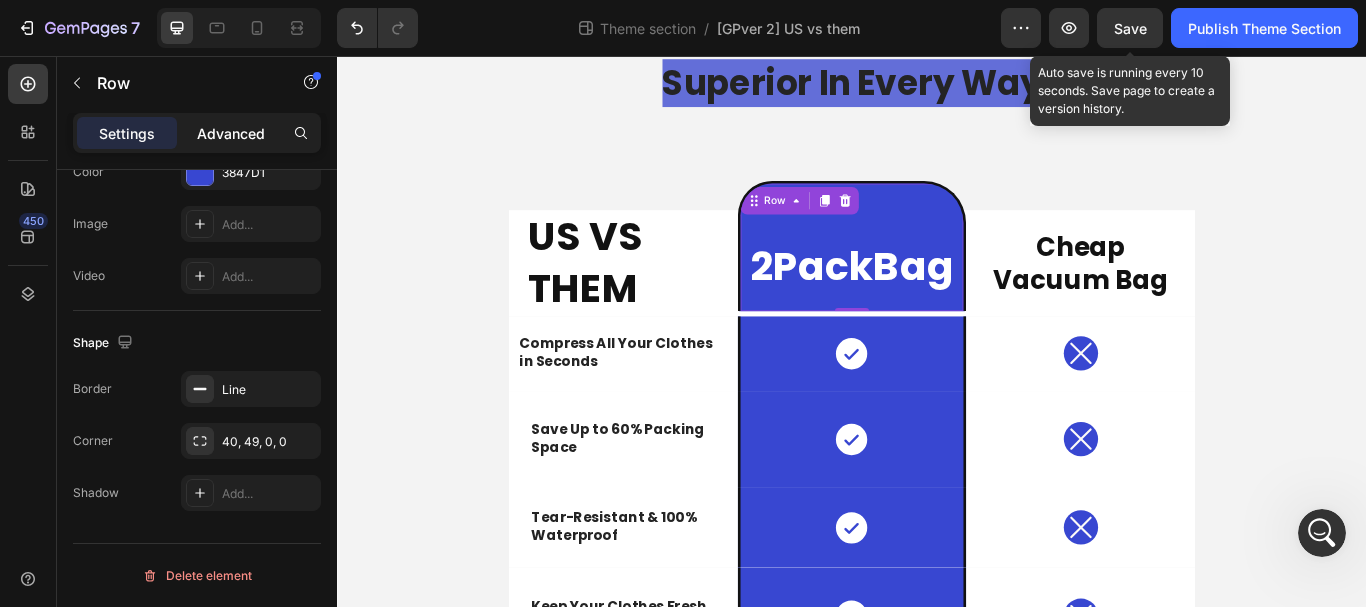 click on "Advanced" at bounding box center [231, 133] 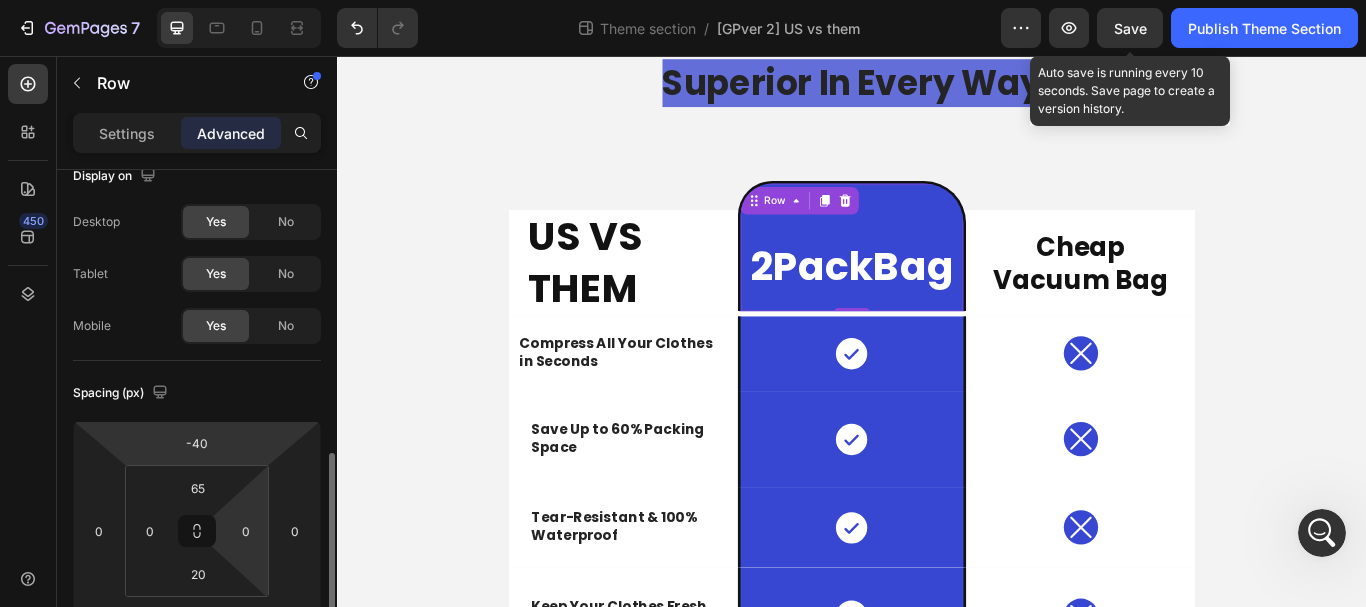 scroll, scrollTop: 226, scrollLeft: 0, axis: vertical 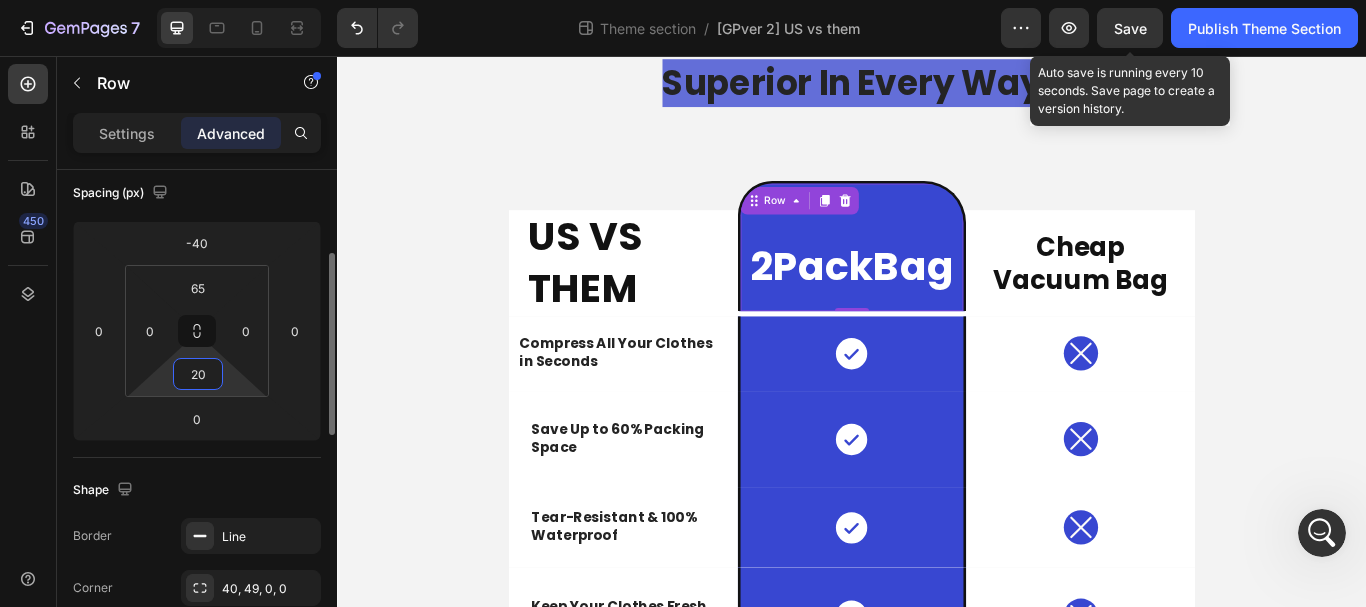 click on "20" at bounding box center (198, 374) 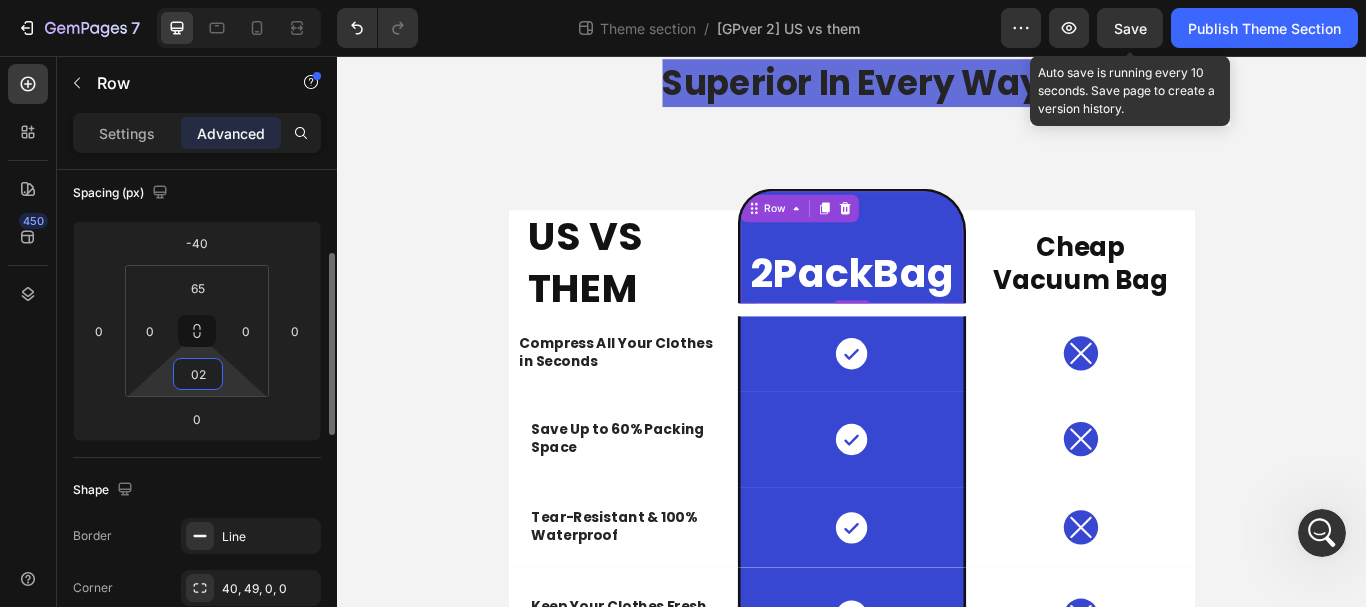 type on "020" 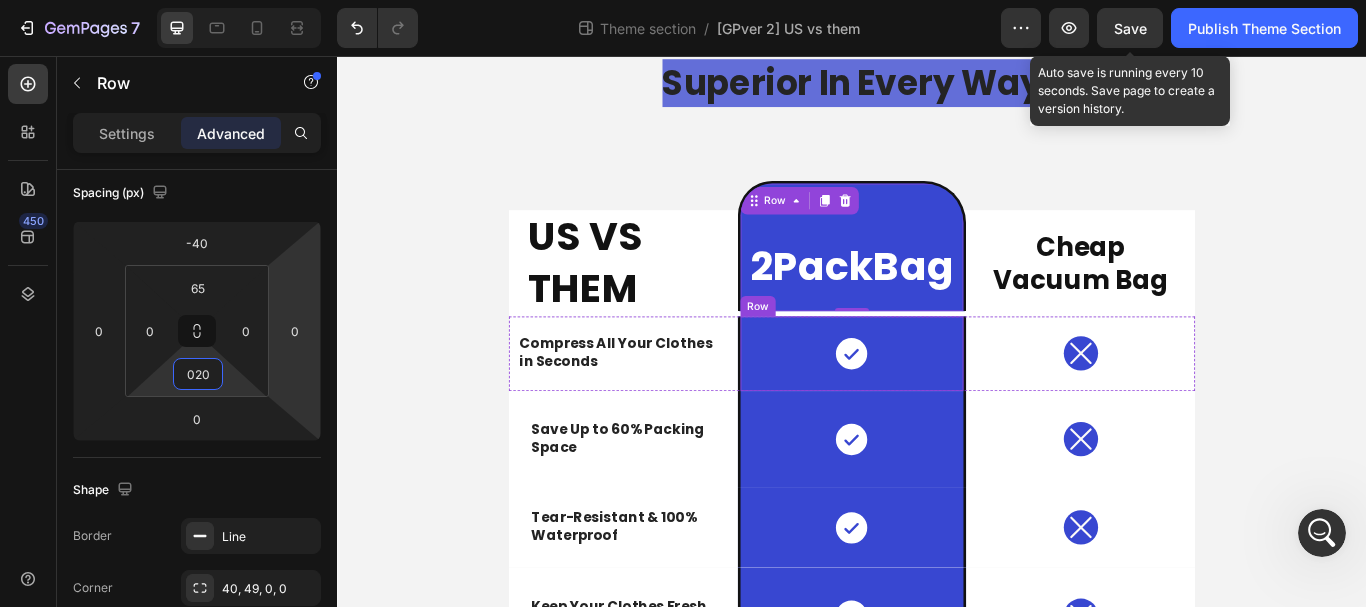 click on "Icon Row" at bounding box center [937, 403] 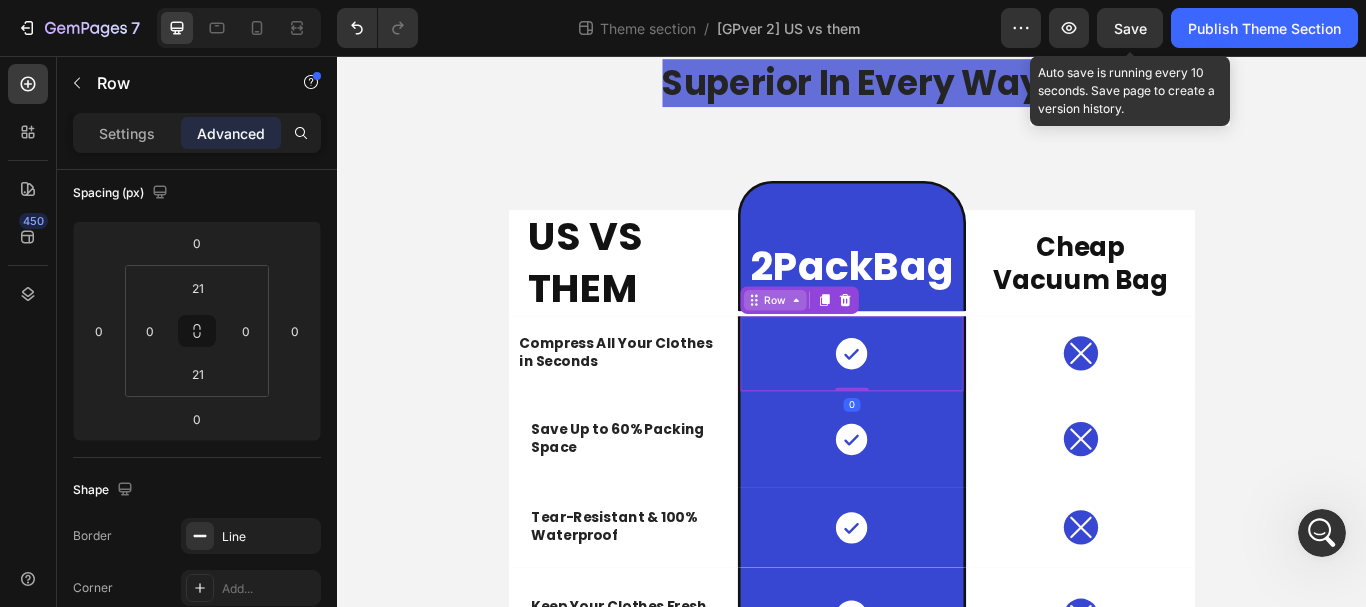 click on "Row" at bounding box center [847, 341] 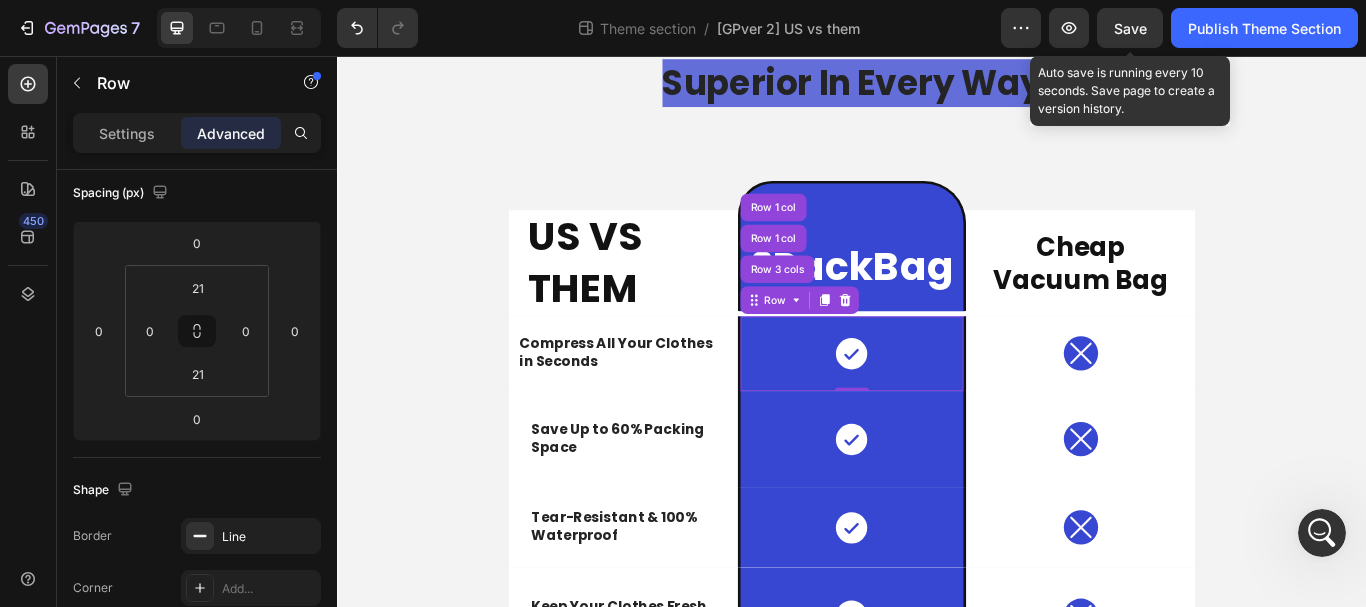 click on "Advanced" at bounding box center (231, 133) 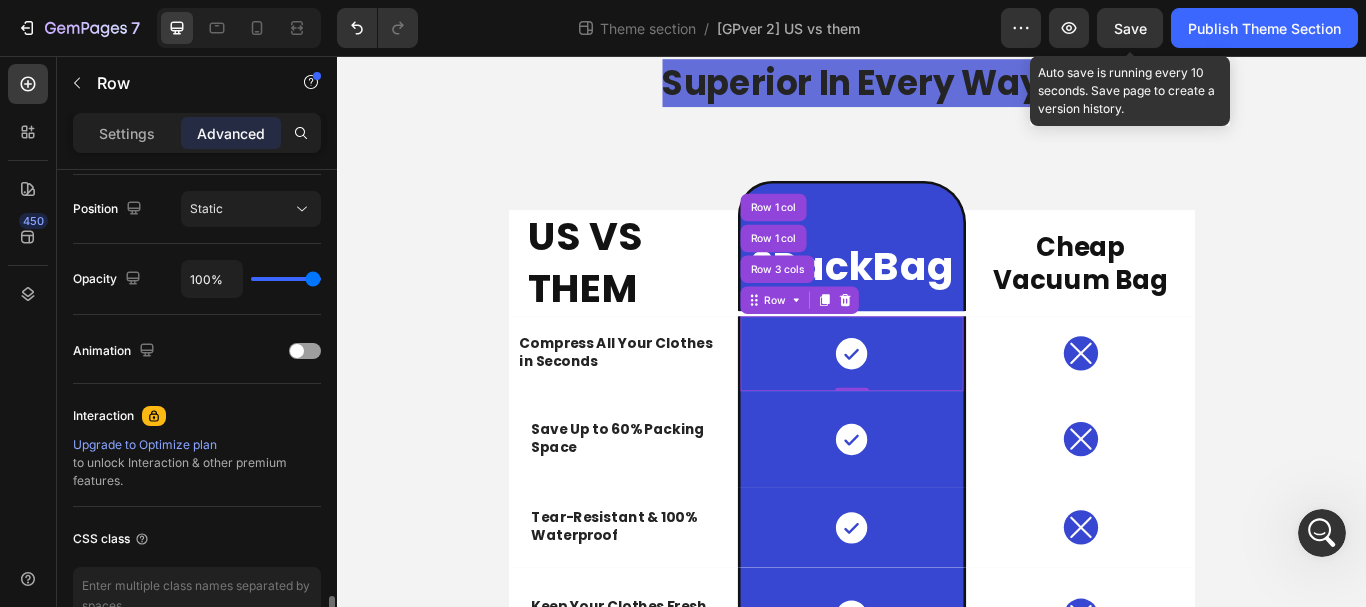 scroll, scrollTop: 840, scrollLeft: 0, axis: vertical 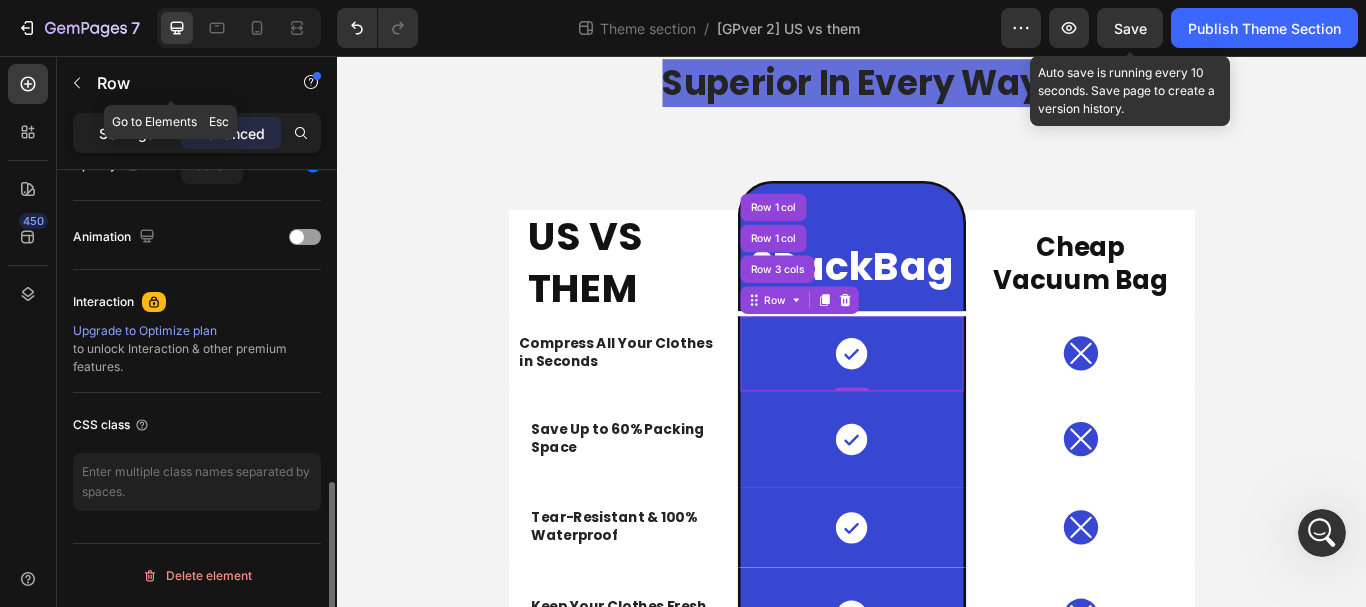 click on "Settings" at bounding box center (127, 133) 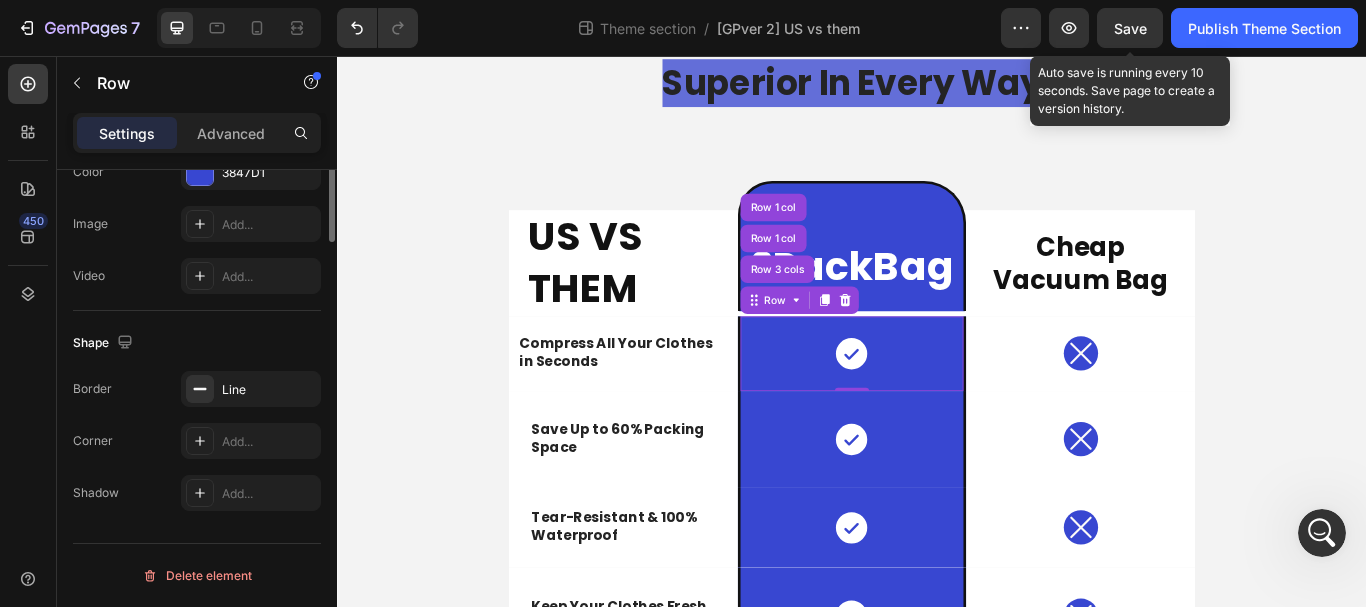 scroll, scrollTop: 426, scrollLeft: 0, axis: vertical 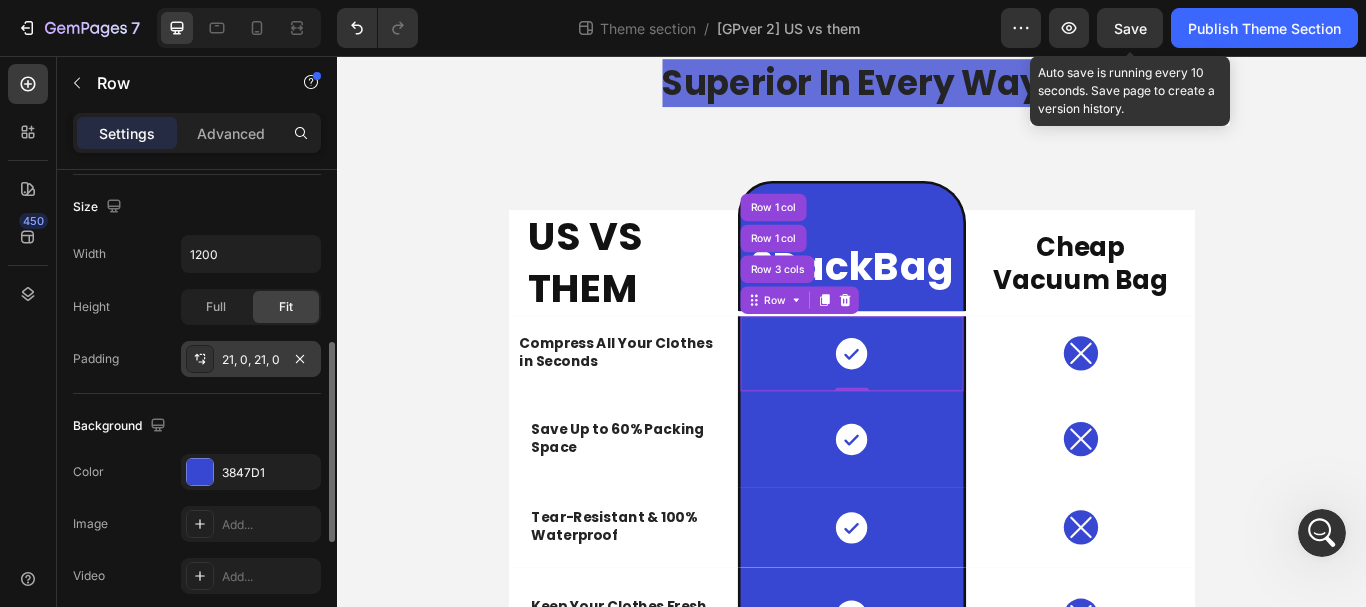click on "21, 0, 21, 0" at bounding box center (251, 360) 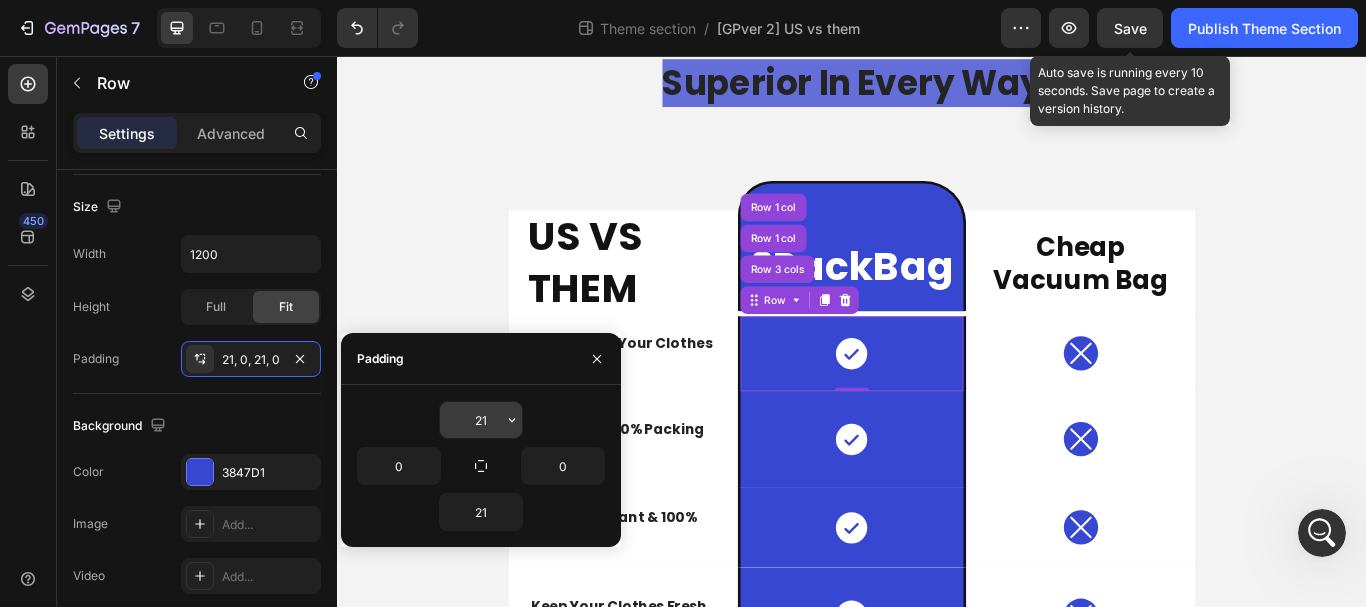 click on "21" at bounding box center [481, 420] 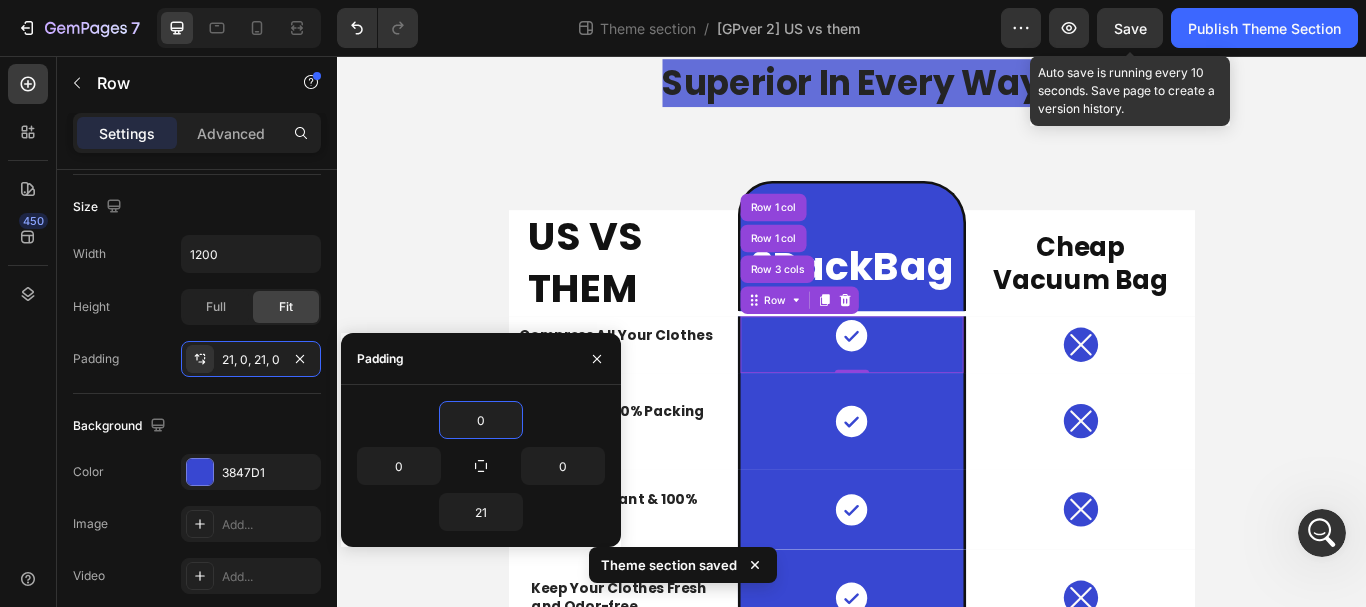 type on "0" 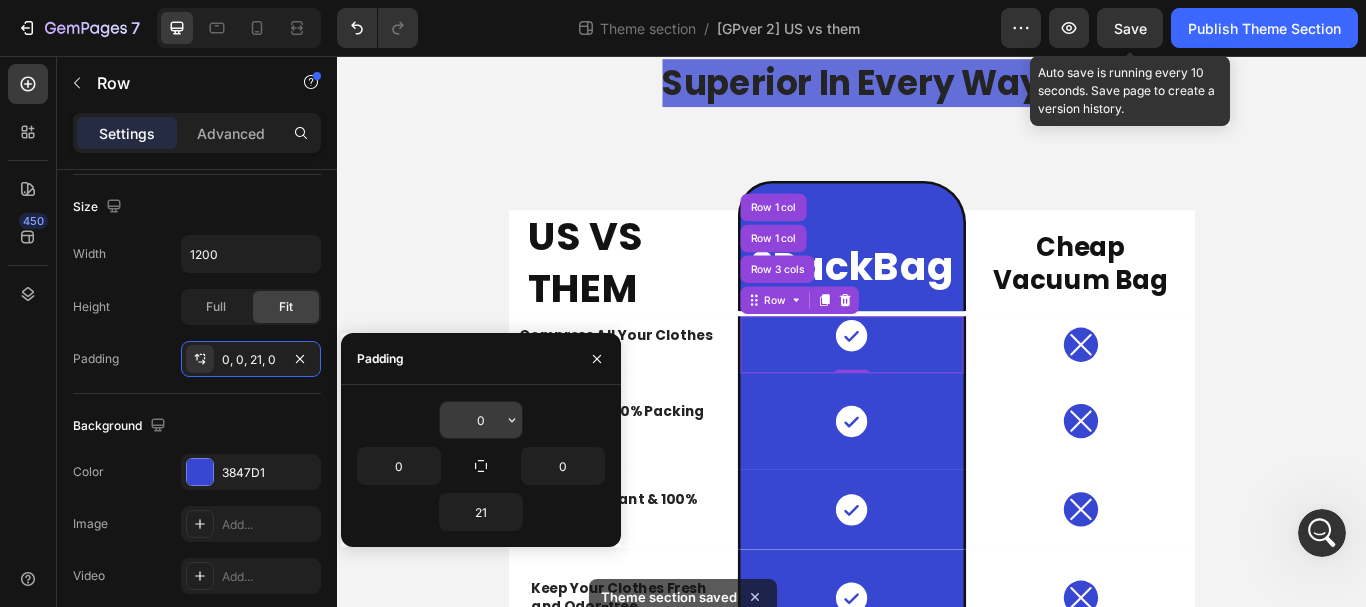 click on "0" at bounding box center (481, 420) 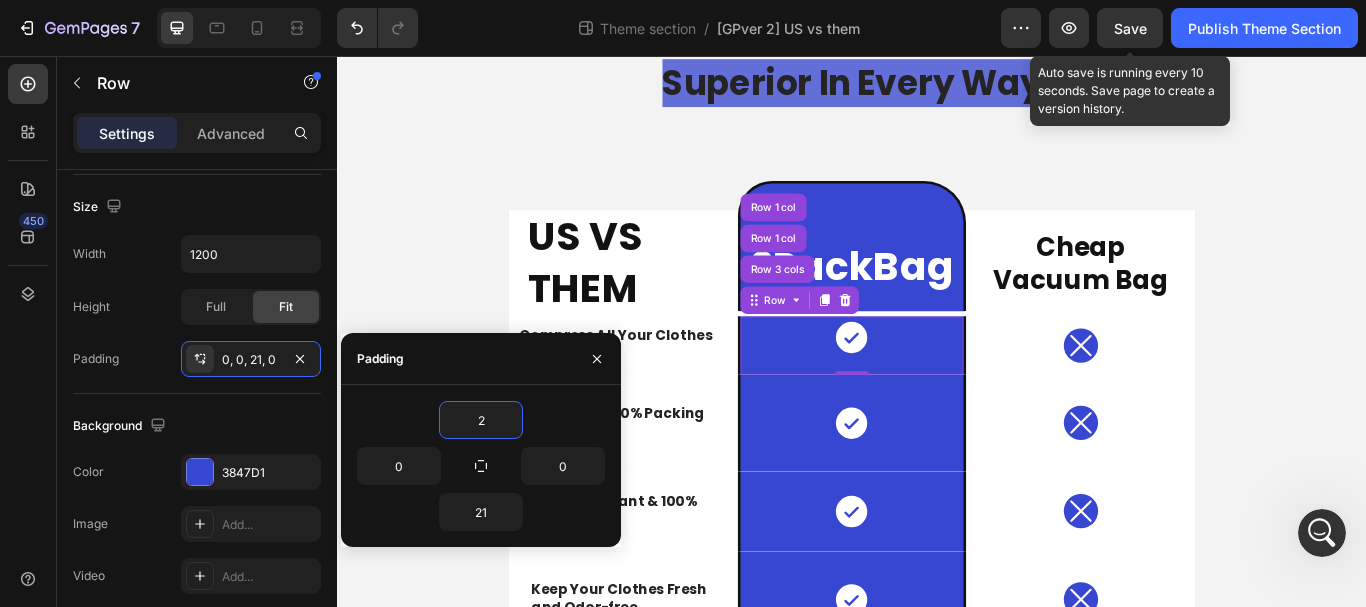 type on "21" 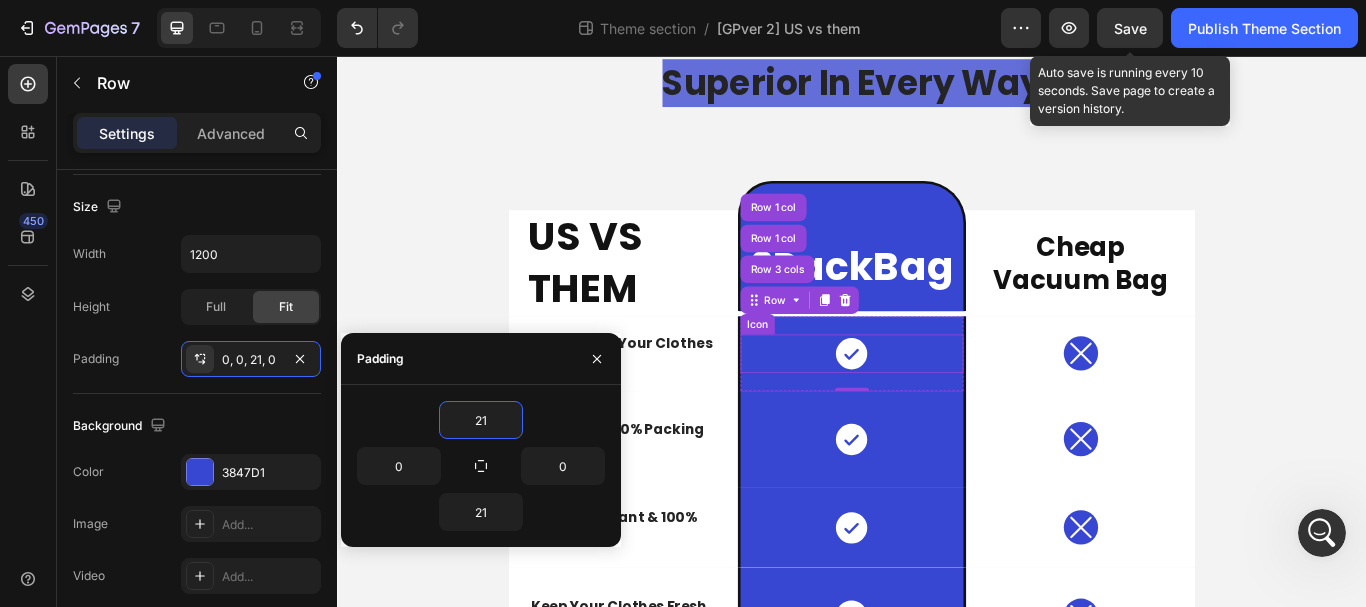 click on "Icon" at bounding box center (937, 403) 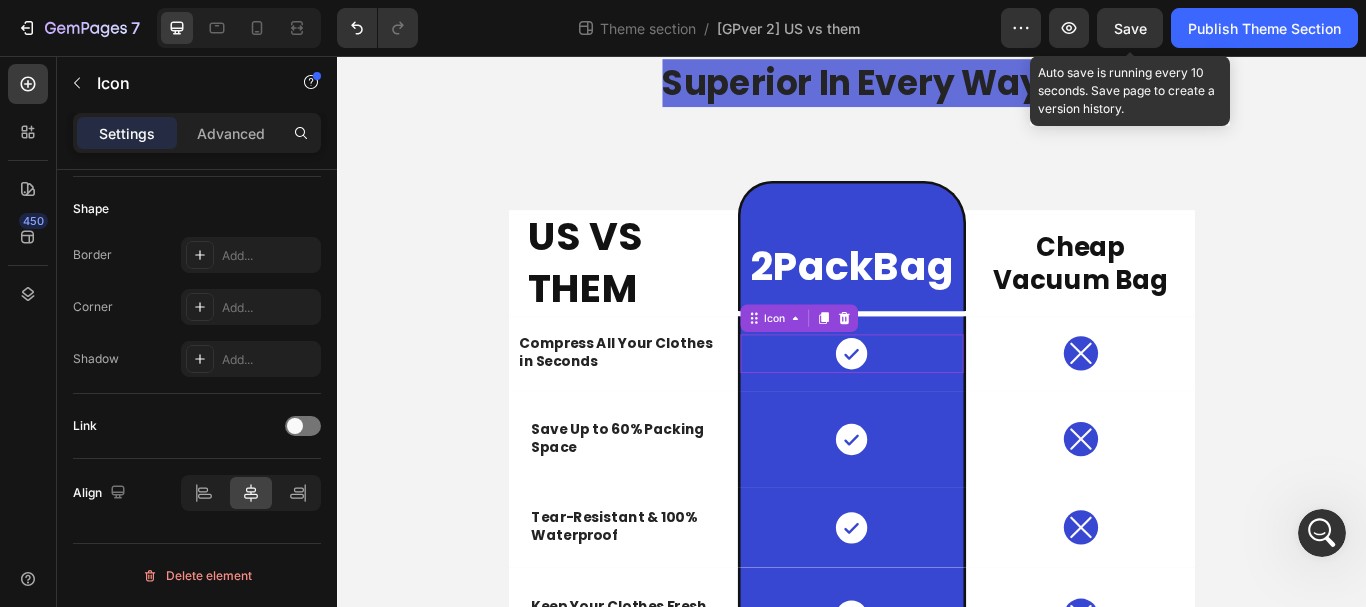 scroll, scrollTop: 0, scrollLeft: 0, axis: both 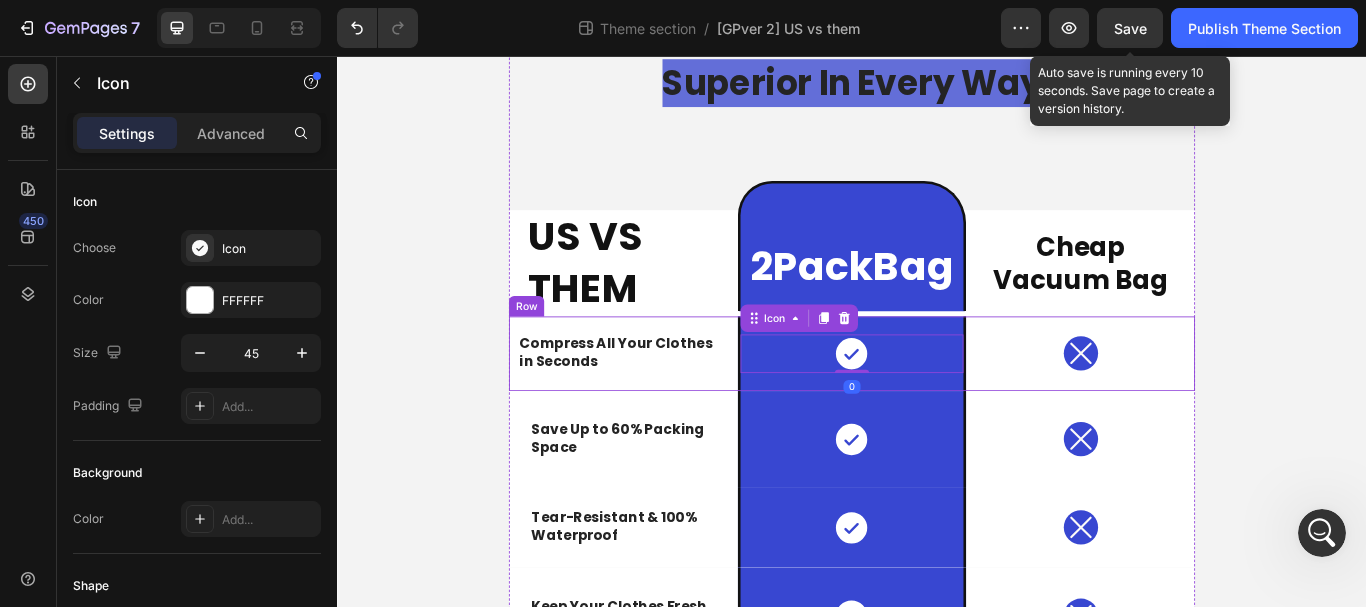 click on "Icon" at bounding box center [1203, 403] 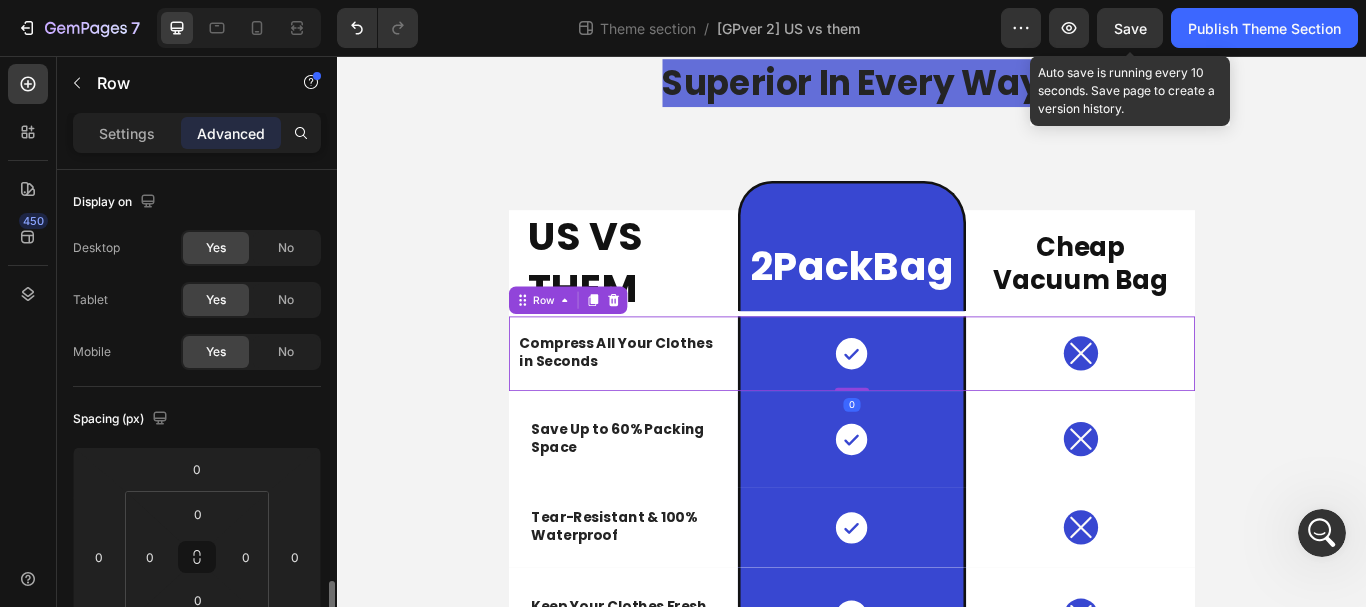 scroll, scrollTop: 300, scrollLeft: 0, axis: vertical 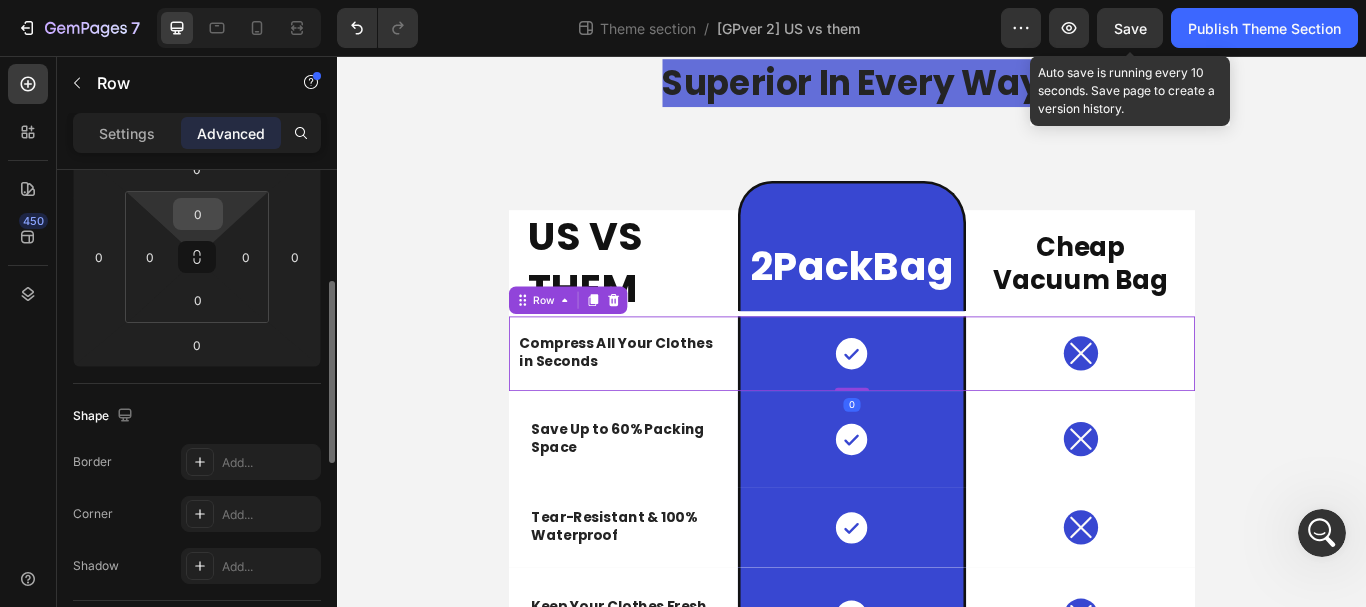 click on "0" at bounding box center [198, 214] 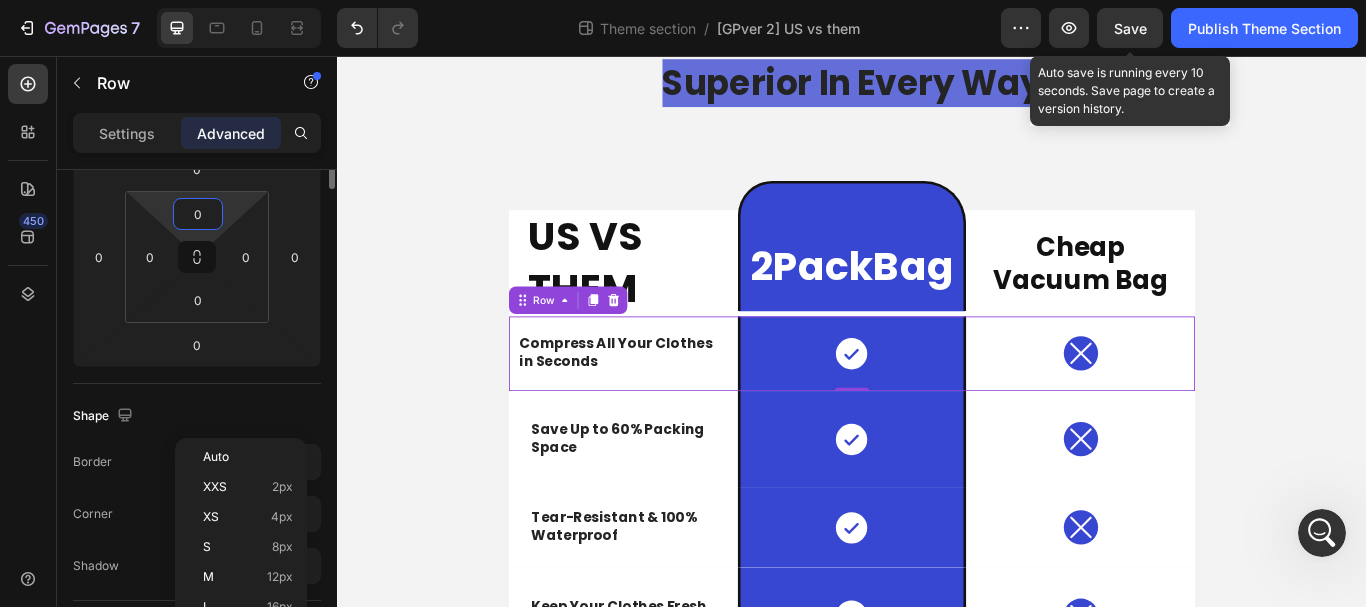 scroll, scrollTop: 100, scrollLeft: 0, axis: vertical 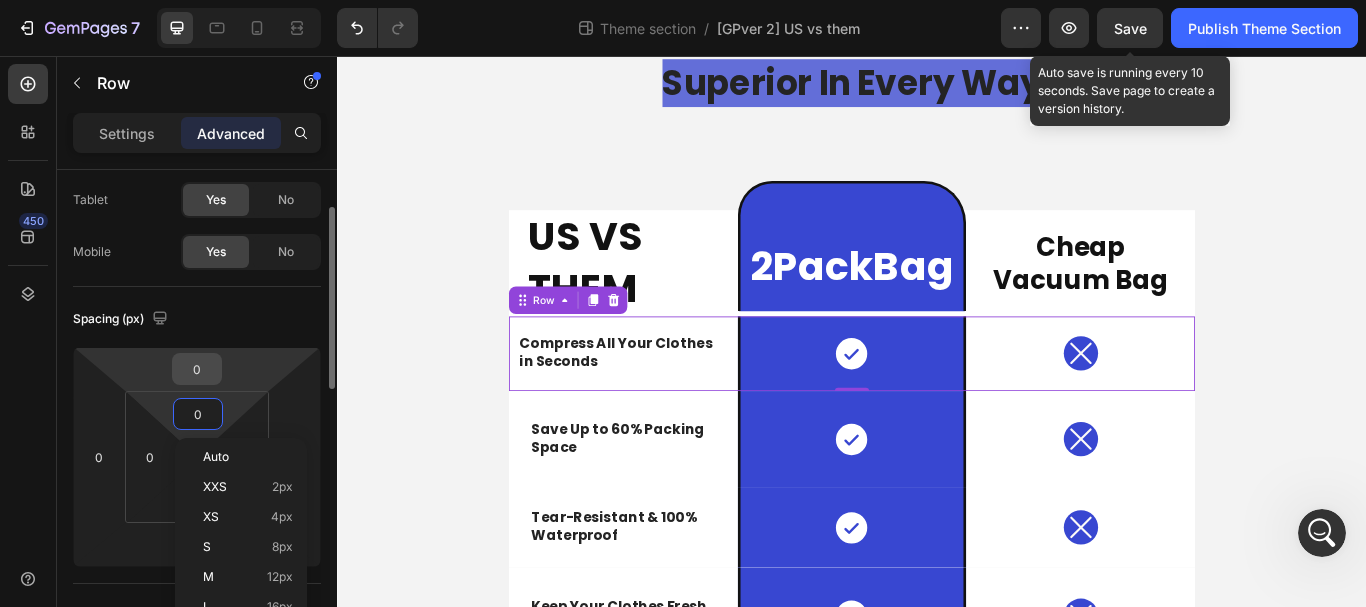 click on "0" at bounding box center (197, 369) 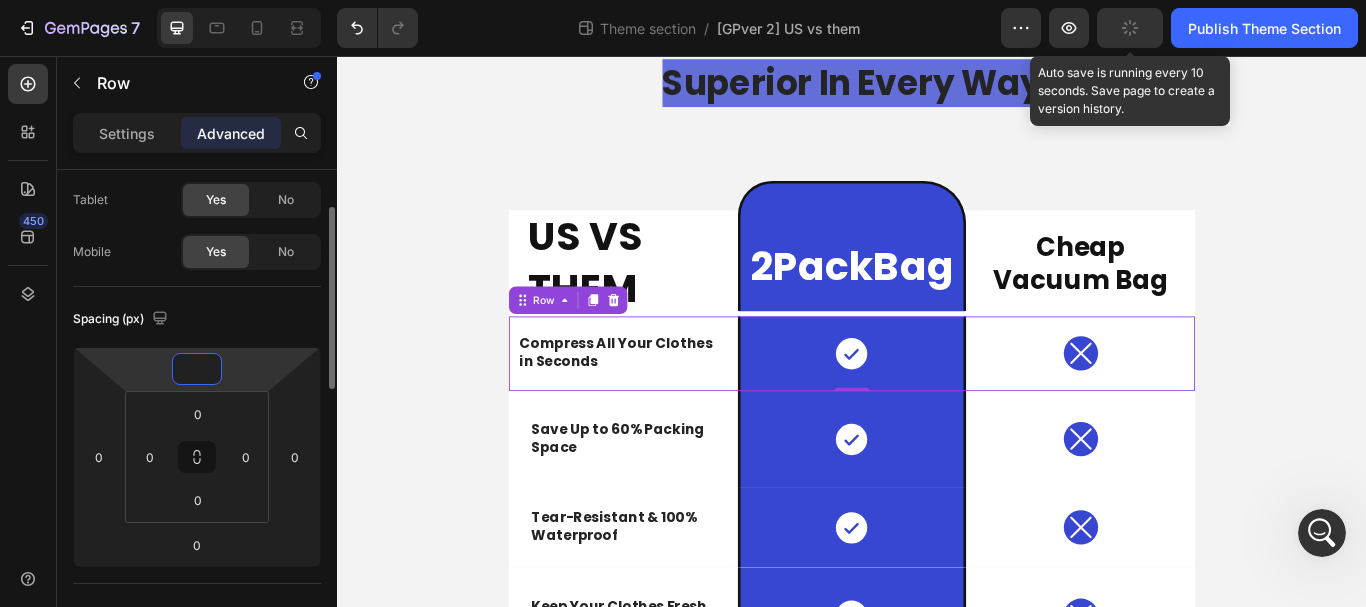 type on "-5" 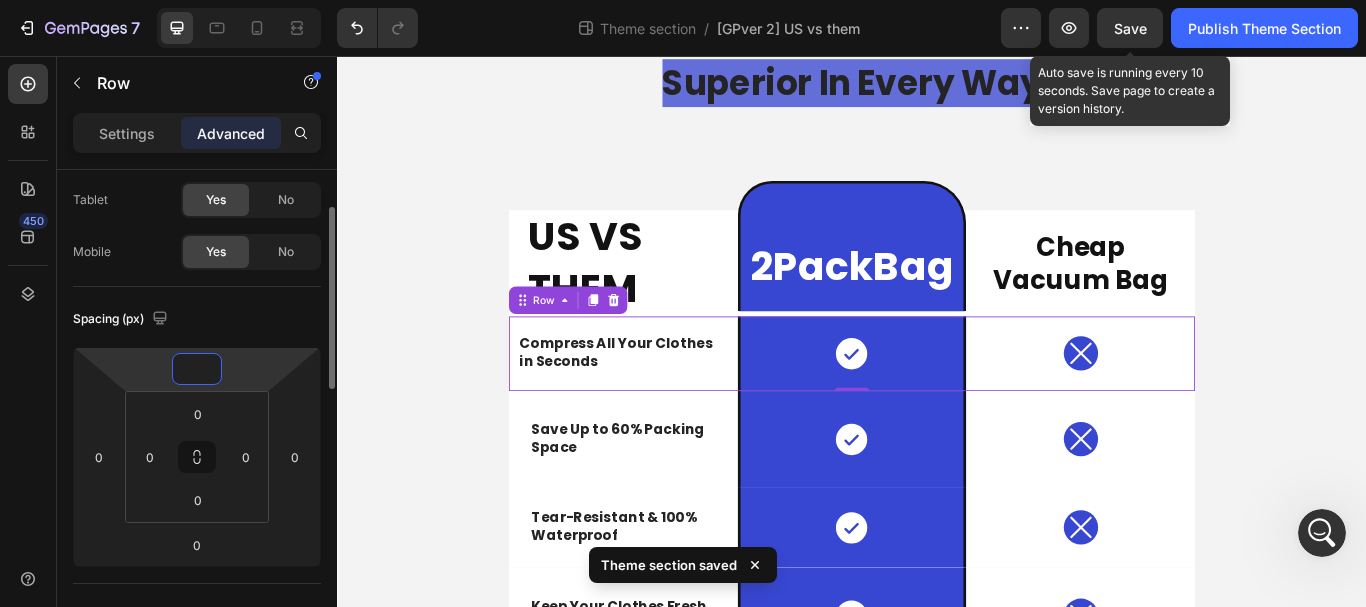 type on "-5" 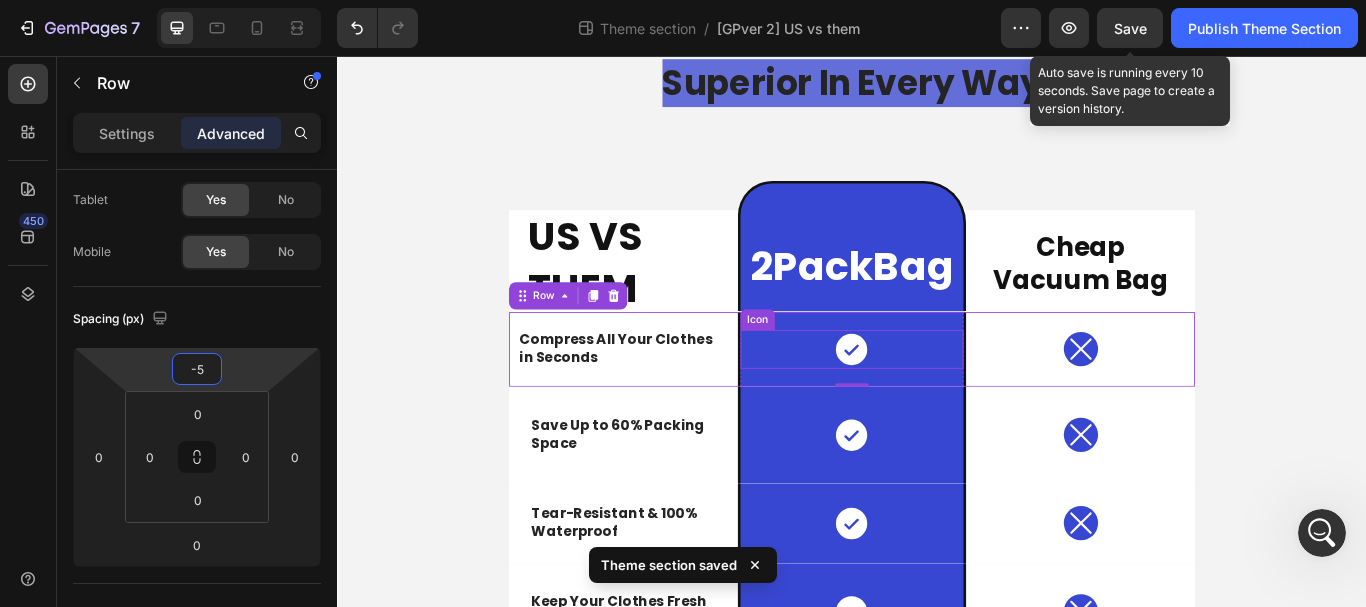 click on "Icon" at bounding box center (937, 398) 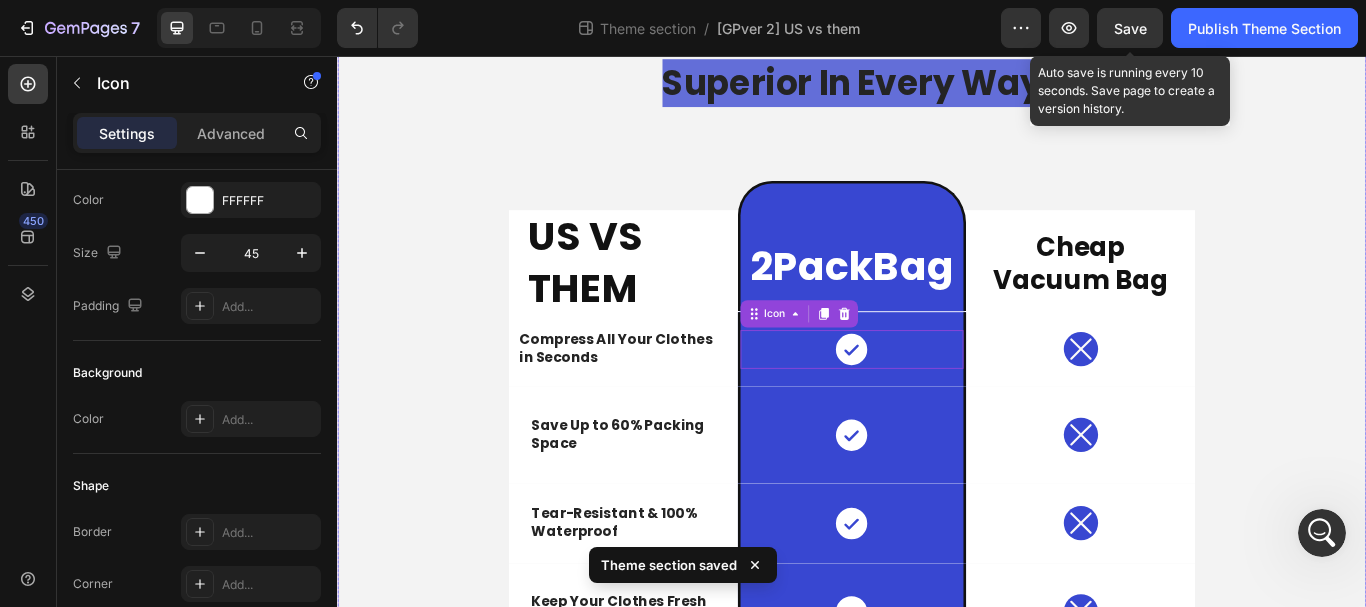 click on "Not Just Better  Superior In Every Way Heading US VS THEM Heading 2PackBag Heading Row Cheap  Vacuum Bag Heading Row Compress All Your Clothes in Seconds Text Block
Icon   0 Row
Icon Row Save Up to 60% Packing Space Text Block
Icon Row
Icon Row Tear-Resistant & 100% Waterproof Text Block
Icon Row
Icon Row Keep Your Clothes Fresh and Odor-free Text Block
Icon Row
Icon Row Allows you to pack in 5s seconds  Text Block
Icon Row
Icon Row Made you skip baggages fees baggage claim  Text Block
Icon Row
Icon Row Stop overpacking stress  Text Block
Icon Row
Icon Row Built to last  Text Block
Icon Row
Icon Row Row" at bounding box center (937, 585) 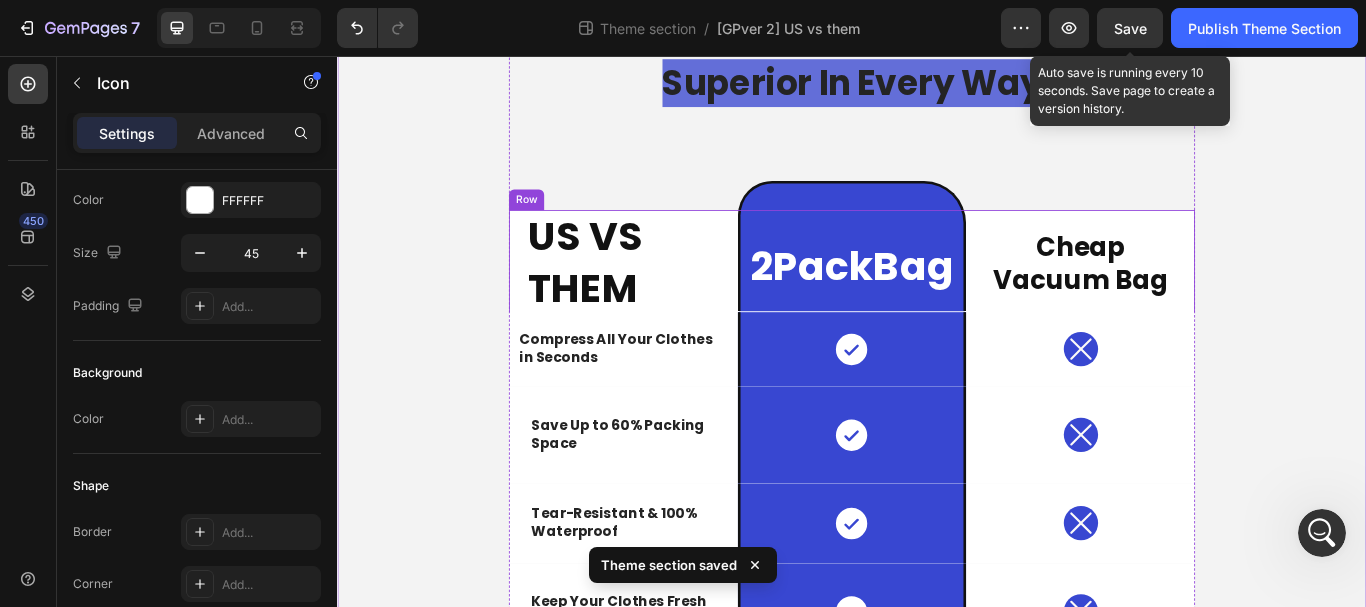 scroll, scrollTop: 0, scrollLeft: 0, axis: both 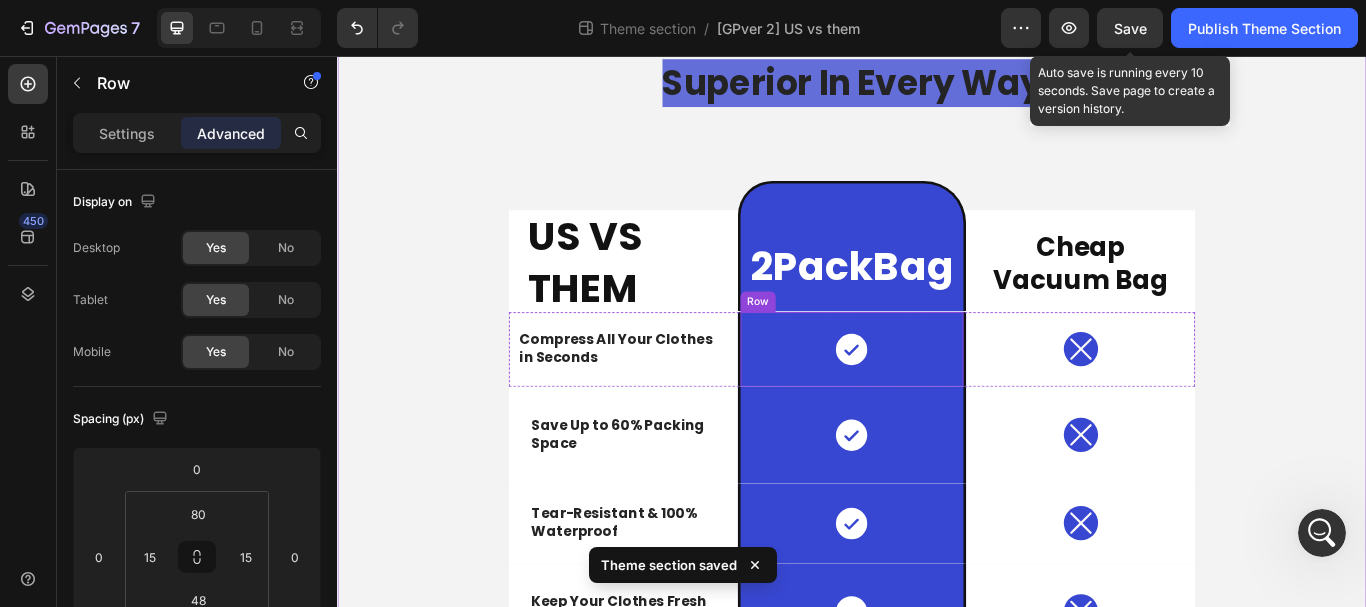 click on "Row" at bounding box center [827, 343] 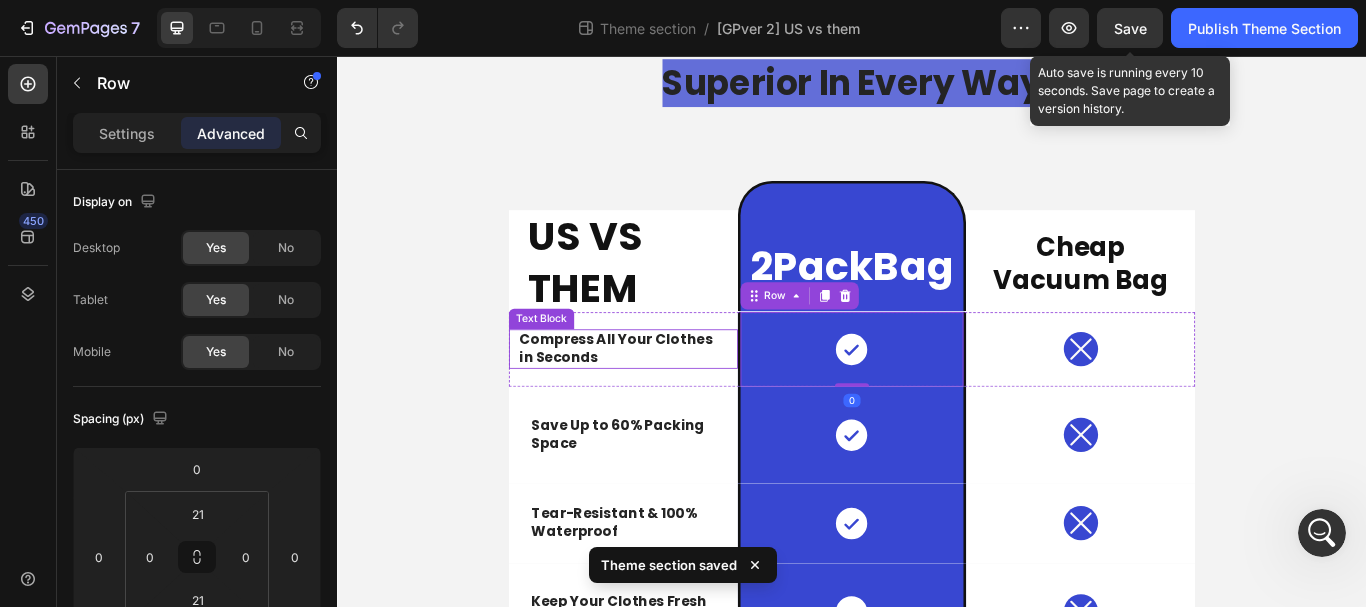 click on "Compress All Your Clothes in Seconds Text Block" at bounding box center [670, 398] 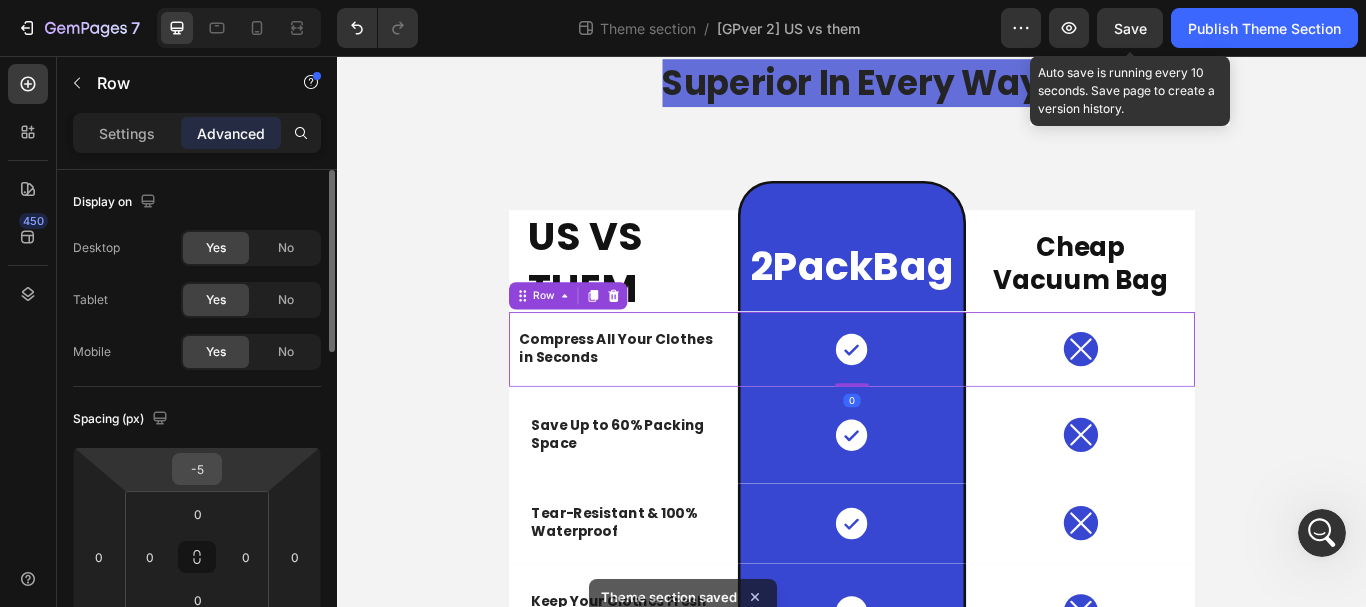 click on "-5" at bounding box center [197, 469] 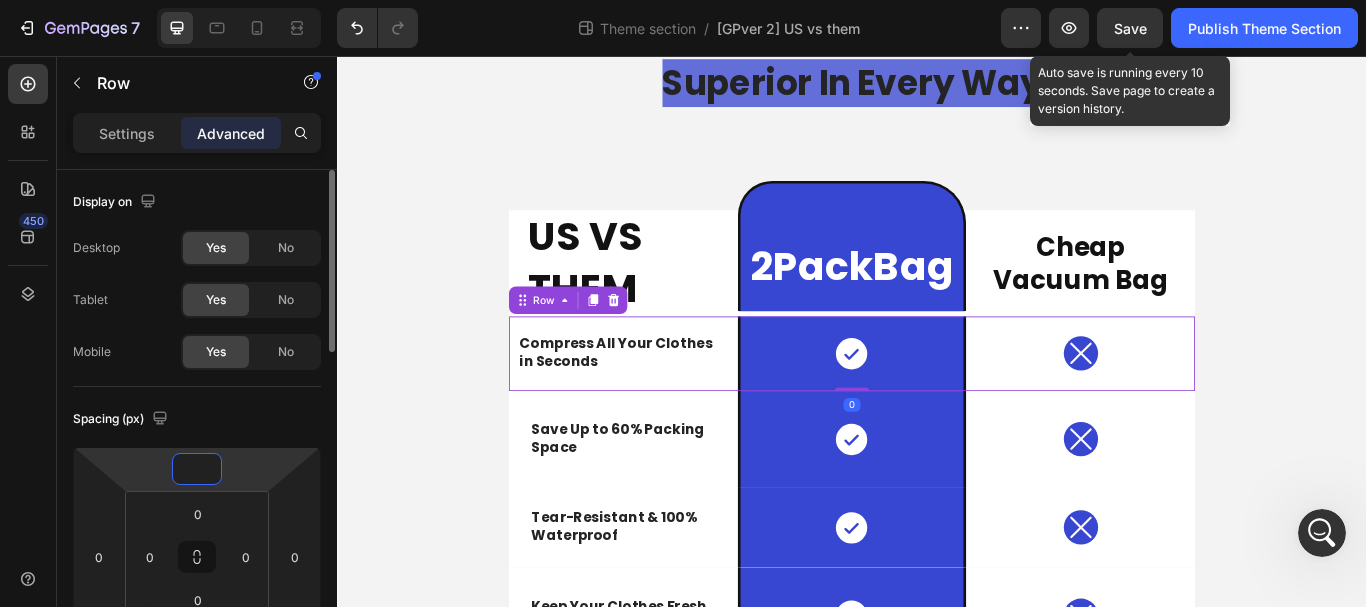 type on "-6" 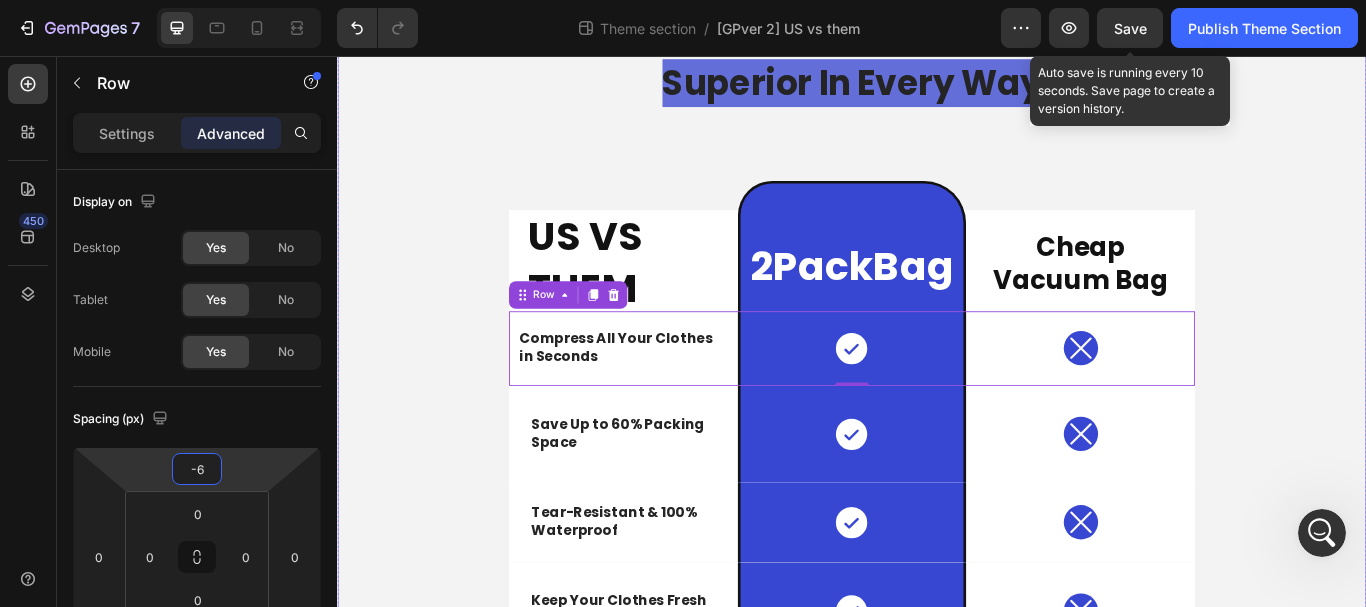 click on "Not Just Better  Superior In Every Way Heading US VS THEM Heading 2PackBag Heading Row Cheap  Vacuum Bag Heading Row Compress All Your Clothes in Seconds Text Block
Icon Row
Icon Row   0 Save Up to 60% Packing Space Text Block
Icon Row
Icon Row Tear-Resistant & 100% Waterproof Text Block
Icon Row
Icon Row Keep Your Clothes Fresh and Odor-free Text Block
Icon Row
Icon Row Allows you to pack in 5s seconds  Text Block
Icon Row
Icon Row Made you skip baggages fees baggage claim  Text Block
Icon Row
Icon Row Stop overpacking stress  Text Block
Icon Row
Icon Row Built to last  Text Block
Icon Row
Icon Row Row" at bounding box center [937, 584] 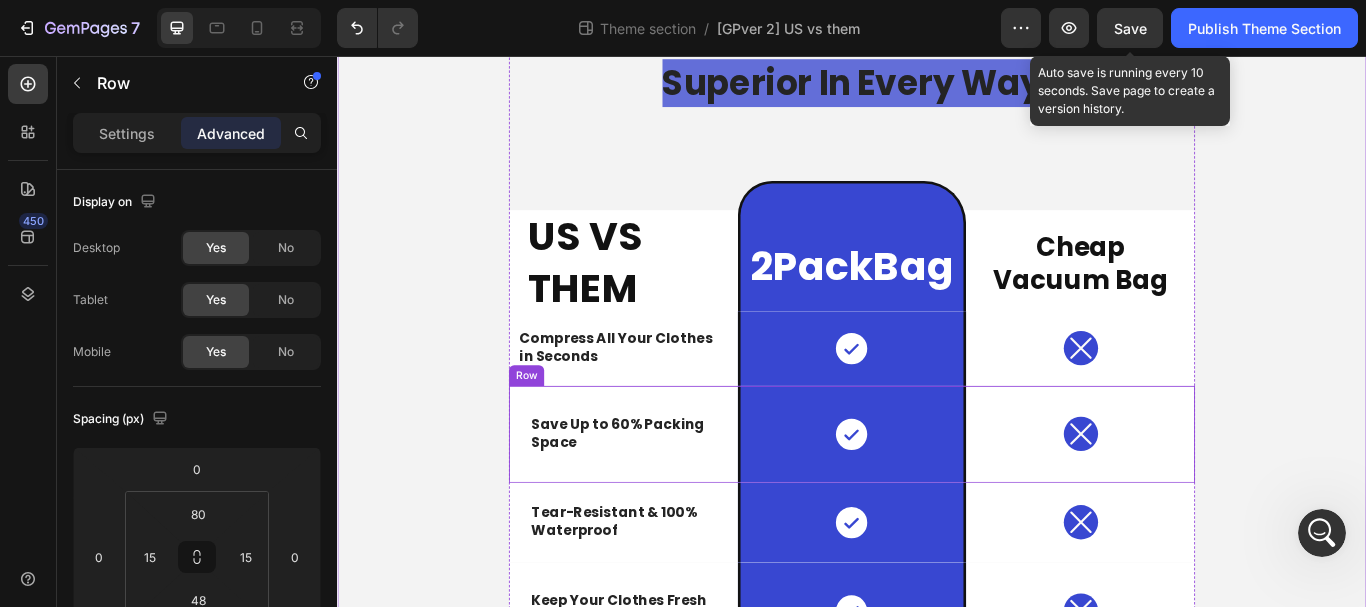 click on "Row" at bounding box center [557, 429] 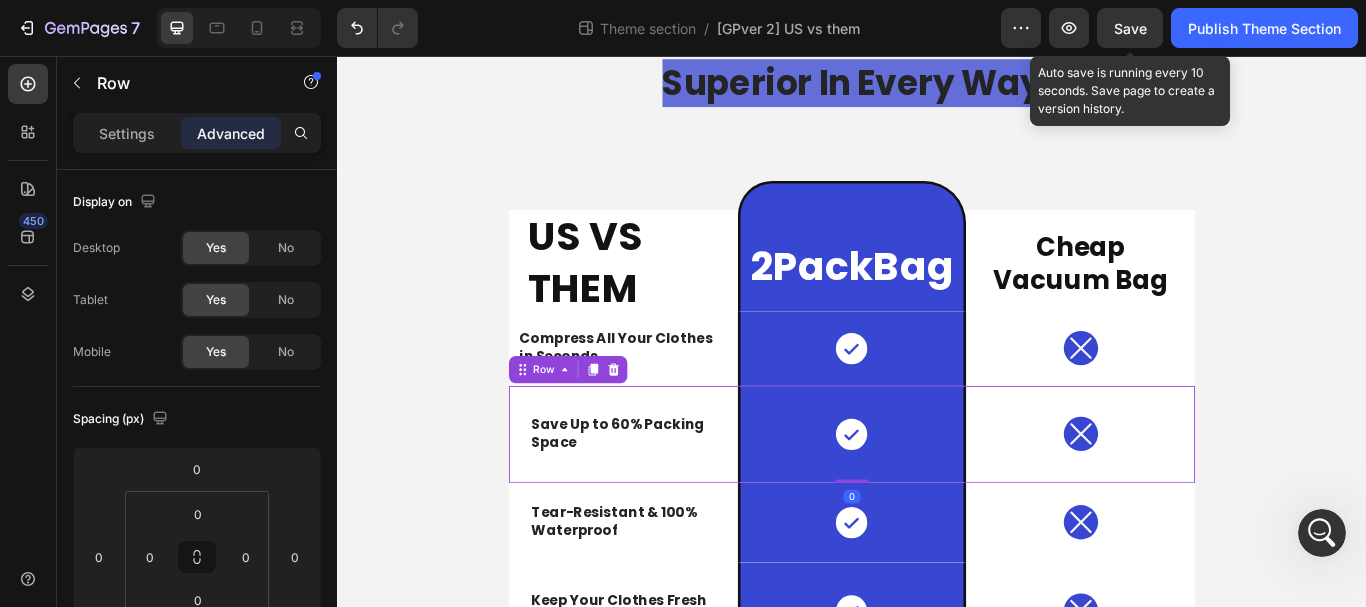 drag, startPoint x: 552, startPoint y: 436, endPoint x: 626, endPoint y: 403, distance: 81.02469 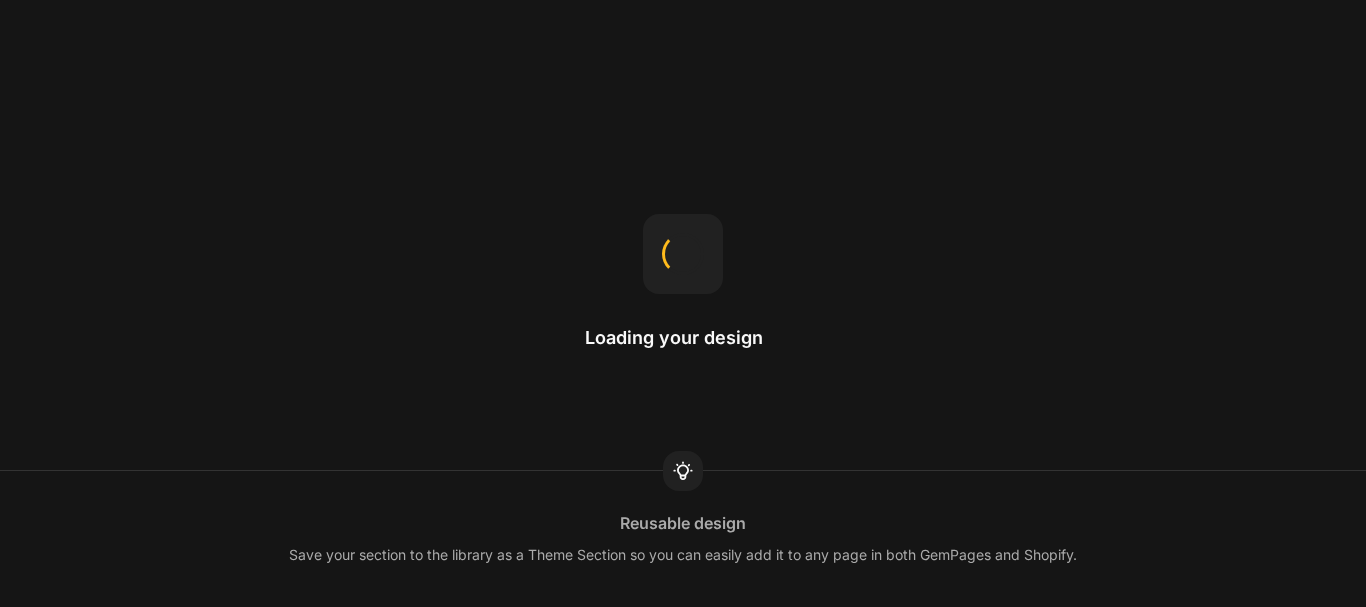 scroll, scrollTop: 0, scrollLeft: 0, axis: both 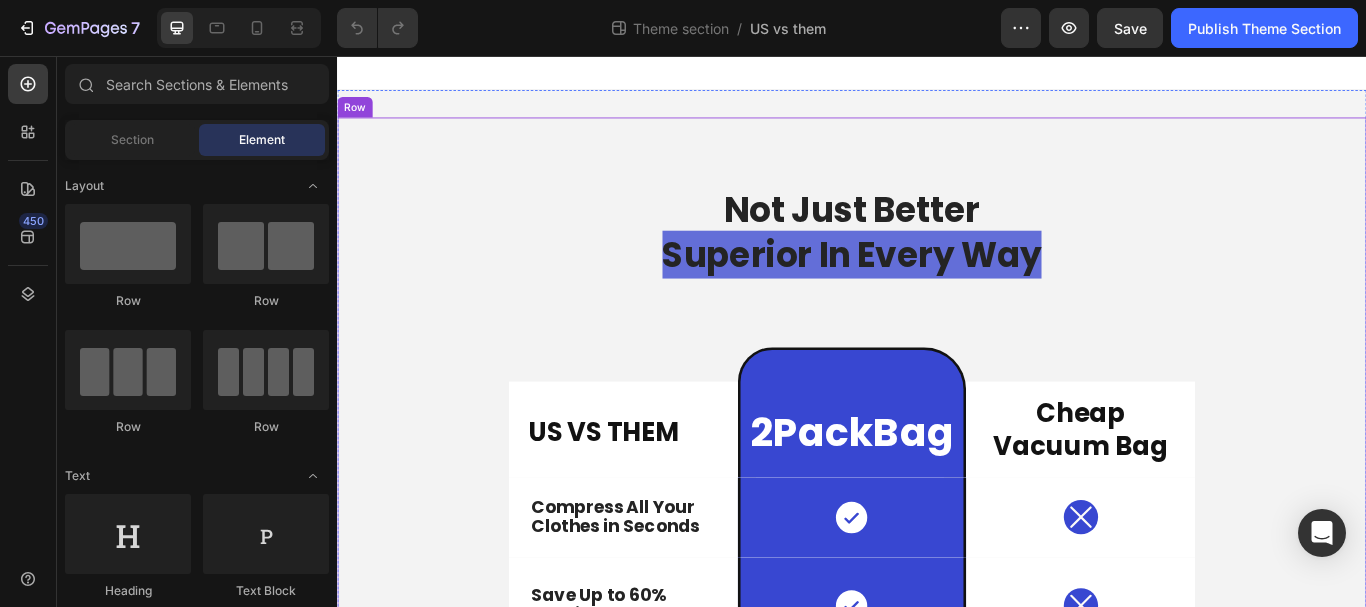 click on "Not Just Better  Superior In Every Way Heading US VS THEM Heading 2PackBag Heading Row Cheap  Vacuum Bag Heading Row Compress All Your Clothes in Seconds Text Block
Icon Row
Icon Row Save Up to 60% Packing Space Text Block
Icon Row
Icon Row Tear-Resistant & 100% Waterproof Text Block
Icon Row
Icon Row Keep Your Clothes Fresh and Odor-free Text Block
Icon Row
Icon Row Allows you to pack in 5s seconds  Text Block
Icon Row
Icon Row Made you skip baggages fees baggage claim  Text Block
Icon Row
Icon Row Stop overpacking stress  Text Block
Icon Row
Icon Row Built to last  Text Block
Icon Row
Icon Row Row Not Just Better  Superior In Every Way Heading US VS THEM Heading 2PackBag Heading Row Cheap  Vacuum Bag Heading Row Compress All Your Clothes in Seconds" at bounding box center [937, 776] 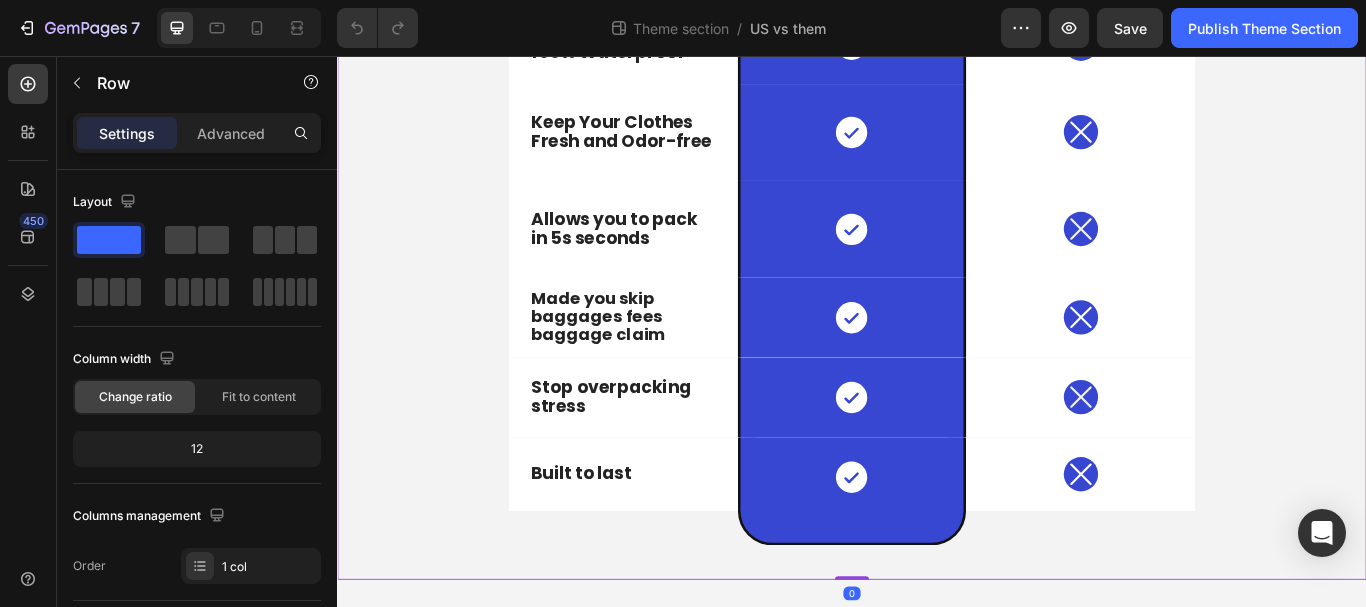 scroll, scrollTop: 58, scrollLeft: 0, axis: vertical 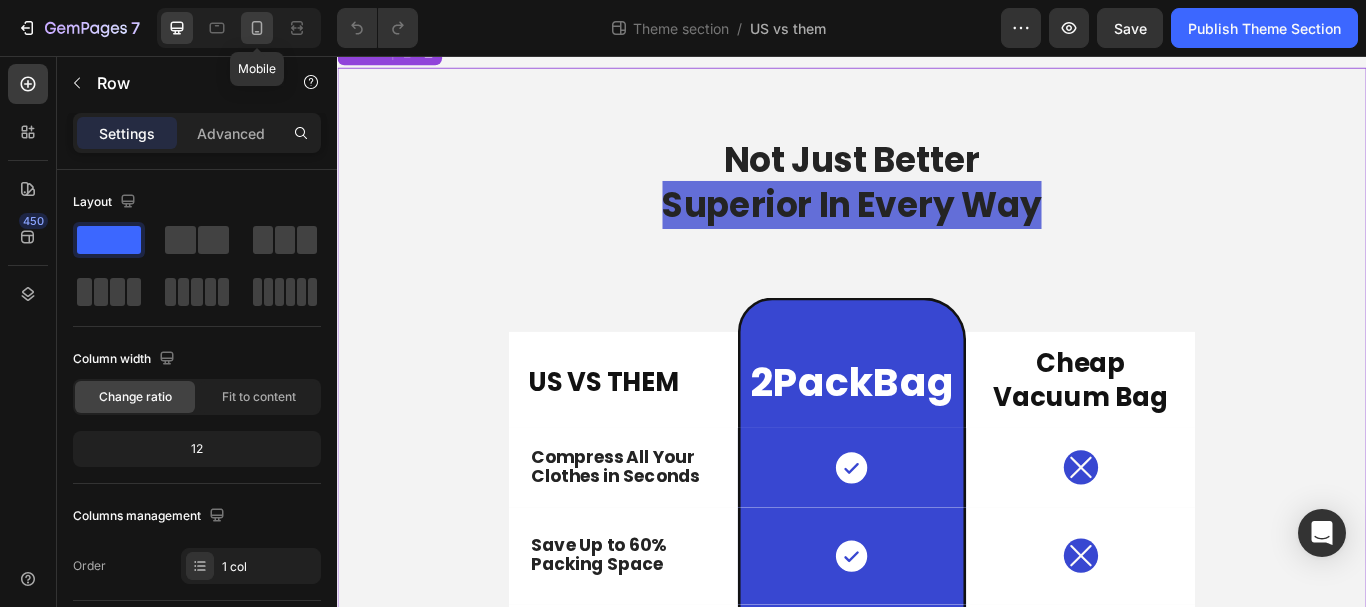 drag, startPoint x: 252, startPoint y: 31, endPoint x: 291, endPoint y: 21, distance: 40.261642 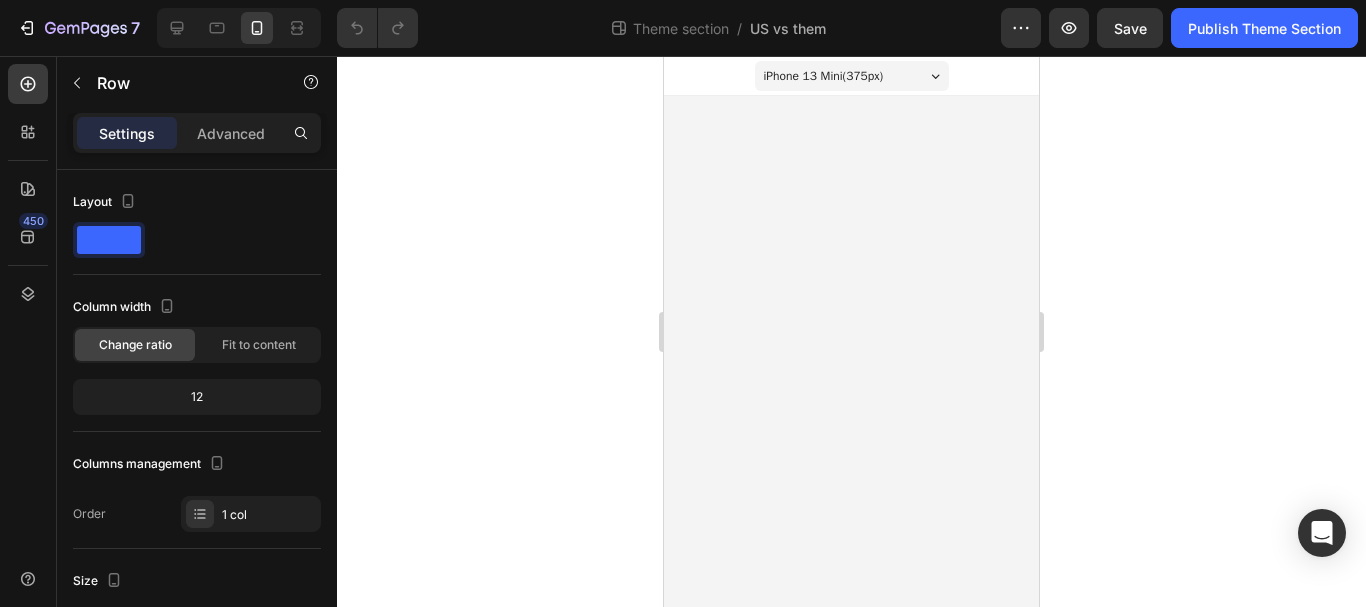 scroll, scrollTop: 0, scrollLeft: 0, axis: both 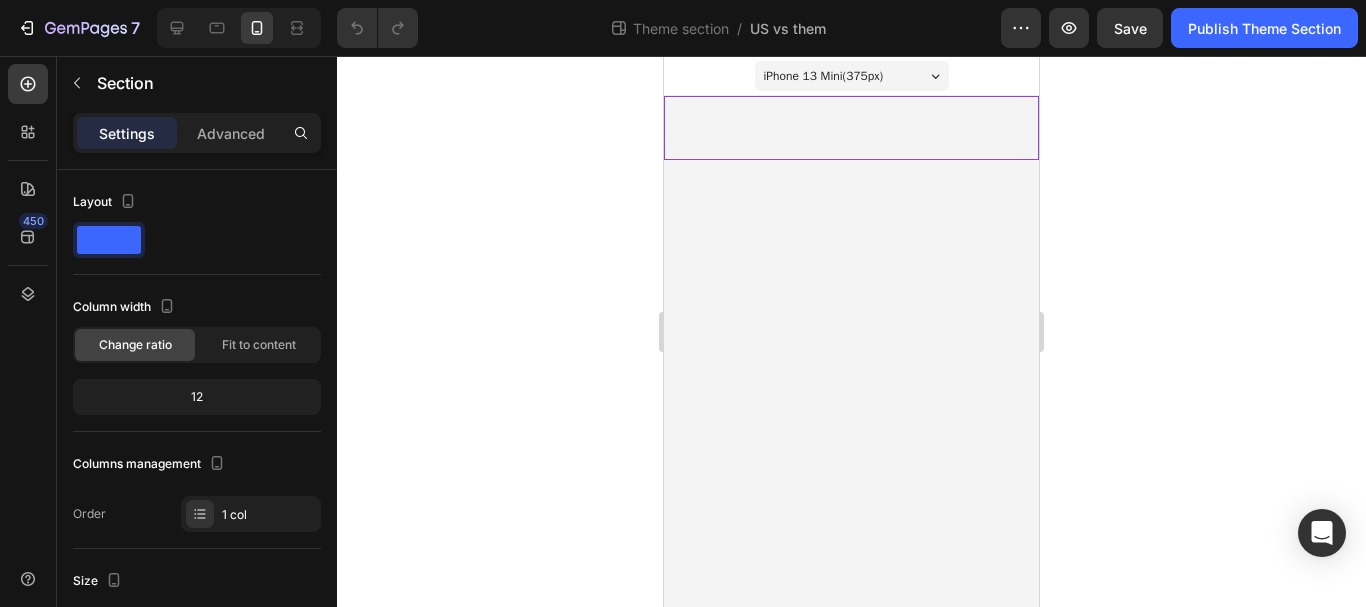 click on "Not Just Better  Superior In Every Way Heading US VS THEM Heading 2PackBag Heading Row Cheap  Vacuum Bag Heading Row Compress All Your Clothes in Seconds Text Block
Icon Row
Icon Row Save Up to 60% Packing Space Text Block
Icon Row
Icon Row Tear-Resistant & 100% Waterproof Text Block
Icon Row
Icon Row Keep Your Clothes Fresh and Odor-free Text Block
Icon Row
Icon Row Allows you to pack in 5s seconds  Text Block
Icon Row
Icon Row Made you skip baggages fees baggage claim  Text Block
Icon Row
Icon Row Stop overpacking stress  Text Block
Icon Row
Icon Row Built to last  Text Block
Icon Row
Icon Row Row Not Just Better  Superior In Every Way Heading US VS THEM Heading 2PackBag Heading Row Cheap  Vacuum Bag Heading Row Compress All Your Clothes in Seconds" at bounding box center [851, 128] 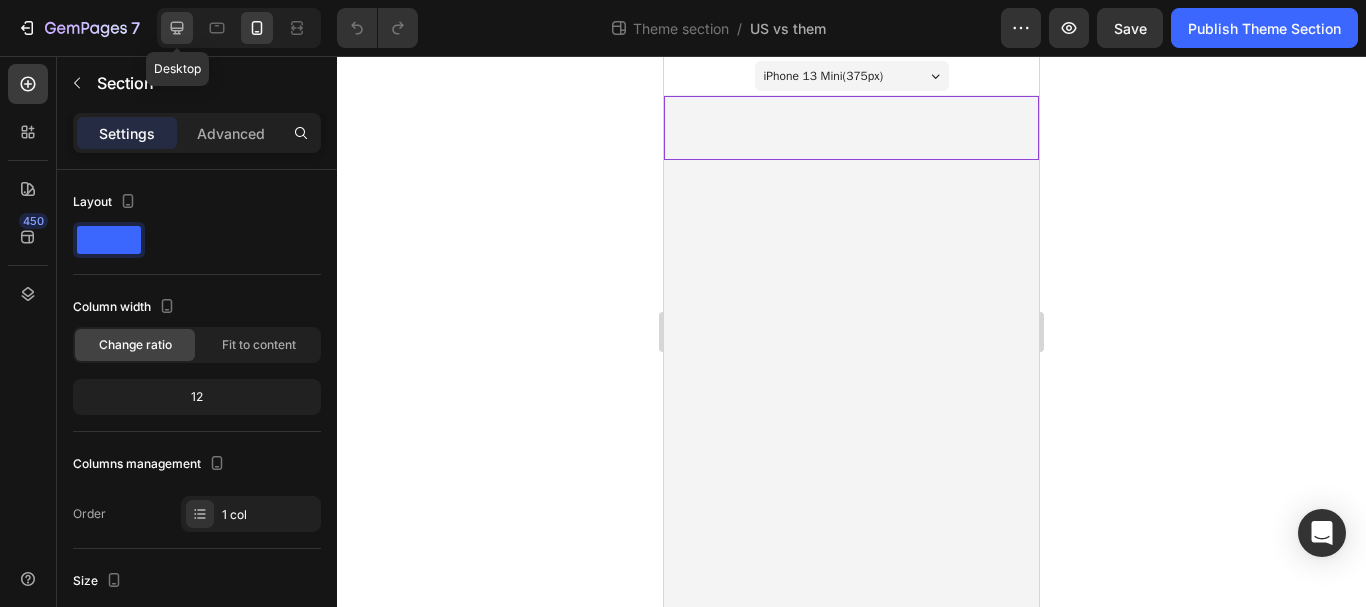click 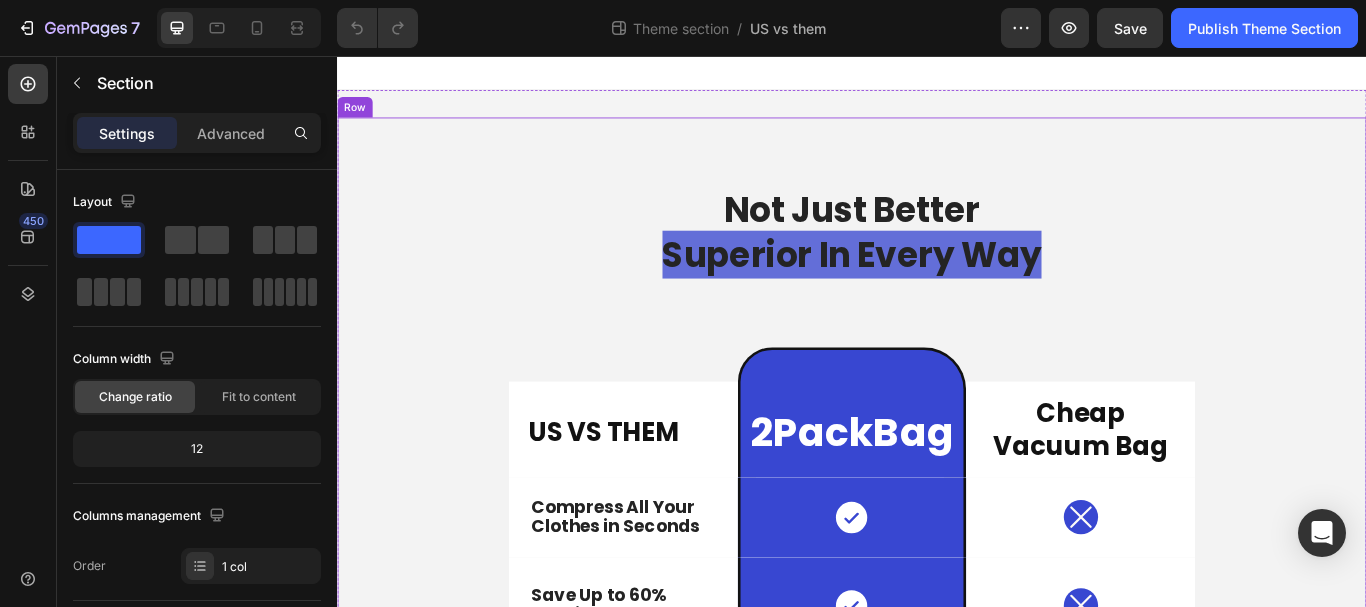 click on "Not Just Better  Superior In Every Way Heading US VS THEM Heading 2PackBag Heading Row Cheap  Vacuum Bag Heading Row Compress All Your Clothes in Seconds Text Block
Icon Row
Icon Row Save Up to 60% Packing Space Text Block
Icon Row
Icon Row Tear-Resistant & 100% Waterproof Text Block
Icon Row
Icon Row Keep Your Clothes Fresh and Odor-free Text Block
Icon Row
Icon Row Allows you to pack in 5s seconds  Text Block
Icon Row
Icon Row Made you skip baggages fees baggage claim  Text Block
Icon Row
Icon Row Stop overpacking stress  Text Block
Icon Row
Icon Row Built to last  Text Block
Icon Row
Icon Row Row Not Just Better  Superior In Every Way Heading US VS THEM Heading 2PackBag Heading Row Cheap  Vacuum Bag Heading Row Compress All Your Clothes in Seconds" at bounding box center (937, 776) 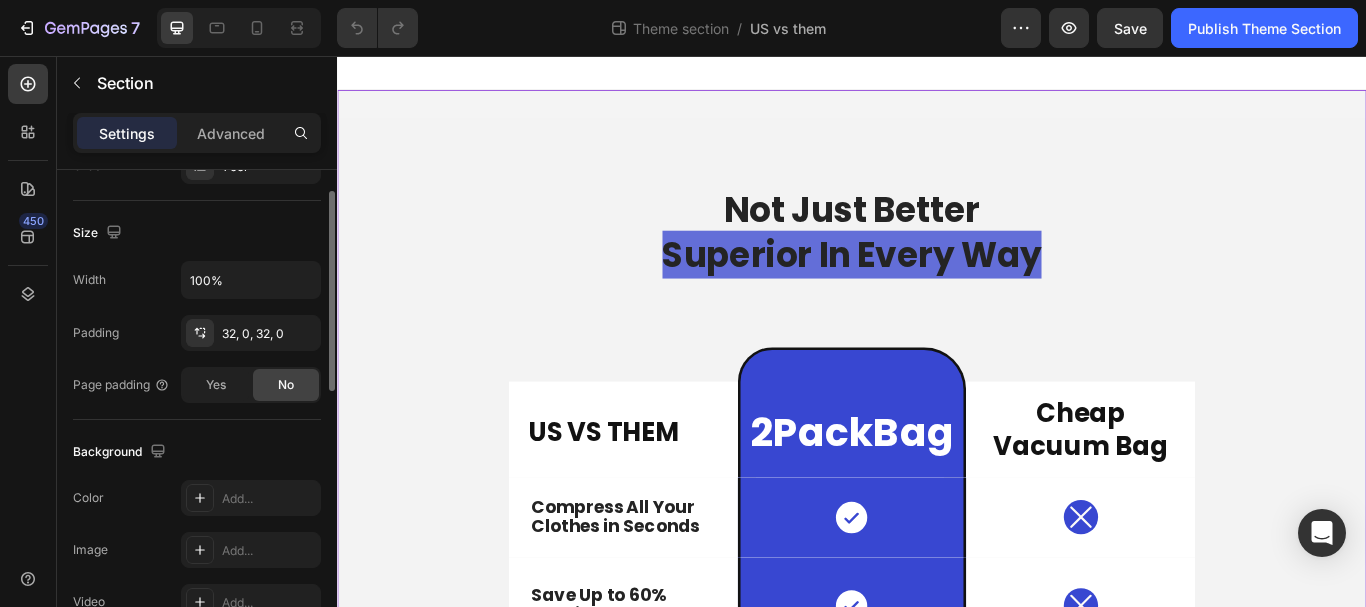 scroll, scrollTop: 0, scrollLeft: 0, axis: both 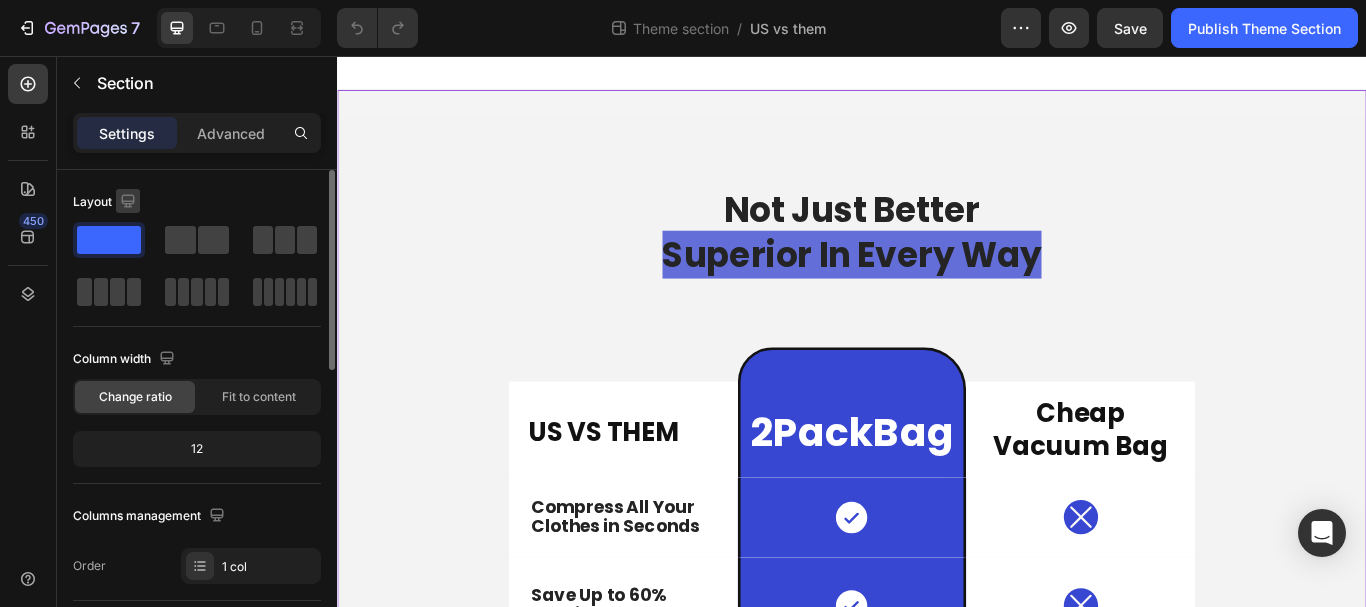 click 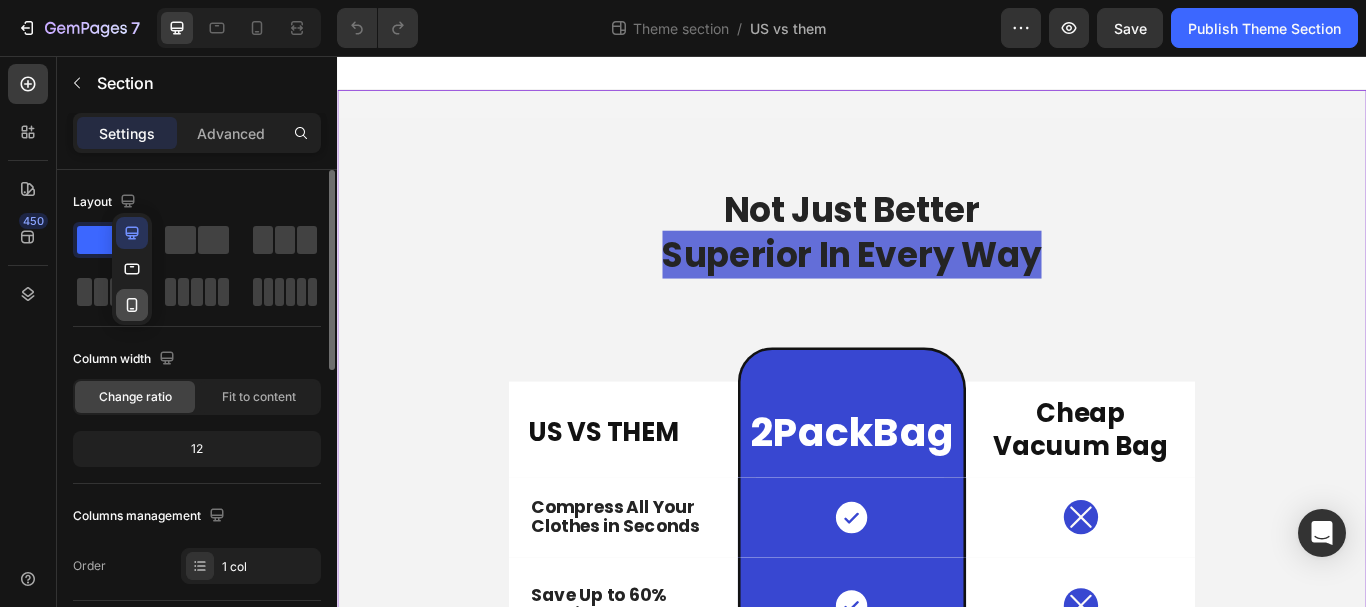 click 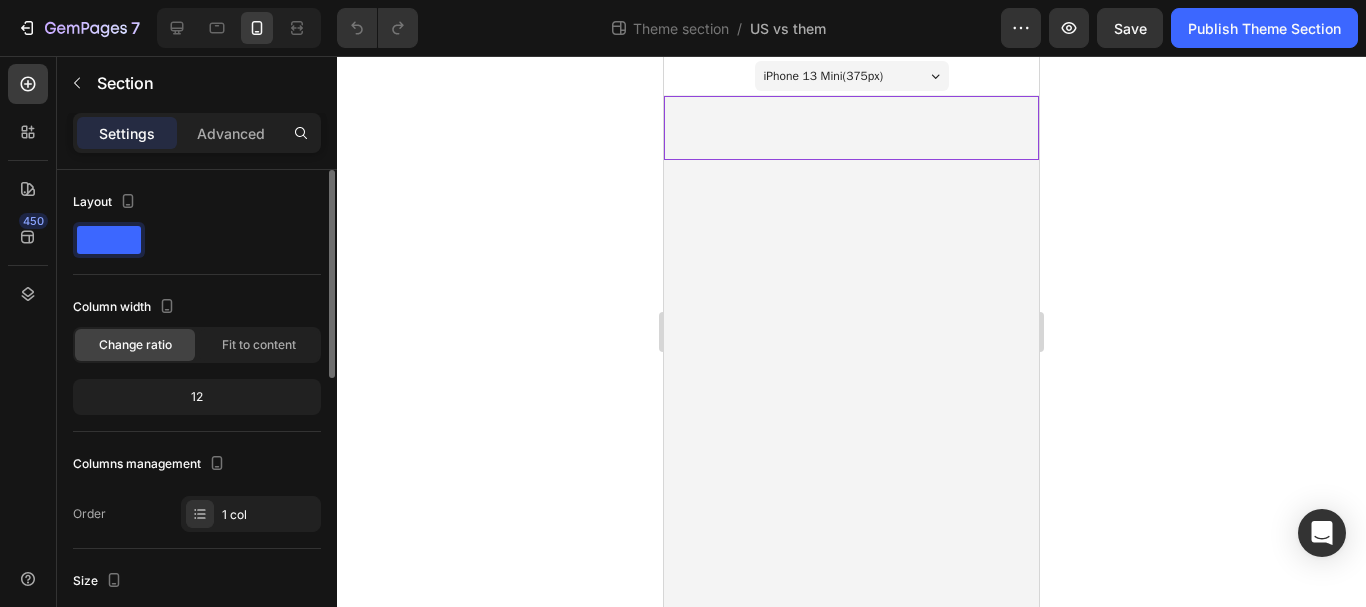 click on "Not Just Better  Superior In Every Way Heading US VS THEM Heading 2PackBag Heading Row Cheap  Vacuum Bag Heading Row Compress All Your Clothes in Seconds Text Block
Icon Row
Icon Row Save Up to 60% Packing Space Text Block
Icon Row
Icon Row Tear-Resistant & 100% Waterproof Text Block
Icon Row
Icon Row Keep Your Clothes Fresh and Odor-free Text Block
Icon Row
Icon Row Allows you to pack in 5s seconds  Text Block
Icon Row
Icon Row Made you skip baggages fees baggage claim  Text Block
Icon Row
Icon Row Stop overpacking stress  Text Block
Icon Row
Icon Row Built to last  Text Block
Icon Row
Icon Row Row Not Just Better  Superior In Every Way Heading US VS THEM Heading 2PackBag Heading Row Cheap  Vacuum Bag Heading Row Compress All Your Clothes in Seconds" at bounding box center (851, 128) 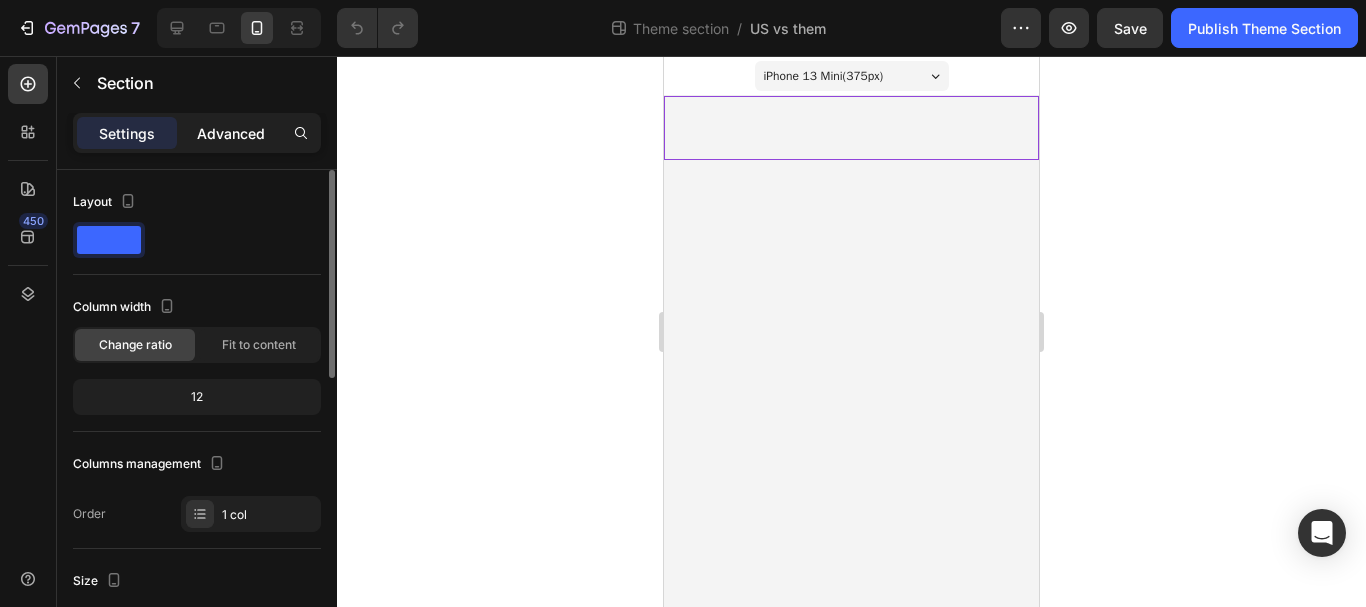 click on "Advanced" at bounding box center (231, 133) 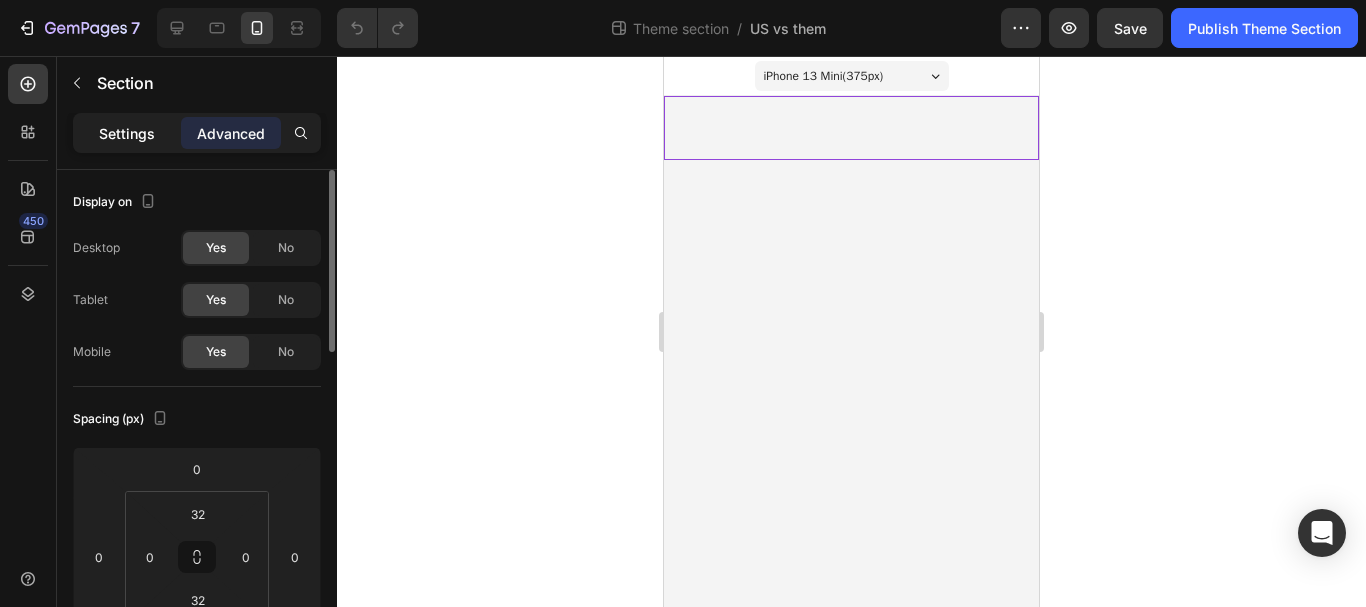 drag, startPoint x: 119, startPoint y: 133, endPoint x: 34, endPoint y: 124, distance: 85.47514 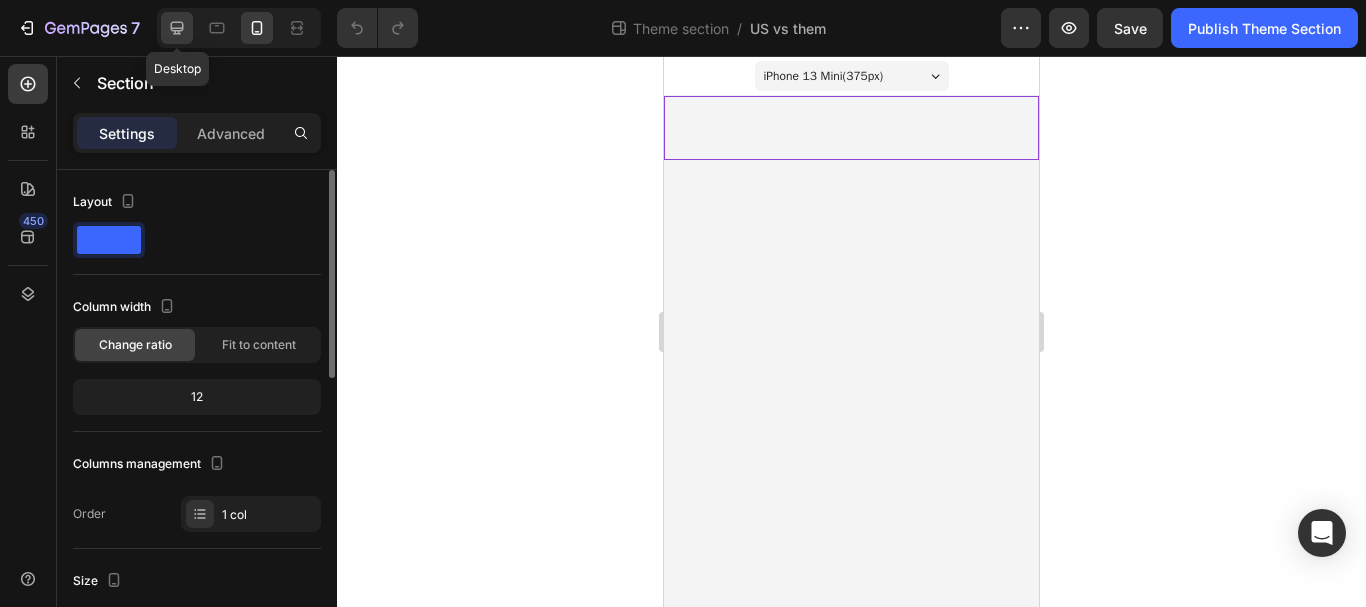 click 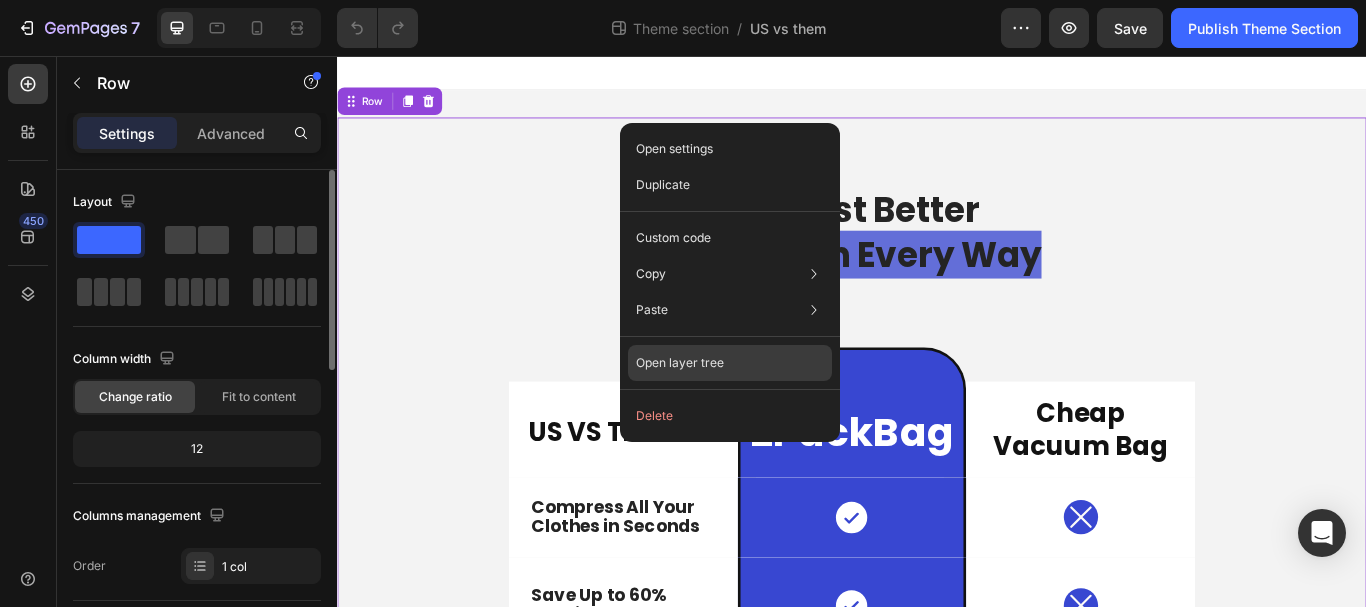 click on "Open layer tree" 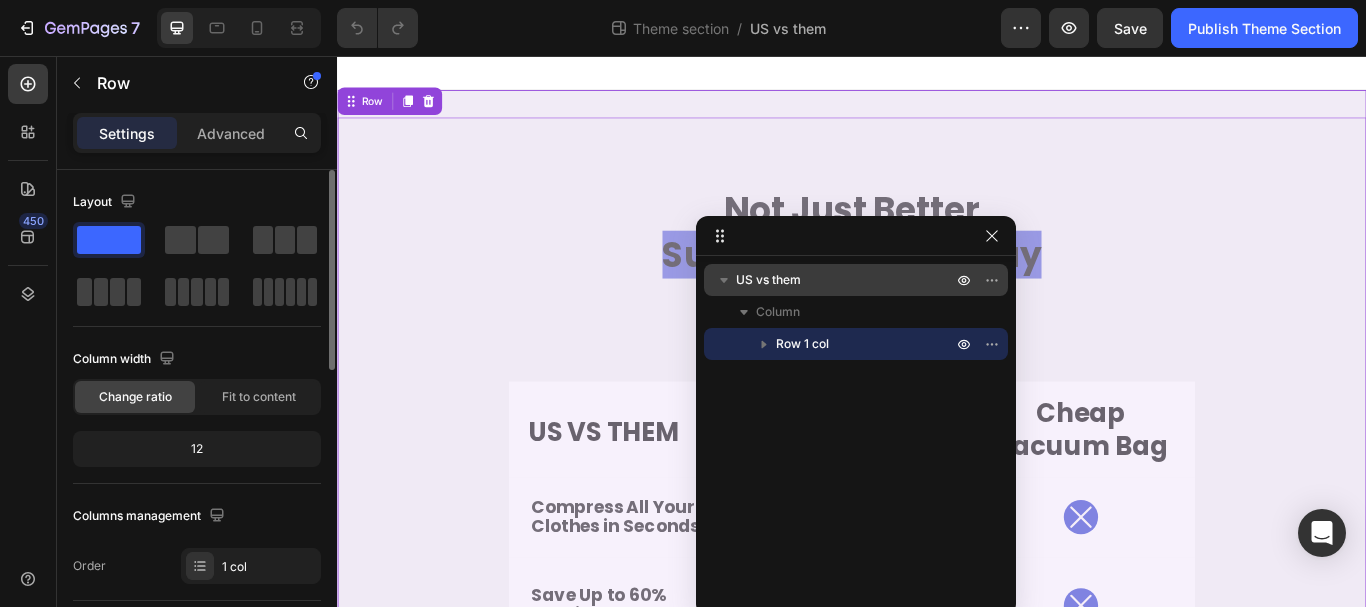 click on "US vs them" at bounding box center [846, 280] 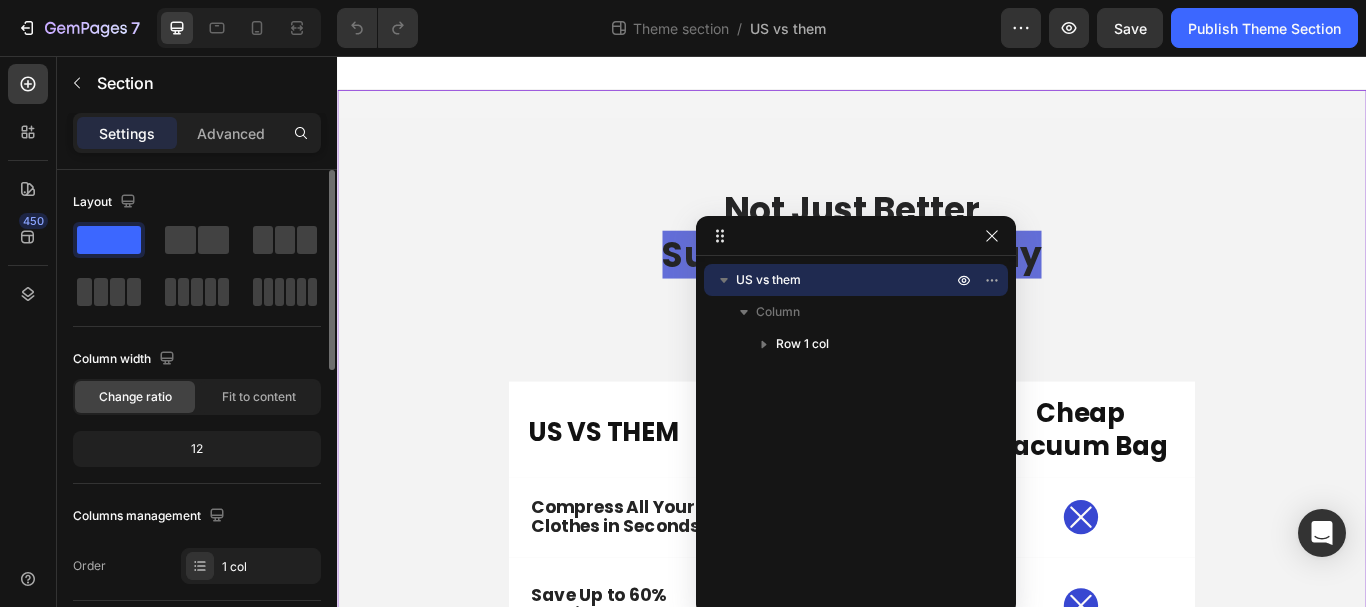 click 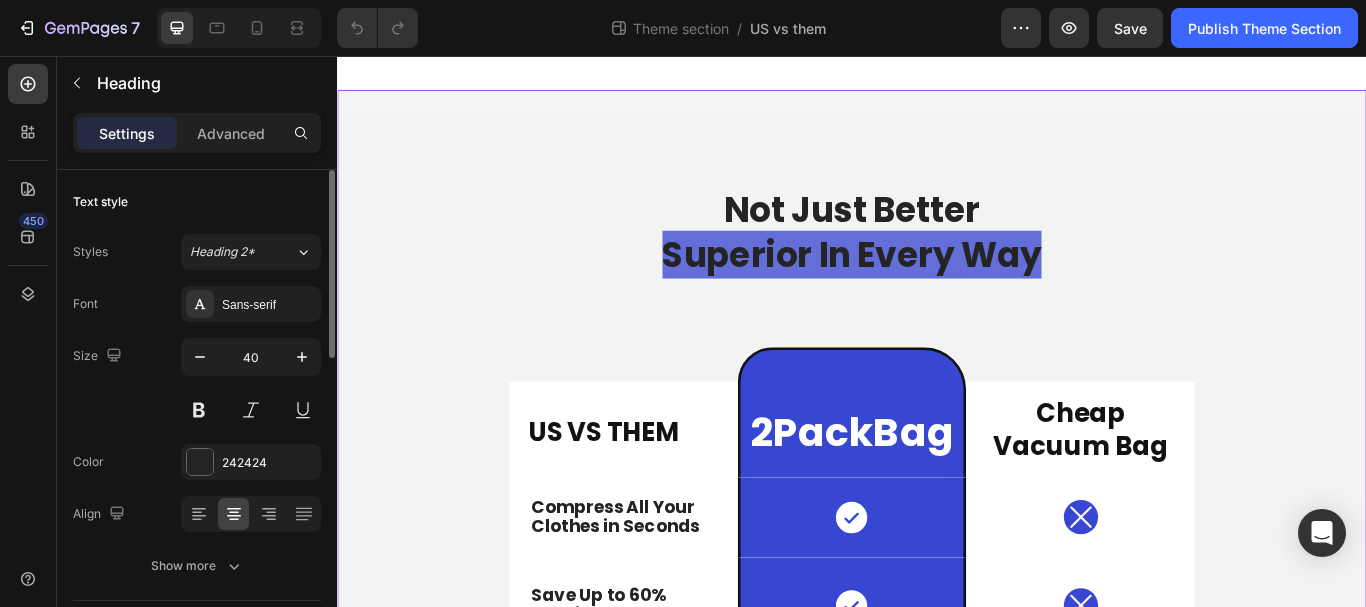 click on "Not Just Better  Superior In Every Way" at bounding box center [937, 262] 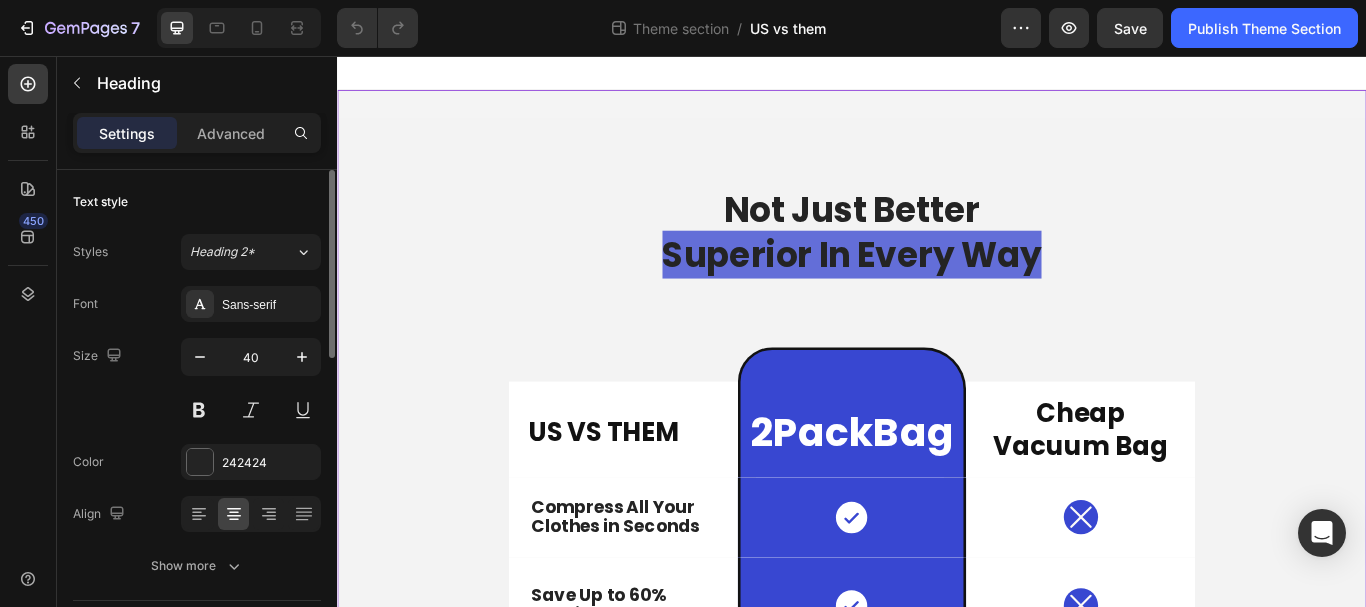 click on "Not Just Better  Superior In Every Way Heading US VS THEM Heading 2PackBag Heading Row Cheap  Vacuum Bag Heading Row Compress All Your Clothes in Seconds Text Block
Icon Row
Icon Row Save Up to 60% Packing Space Text Block
Icon Row
Icon Row Tear-Resistant & 100% Waterproof Text Block
Icon Row
Icon Row Keep Your Clothes Fresh and Odor-free Text Block
Icon Row
Icon Row Allows you to pack in 5s seconds  Text Block
Icon Row
Icon Row Made you skip baggages fees baggage claim  Text Block
Icon Row
Icon Row Stop overpacking stress  Text Block
Icon Row
Icon Row Built to last  Text Block
Icon Row
Icon Row Row Not Just Better  Superior In Every Way Heading US VS THEM Heading 2PackBag Heading Row Cheap  Vacuum Bag Heading Row Compress All Your Clothes in Seconds" at bounding box center [937, 792] 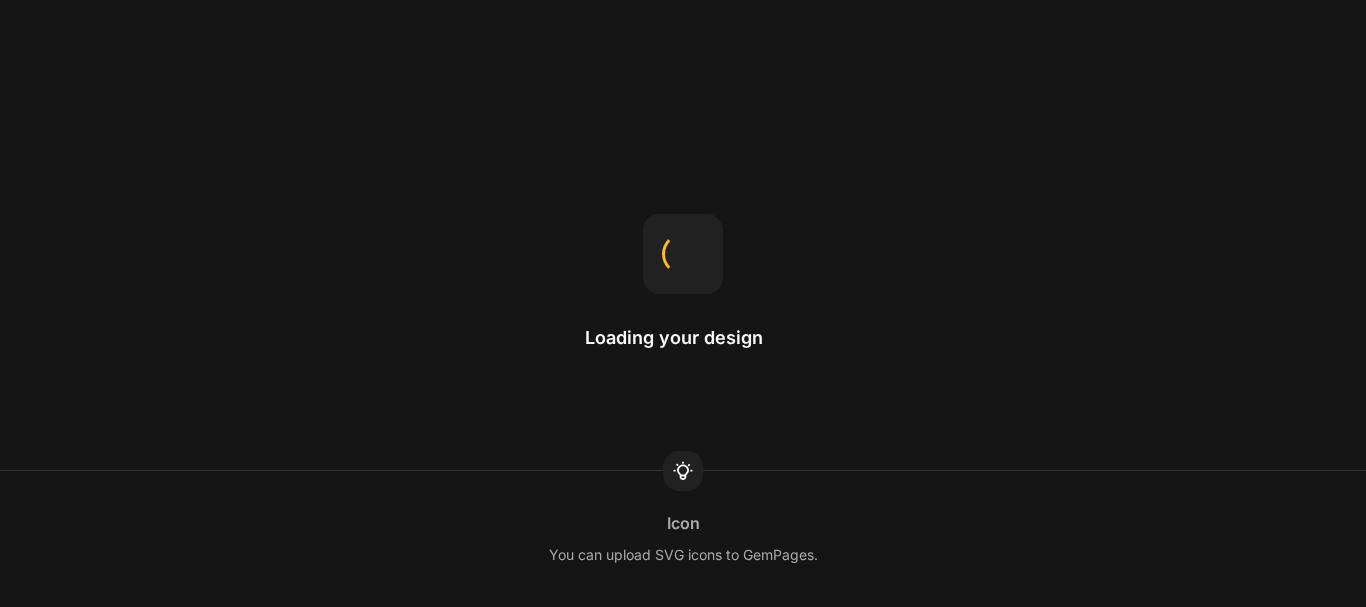 scroll, scrollTop: 0, scrollLeft: 0, axis: both 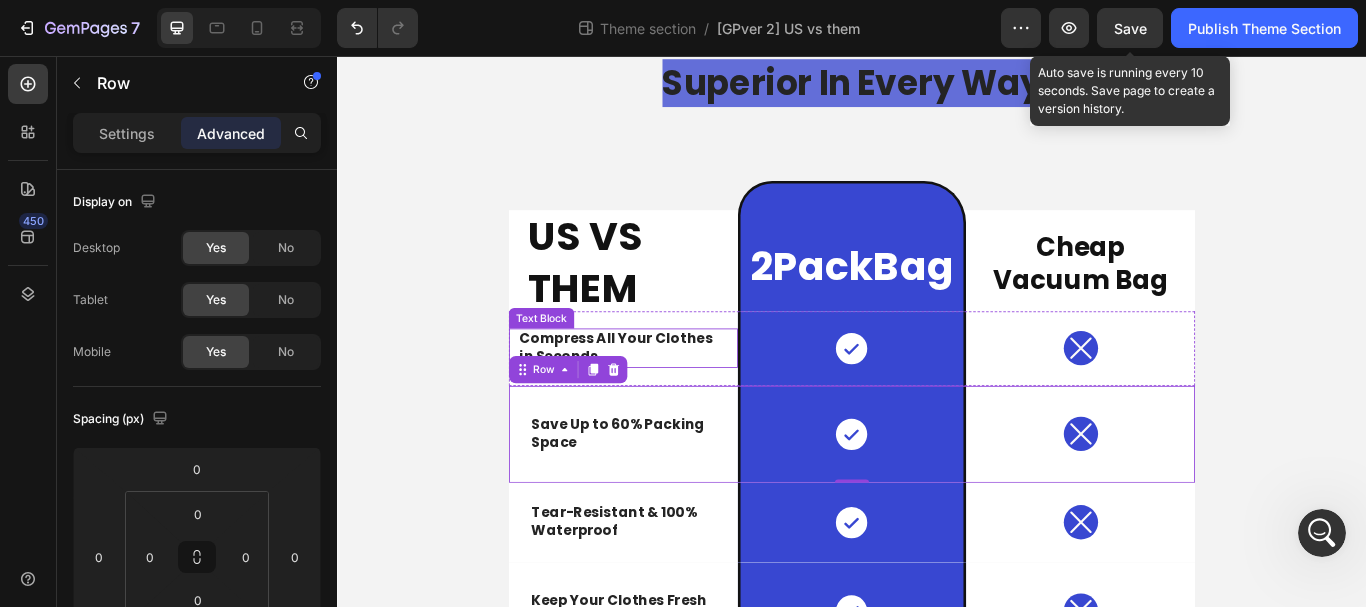 click on "Text Block" at bounding box center (575, 362) 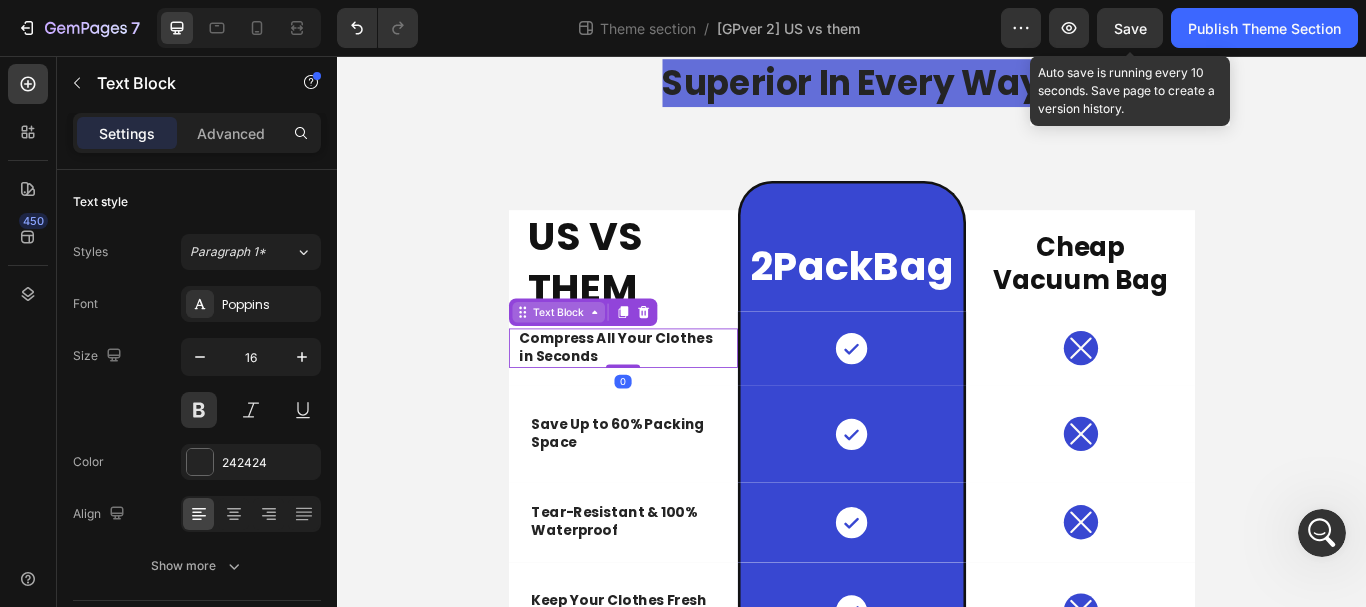 click on "Text Block" at bounding box center (595, 355) 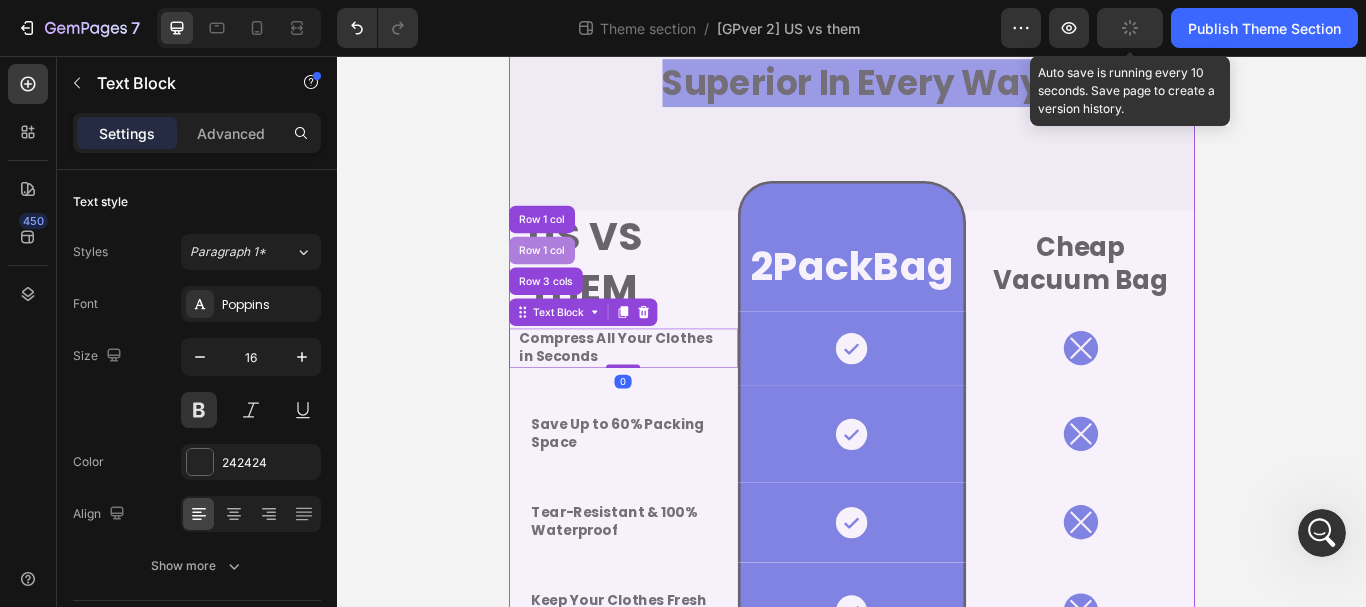click on "Row 1 col" at bounding box center (575, 283) 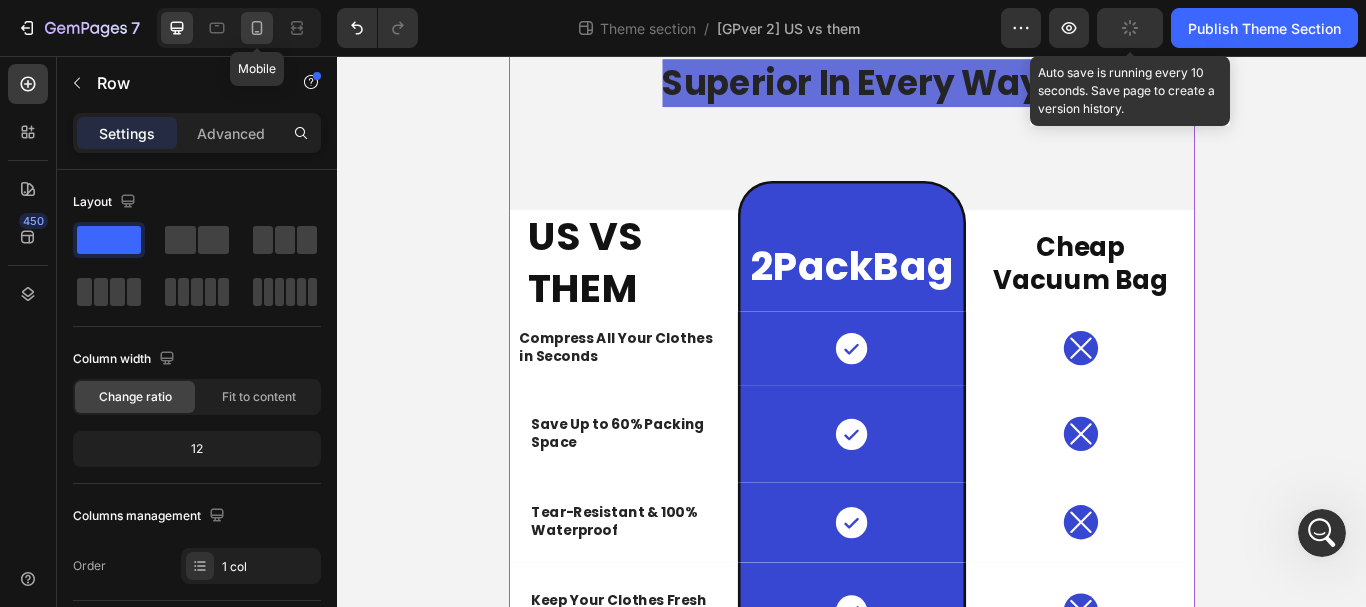 click 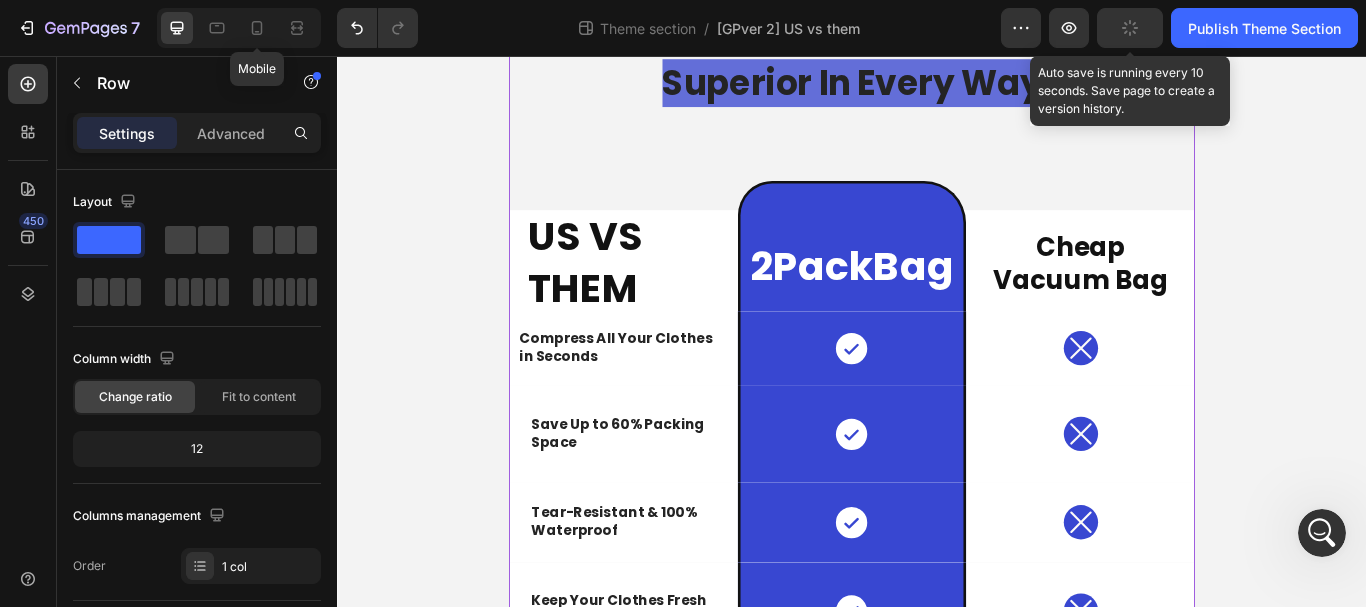 type on "100%" 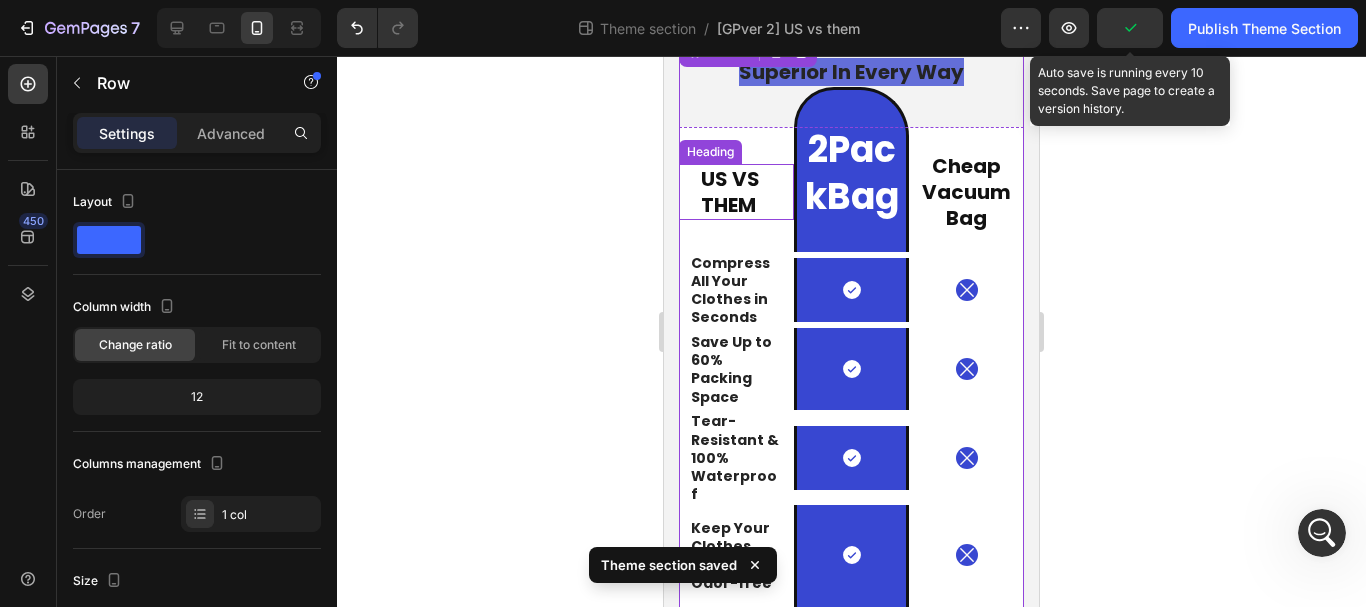 scroll, scrollTop: 72, scrollLeft: 0, axis: vertical 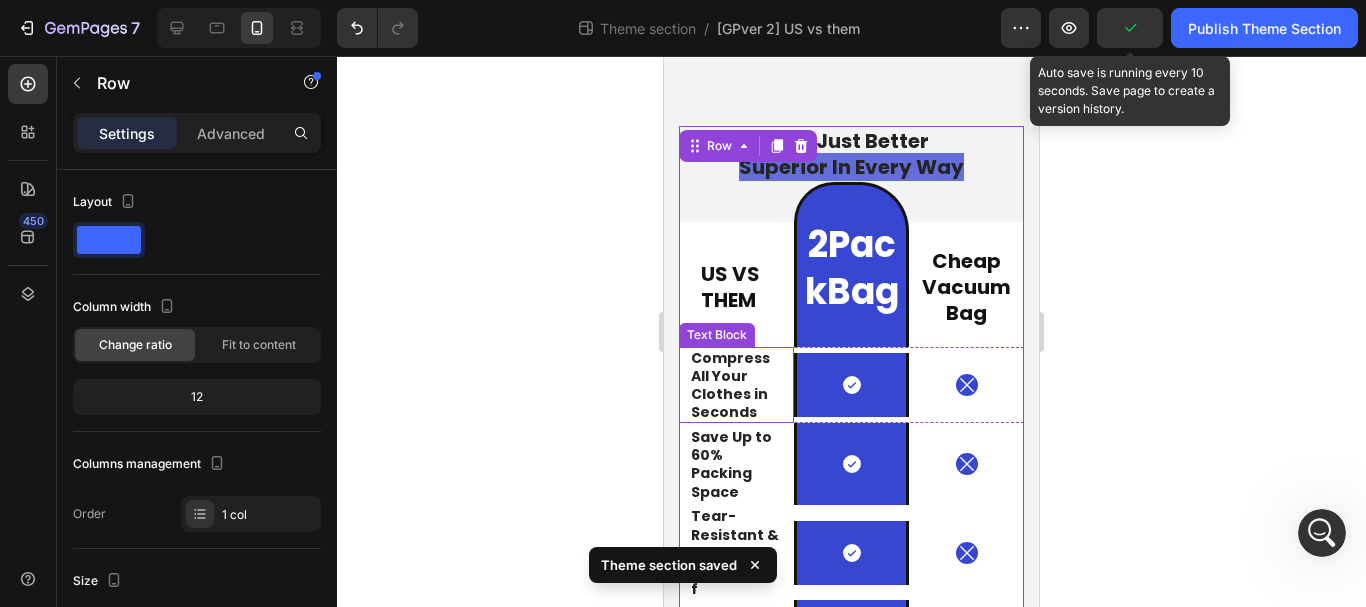 click on "Compress All Your Clothes in Seconds Text Block" at bounding box center (736, 385) 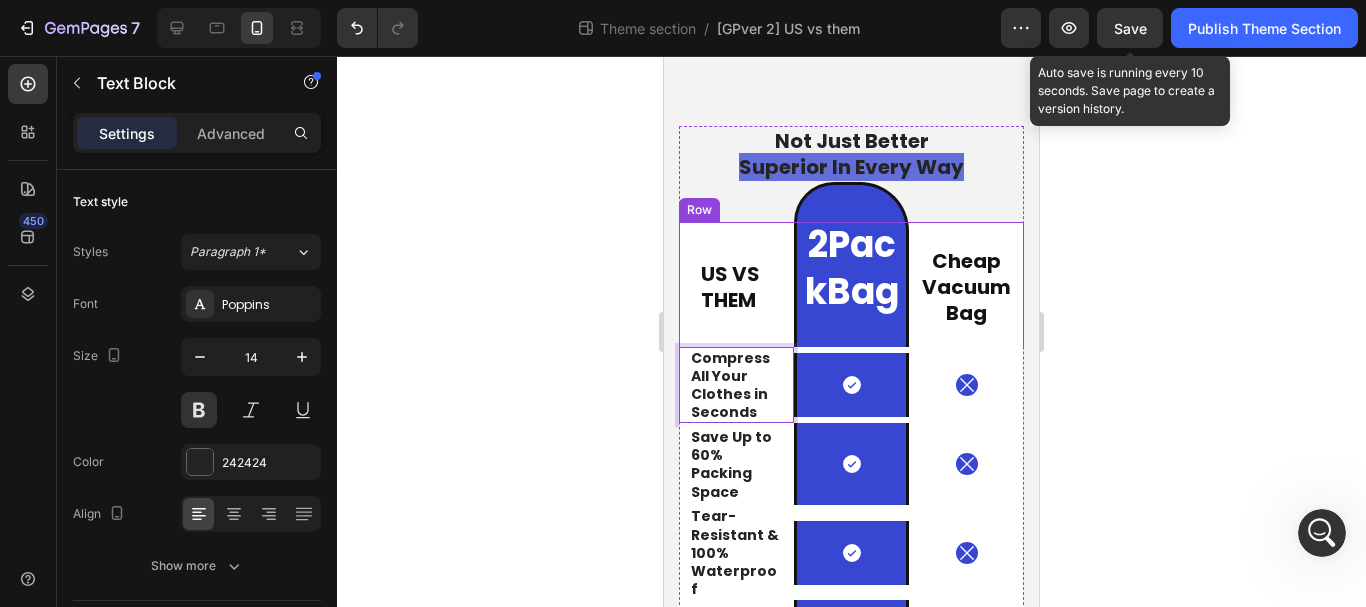 click on "Icon" at bounding box center [966, 385] 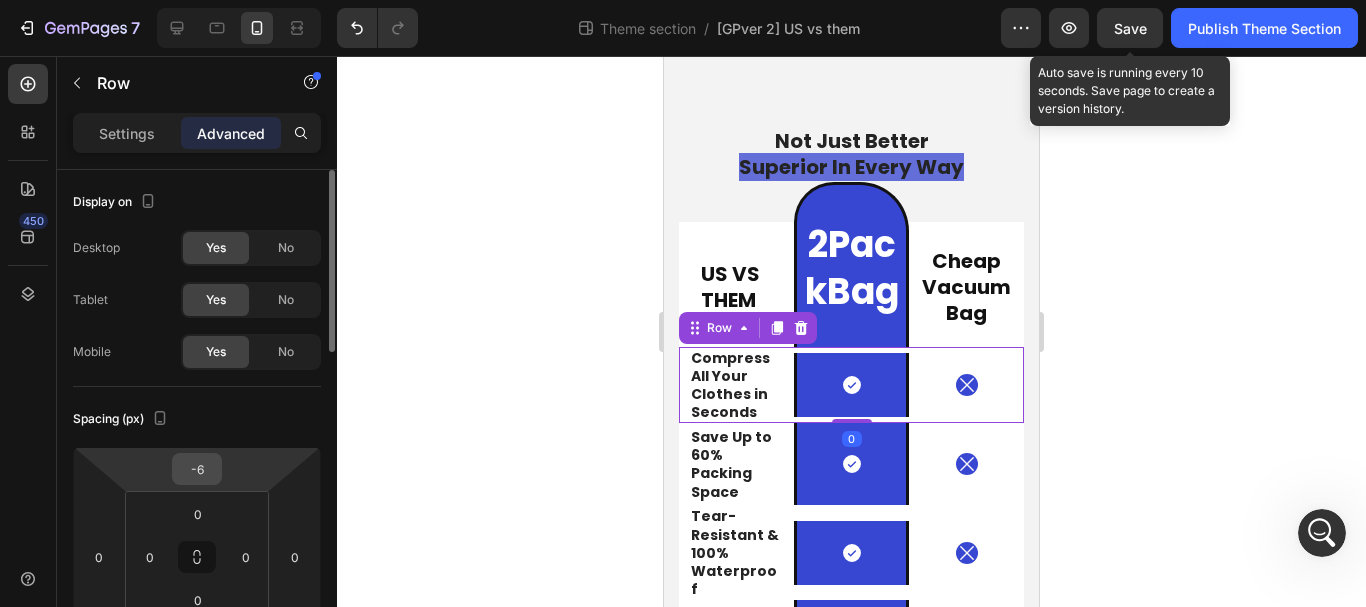 click on "-6" at bounding box center [197, 469] 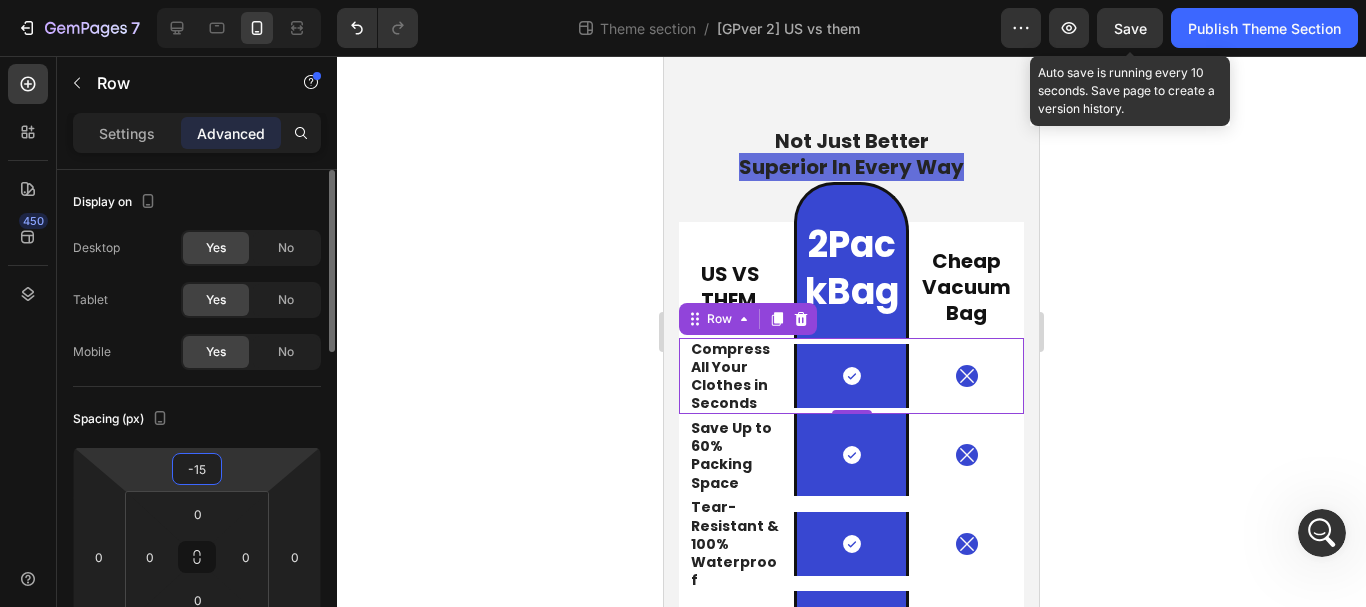 type on "-1" 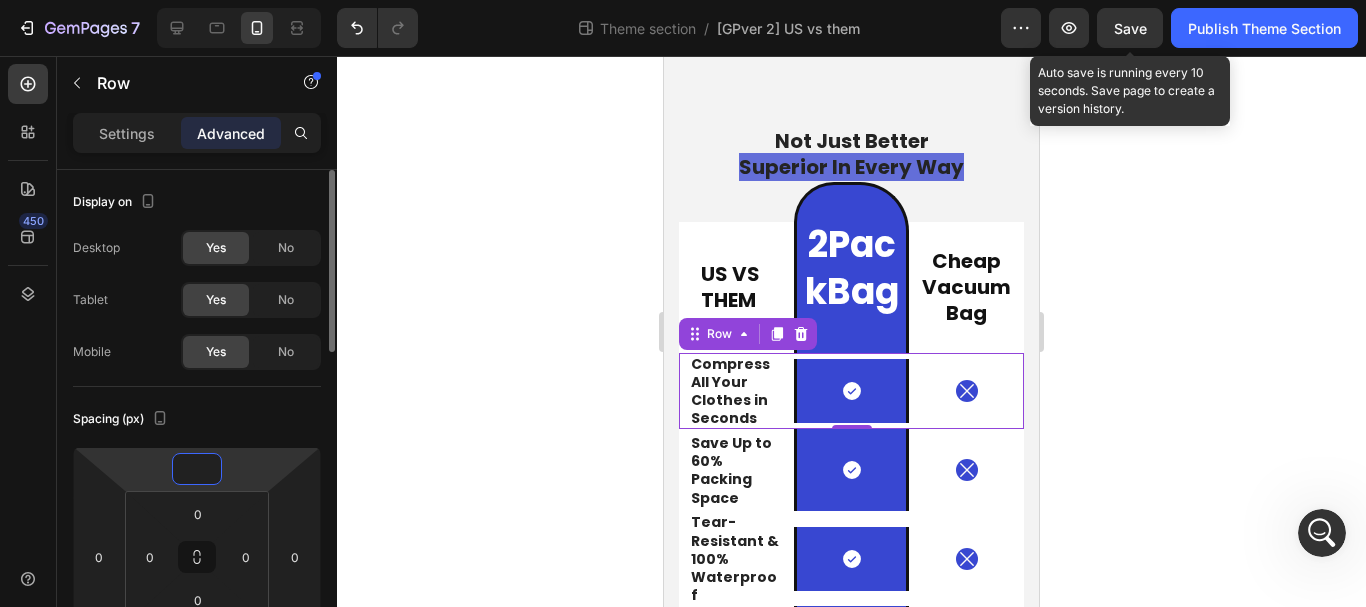 type on "0" 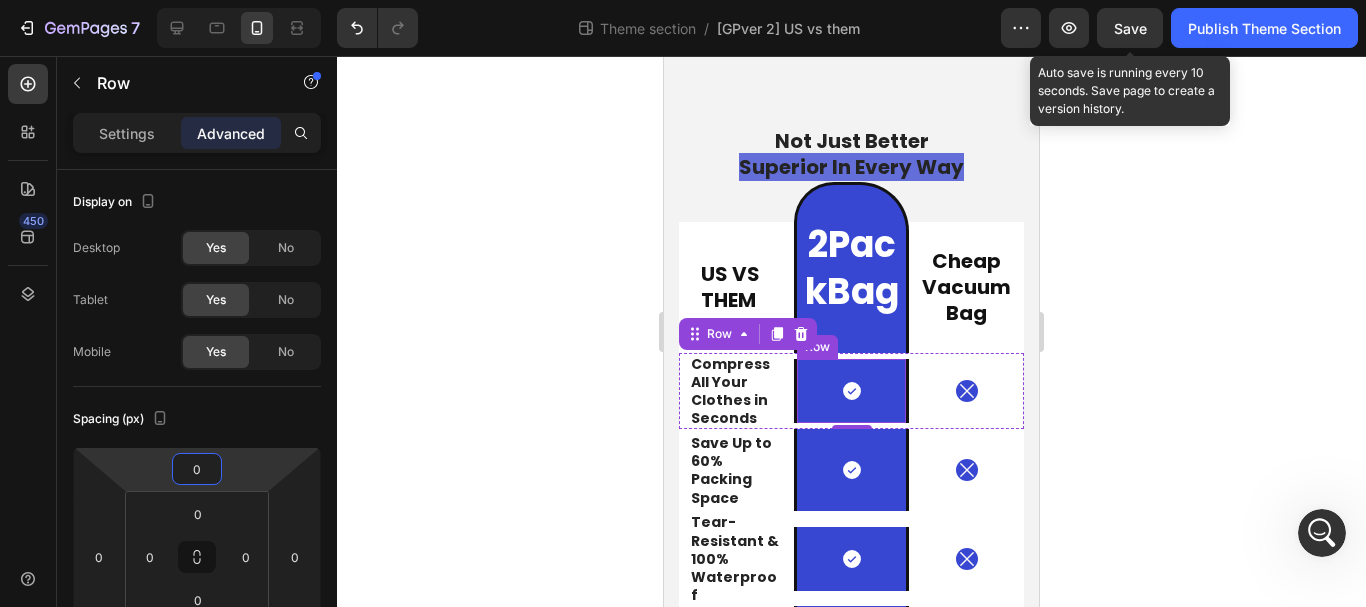 click on "Icon Row" at bounding box center (851, 391) 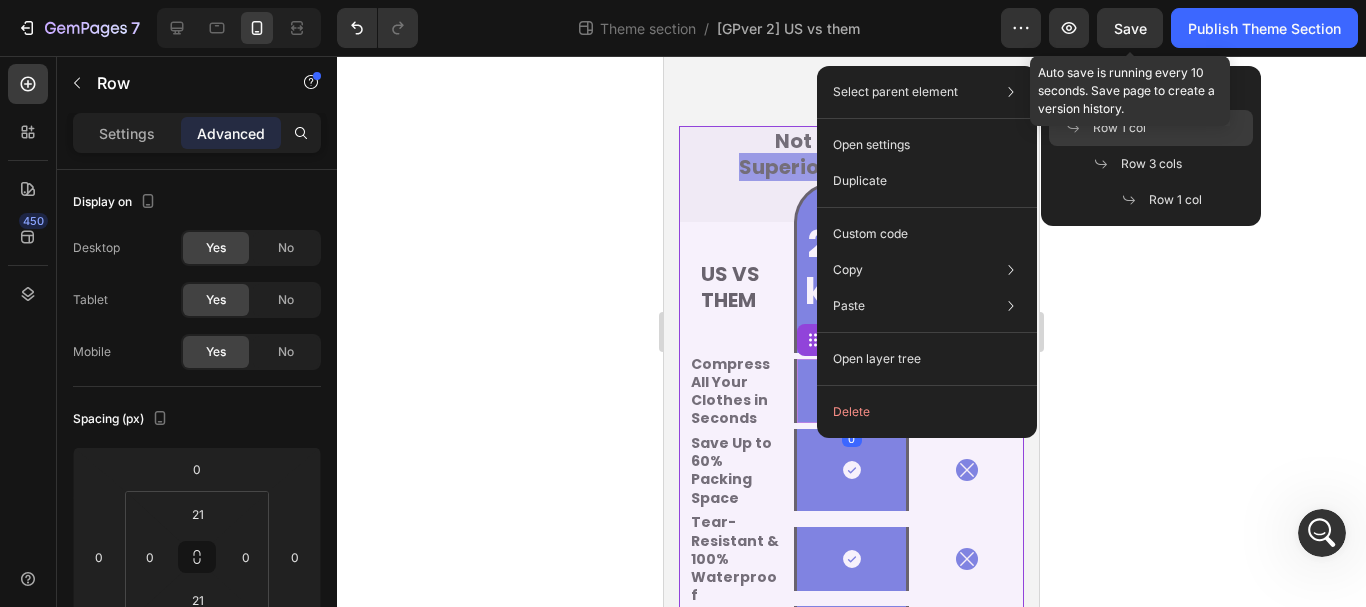 click on "Row 1 col" at bounding box center (1119, 128) 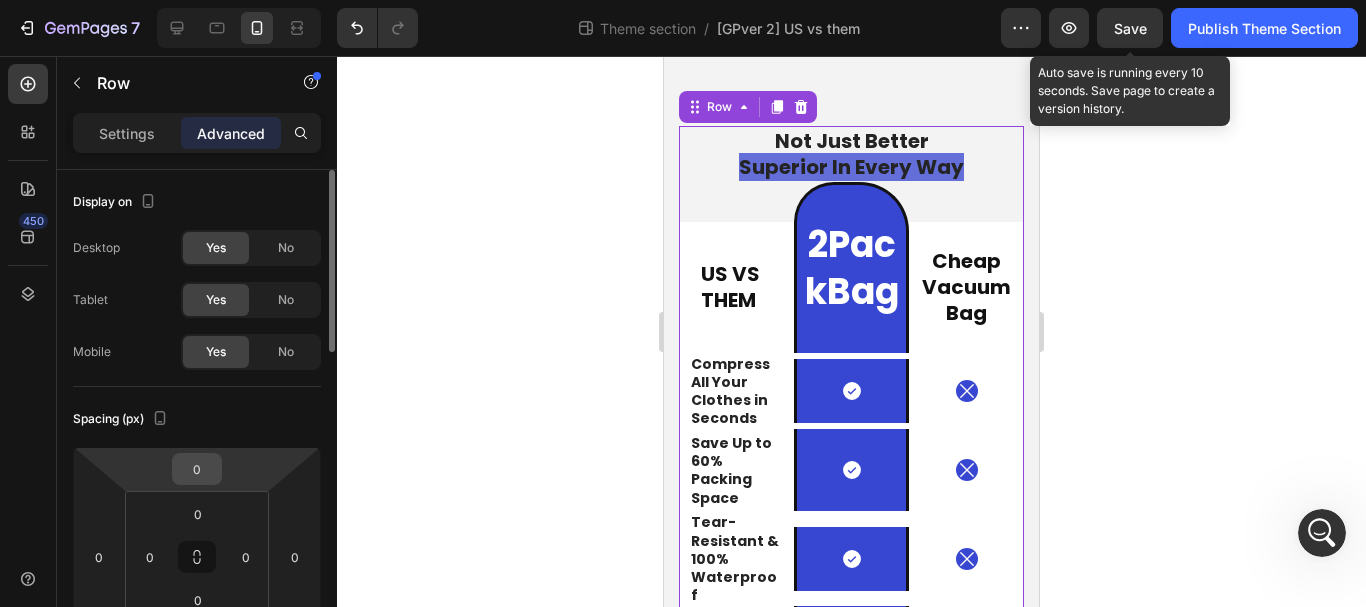click on "0" at bounding box center [197, 469] 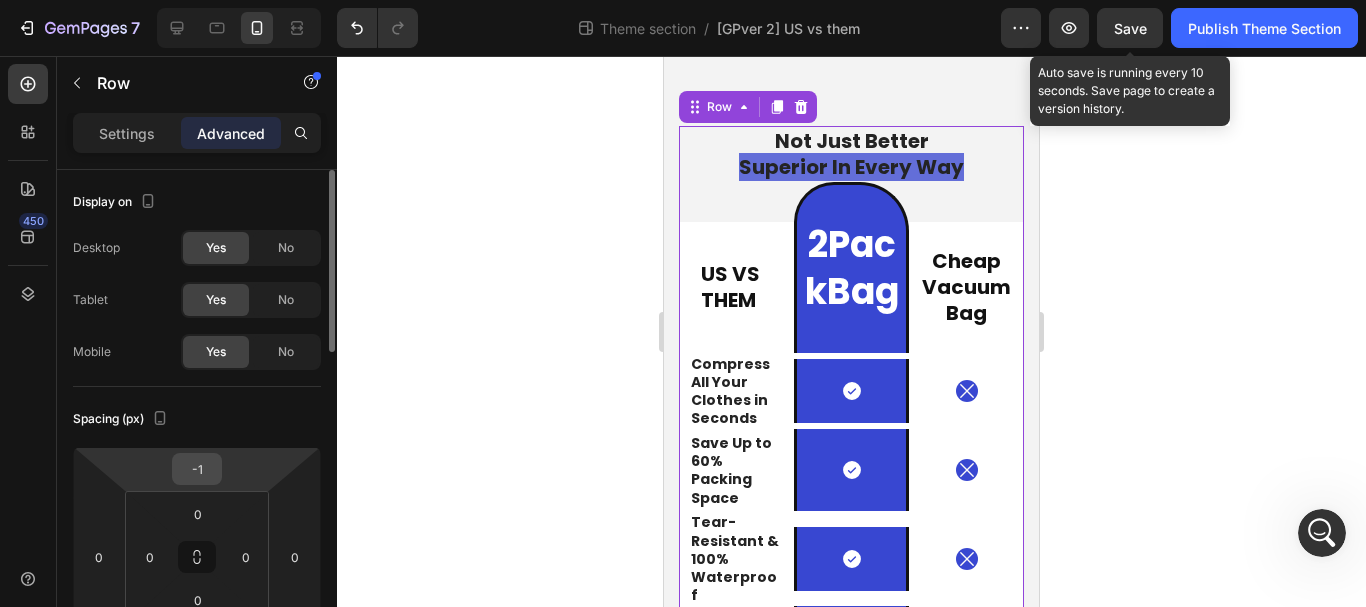 type on "-10" 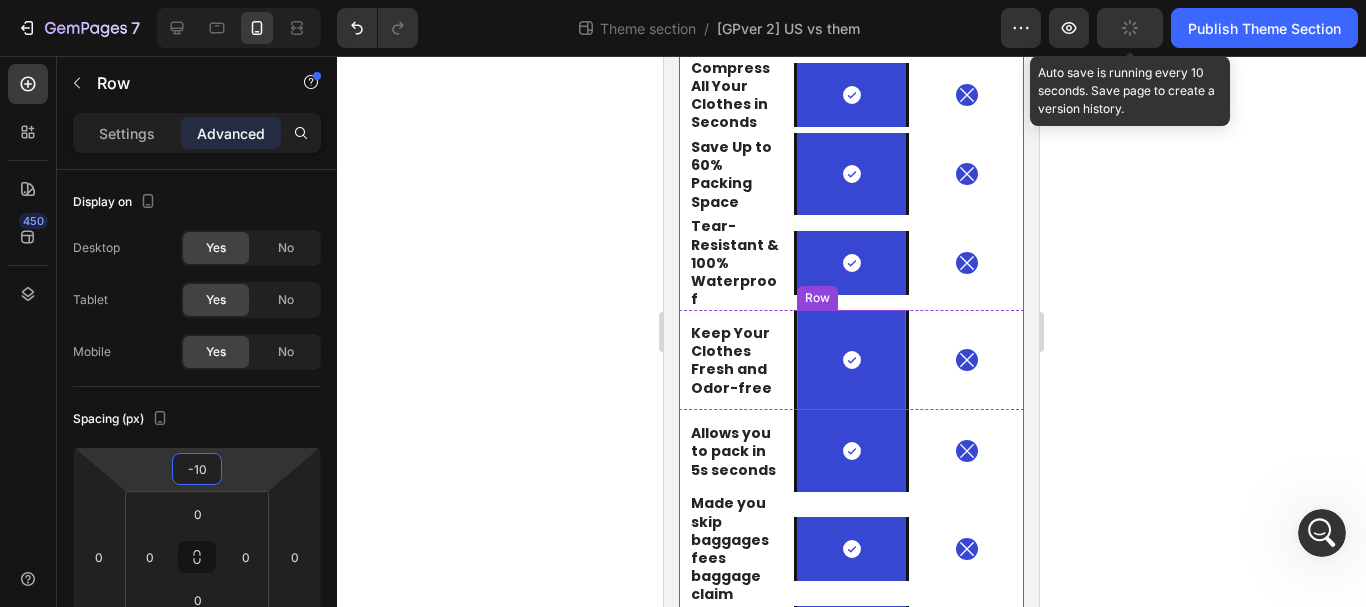 scroll, scrollTop: 272, scrollLeft: 0, axis: vertical 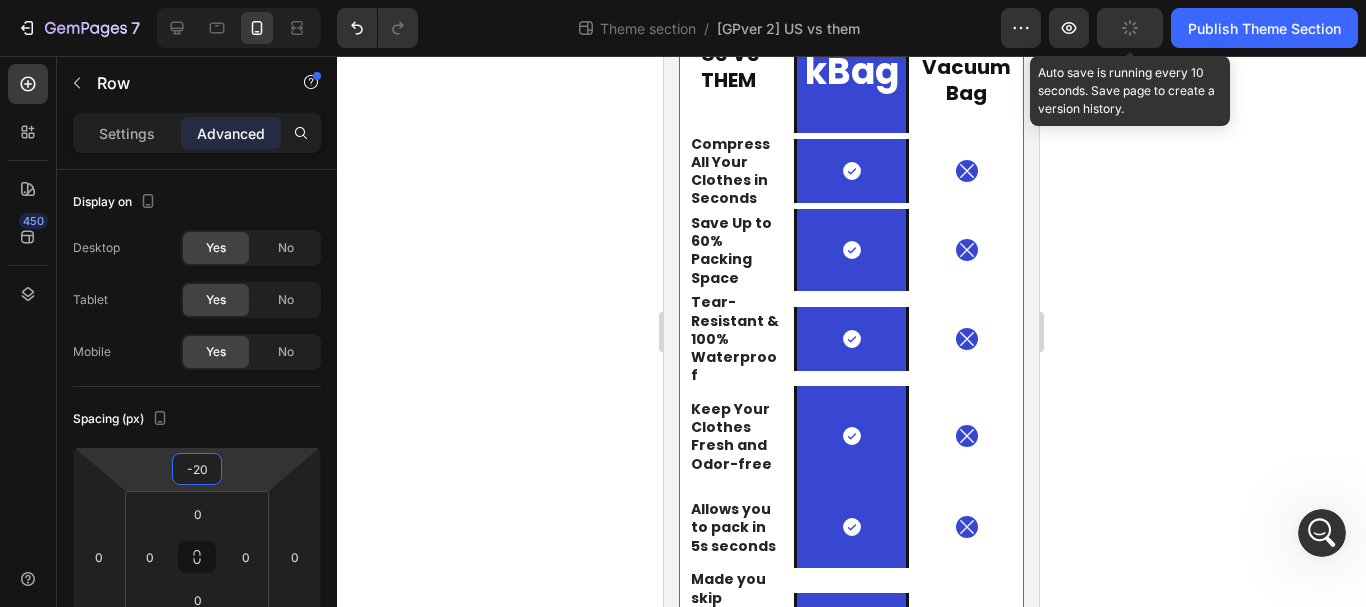 type on "-2" 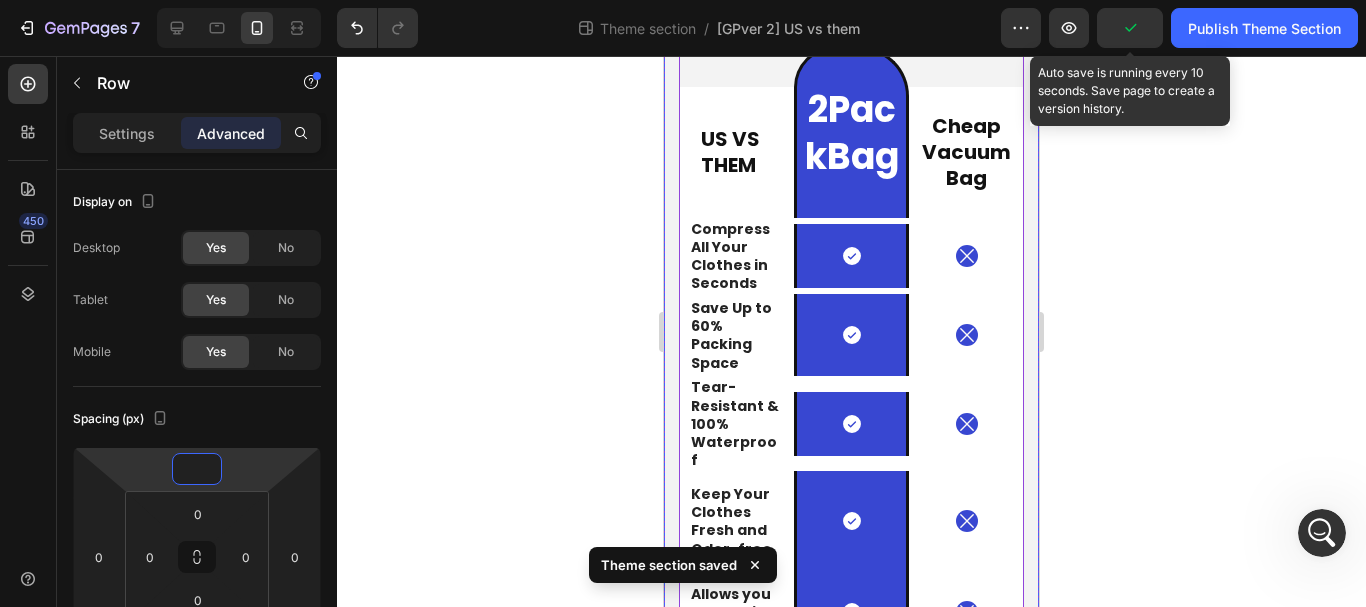 scroll, scrollTop: 172, scrollLeft: 0, axis: vertical 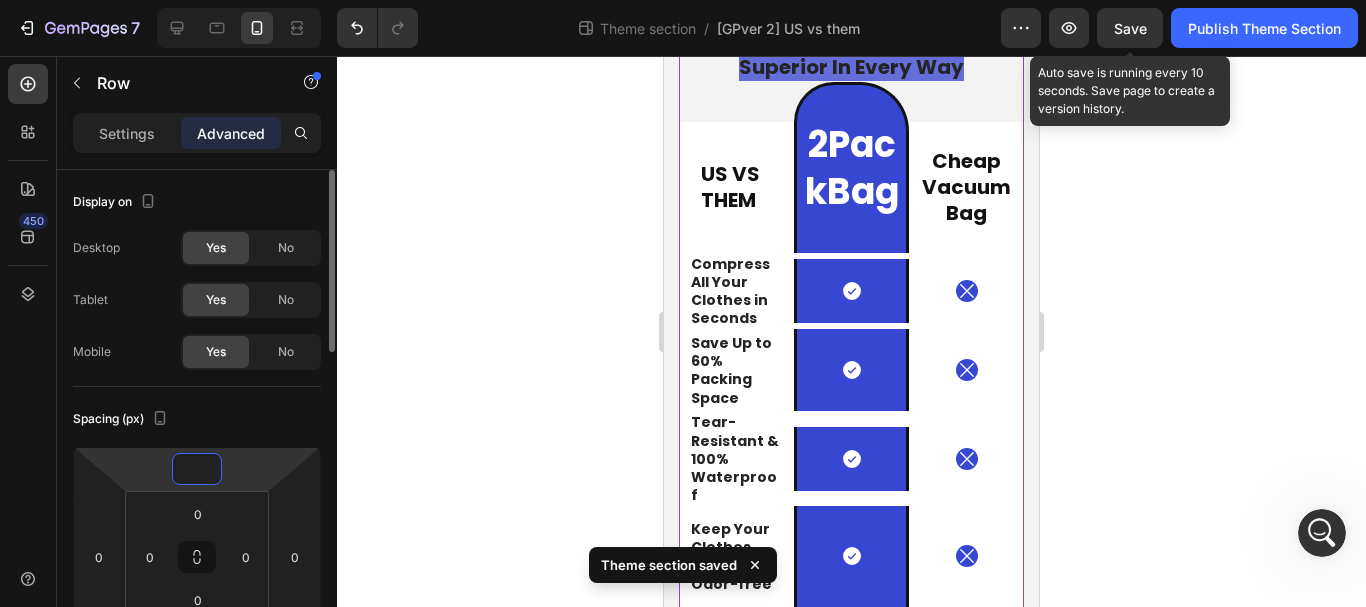 type on "0" 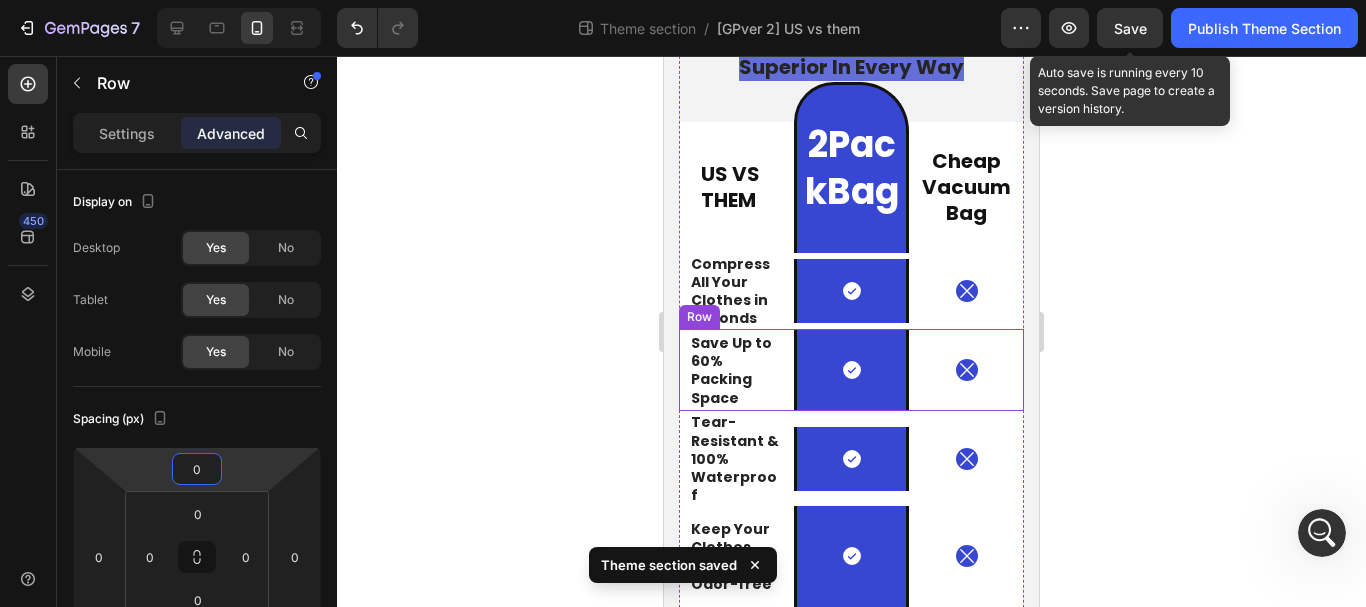 click 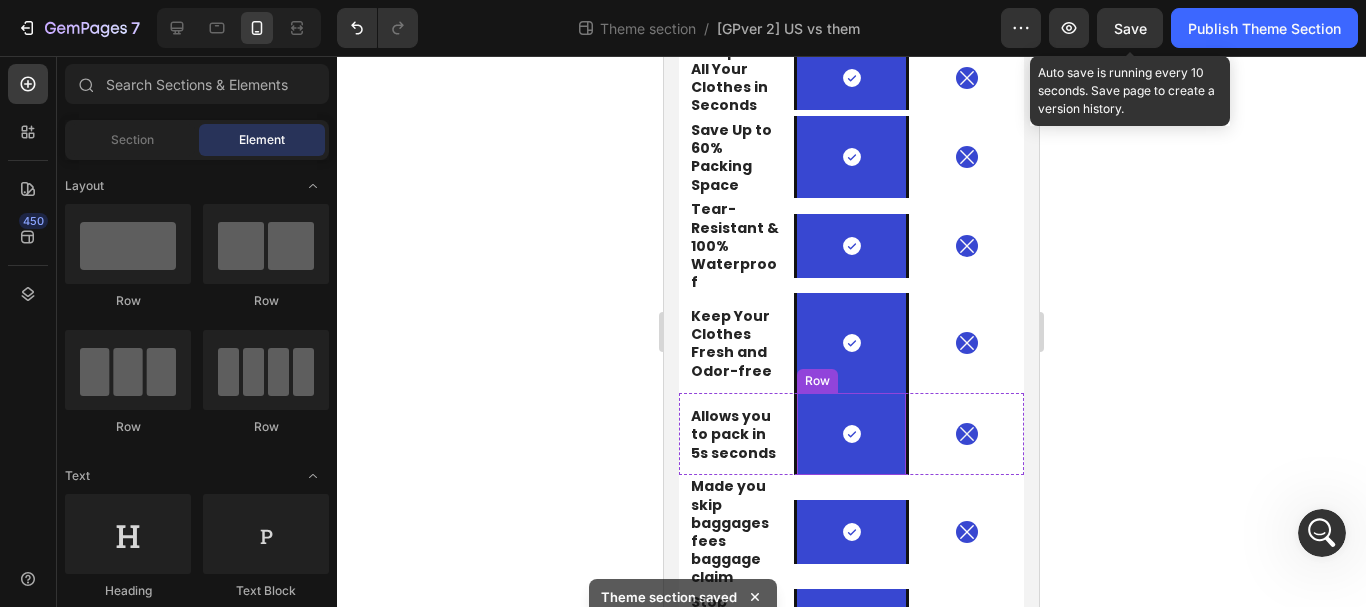 scroll, scrollTop: 472, scrollLeft: 0, axis: vertical 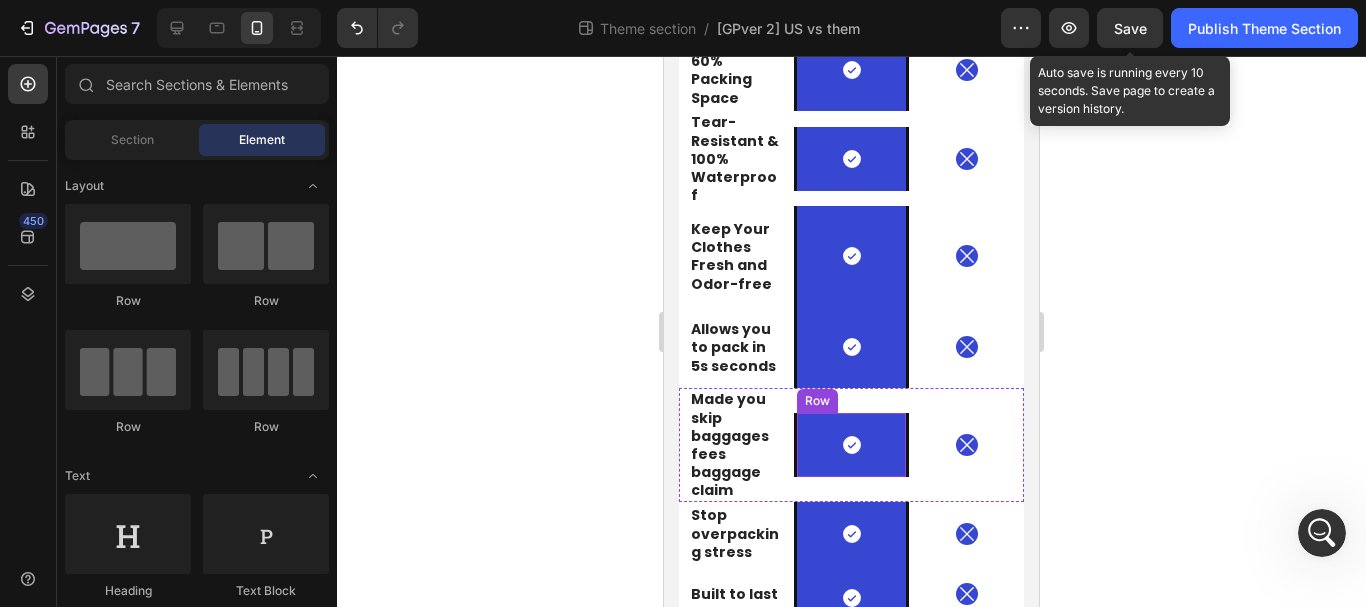 click on "Row" at bounding box center [817, 401] 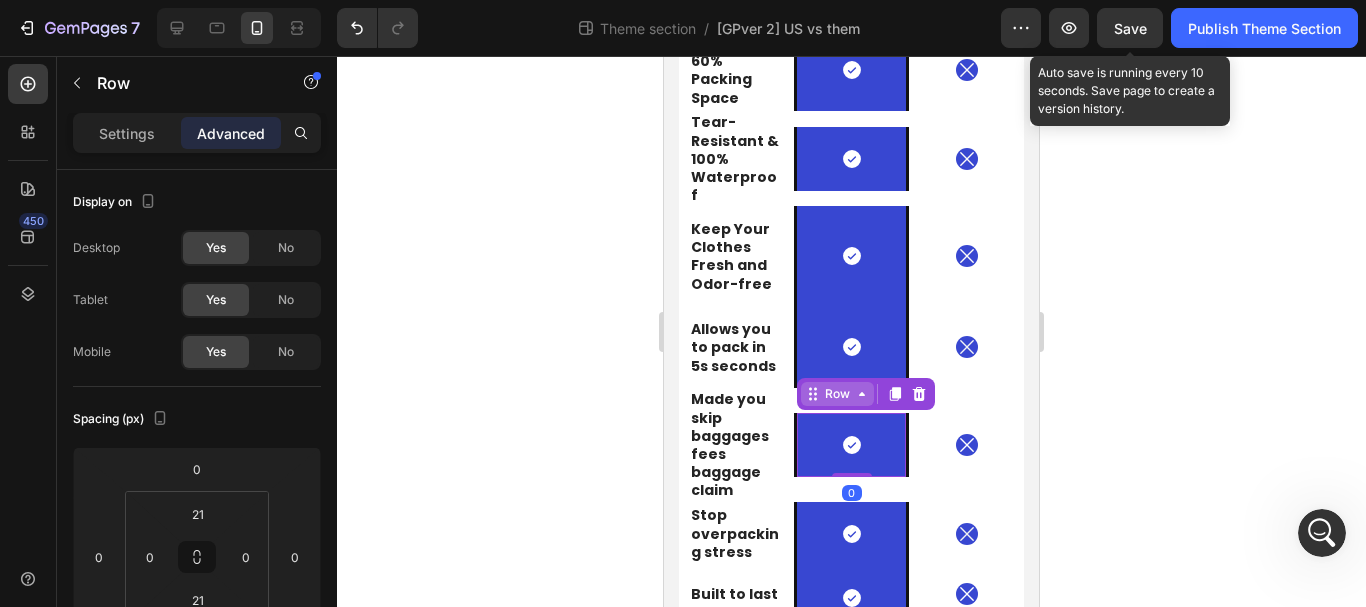 click on "Row" at bounding box center (837, 394) 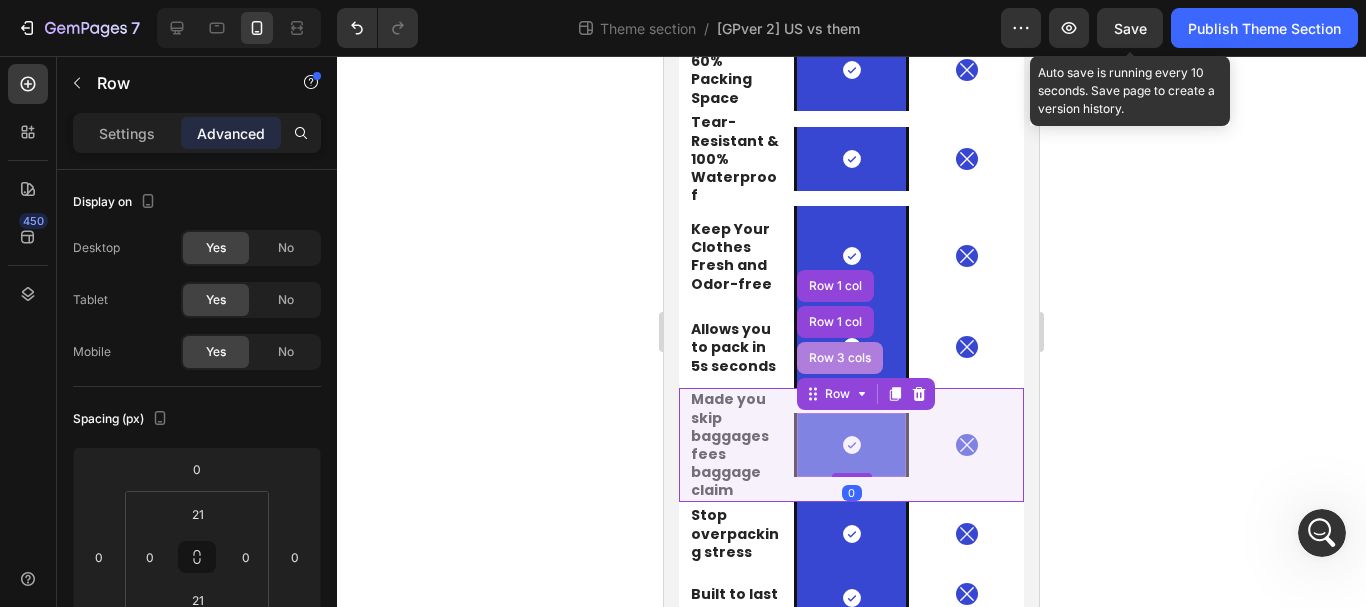 drag, startPoint x: 844, startPoint y: 335, endPoint x: 1175, endPoint y: 434, distance: 345.48807 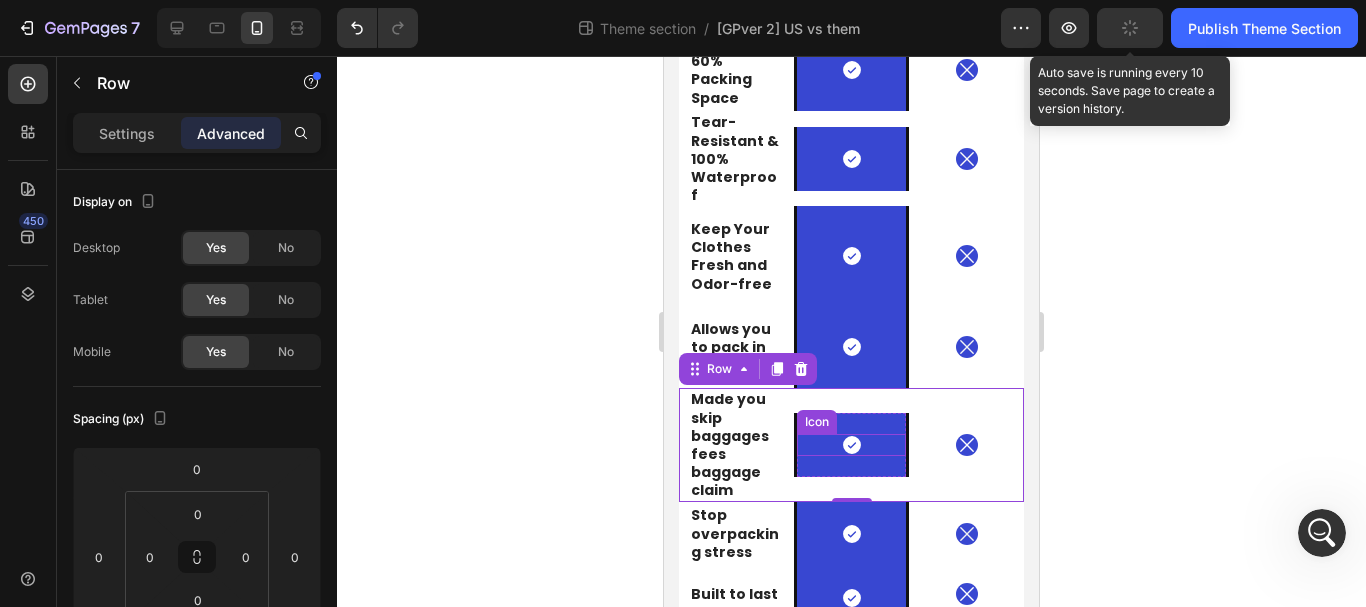 click on "Icon" at bounding box center (851, 445) 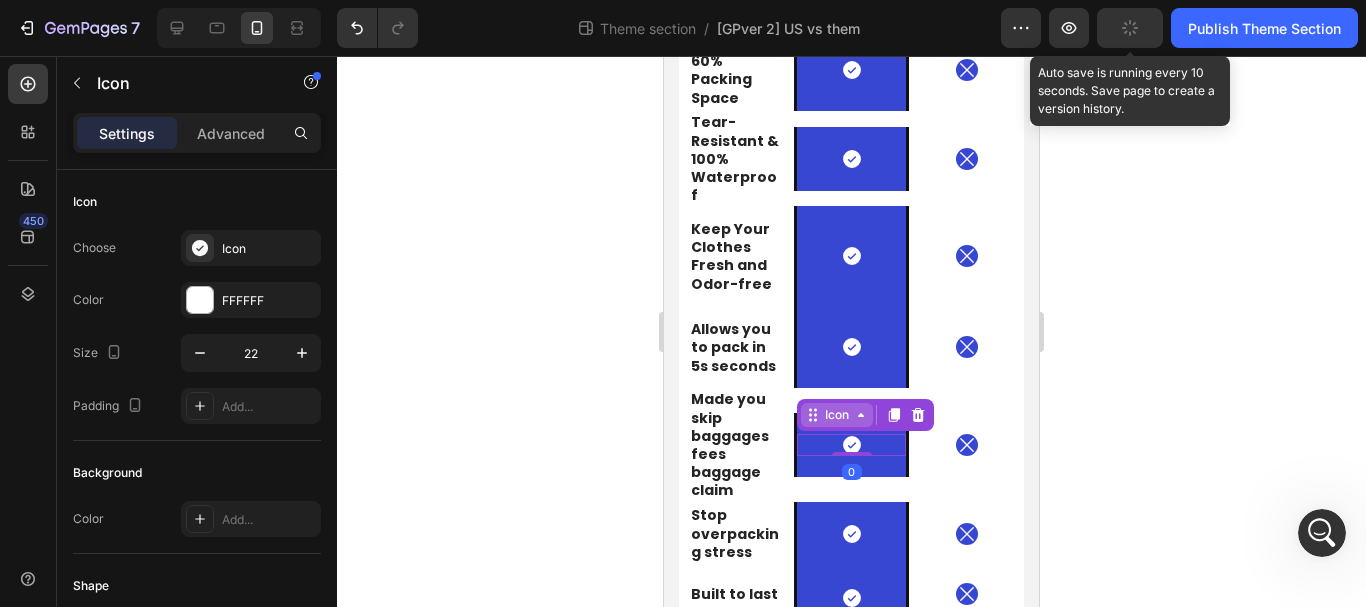 click on "Icon" at bounding box center (837, 415) 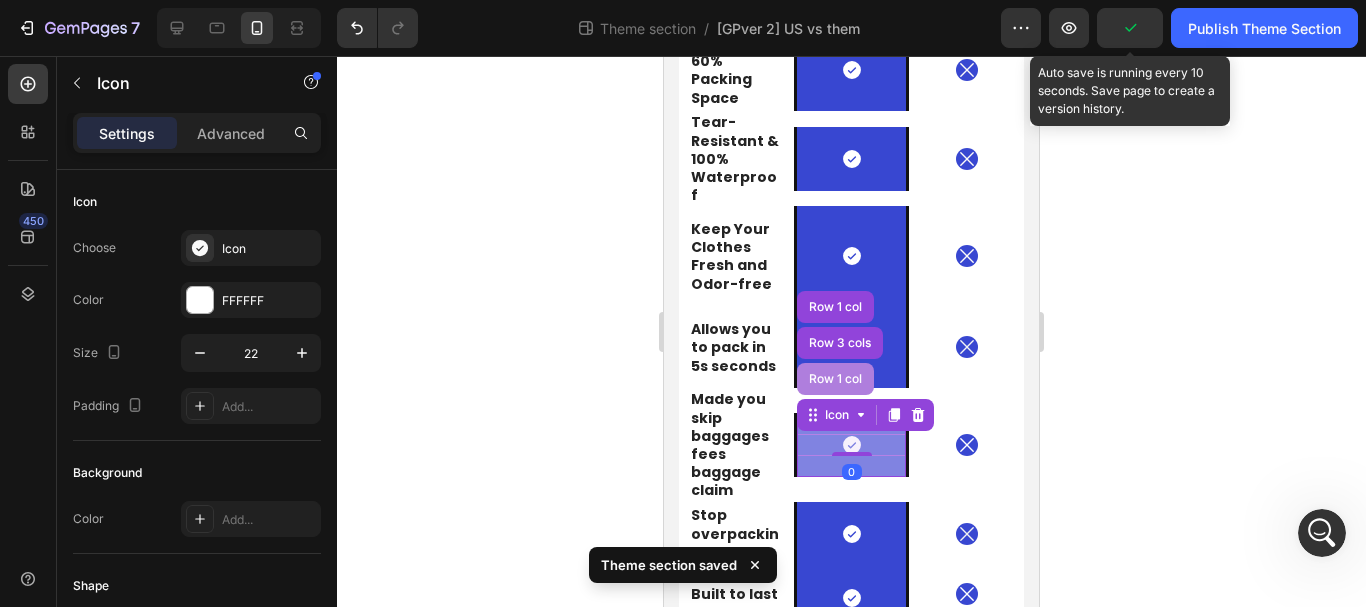 click on "Row 1 col" at bounding box center (835, 379) 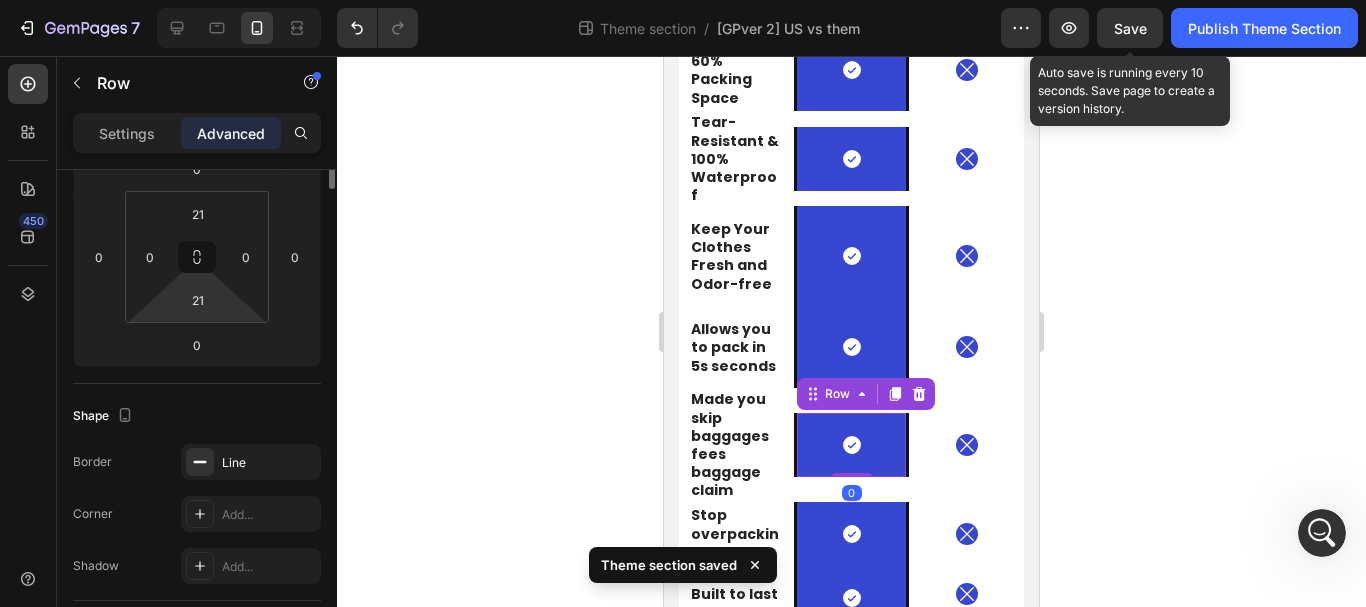 scroll, scrollTop: 100, scrollLeft: 0, axis: vertical 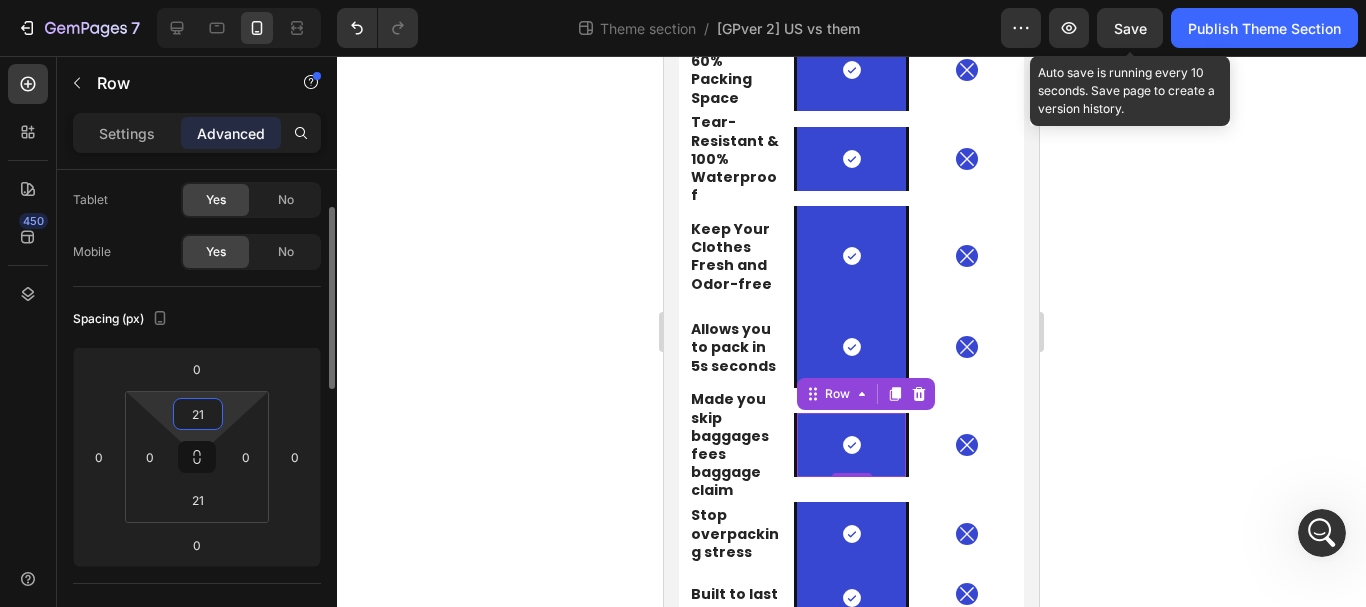 click on "21" at bounding box center (198, 414) 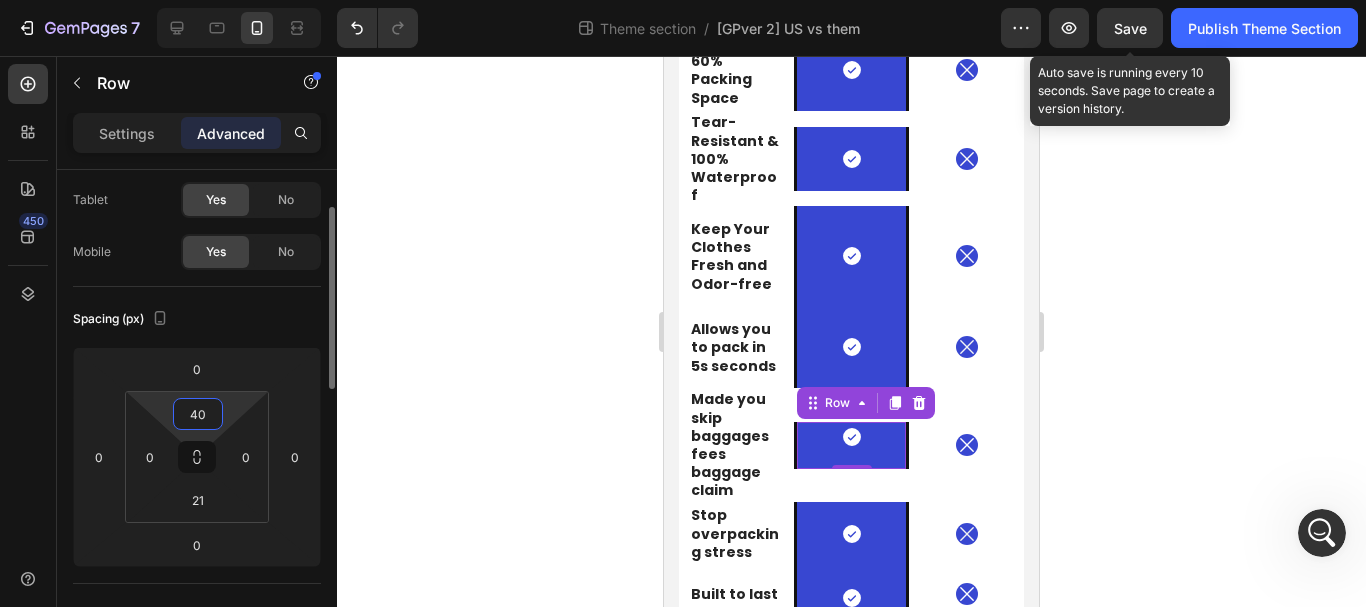 type on "4" 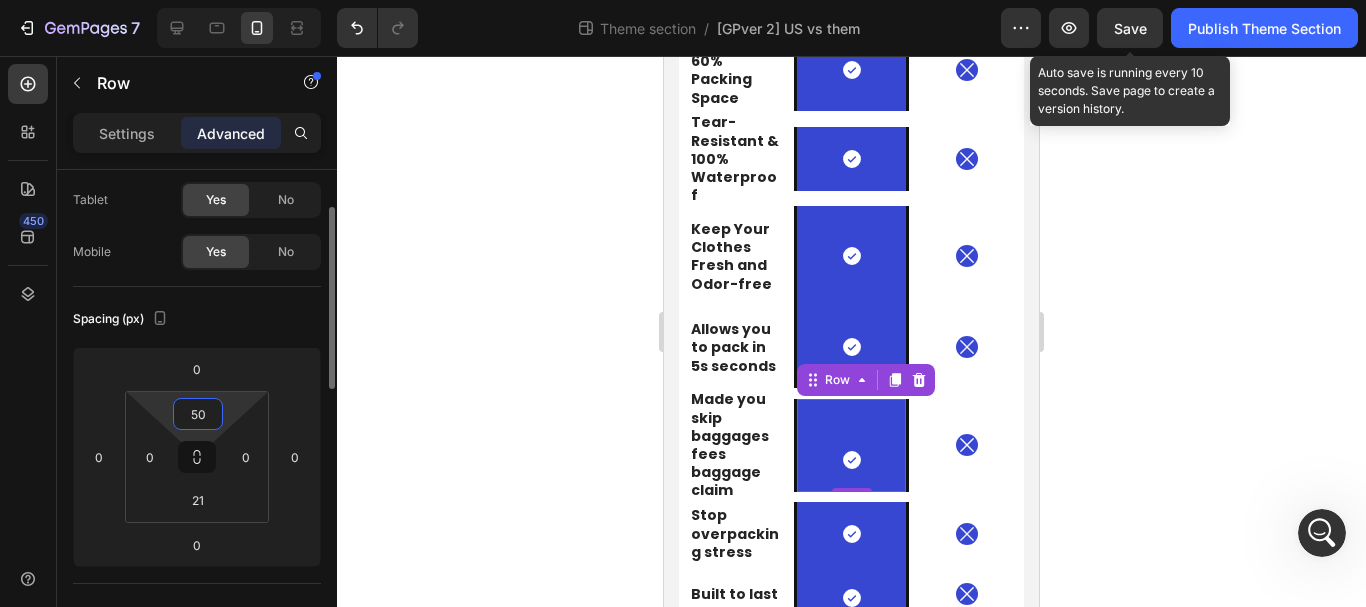 type on "5" 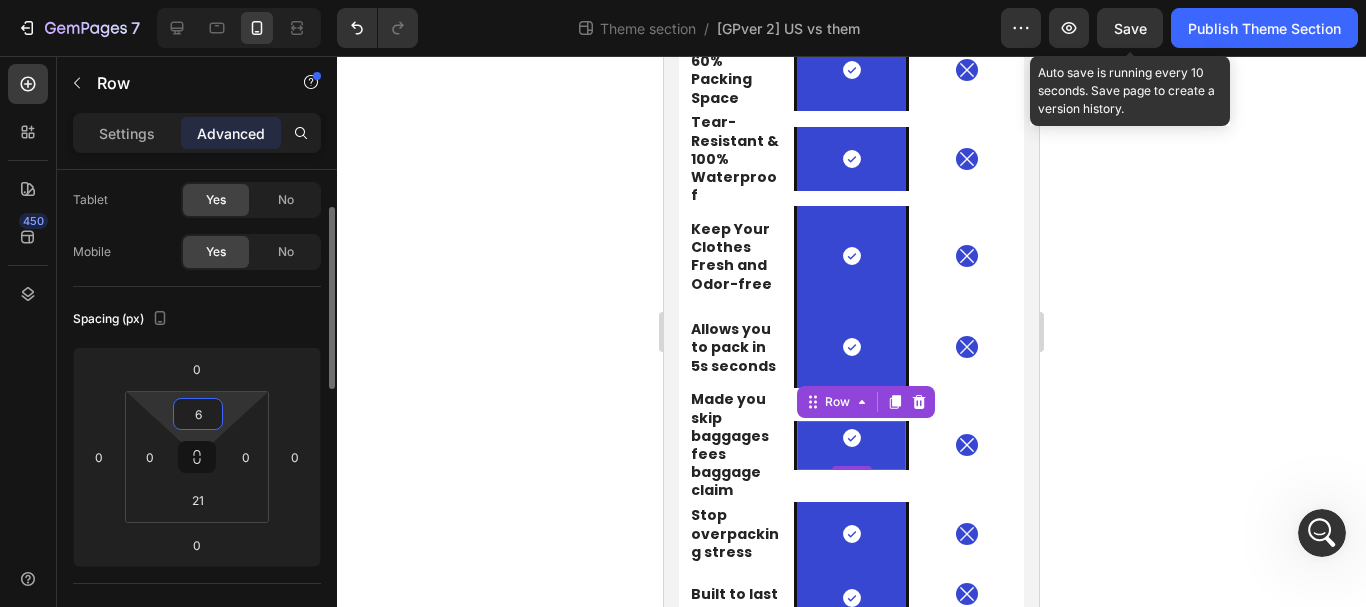type on "60" 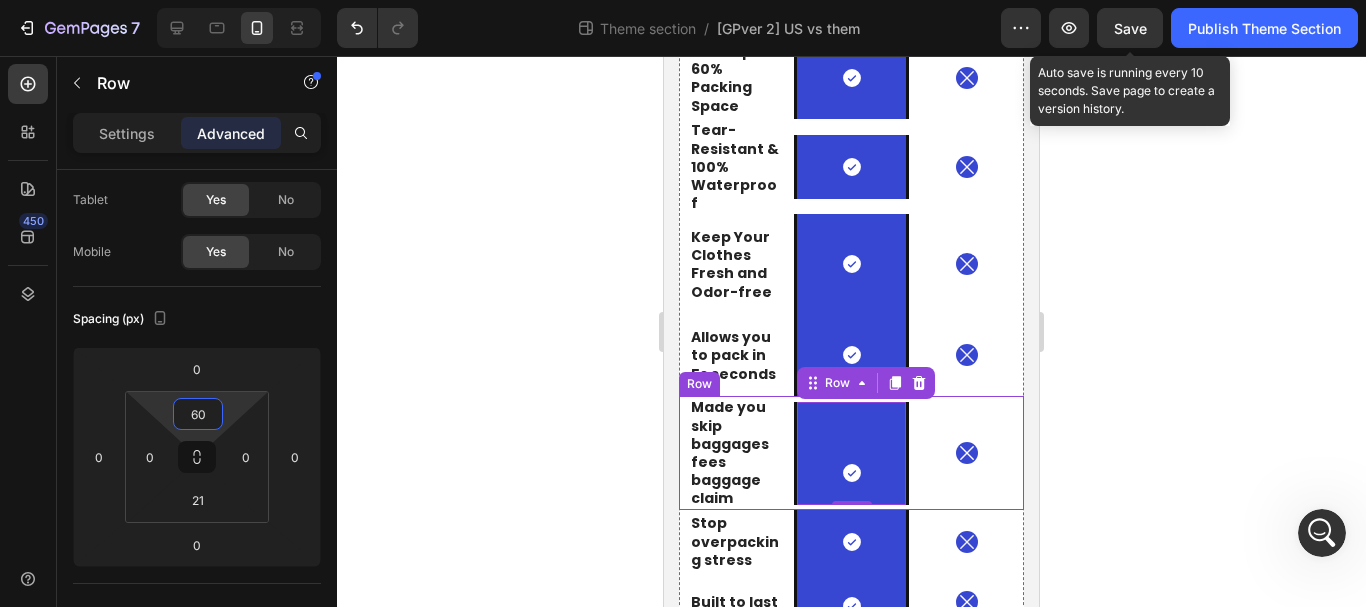 scroll, scrollTop: 371, scrollLeft: 0, axis: vertical 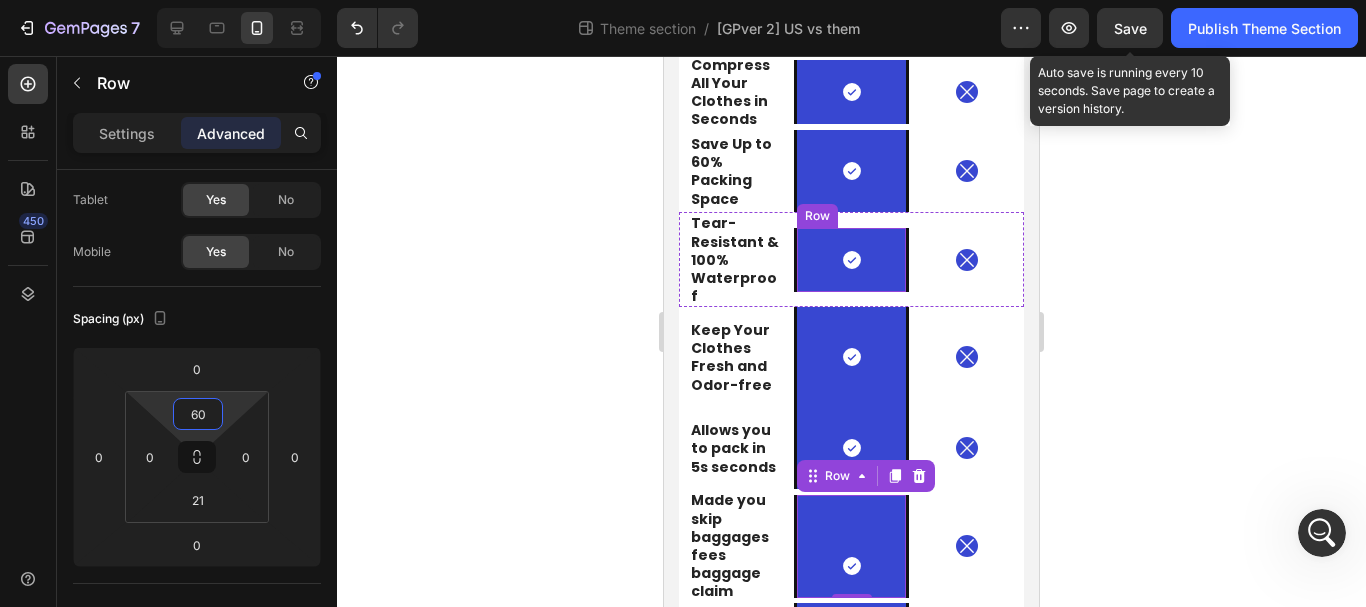 click on "Icon Row" at bounding box center [851, 260] 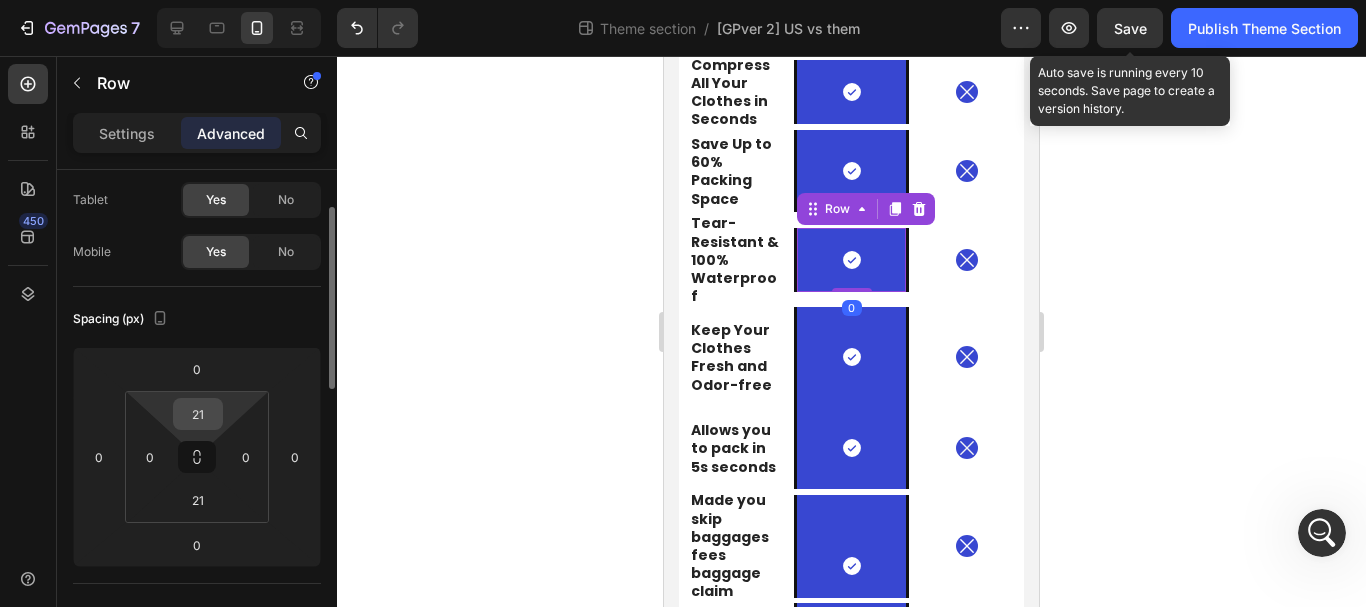 click on "21" at bounding box center [198, 414] 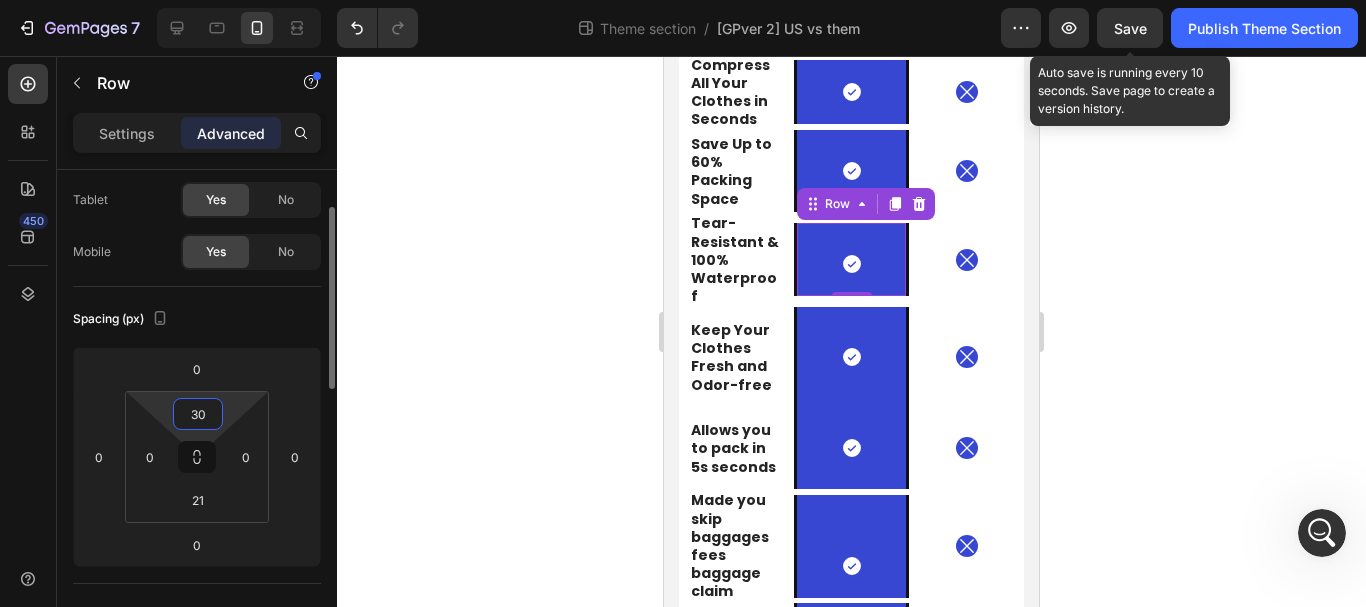 type on "3" 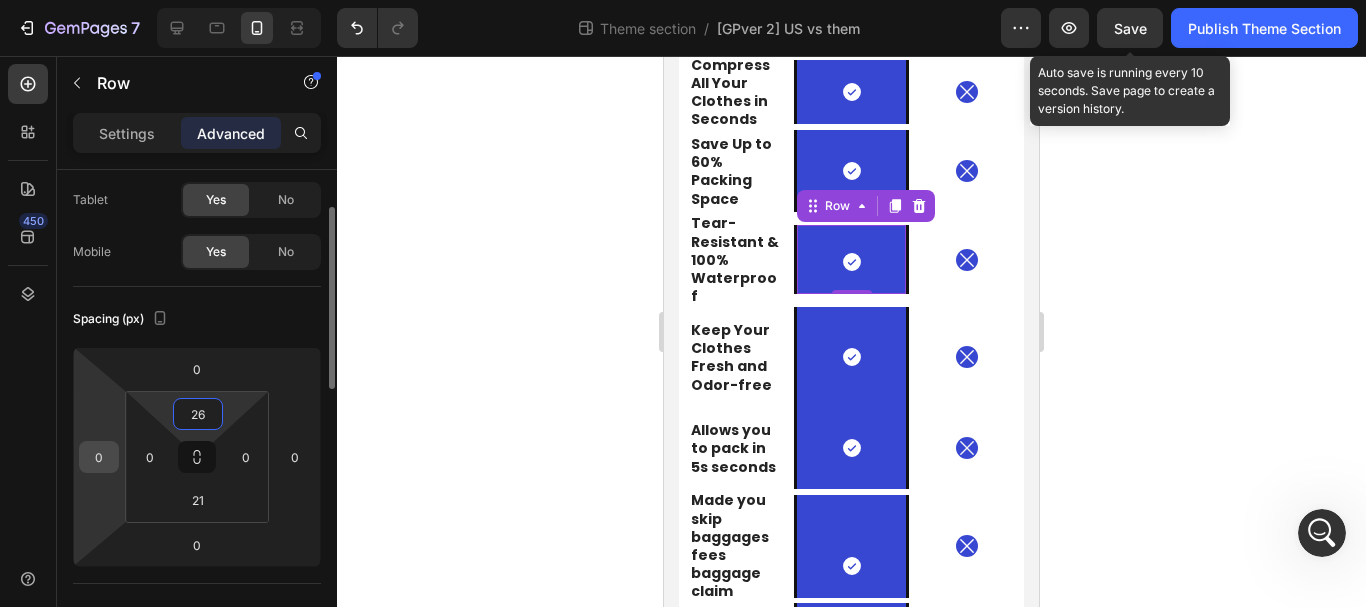 type on "2" 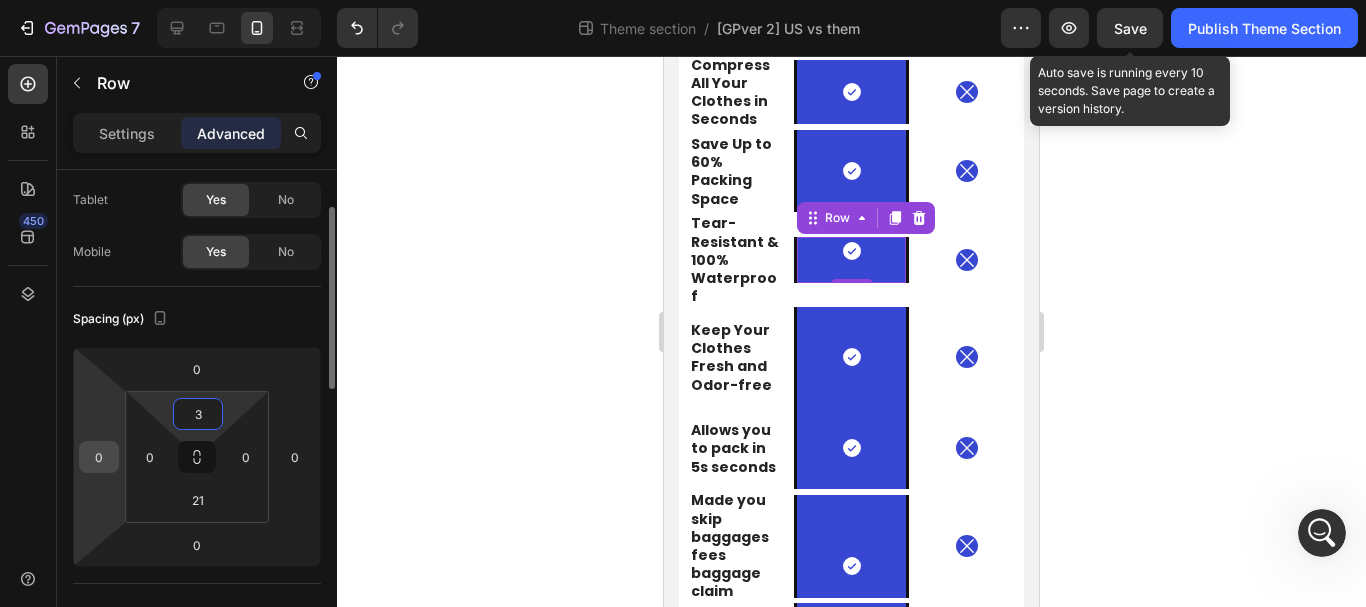 type on "30" 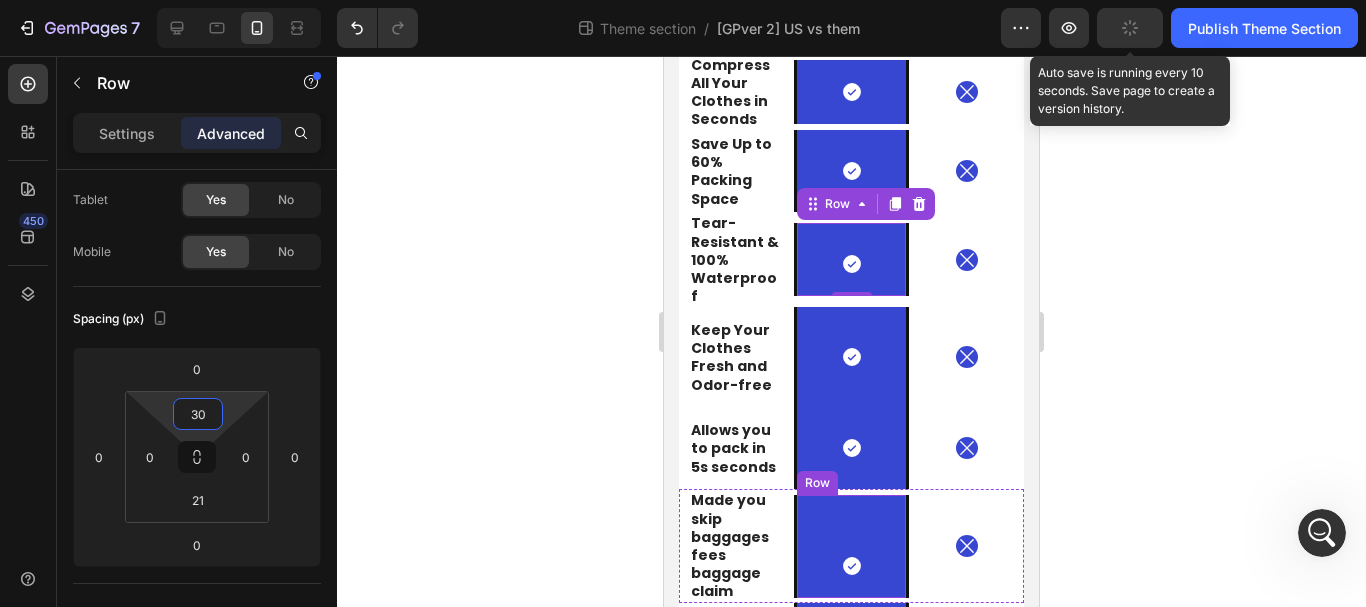 click on "Icon Row" at bounding box center [851, 546] 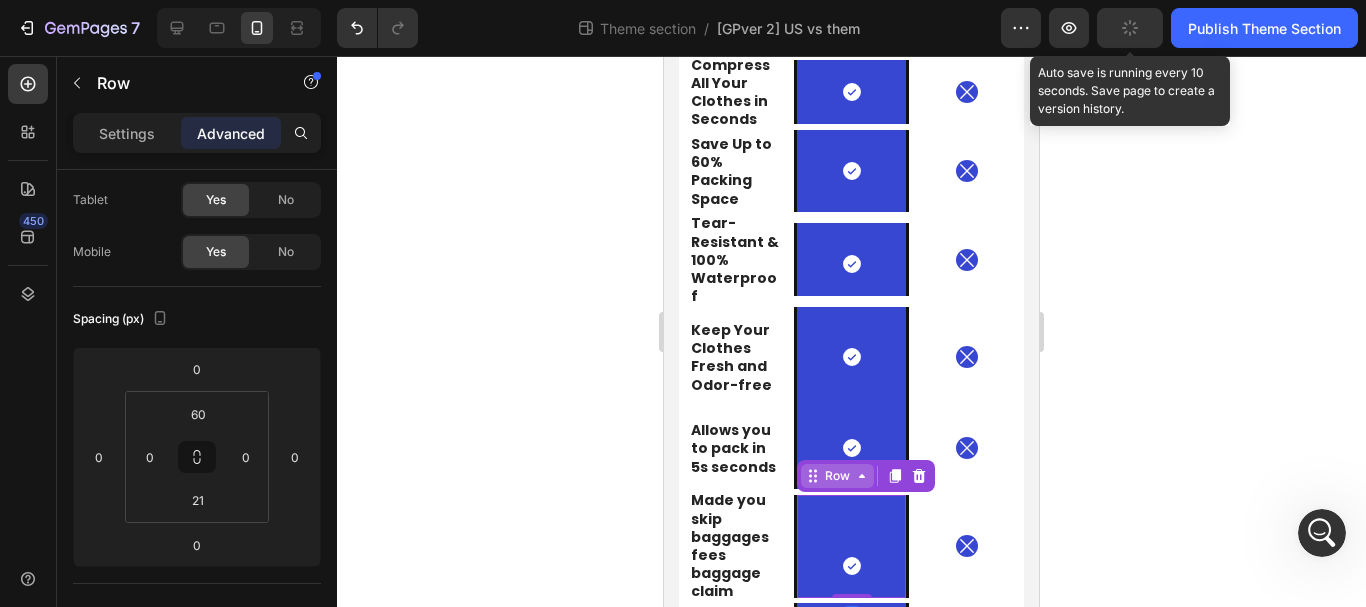 click on "Row" at bounding box center [837, 476] 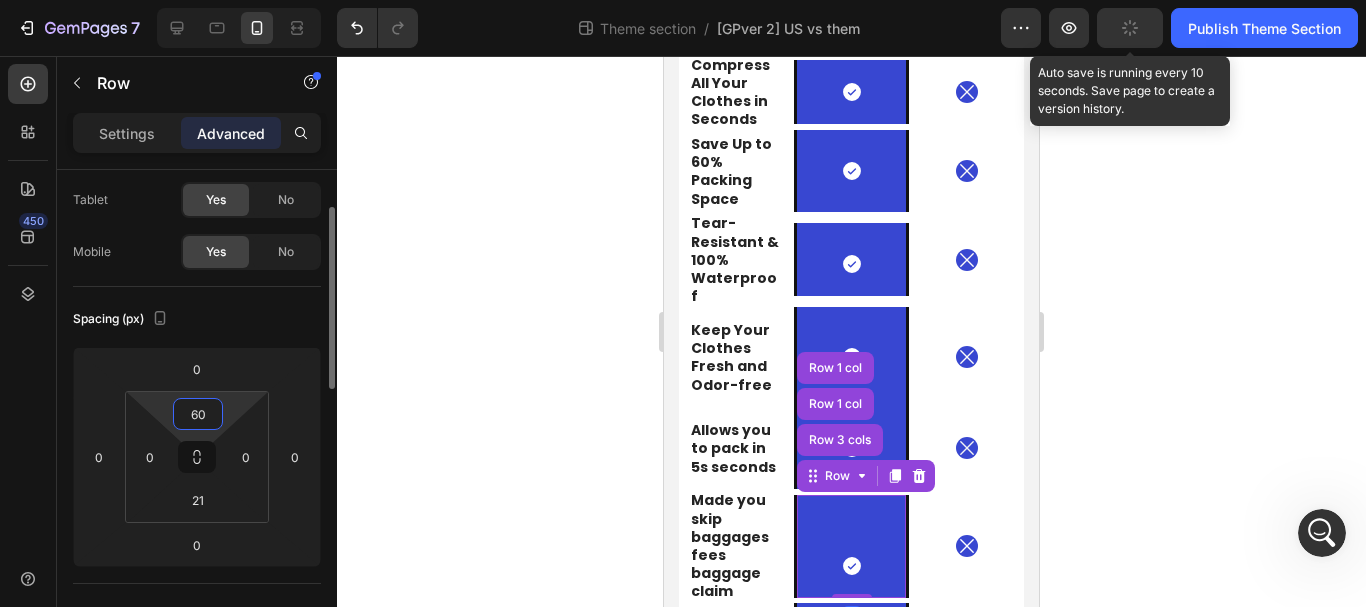 click on "60" at bounding box center [198, 414] 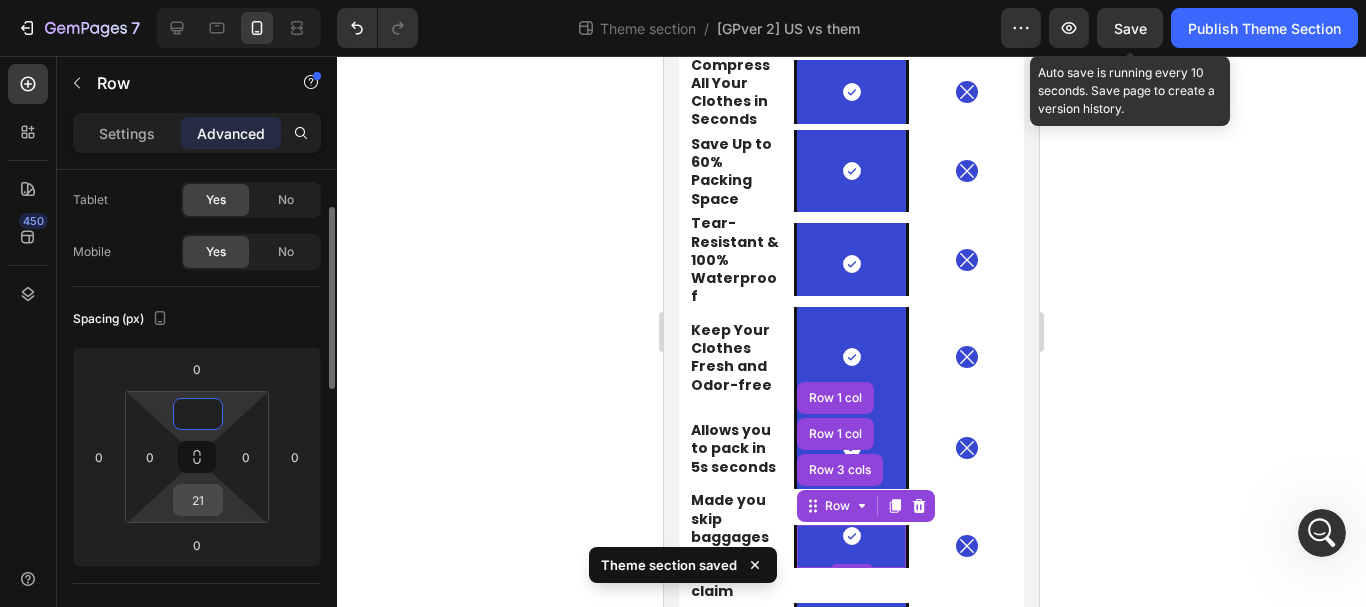 type on "0" 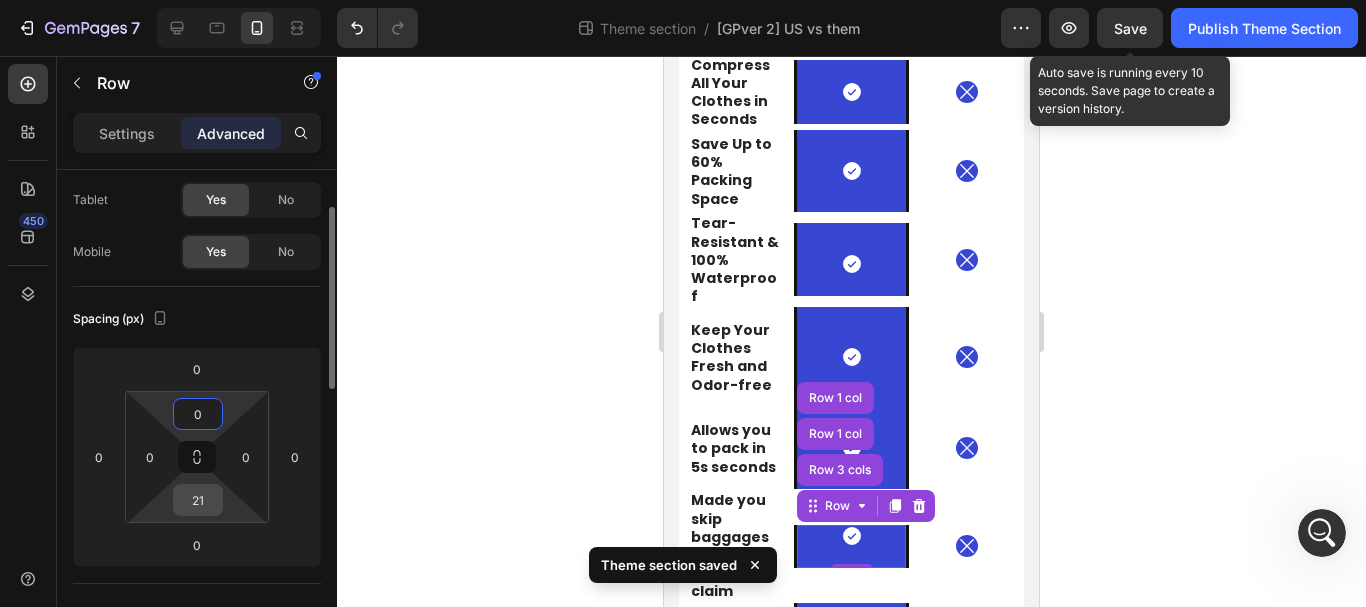 click on "21" at bounding box center (198, 500) 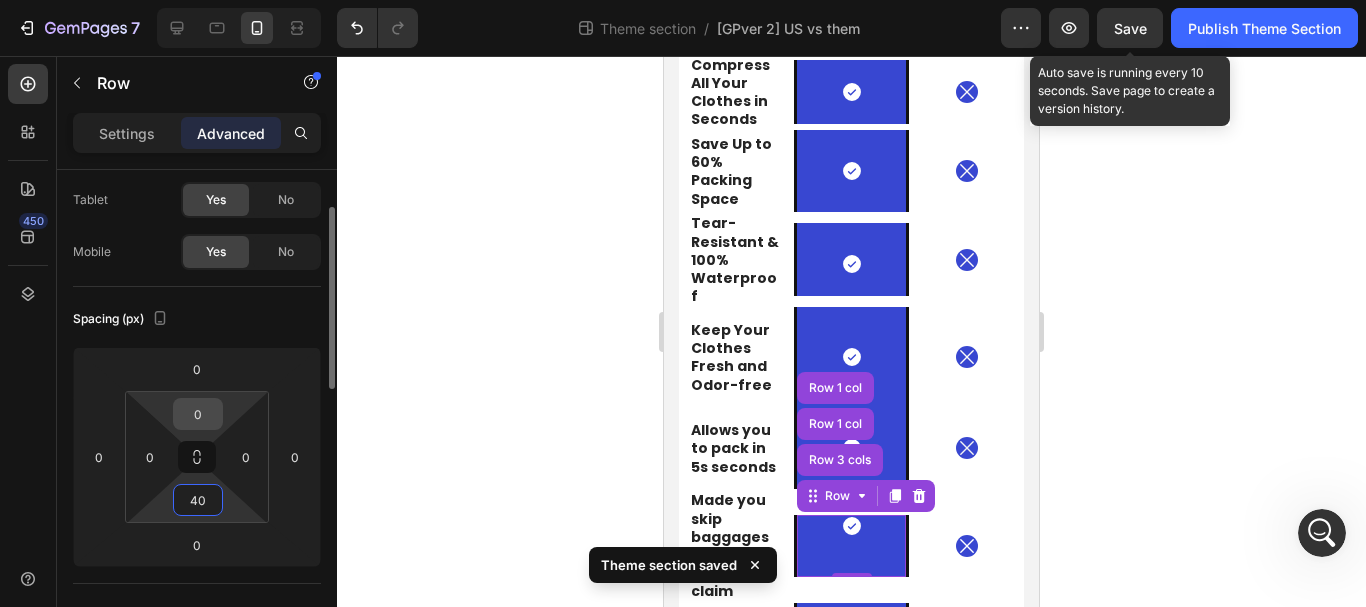 type on "40" 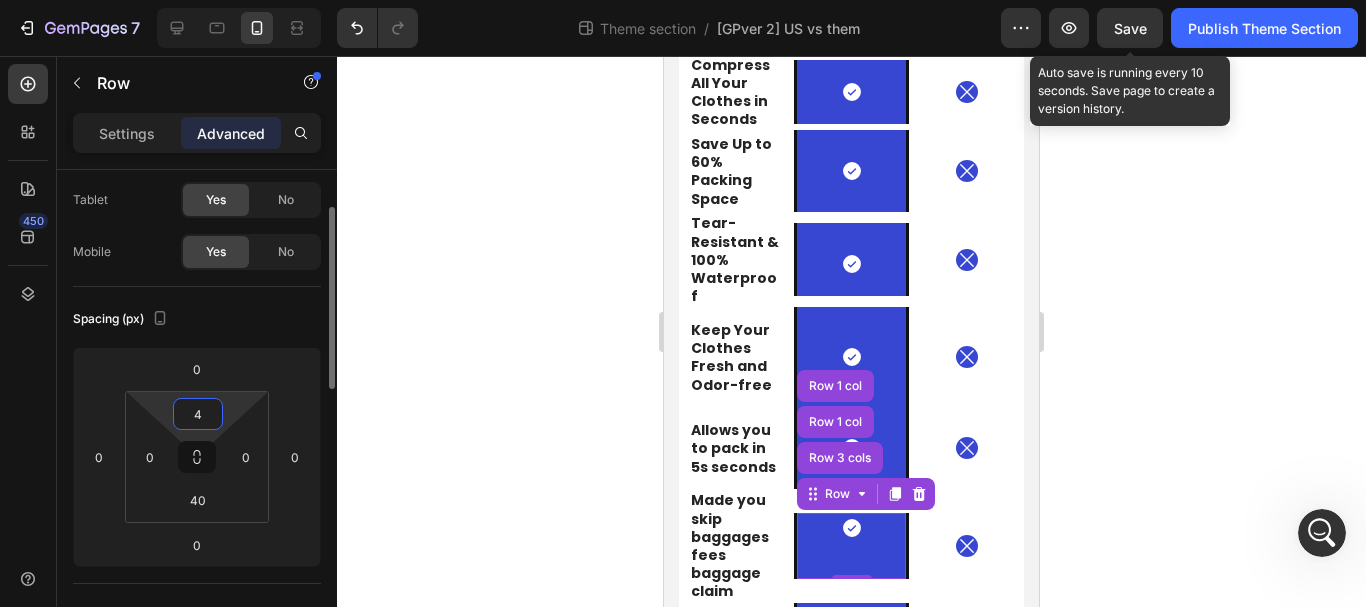 type on "40" 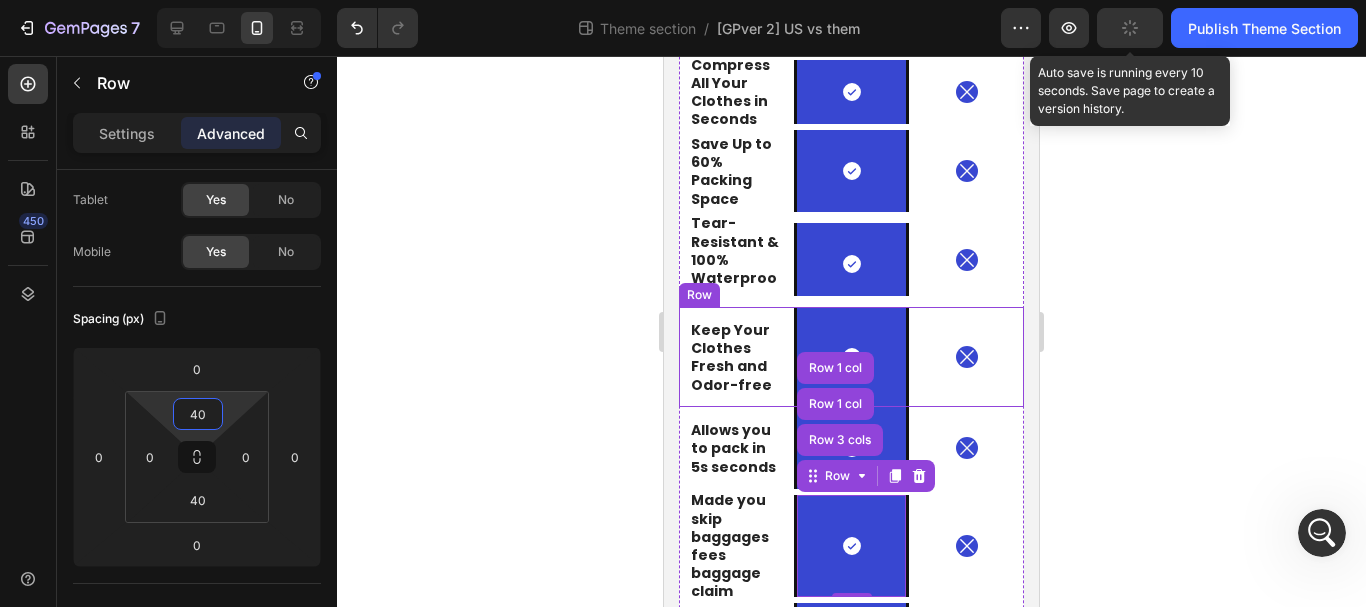 click 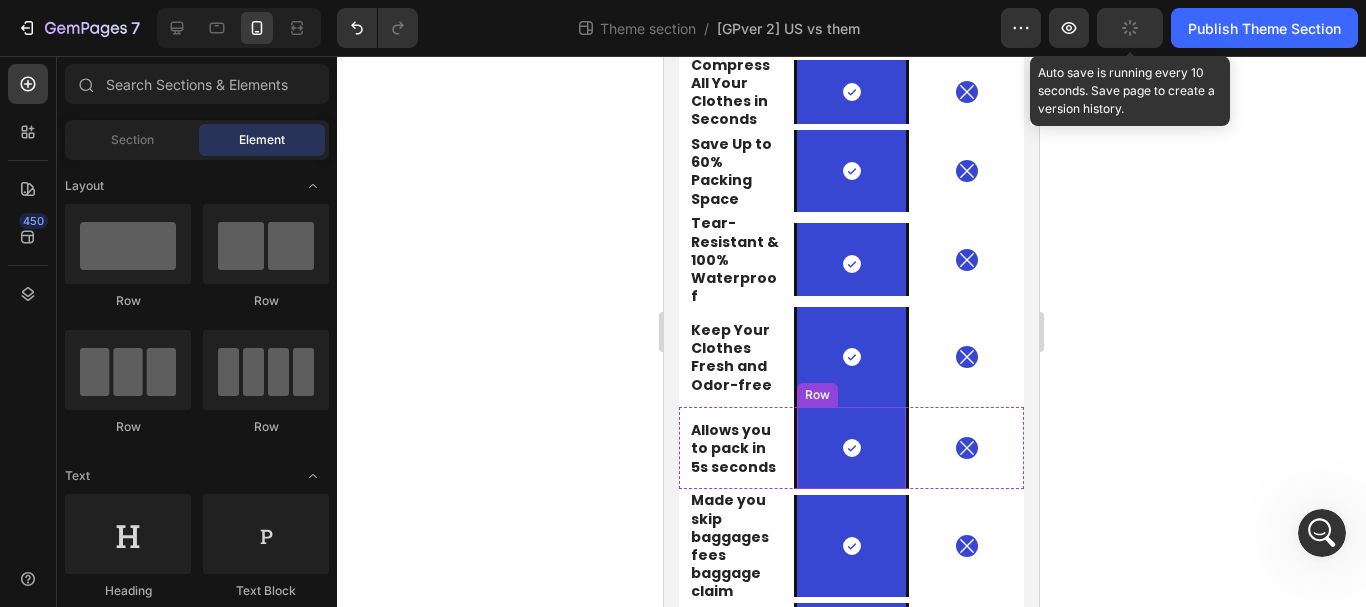 scroll, scrollTop: 471, scrollLeft: 0, axis: vertical 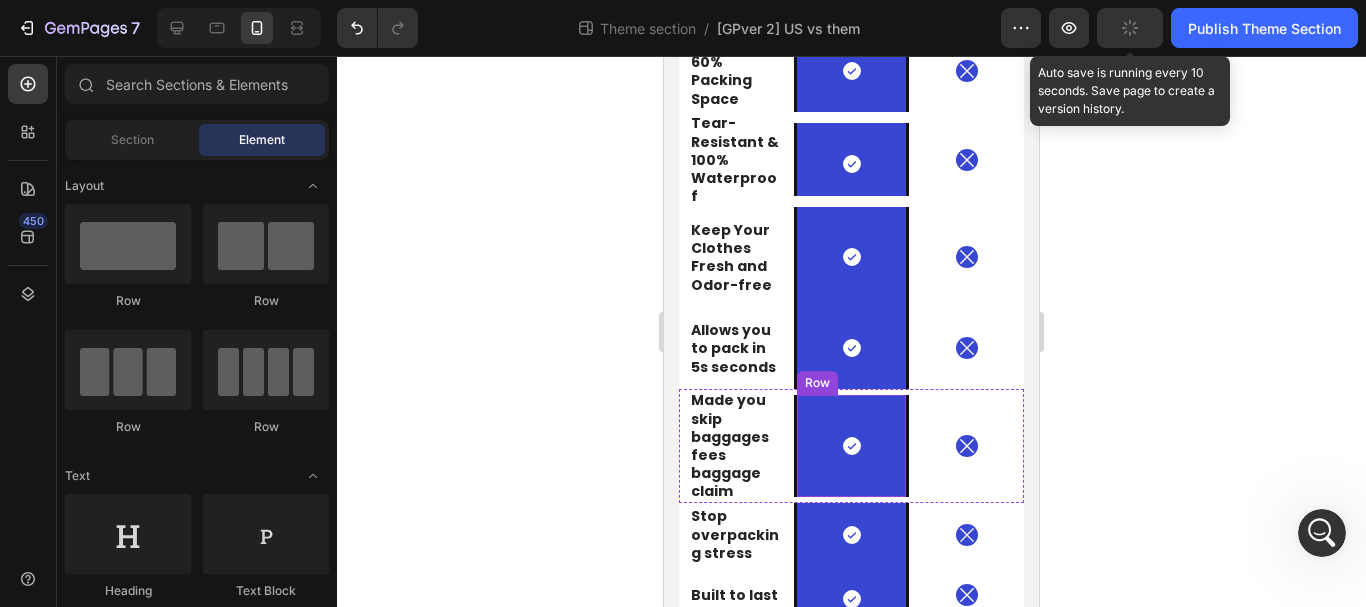 click on "Row" at bounding box center (817, 383) 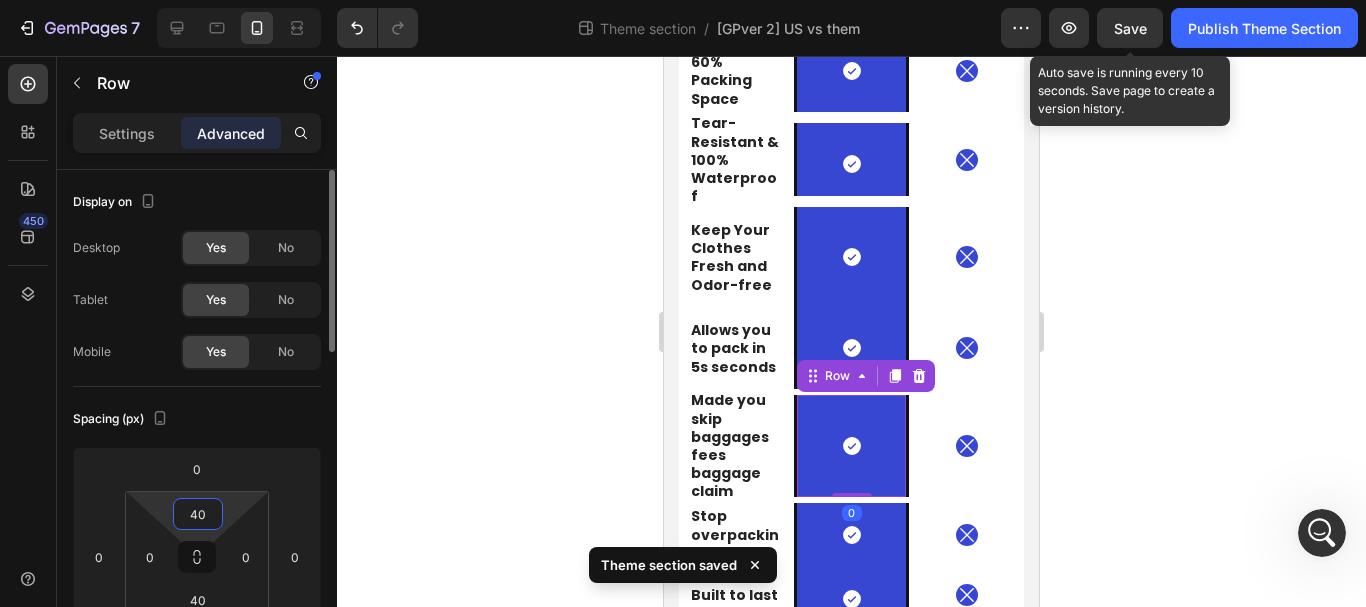 click on "40" at bounding box center (198, 514) 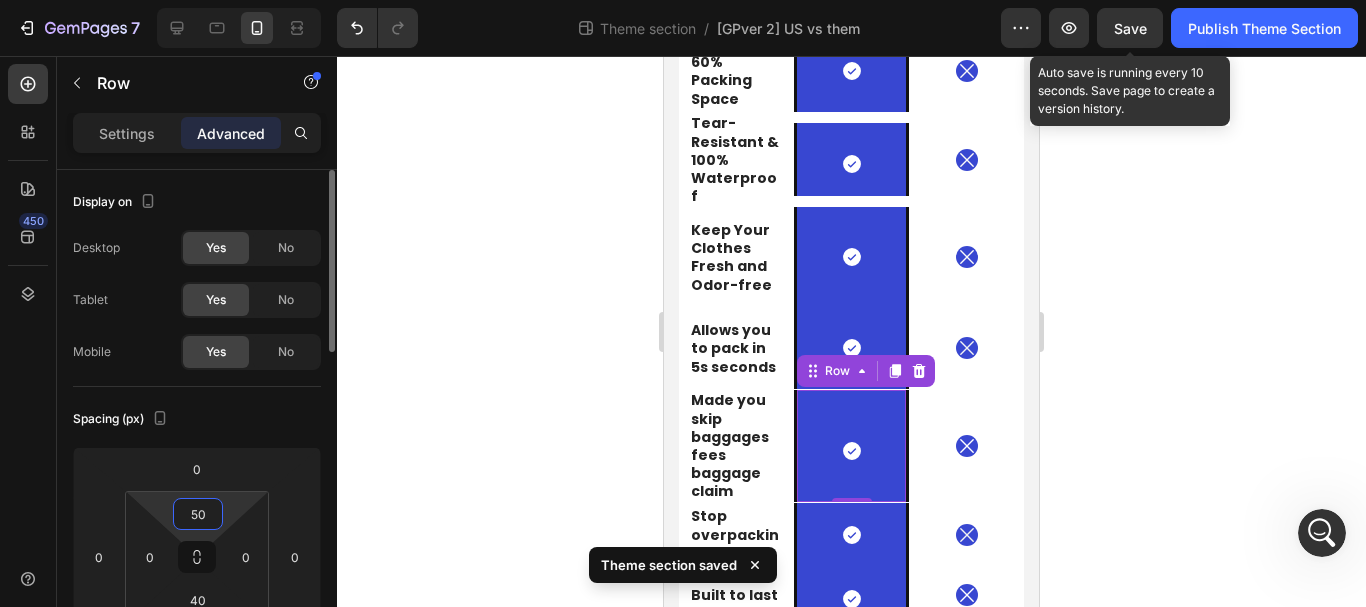 scroll, scrollTop: 100, scrollLeft: 0, axis: vertical 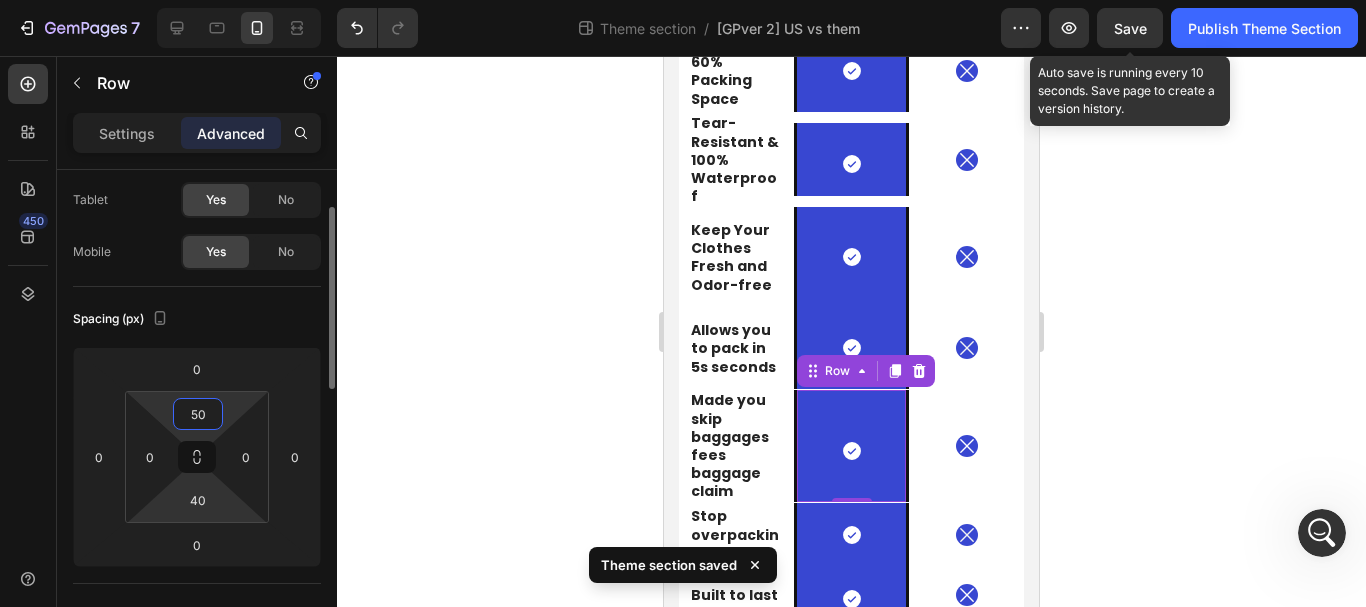 type on "5" 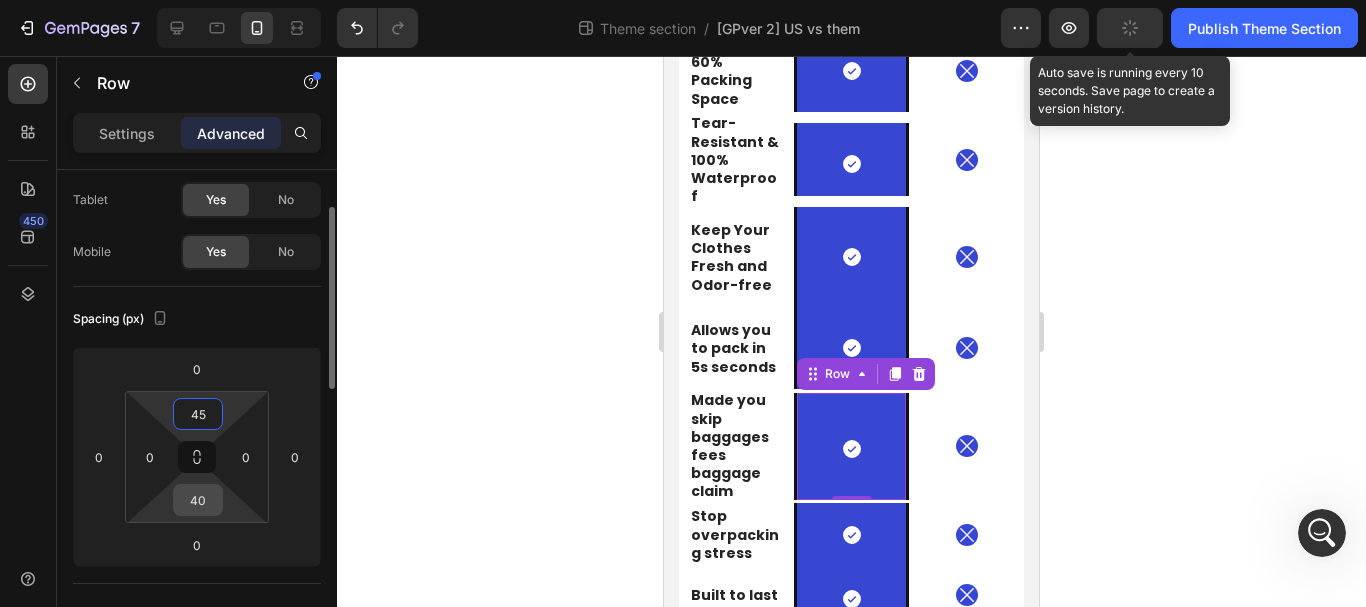 type on "45" 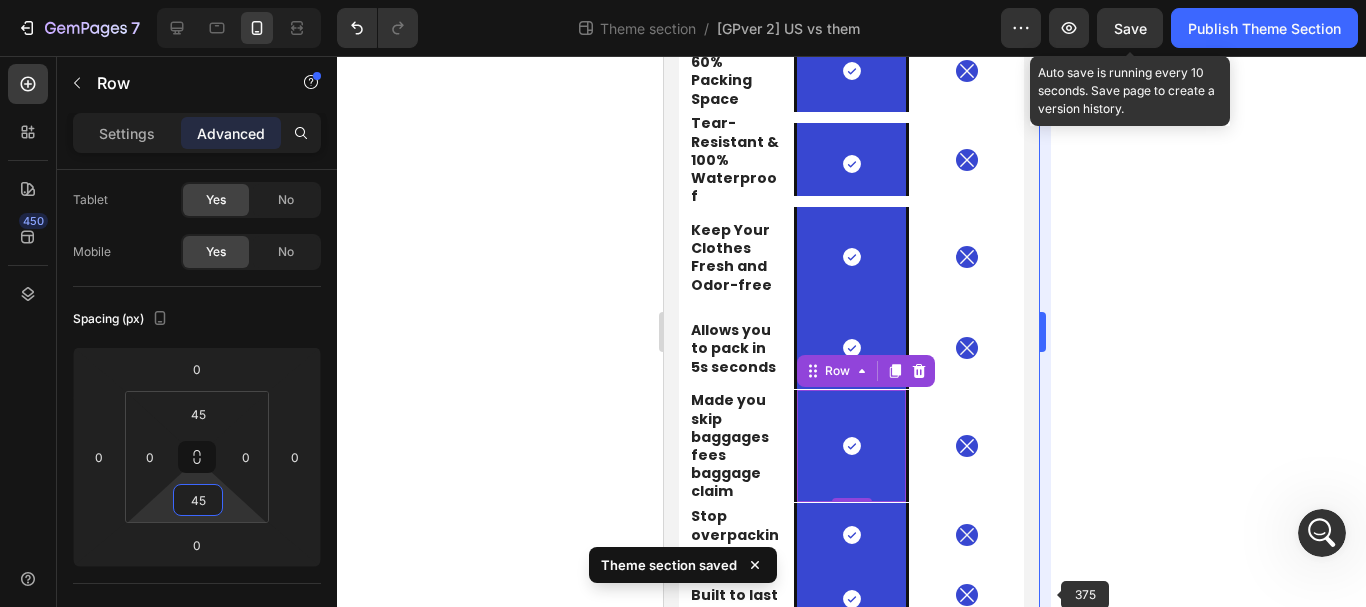 type on "4" 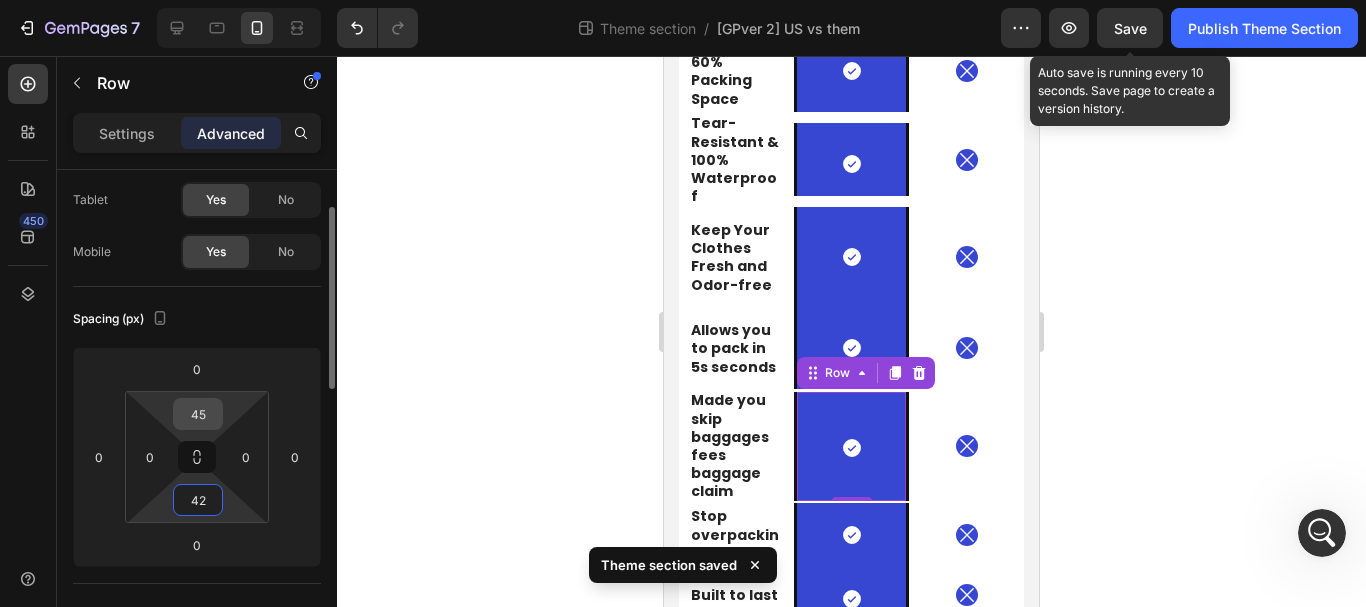 type on "42" 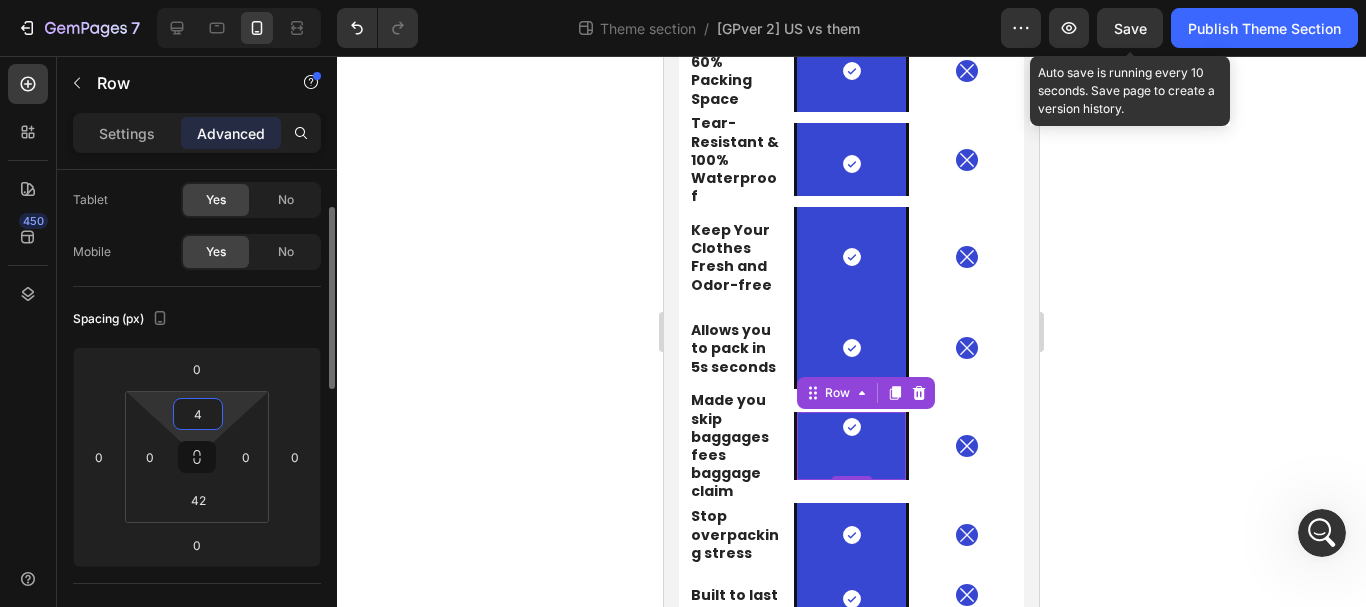 type on "42" 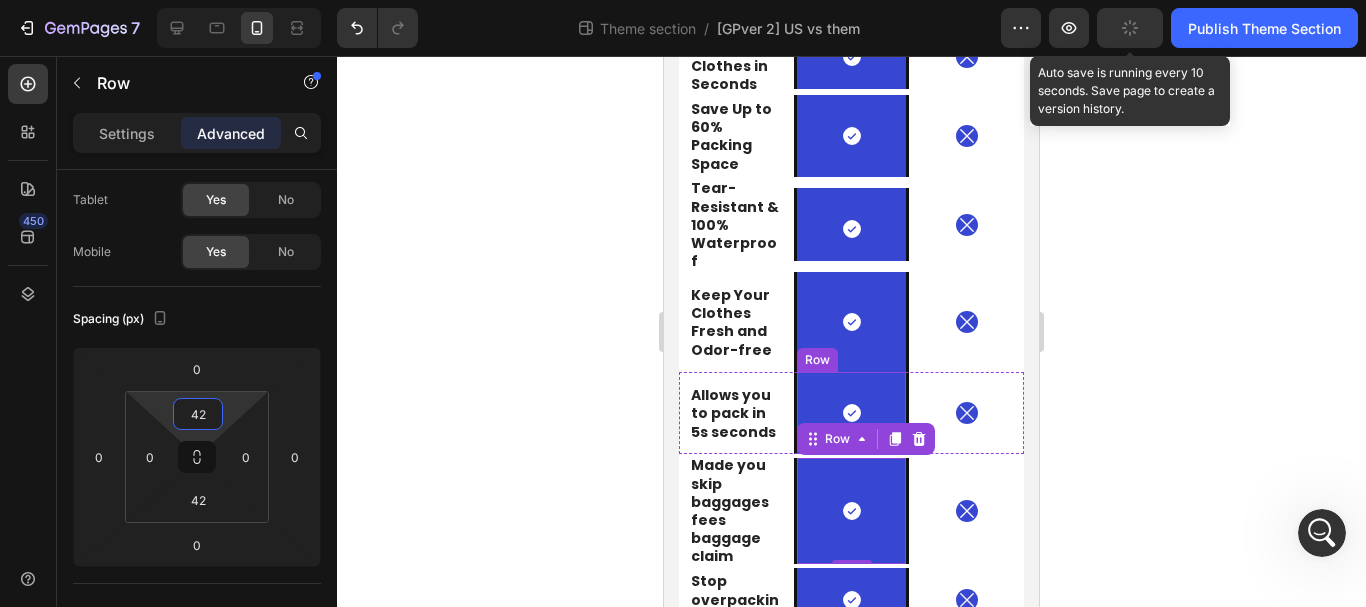 scroll, scrollTop: 371, scrollLeft: 0, axis: vertical 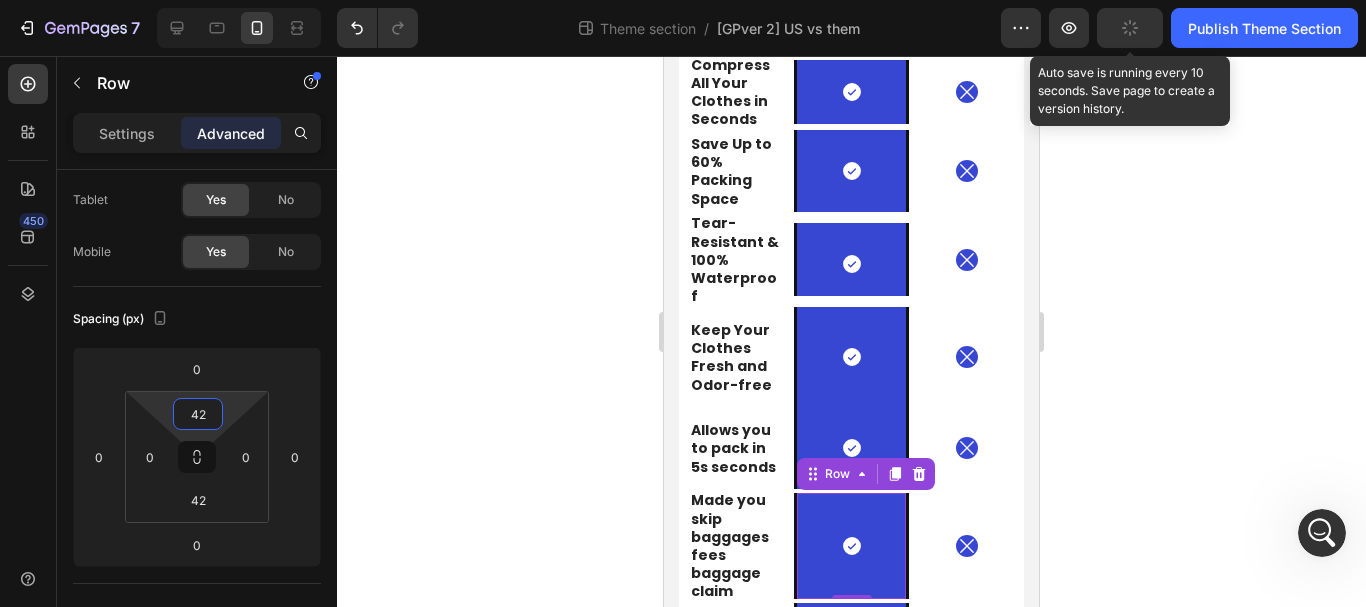 click 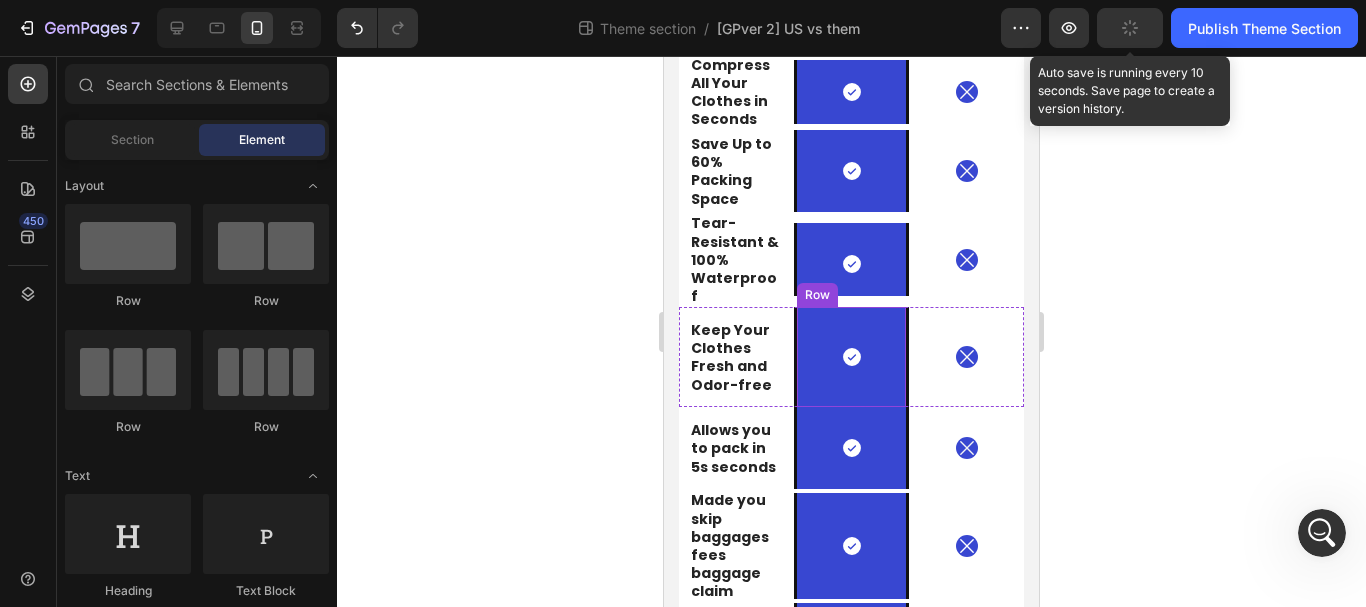 scroll, scrollTop: 171, scrollLeft: 0, axis: vertical 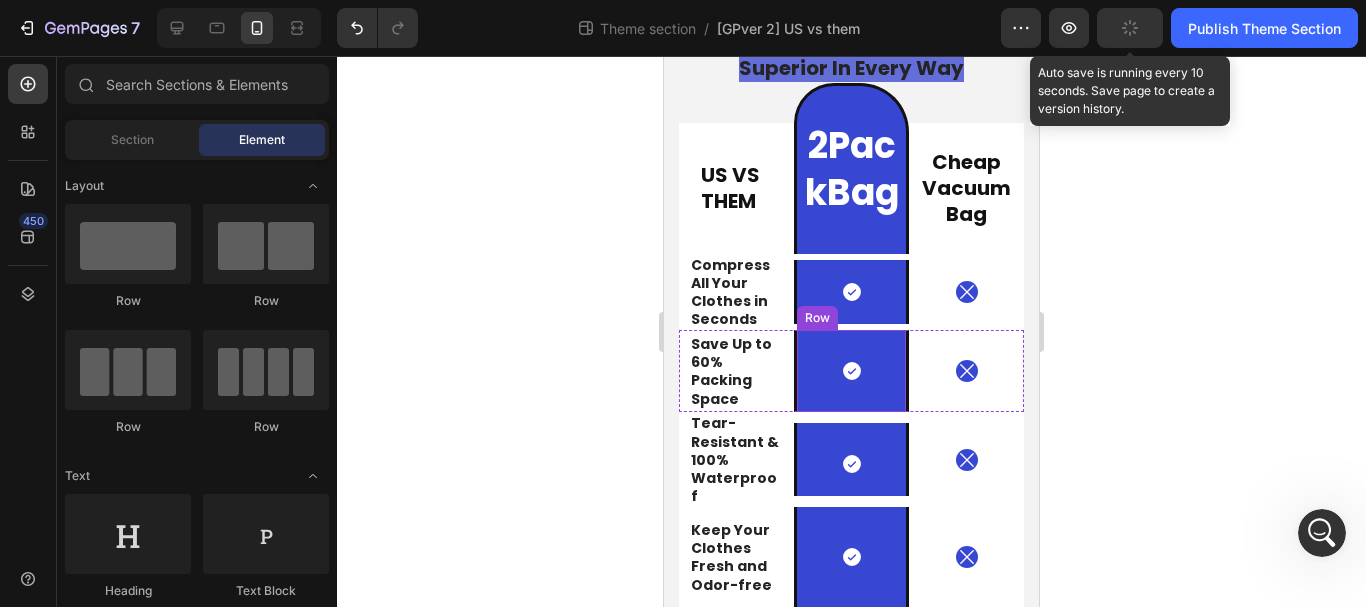 click on "Icon Row" at bounding box center (851, 371) 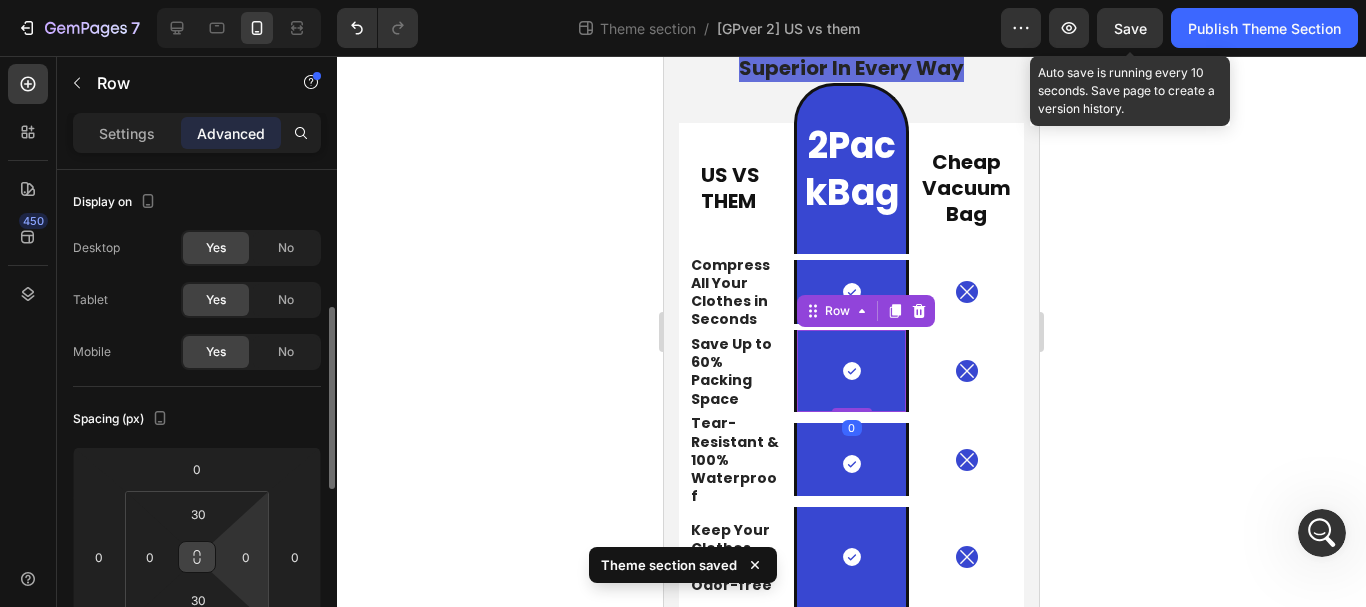 scroll, scrollTop: 100, scrollLeft: 0, axis: vertical 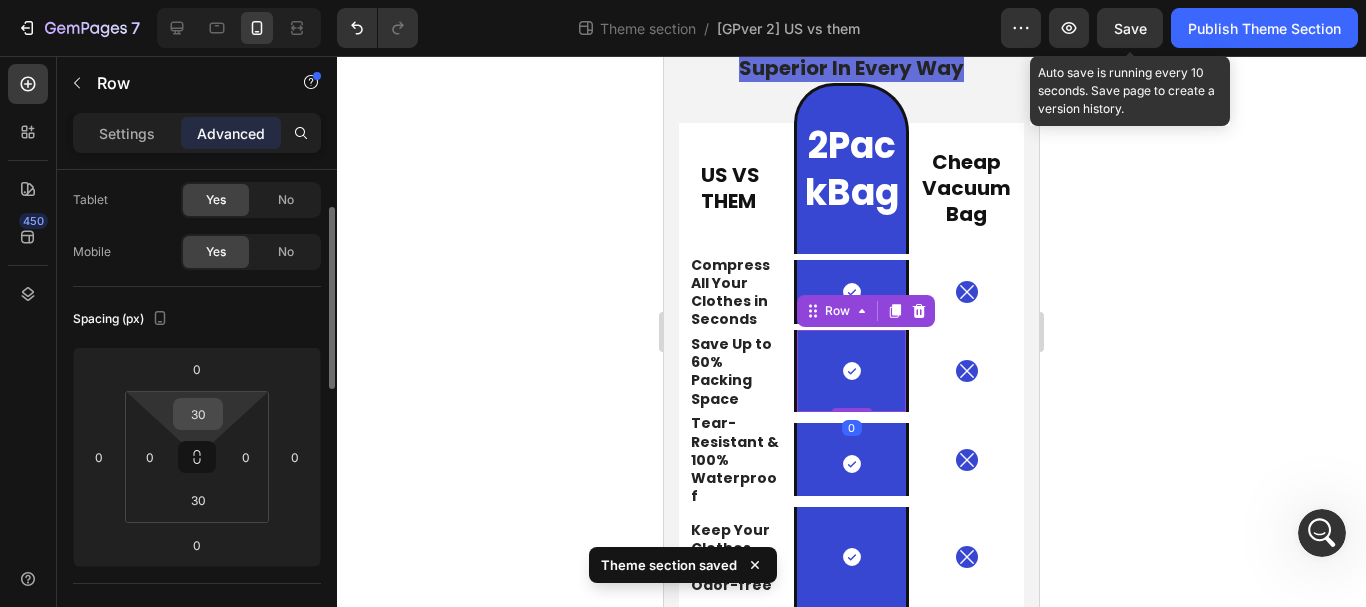 click on "30" at bounding box center [198, 414] 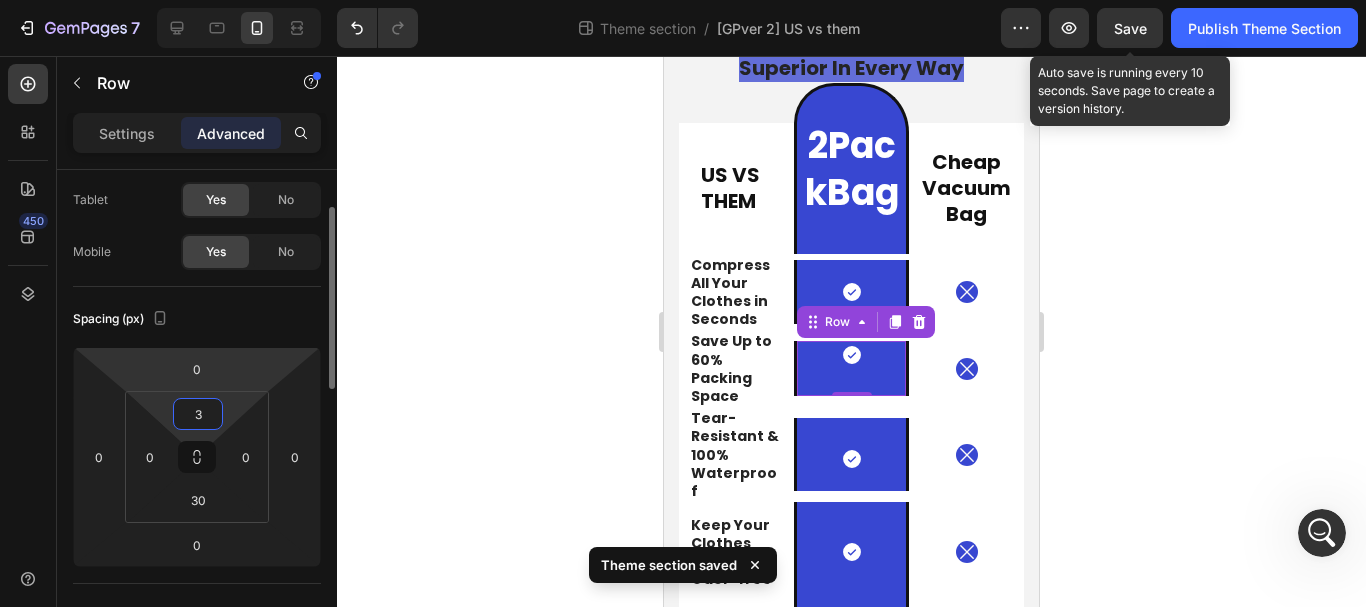 type on "33" 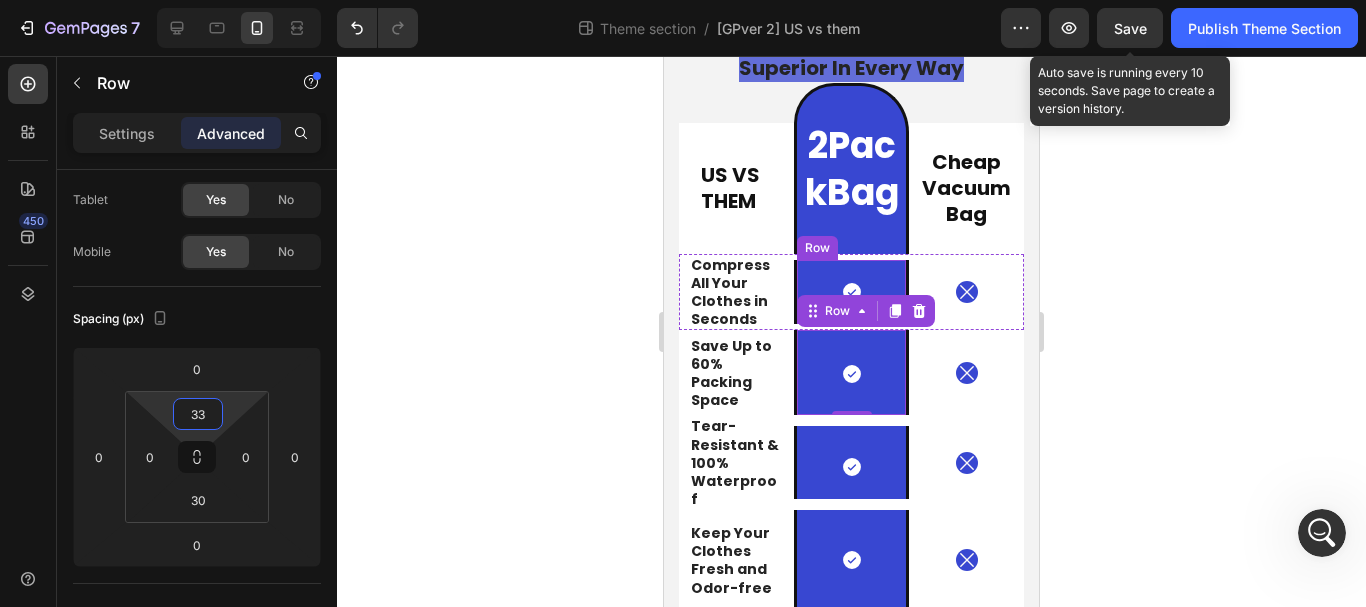 click on "Icon Row" at bounding box center [851, 292] 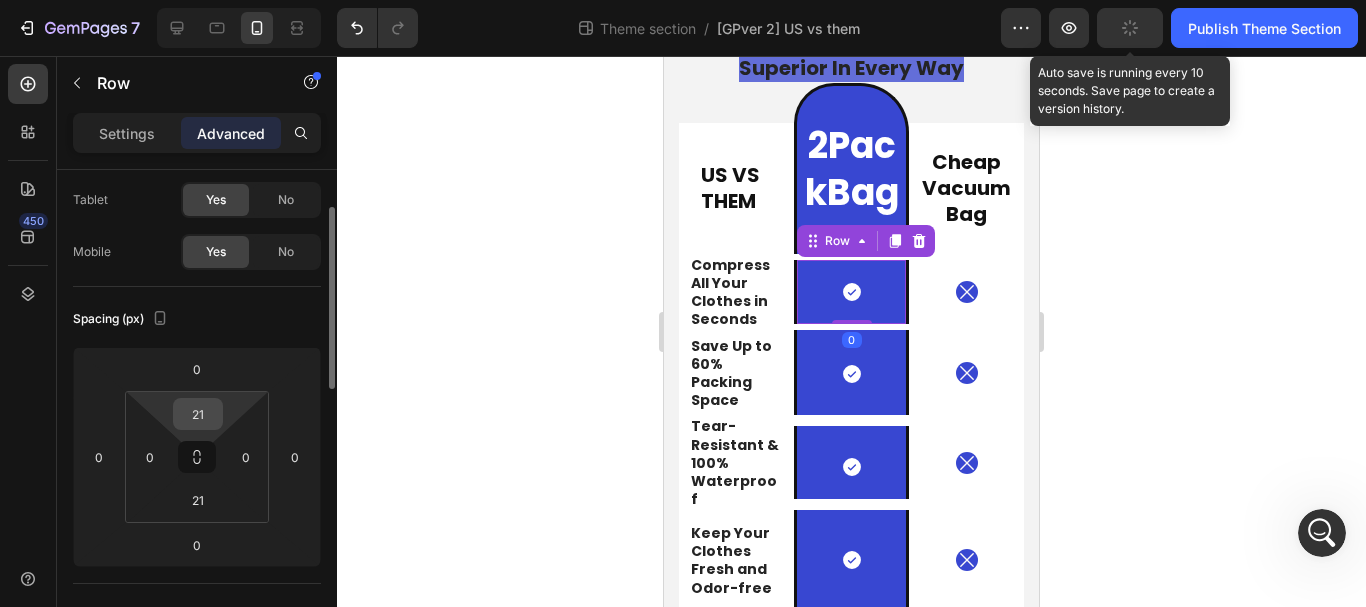 click on "21" at bounding box center [198, 414] 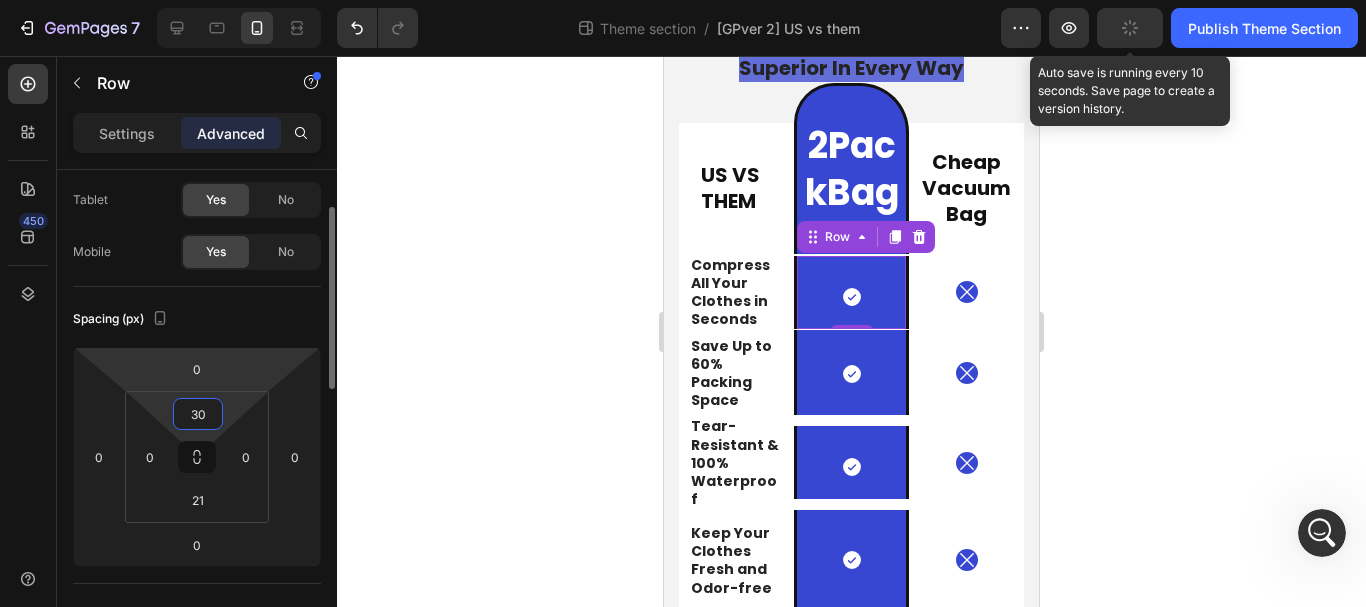 type on "3" 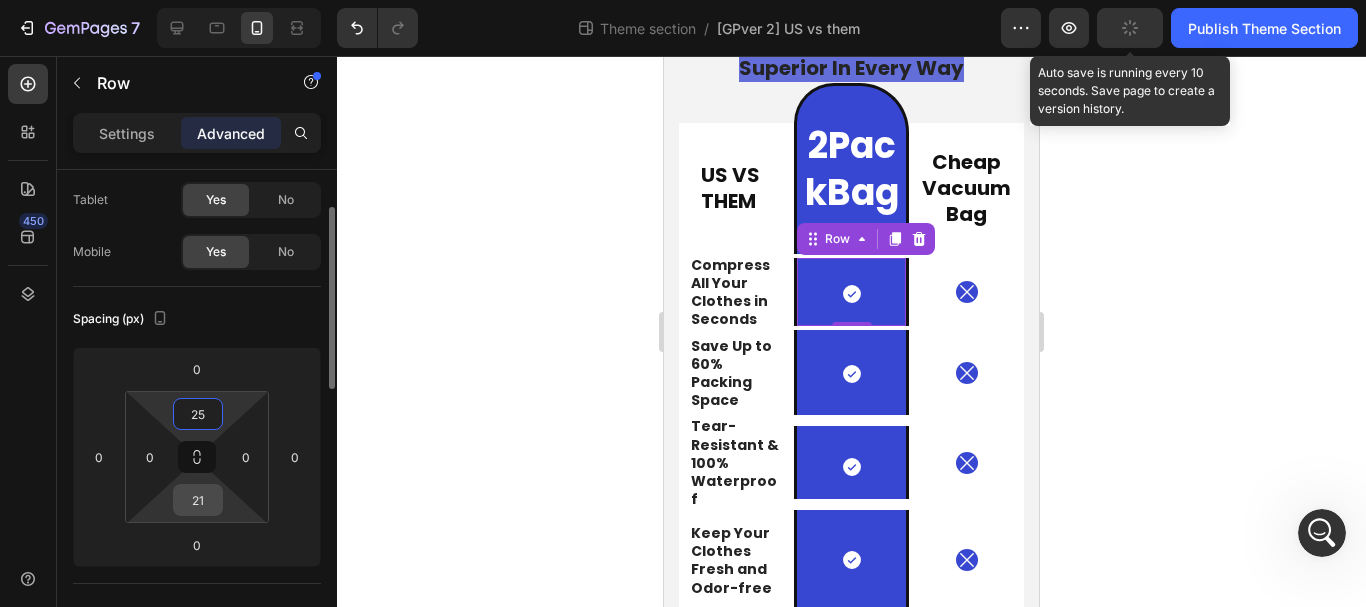 type on "25" 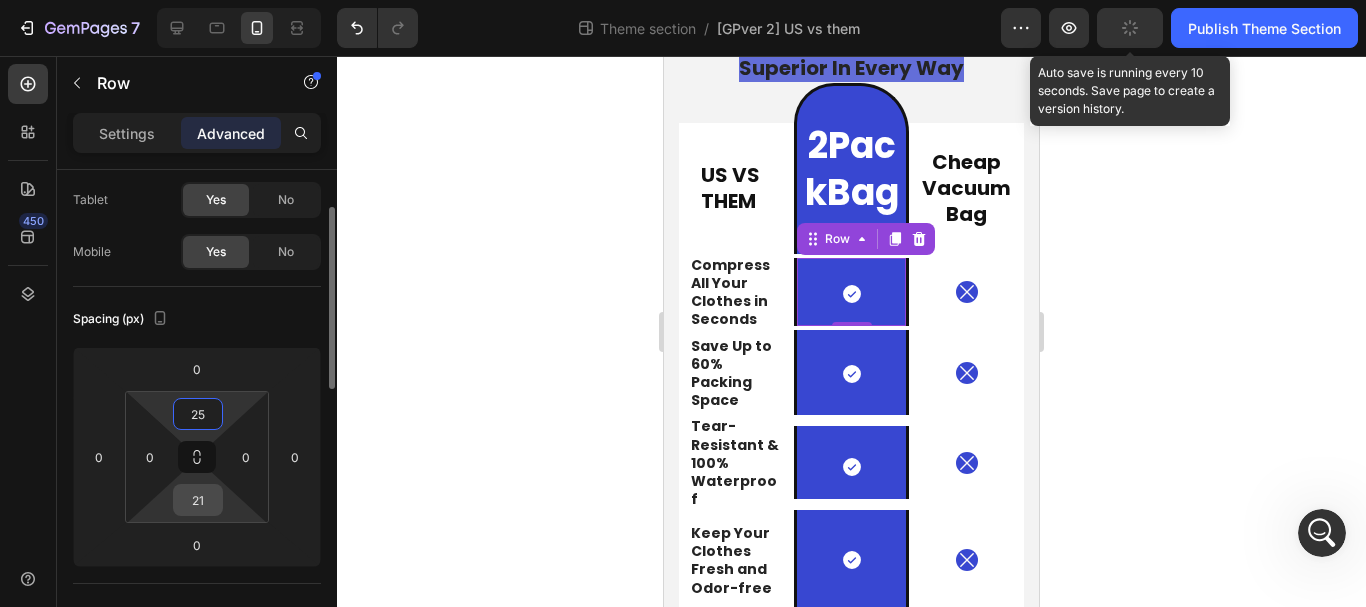 click on "21" at bounding box center [198, 500] 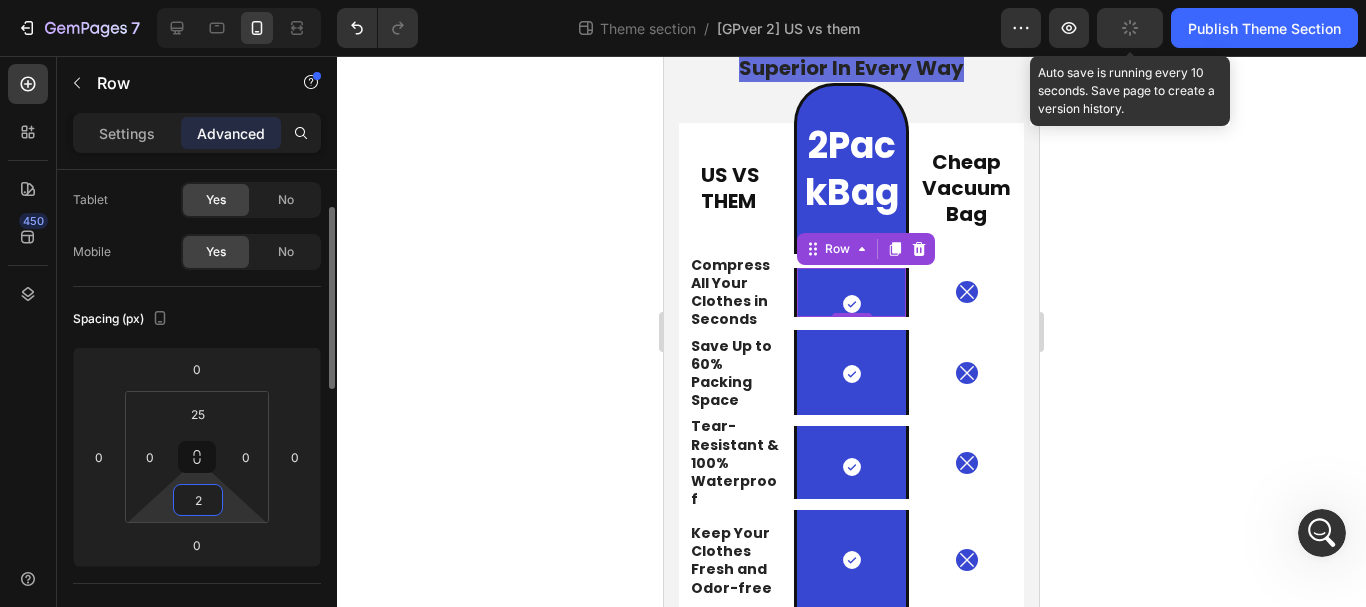 type on "25" 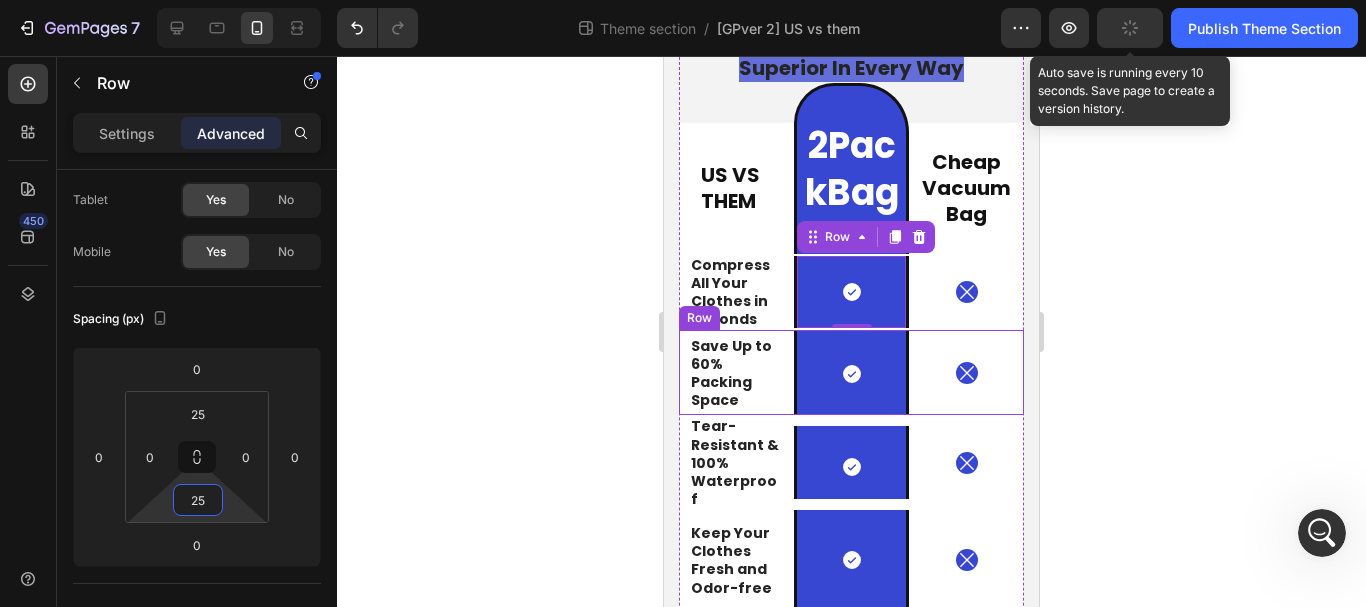 click 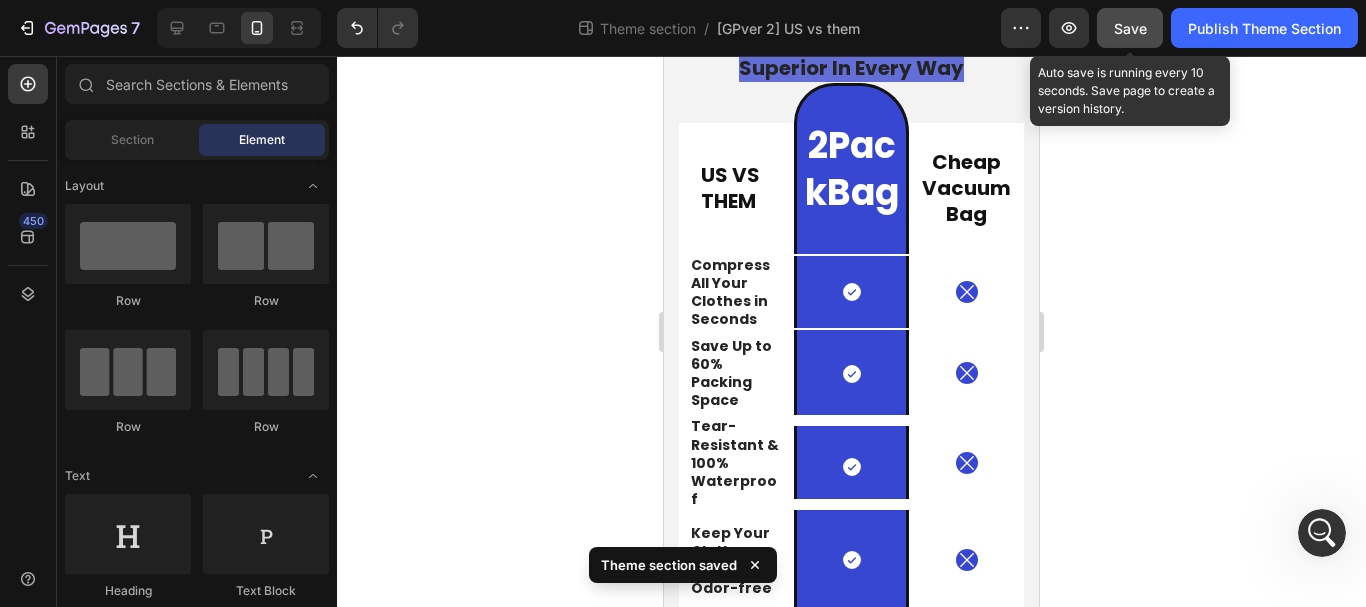 click on "Save" at bounding box center (1130, 28) 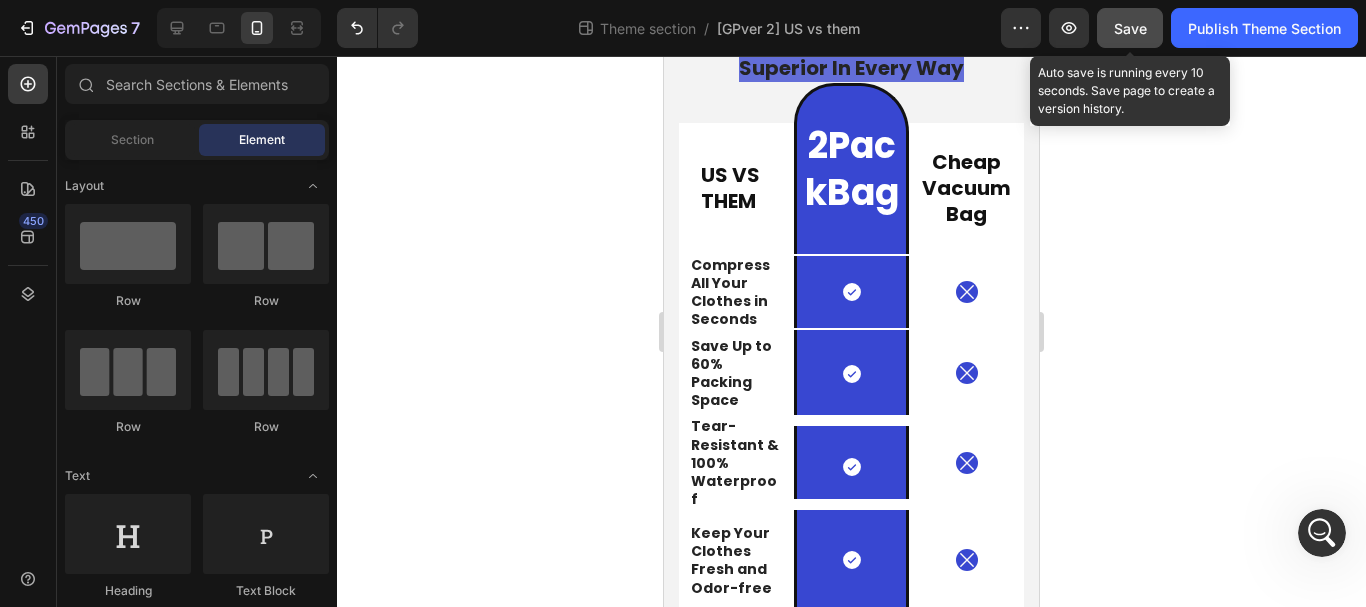 click 